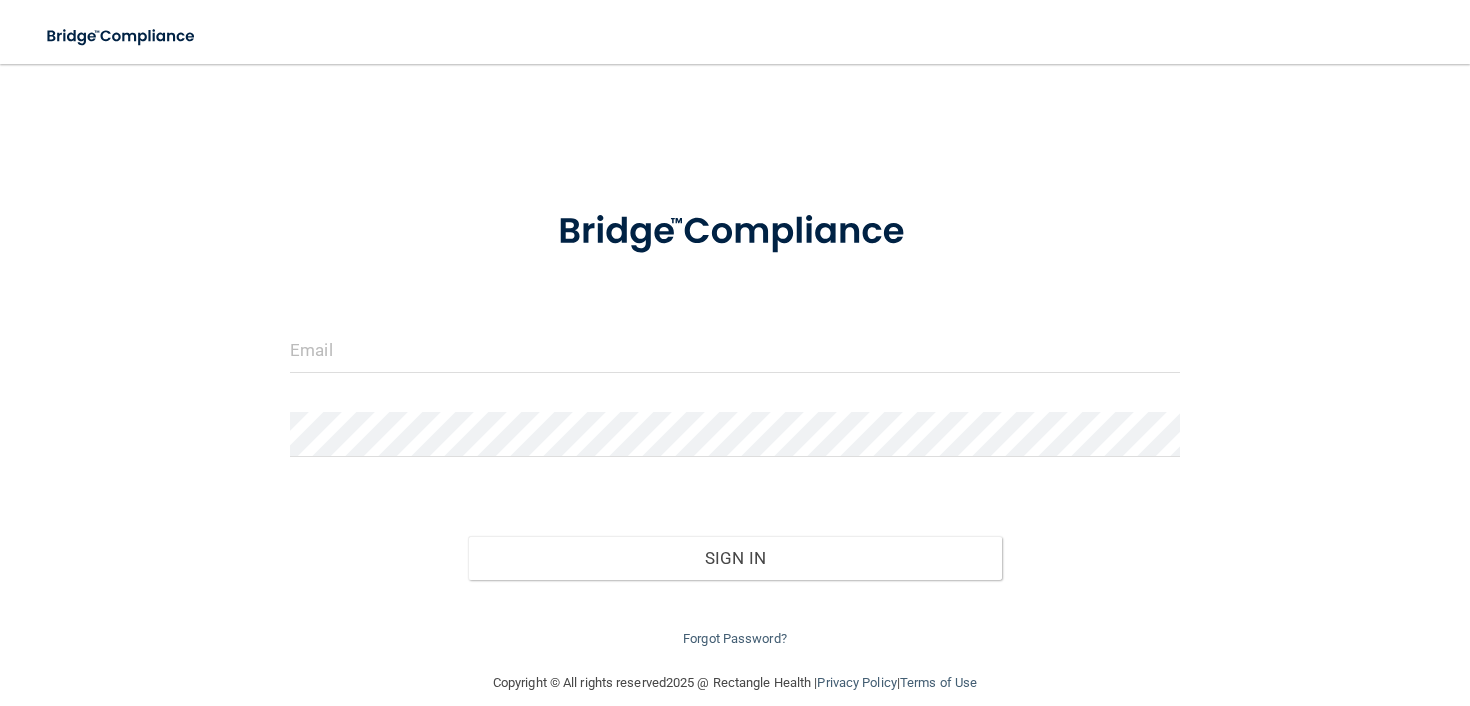 scroll, scrollTop: 0, scrollLeft: 0, axis: both 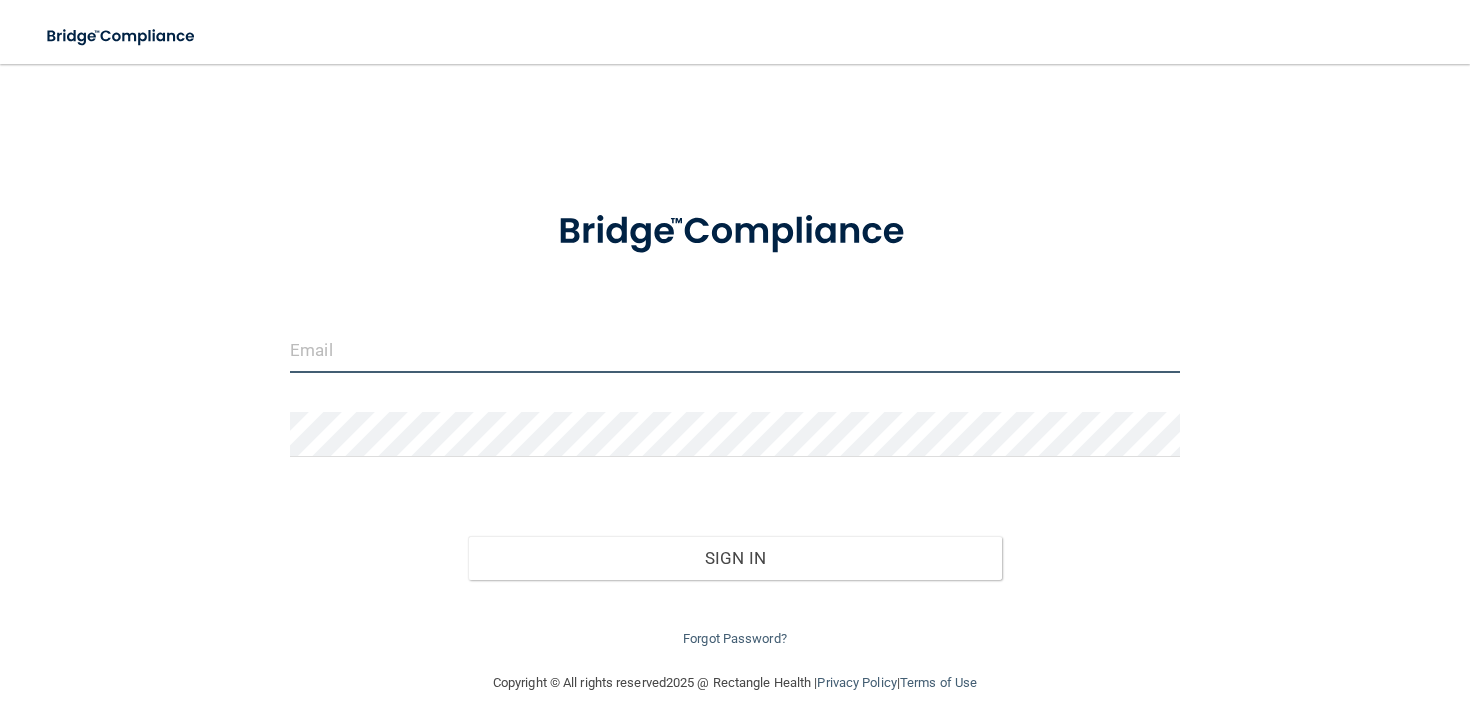 click at bounding box center [735, 350] 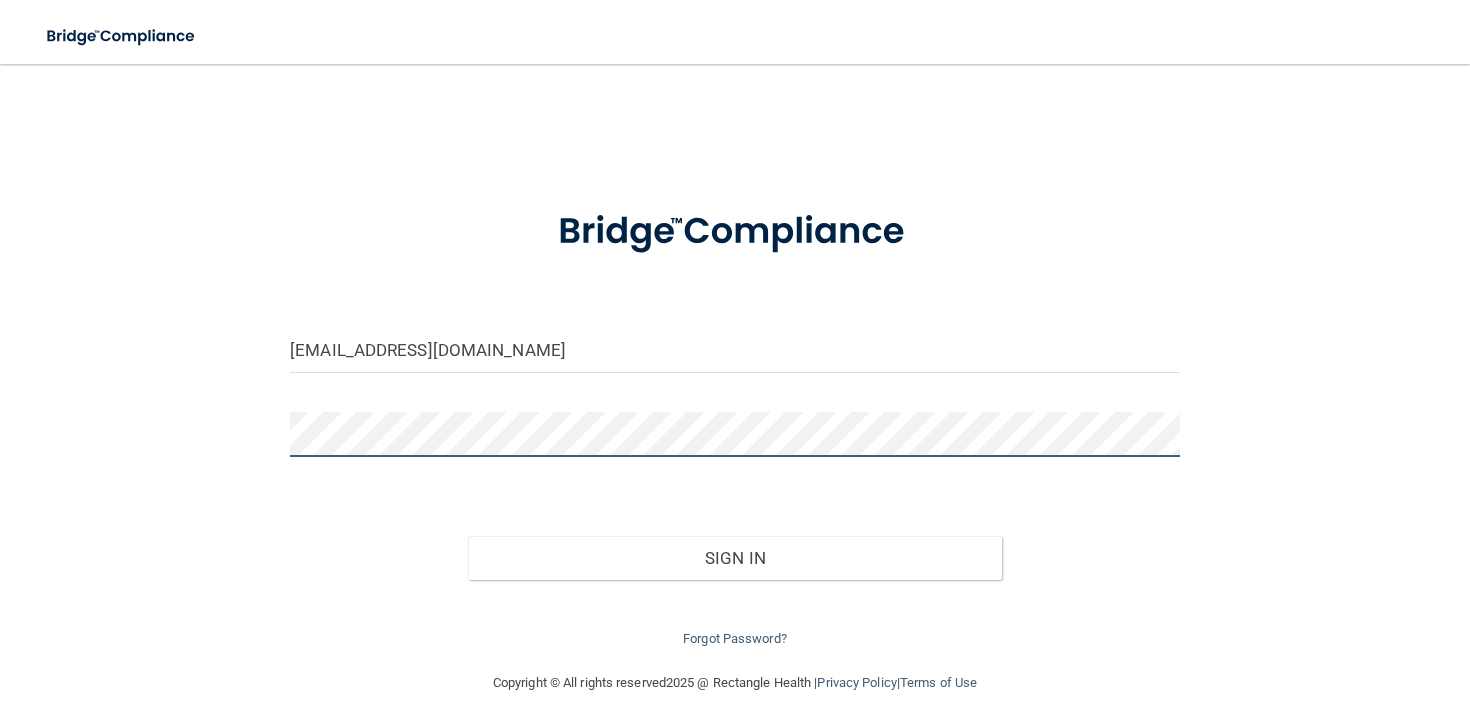 click on "Sign In" at bounding box center (735, 558) 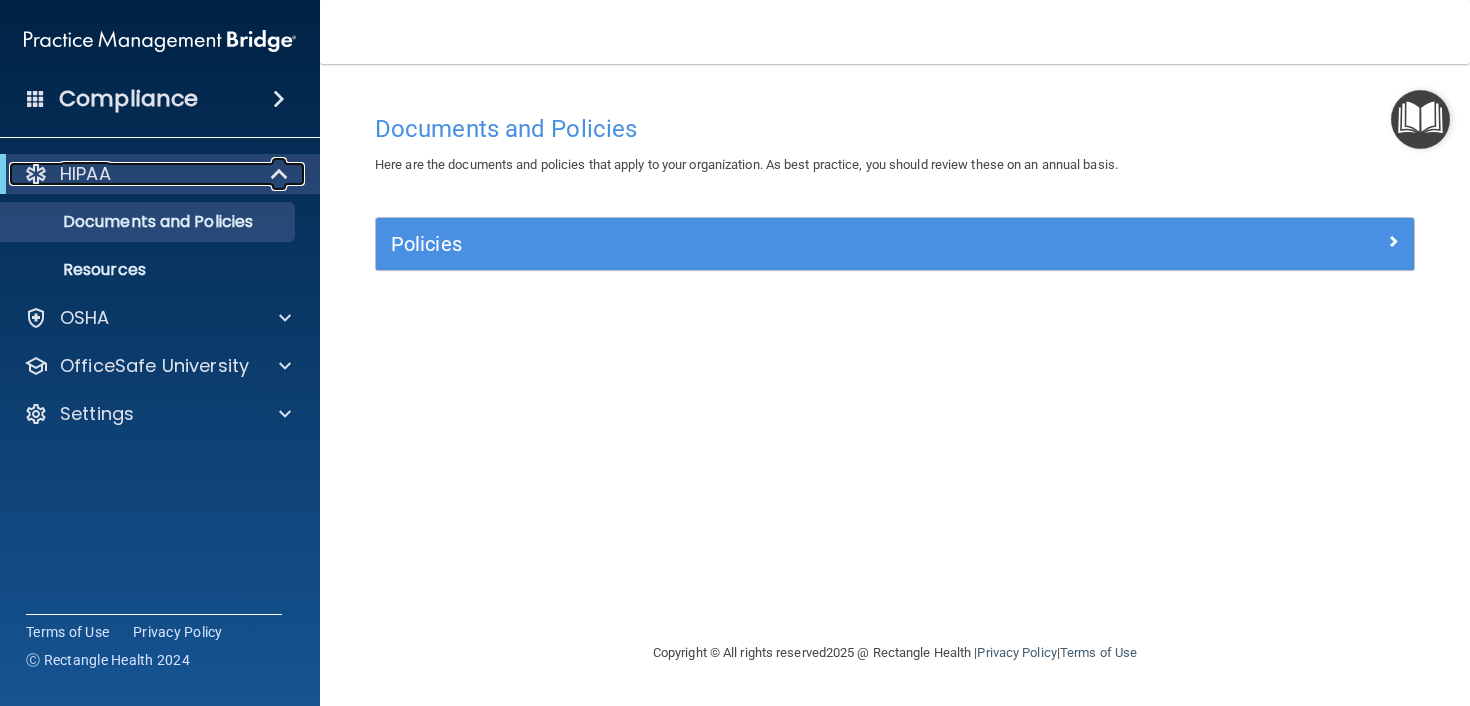 click on "HIPAA" at bounding box center (85, 174) 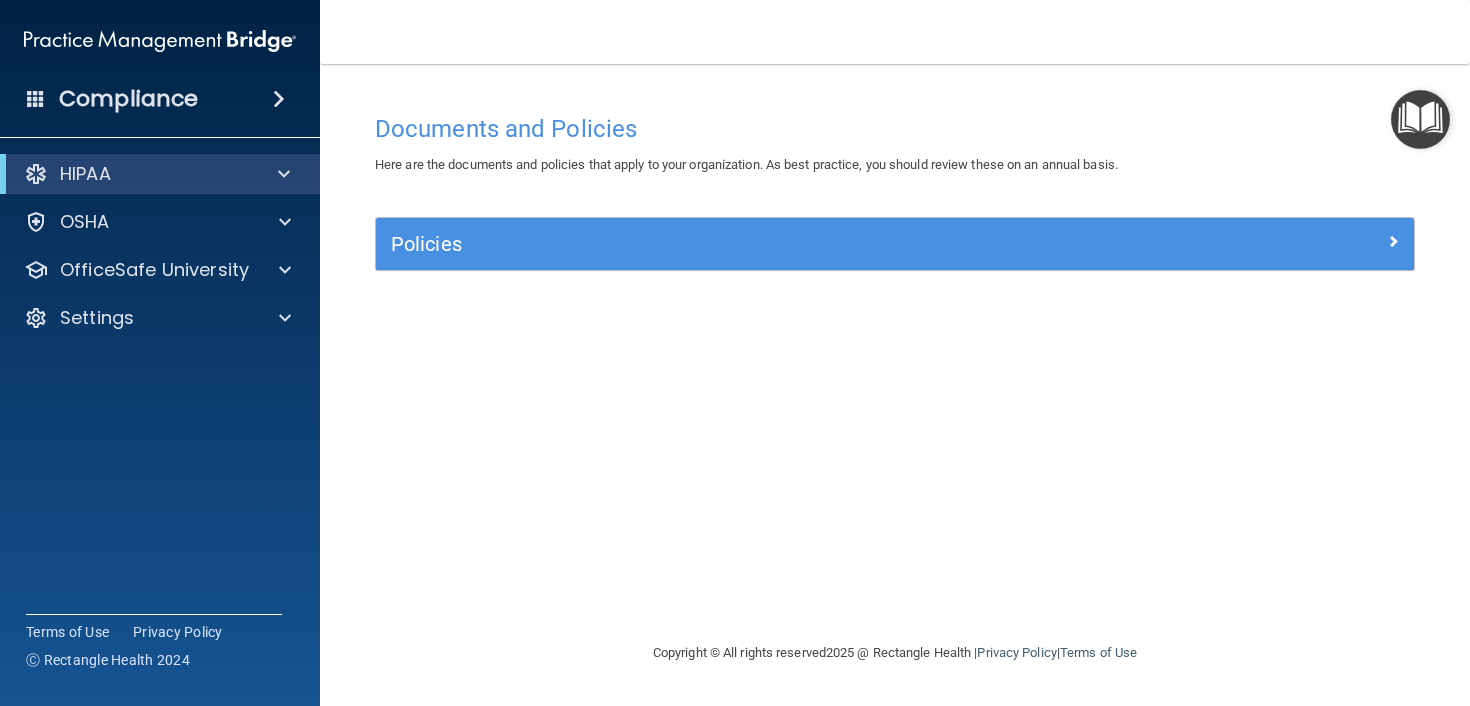 click at bounding box center (279, 99) 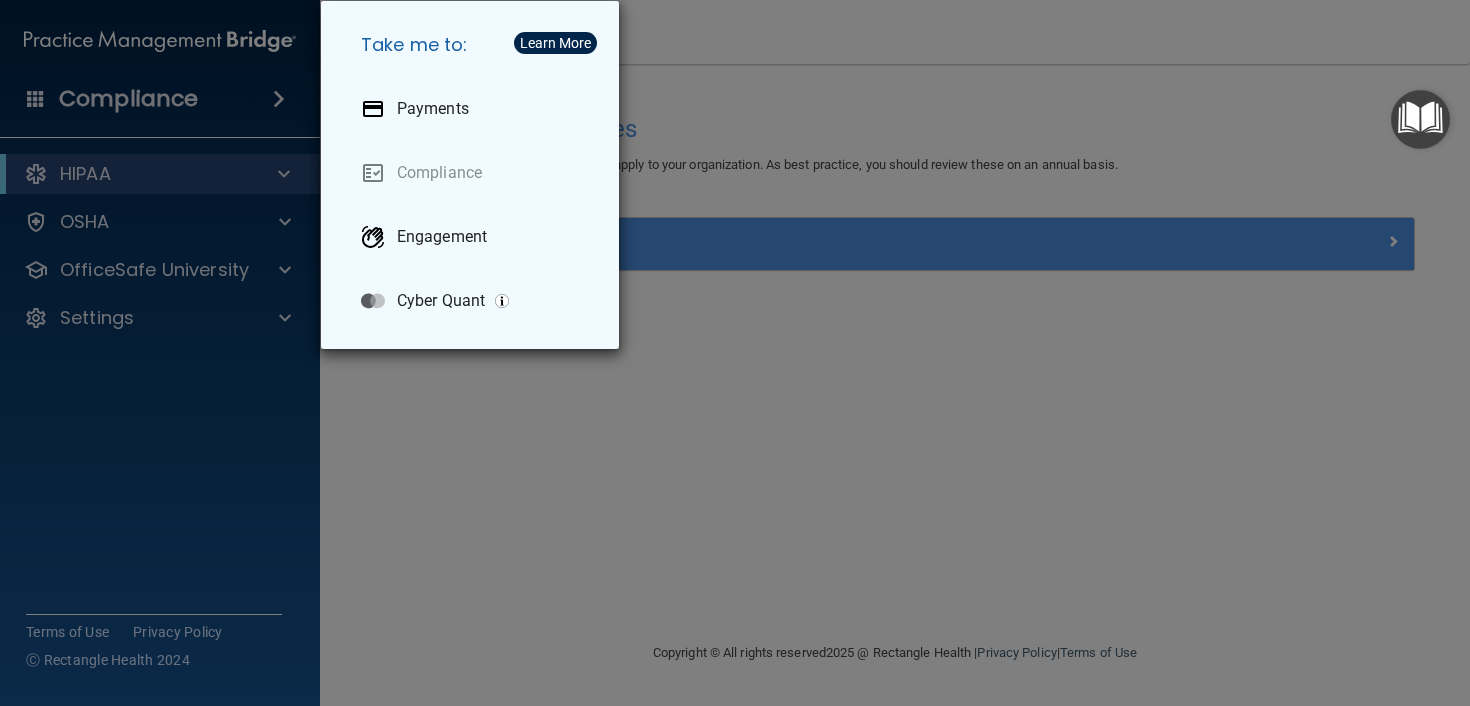 click on "Take me to:             Payments                   Compliance                     Engagement                     Cyber Quant" at bounding box center [735, 353] 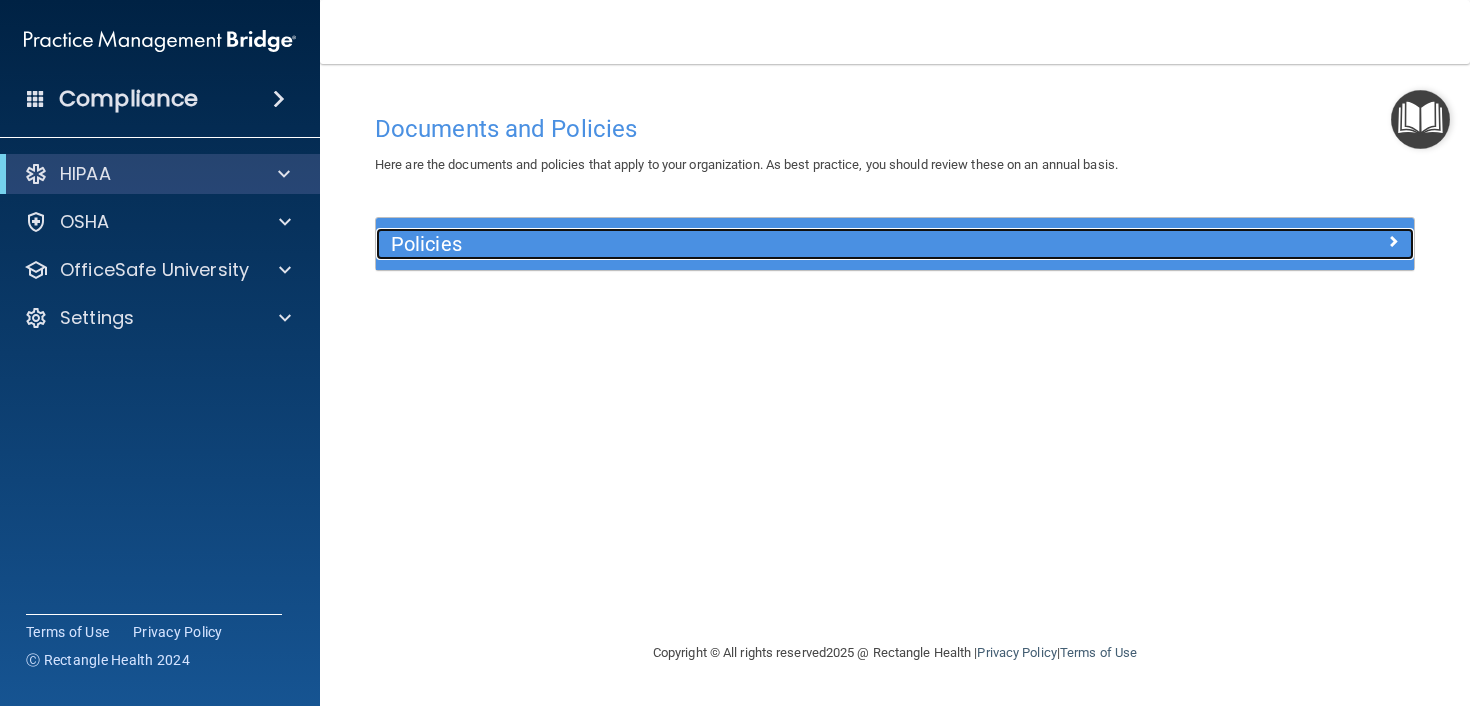 click on "Policies" at bounding box center [765, 244] 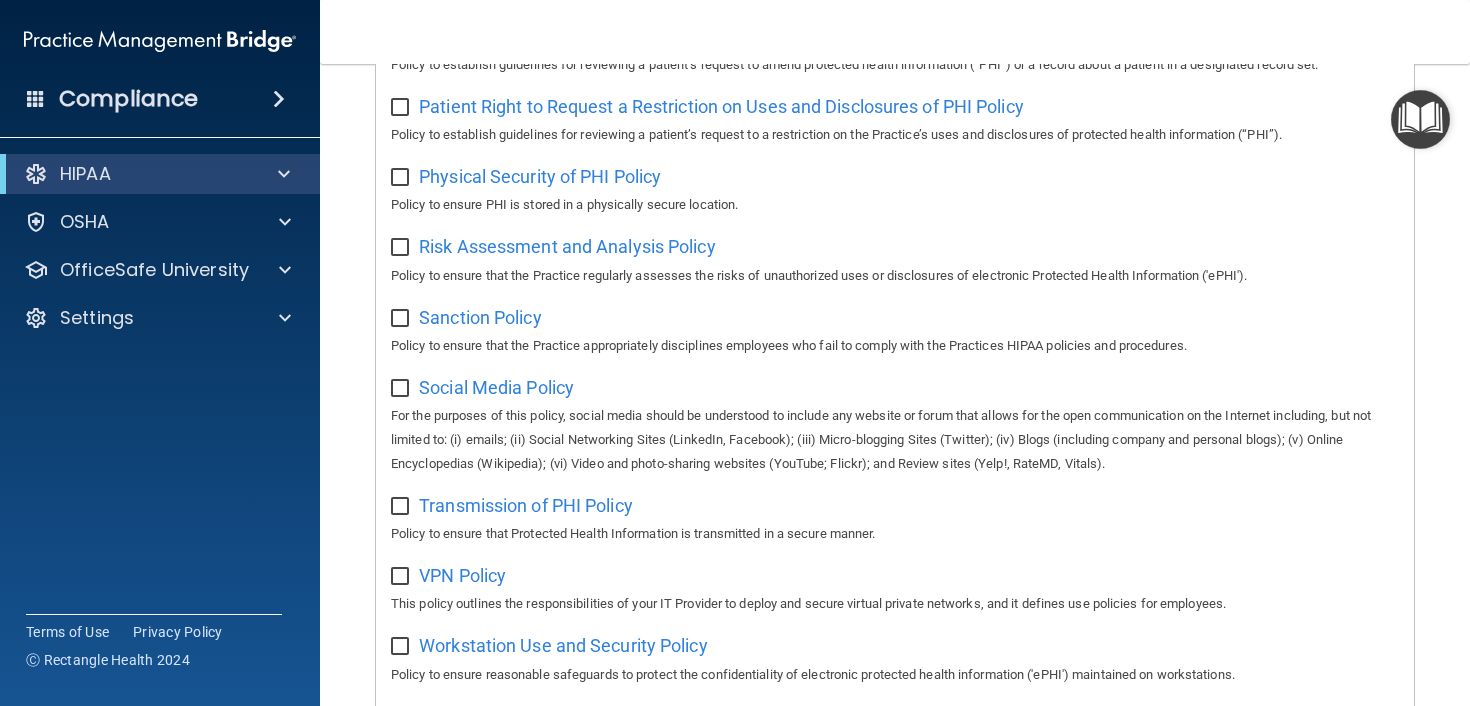 scroll, scrollTop: 1337, scrollLeft: 0, axis: vertical 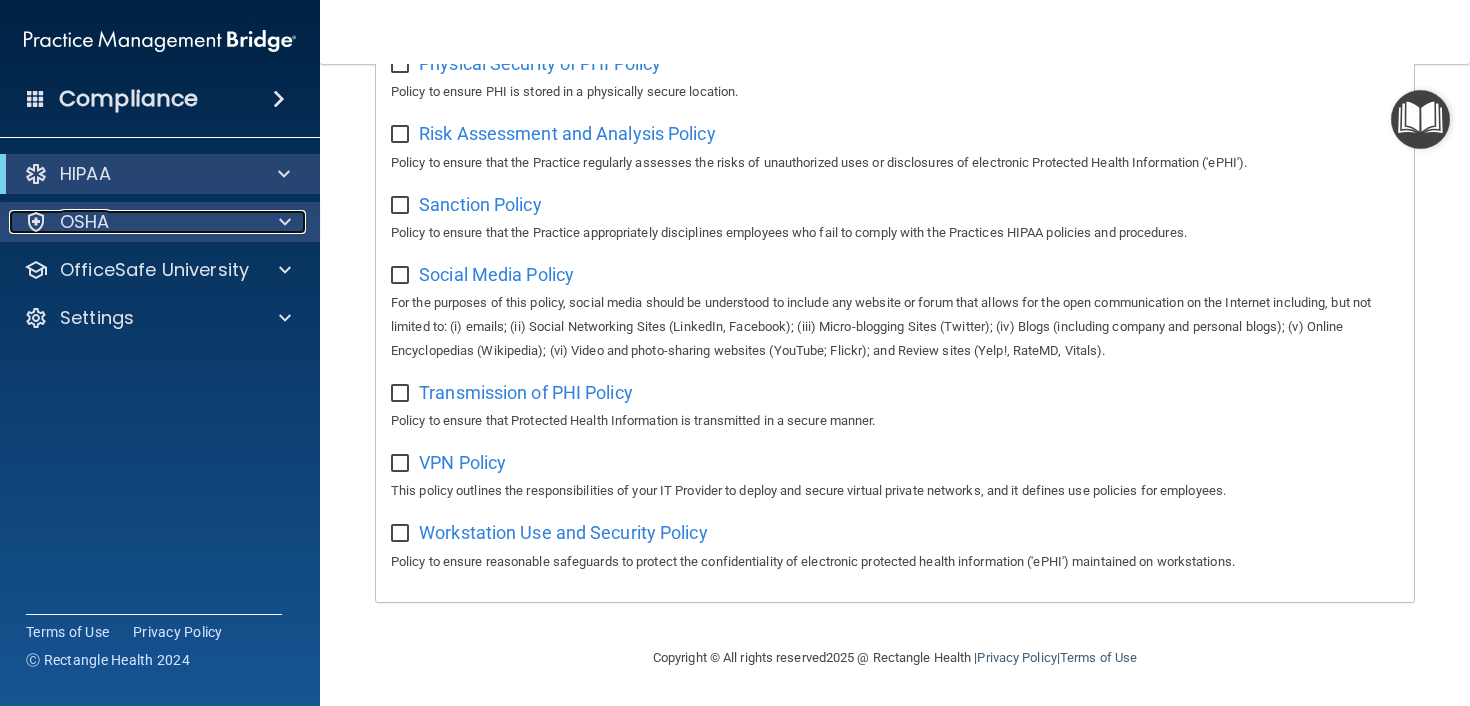 click on "OSHA" at bounding box center (85, 222) 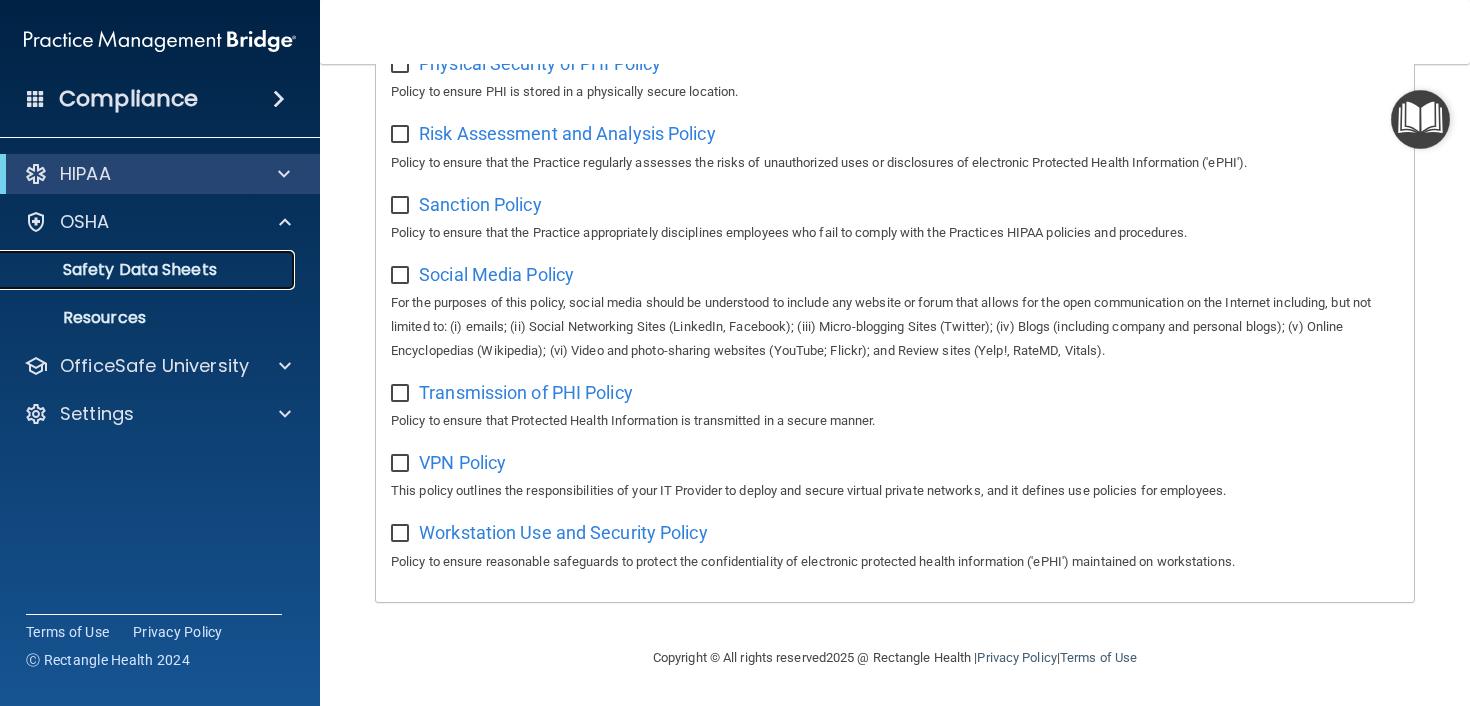 click on "Safety Data Sheets" at bounding box center [149, 270] 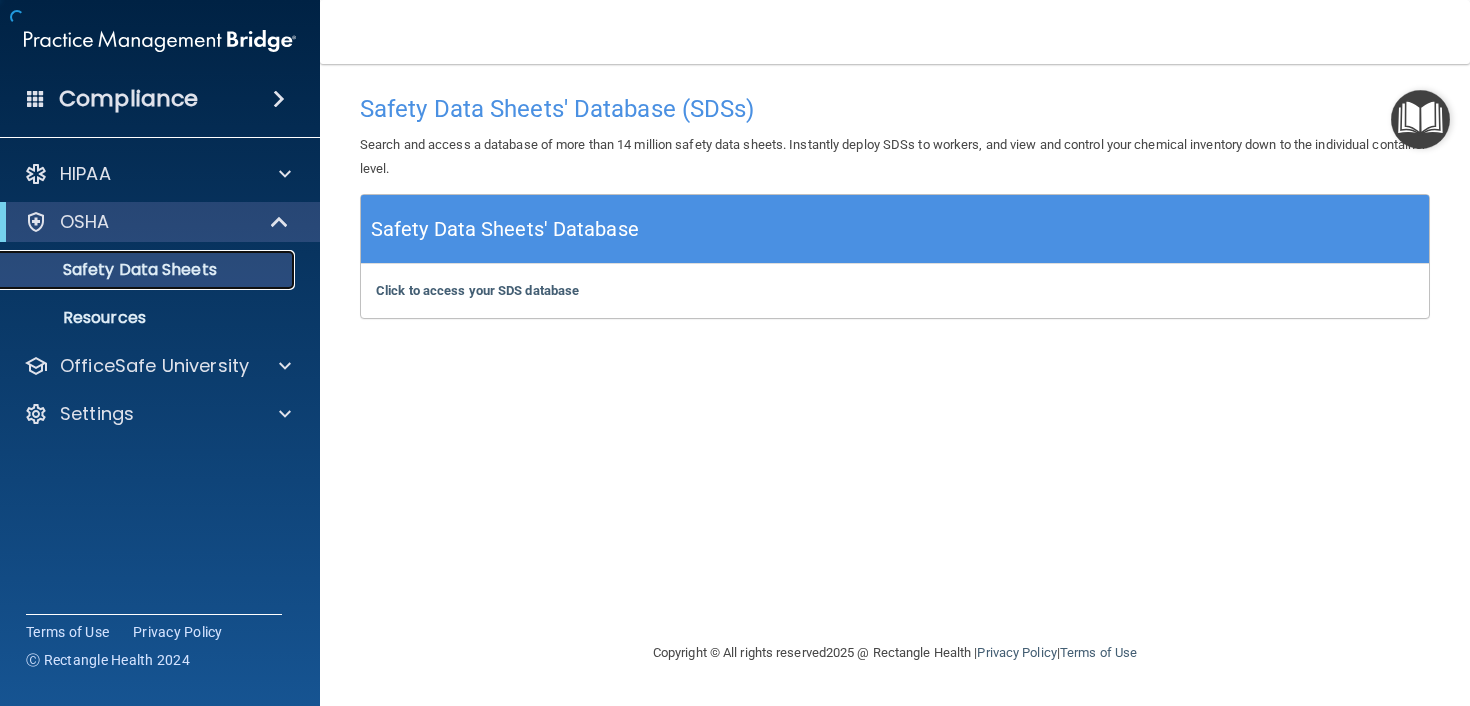 scroll, scrollTop: 0, scrollLeft: 0, axis: both 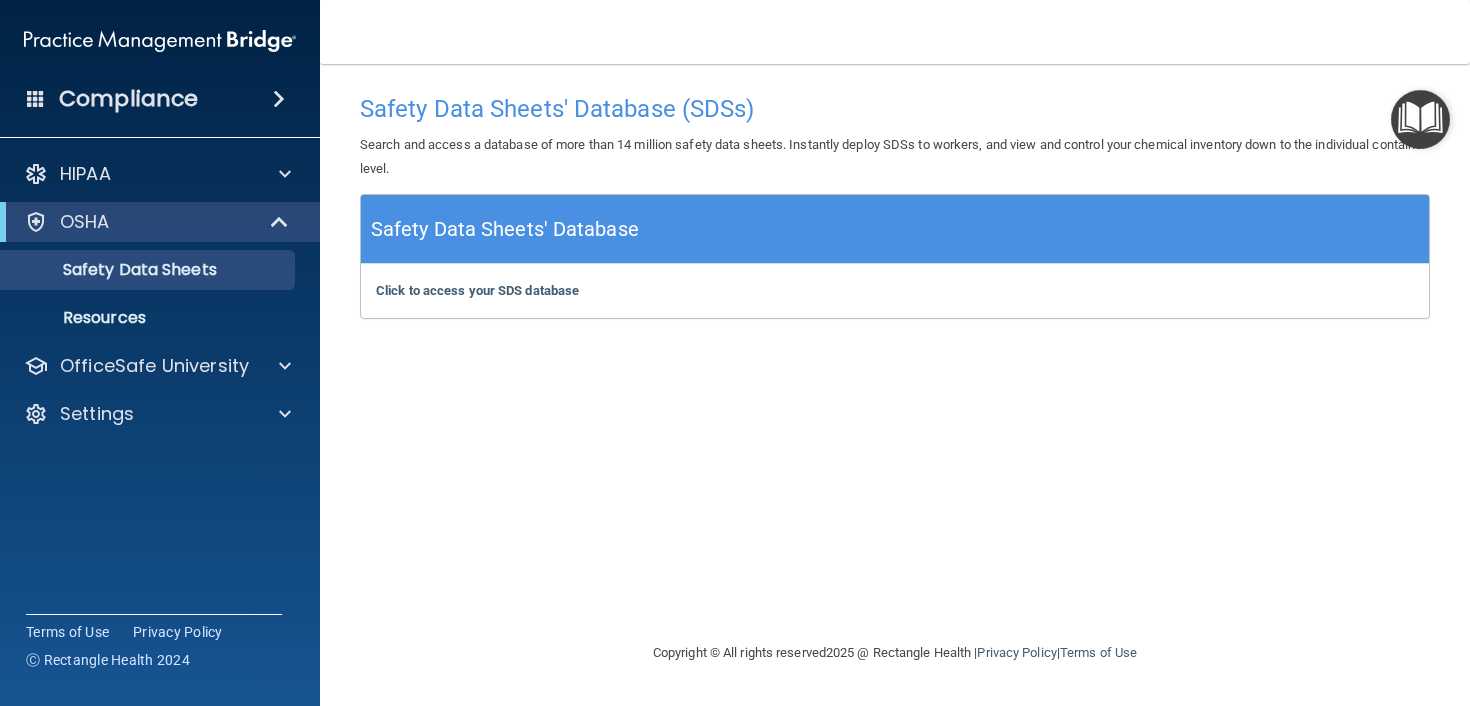 click on "Compliance" at bounding box center (128, 99) 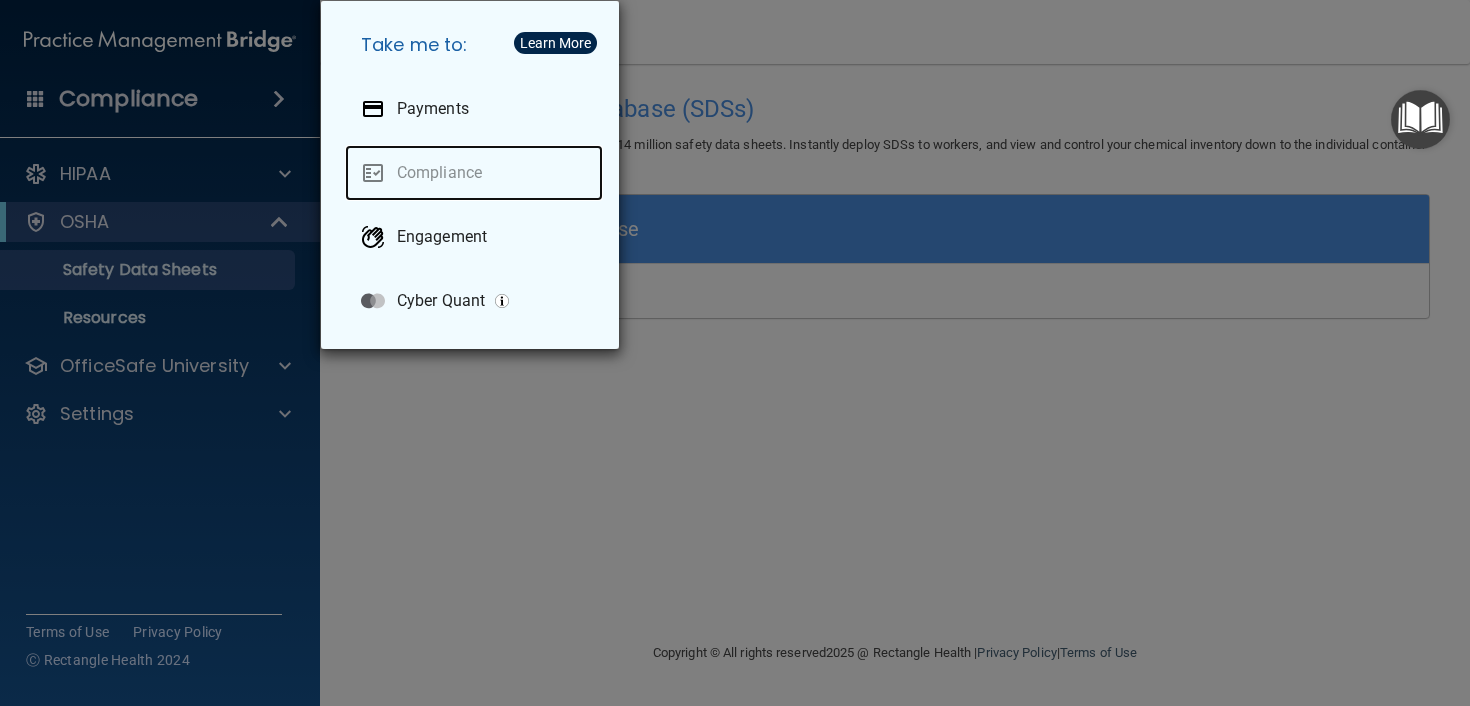 click on "Compliance" at bounding box center [474, 173] 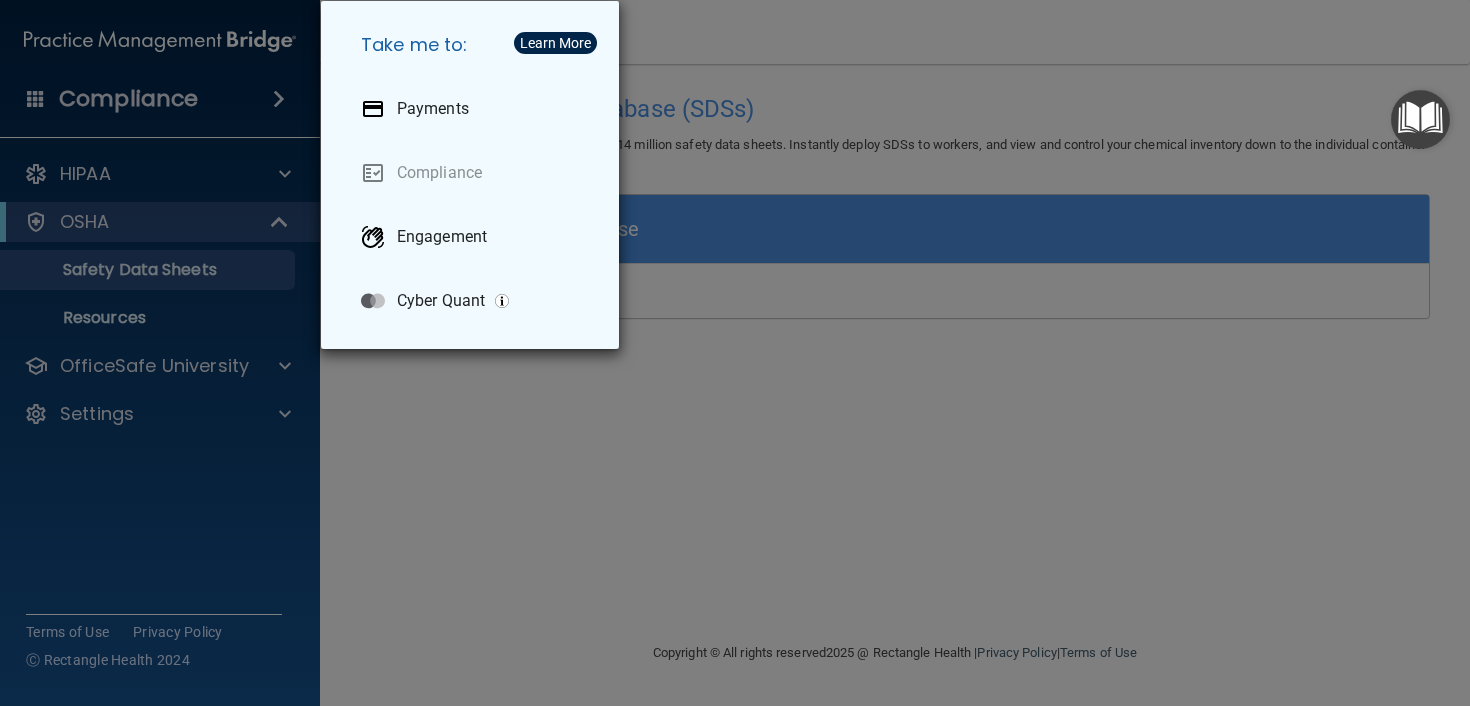 click on "Take me to:             Payments                   Compliance                     Engagement                     Cyber Quant" at bounding box center (735, 353) 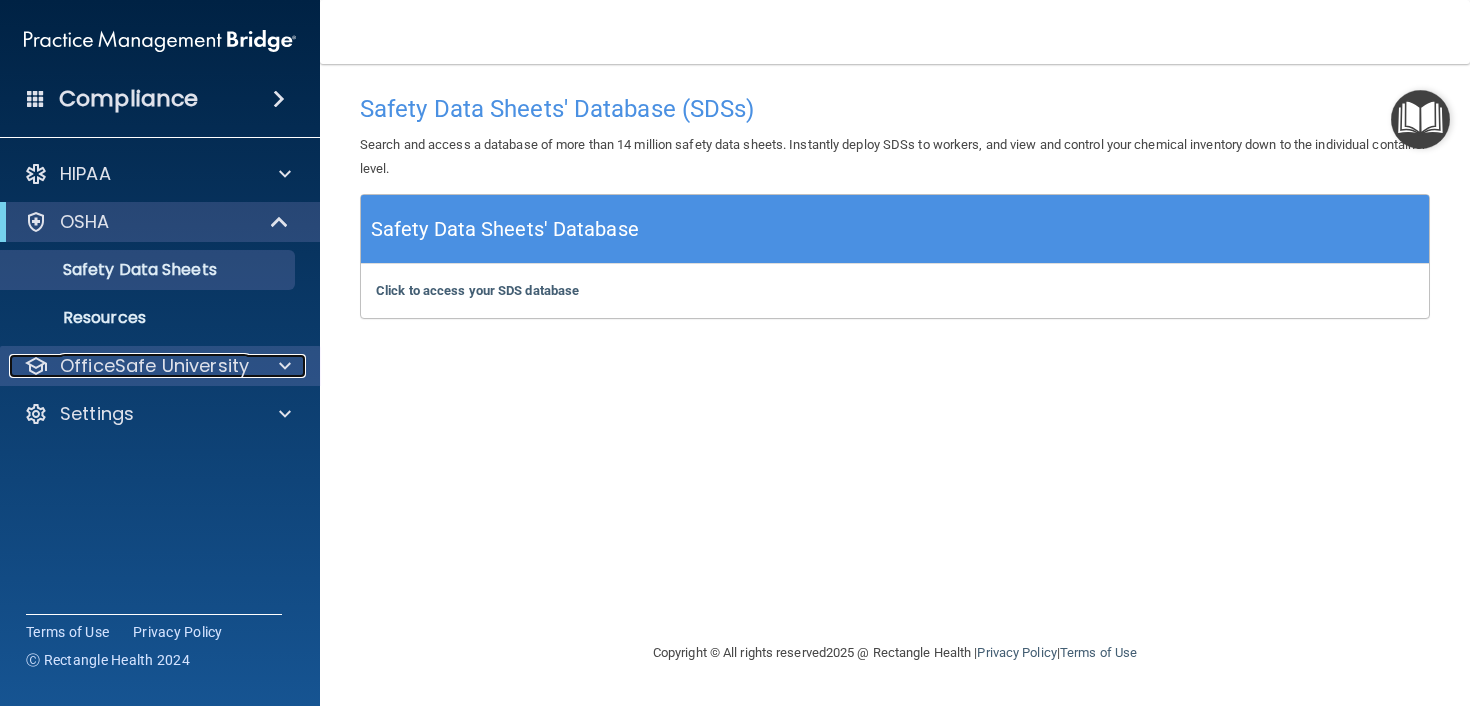 click on "OfficeSafe University" at bounding box center (154, 366) 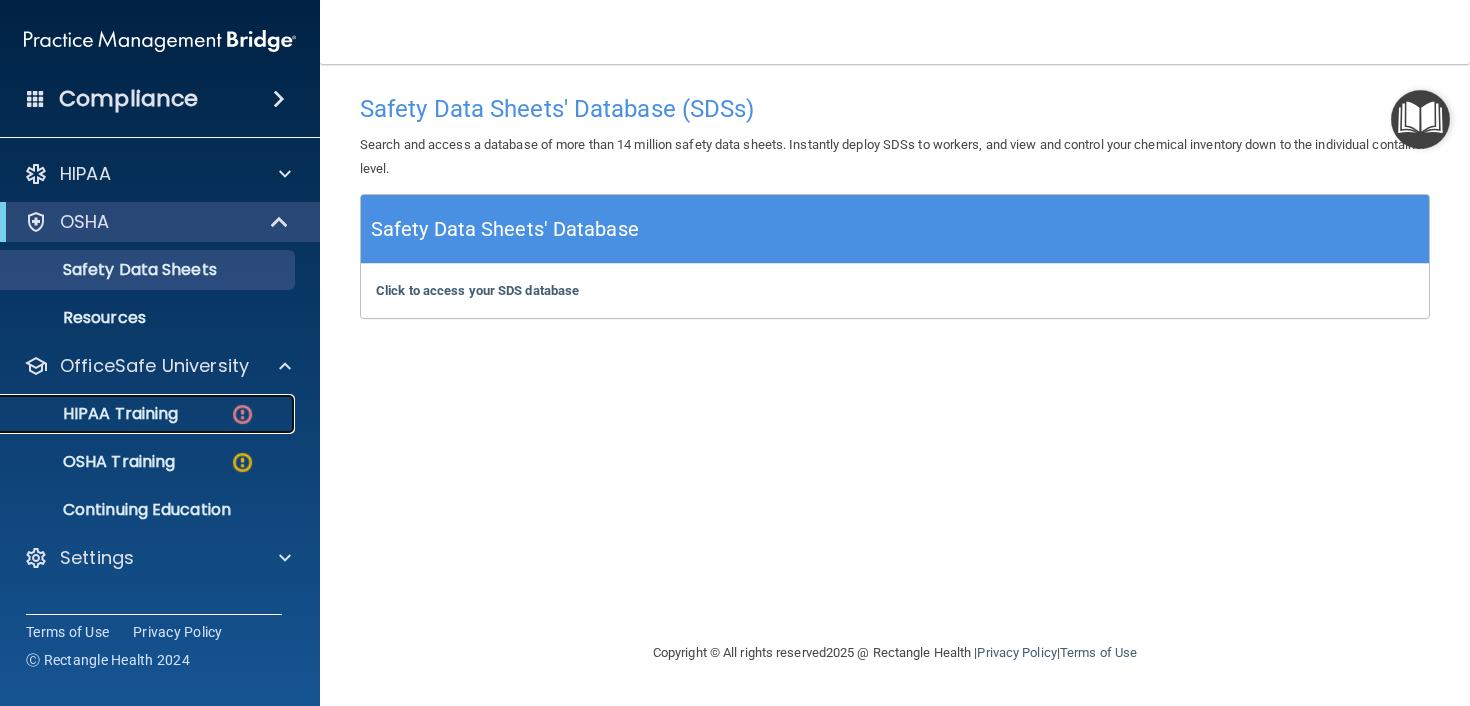 click on "HIPAA Training" at bounding box center [95, 414] 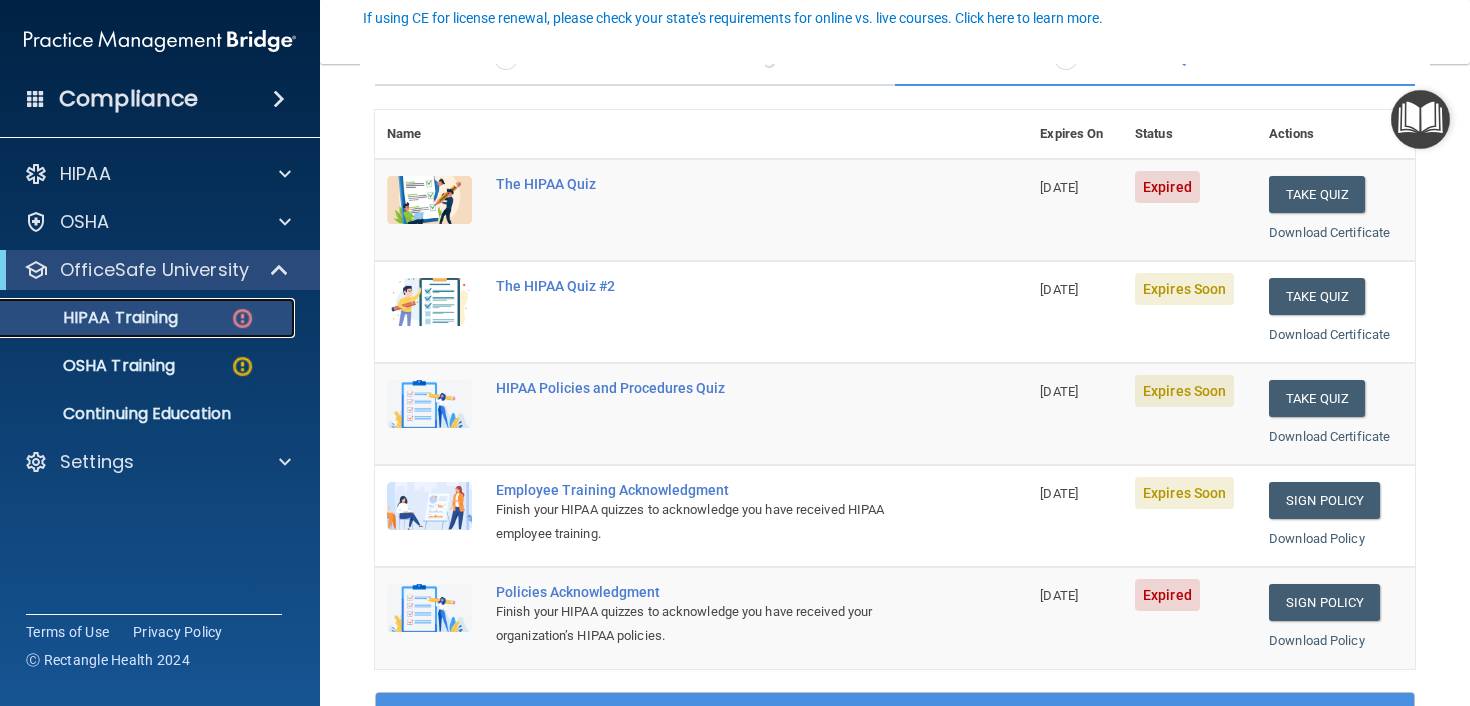 scroll, scrollTop: 197, scrollLeft: 0, axis: vertical 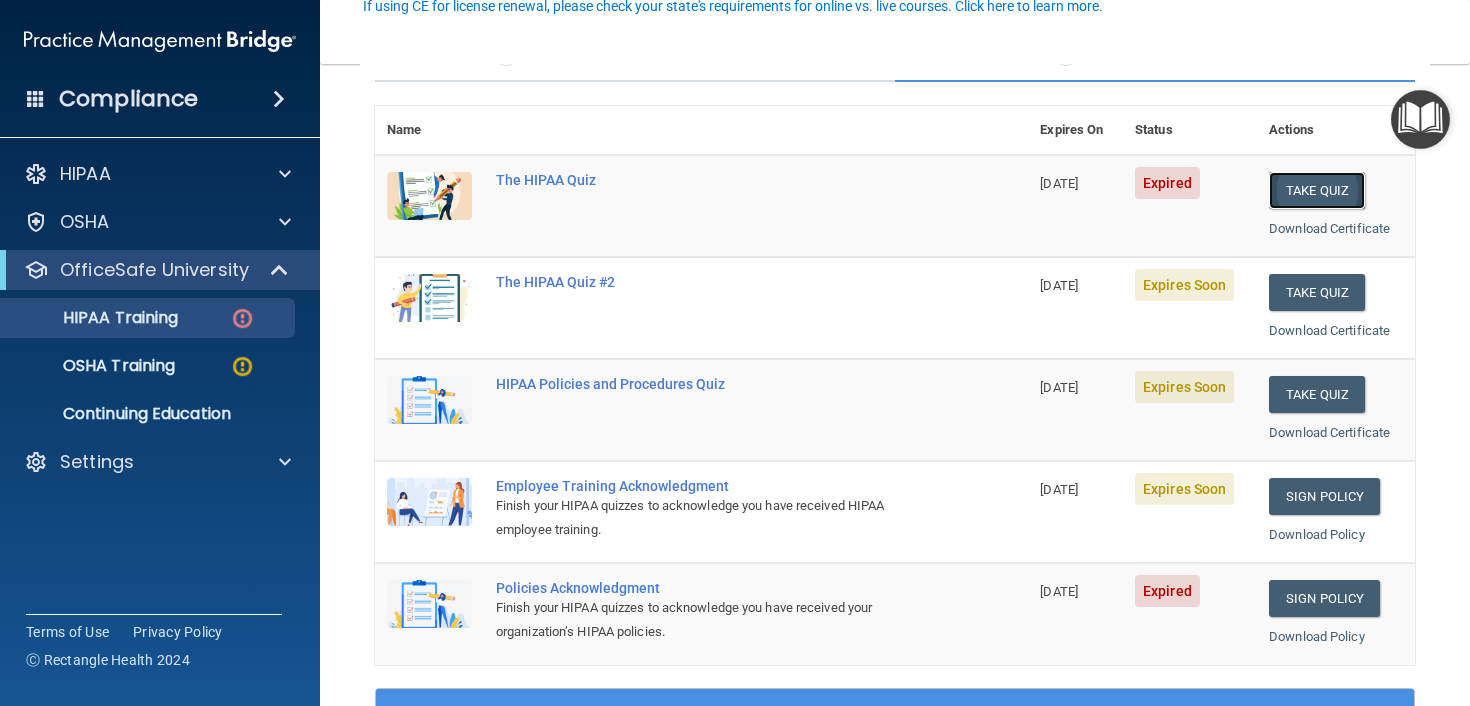 click on "Take Quiz" at bounding box center [1317, 190] 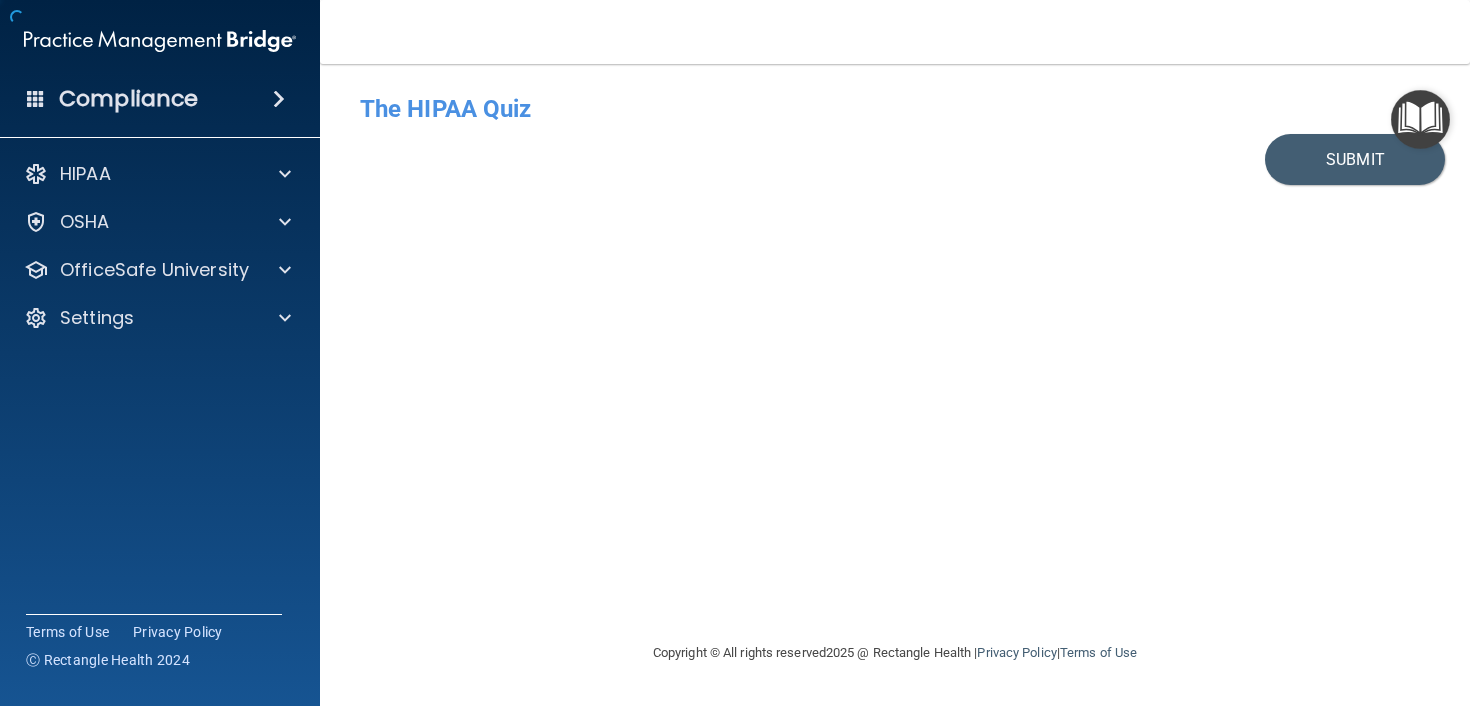 scroll, scrollTop: 0, scrollLeft: 0, axis: both 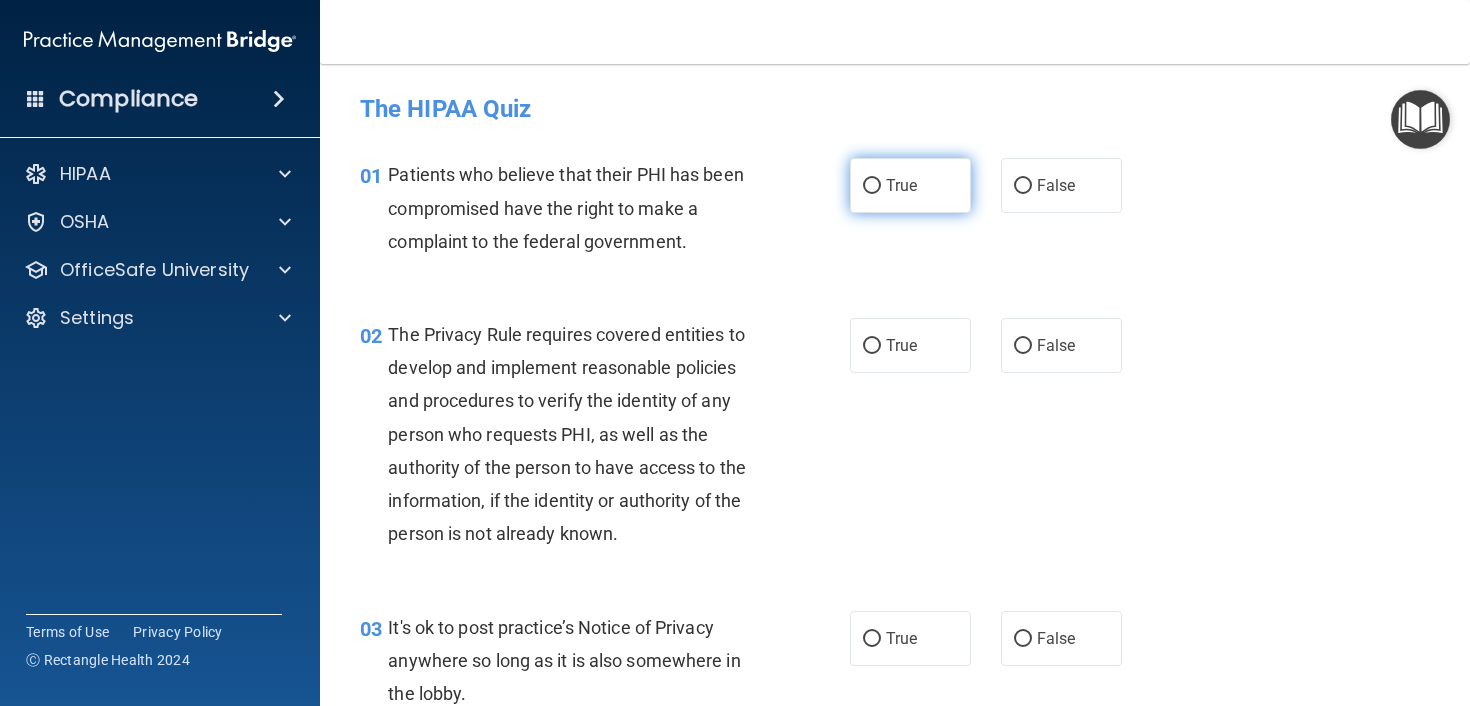 click on "True" at bounding box center [872, 186] 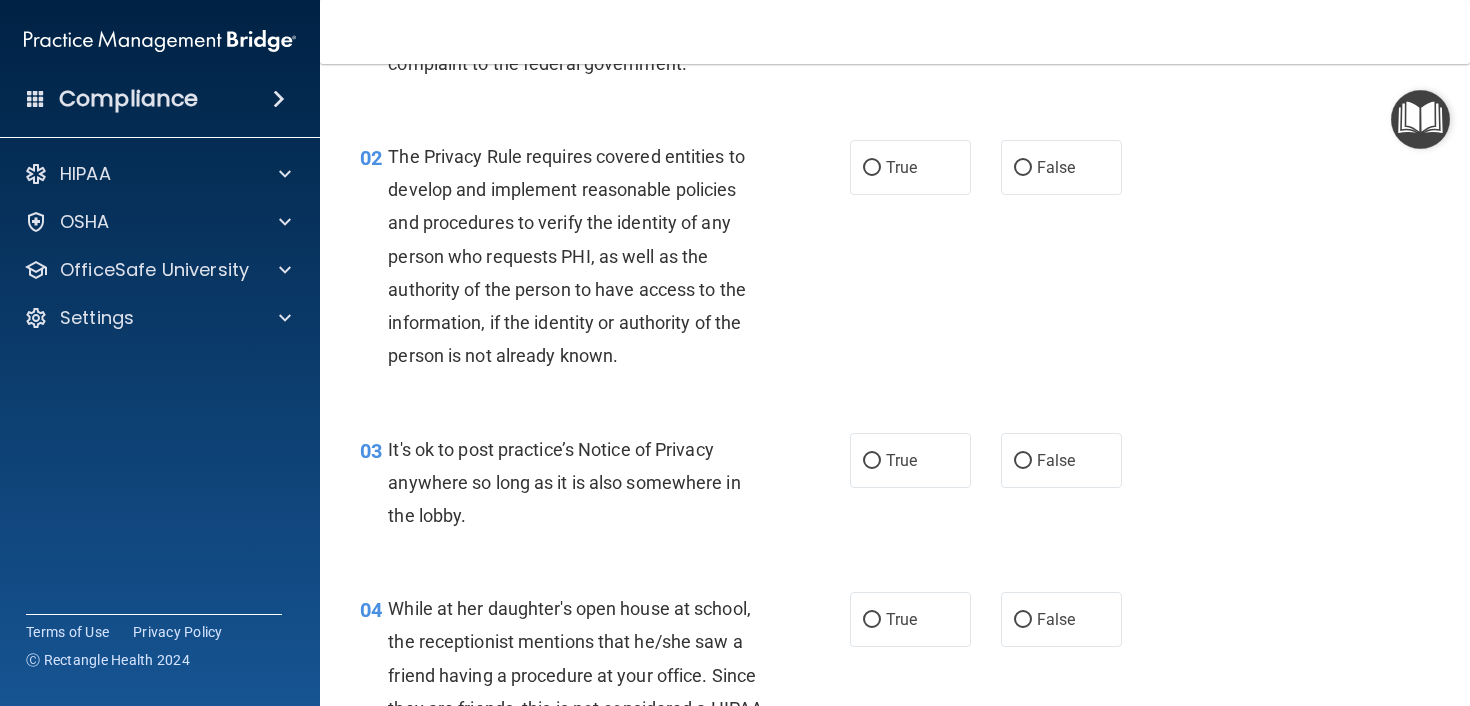 scroll, scrollTop: 182, scrollLeft: 0, axis: vertical 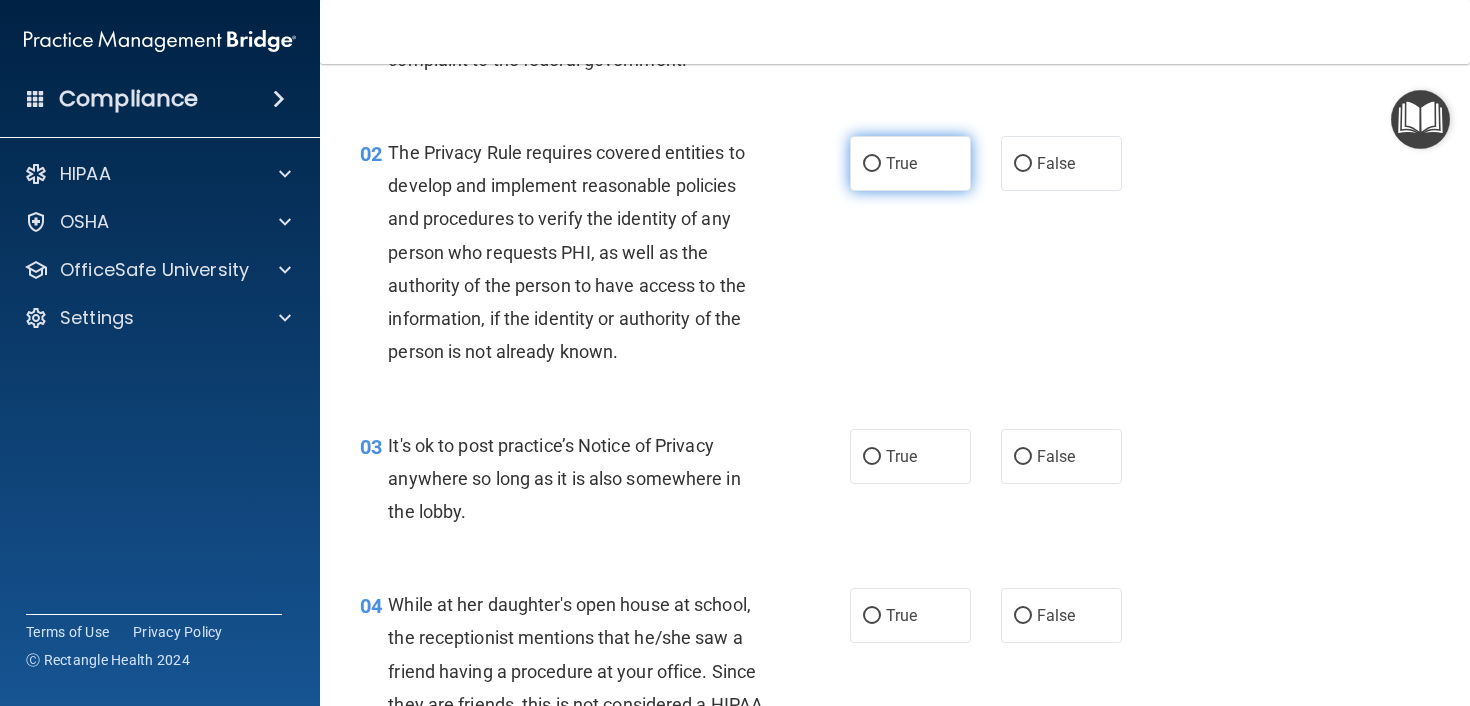 click on "True" at bounding box center (872, 164) 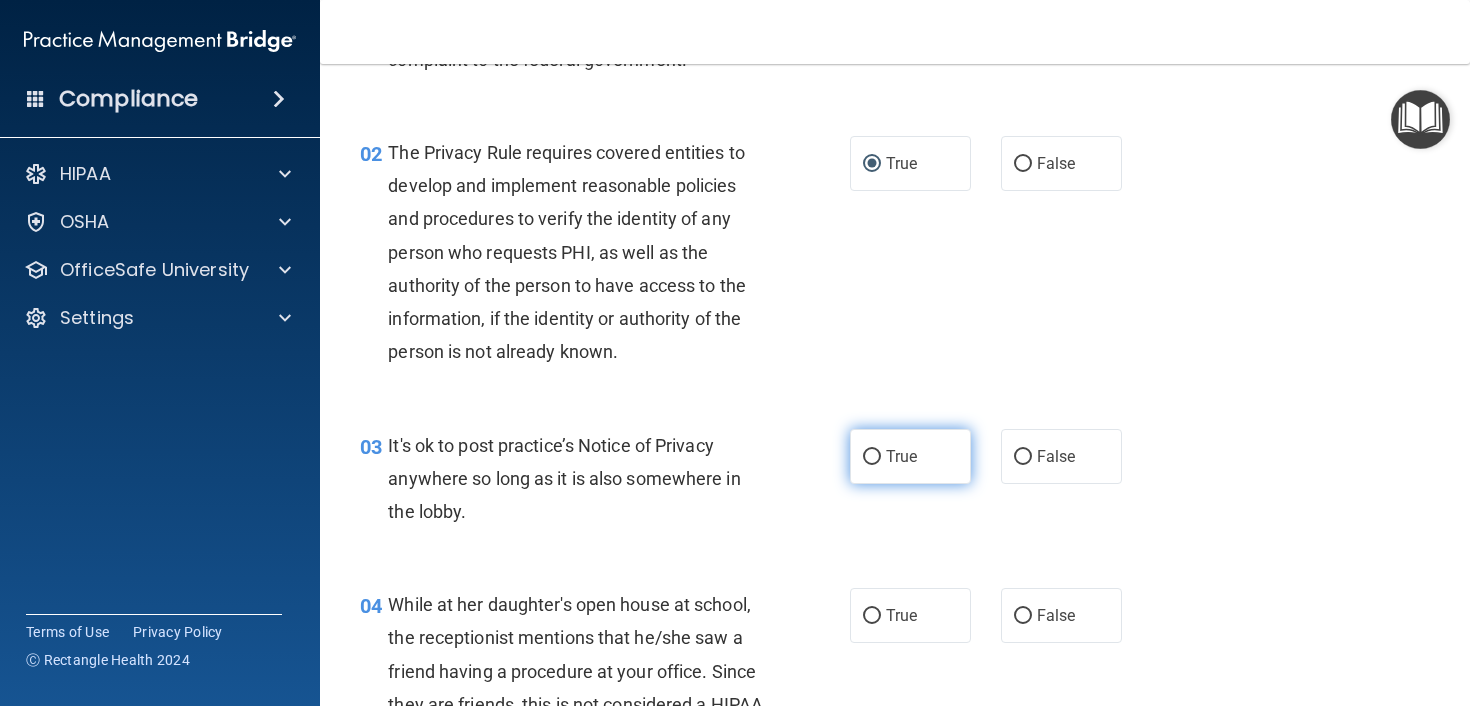 click on "True" at bounding box center [910, 456] 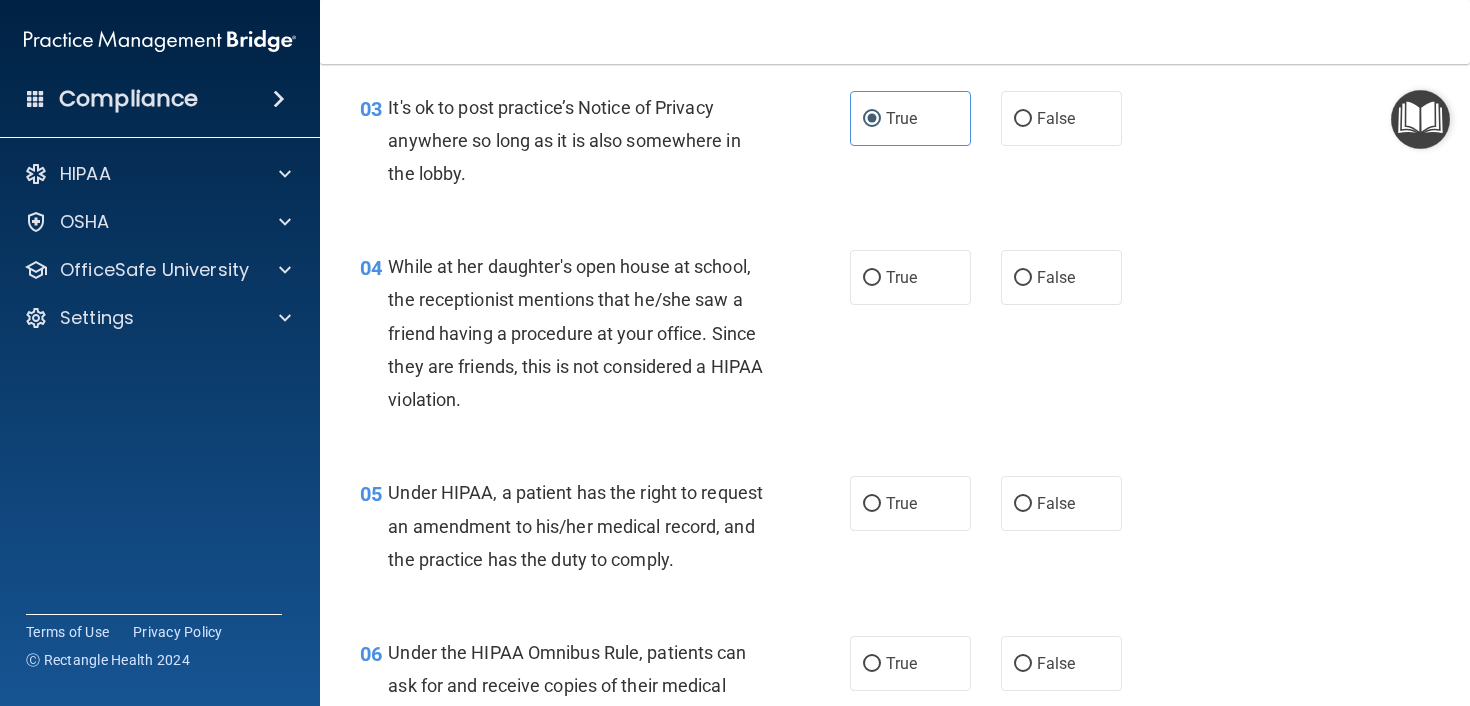 scroll, scrollTop: 544, scrollLeft: 0, axis: vertical 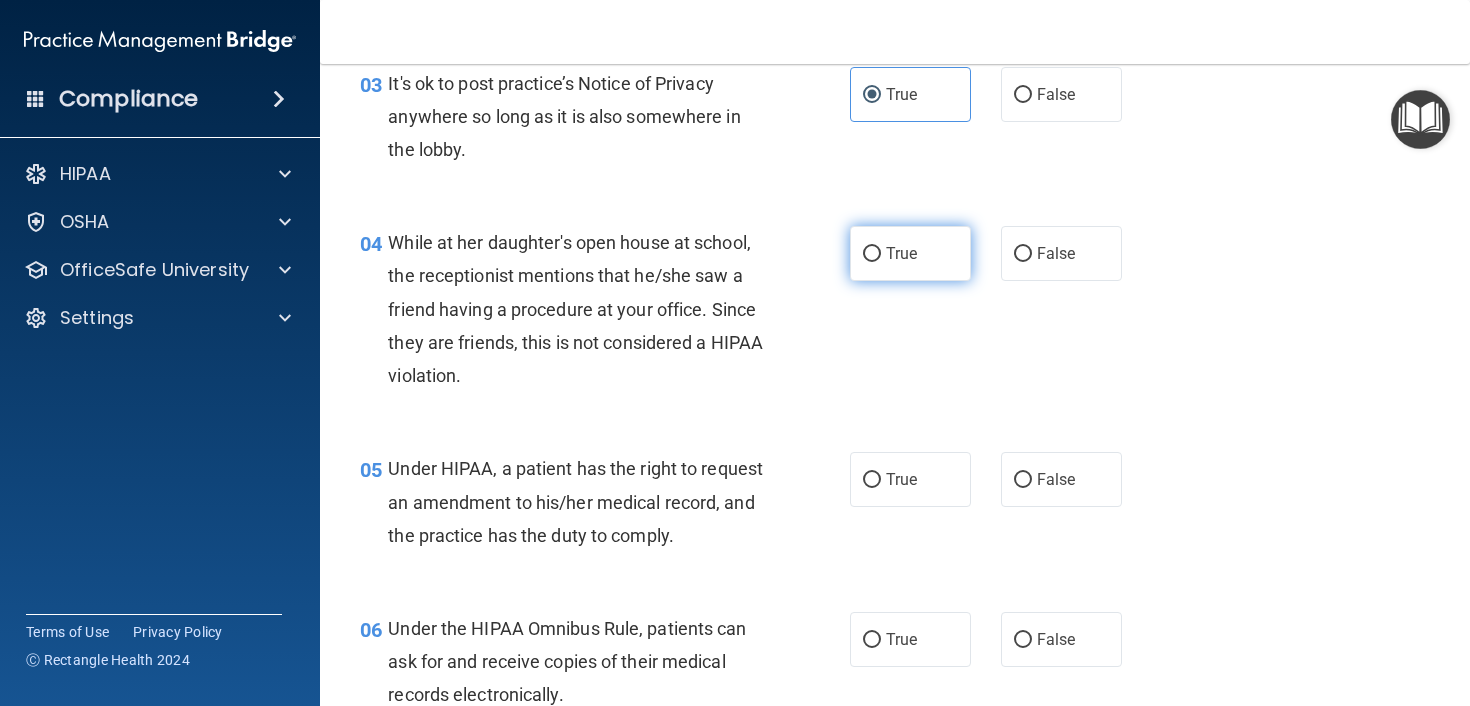 click on "True" at bounding box center (872, 254) 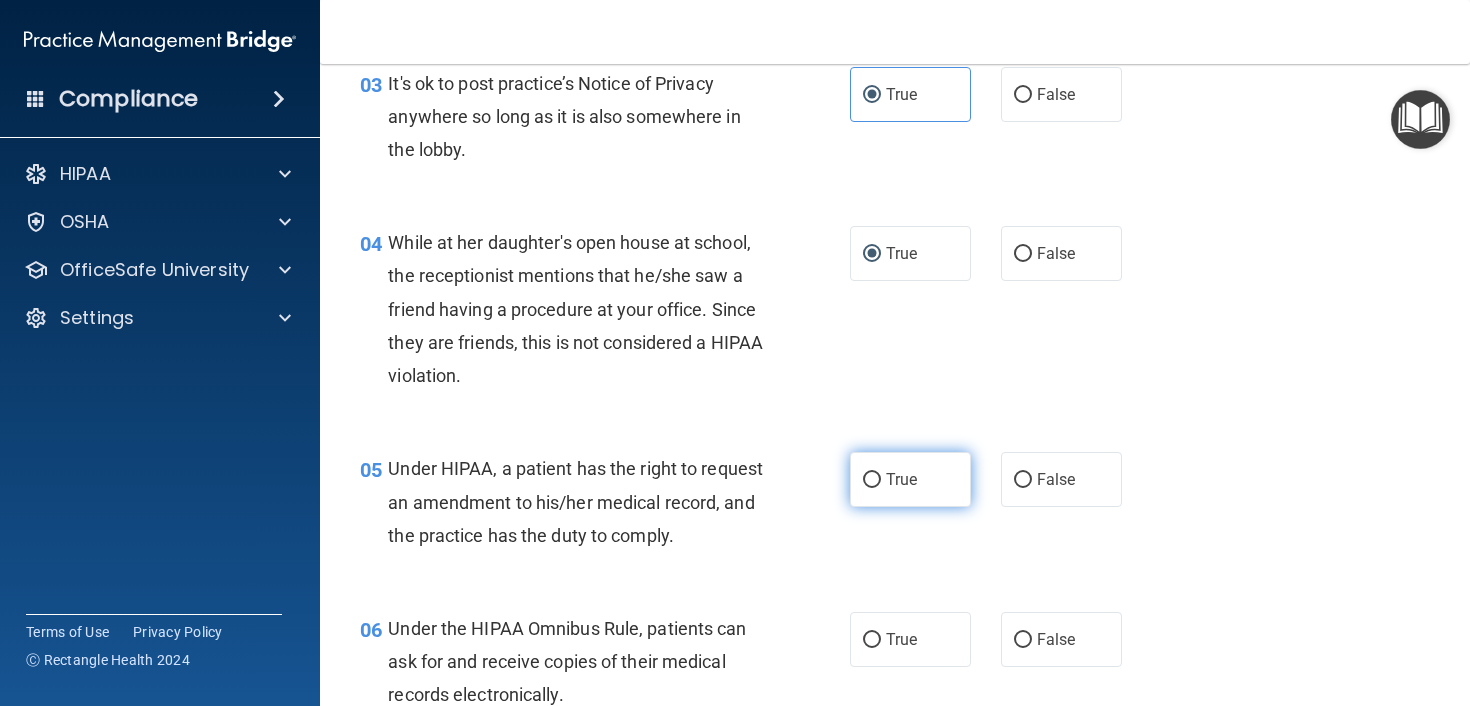click on "True" at bounding box center [910, 479] 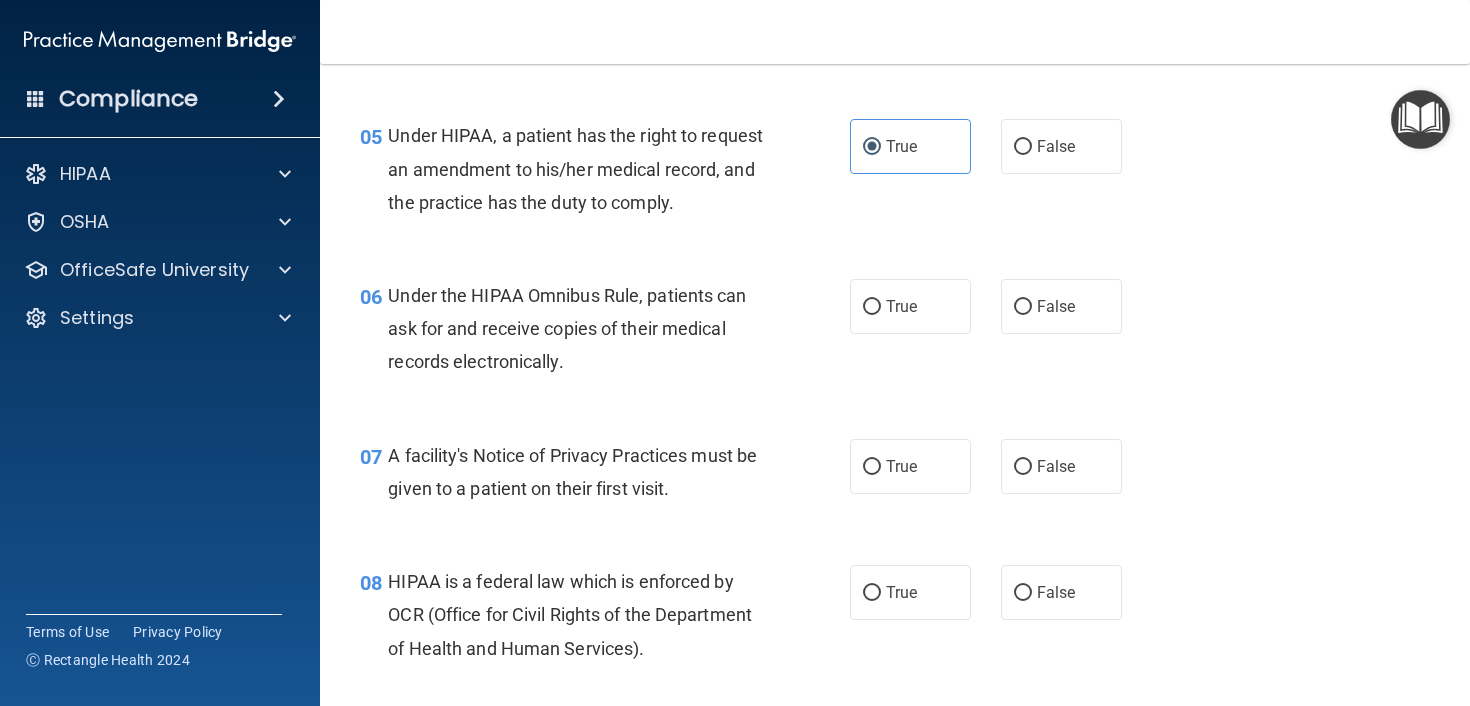 scroll, scrollTop: 912, scrollLeft: 0, axis: vertical 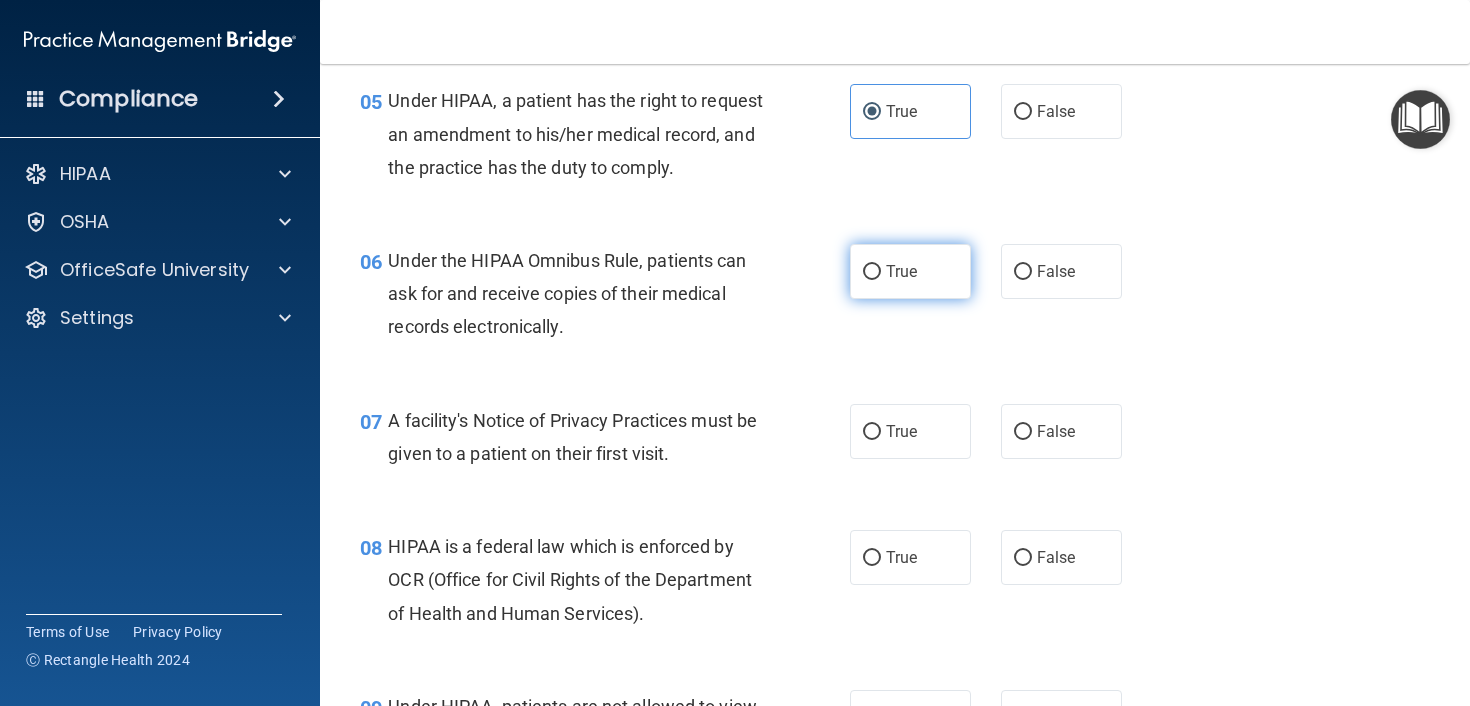 click on "True" at bounding box center (872, 272) 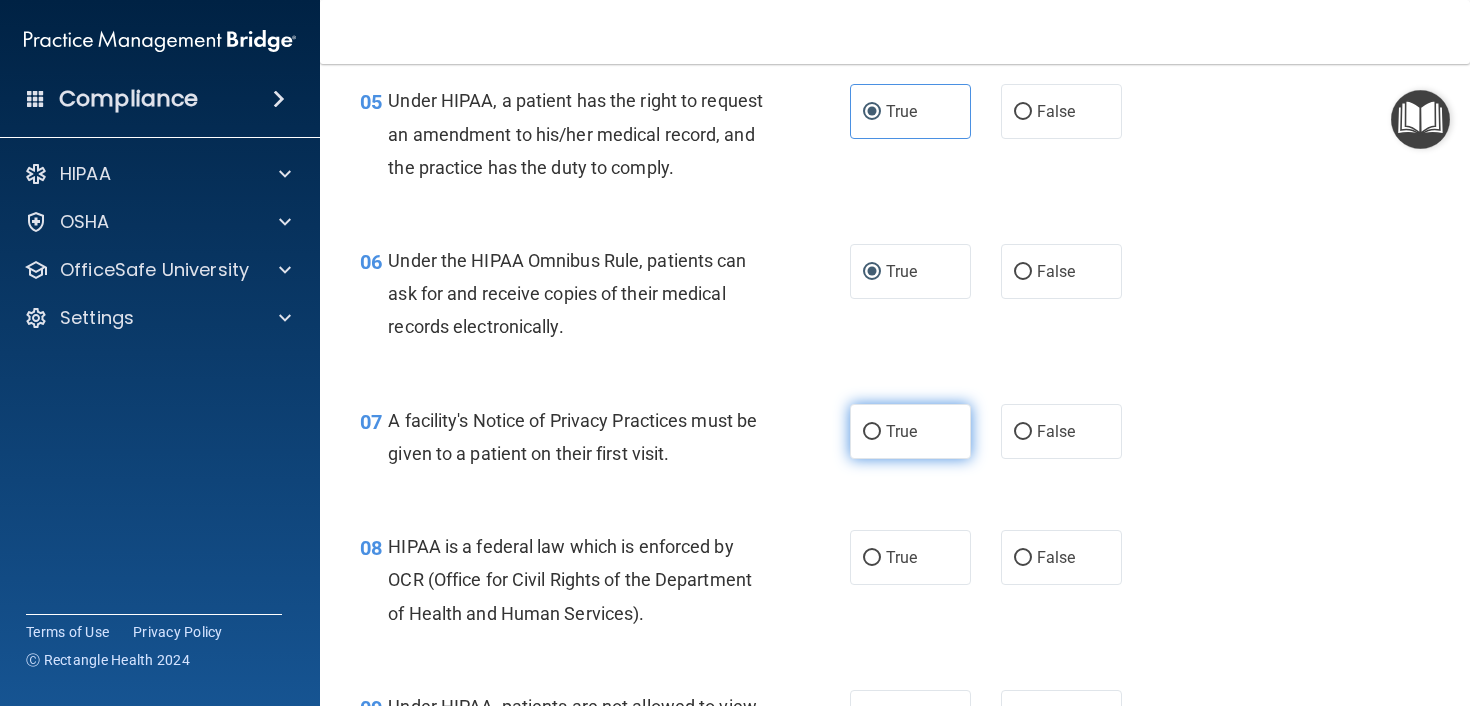 click on "True" at bounding box center [872, 432] 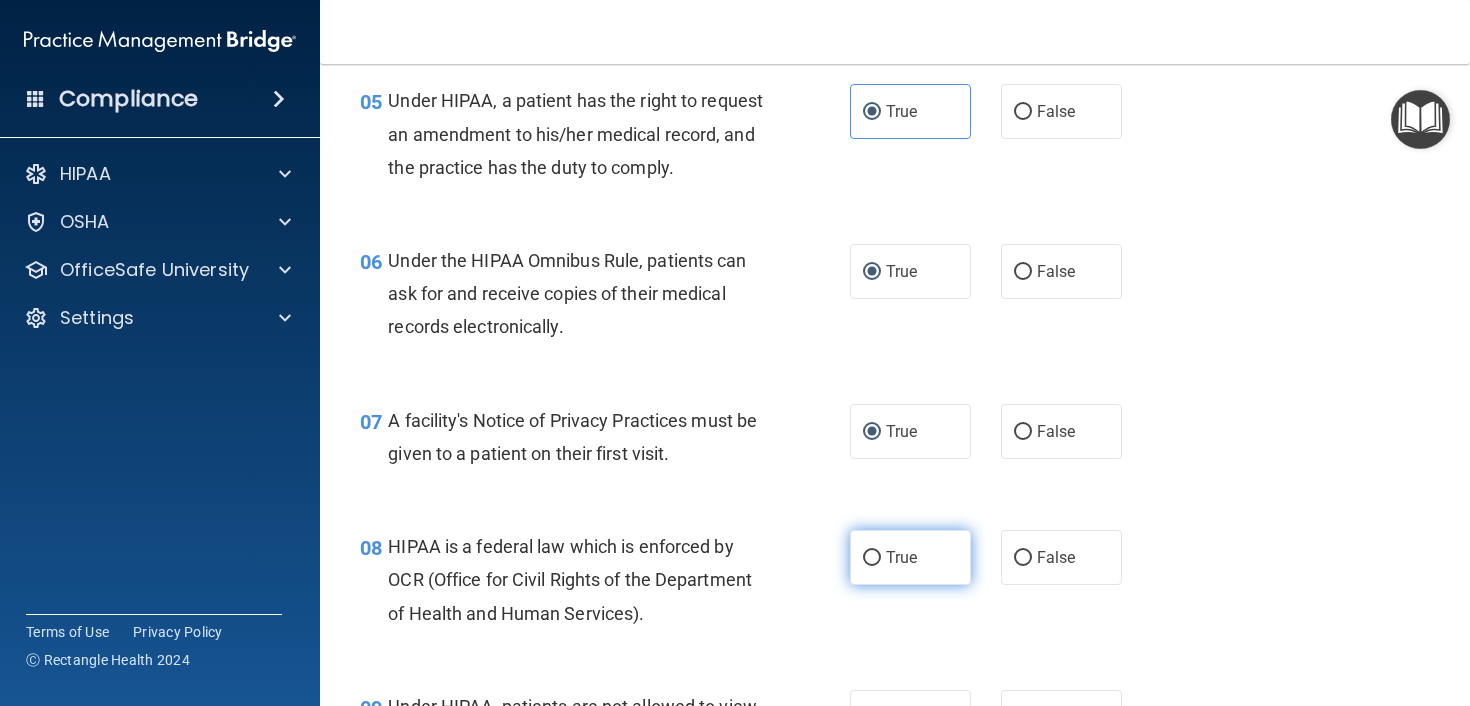 click on "True" at bounding box center [872, 558] 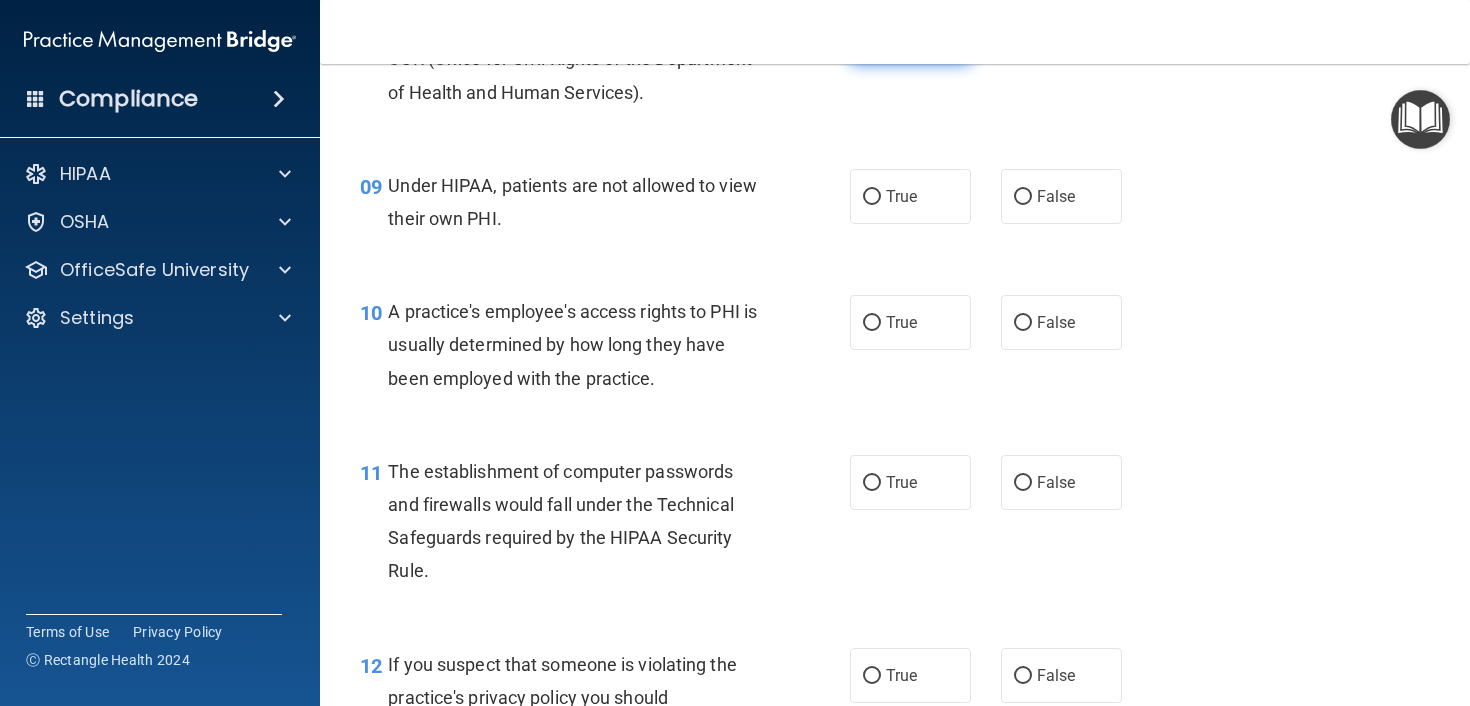 scroll, scrollTop: 1514, scrollLeft: 0, axis: vertical 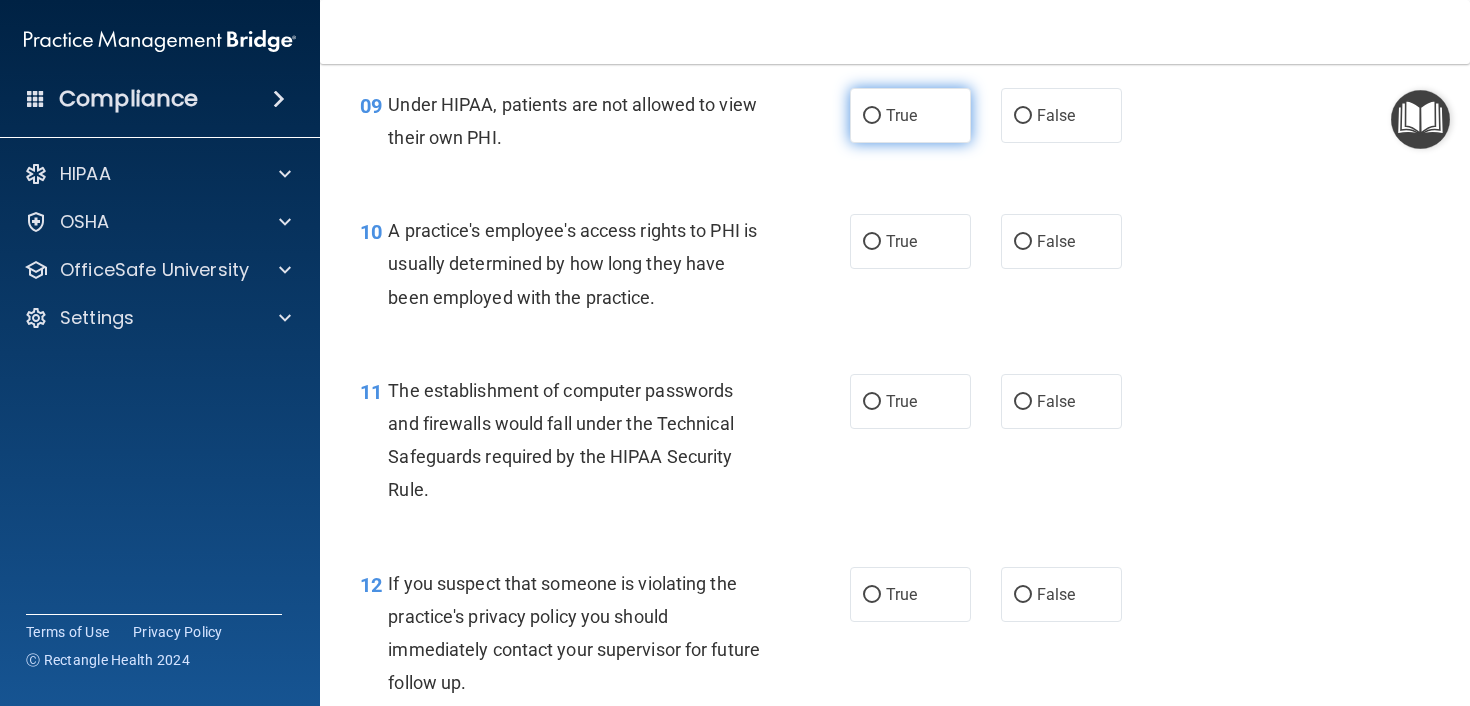 click on "True" at bounding box center (872, 116) 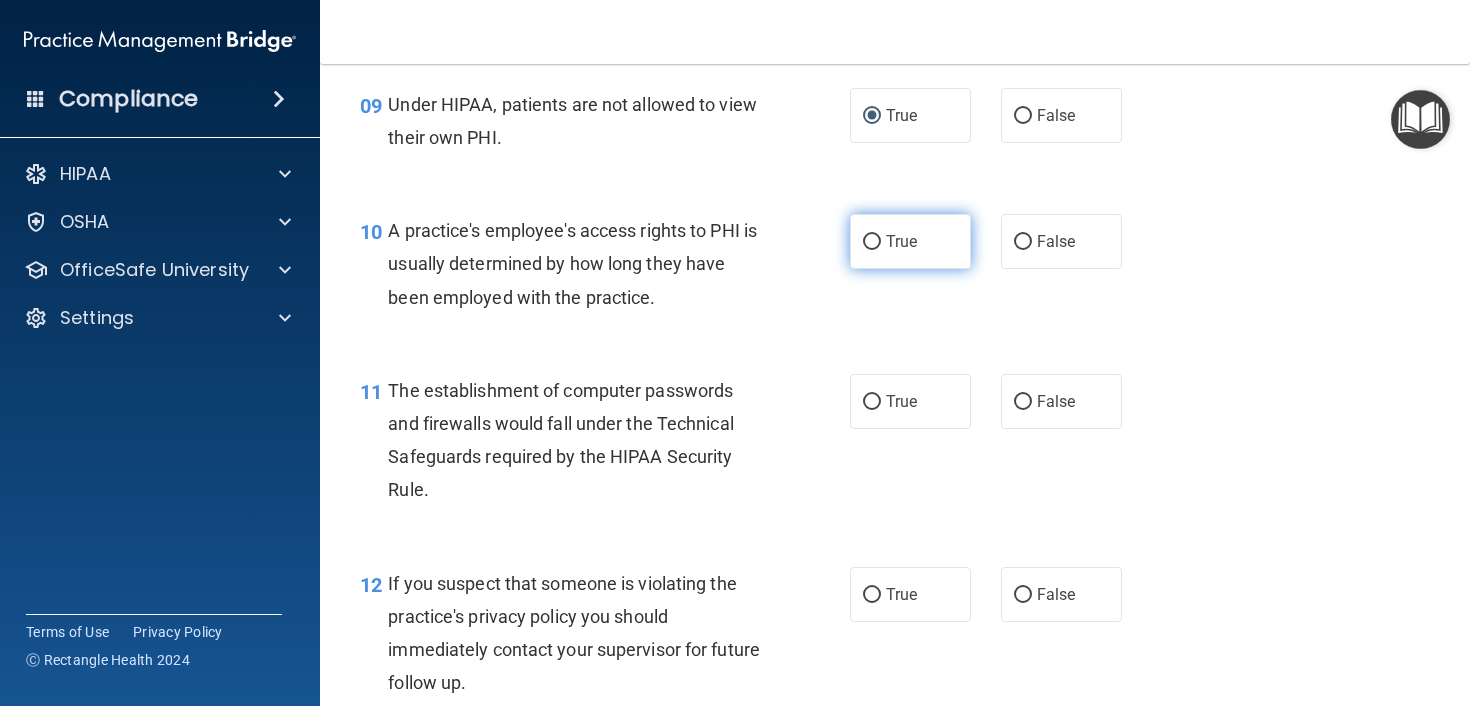 click on "True" at bounding box center (910, 241) 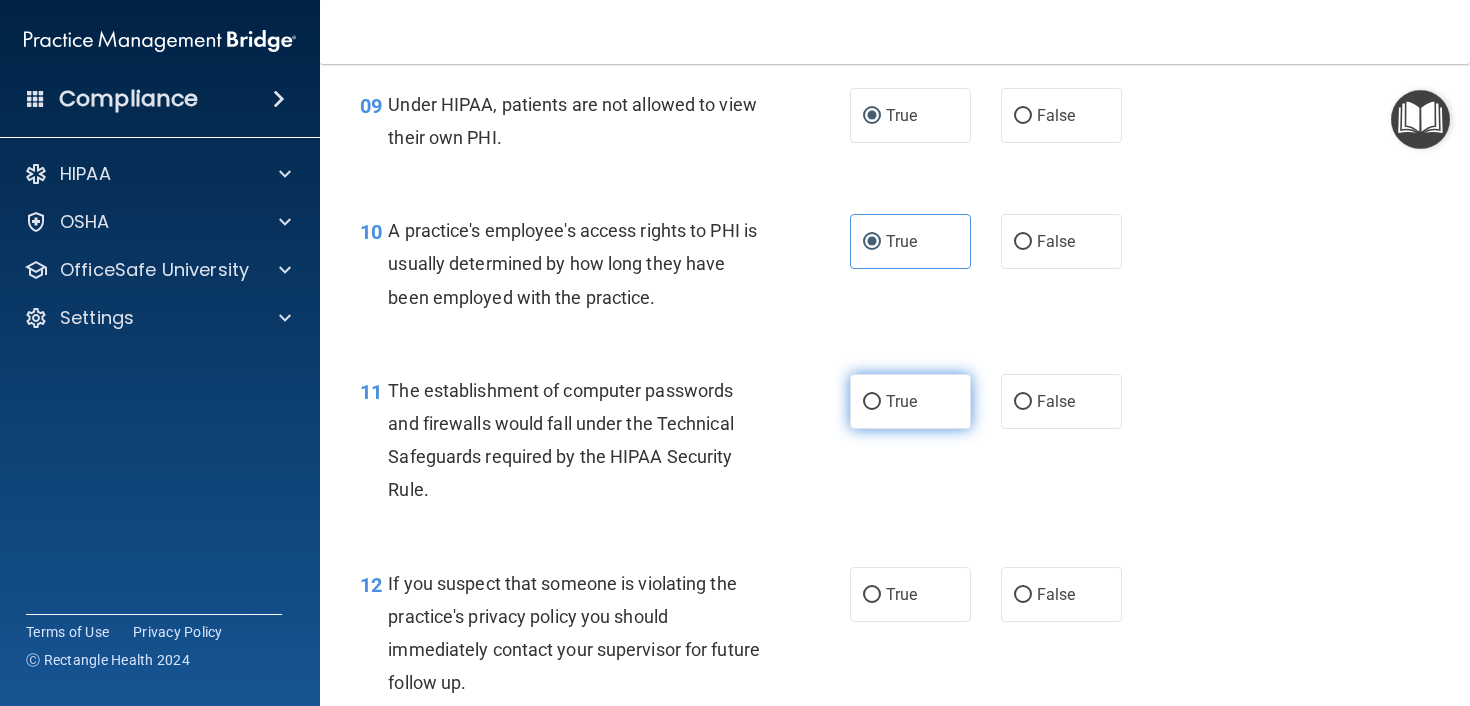 click on "True" at bounding box center (872, 402) 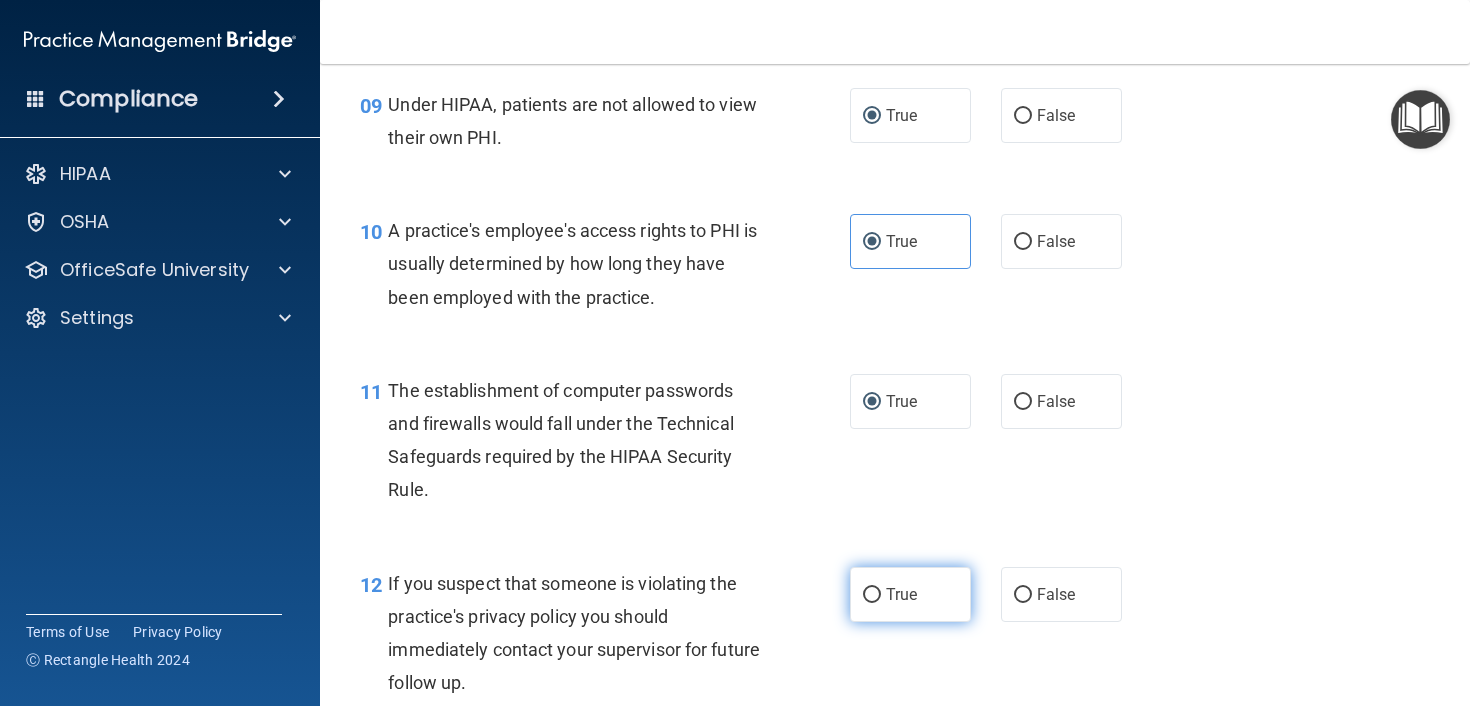 click on "True" at bounding box center (872, 595) 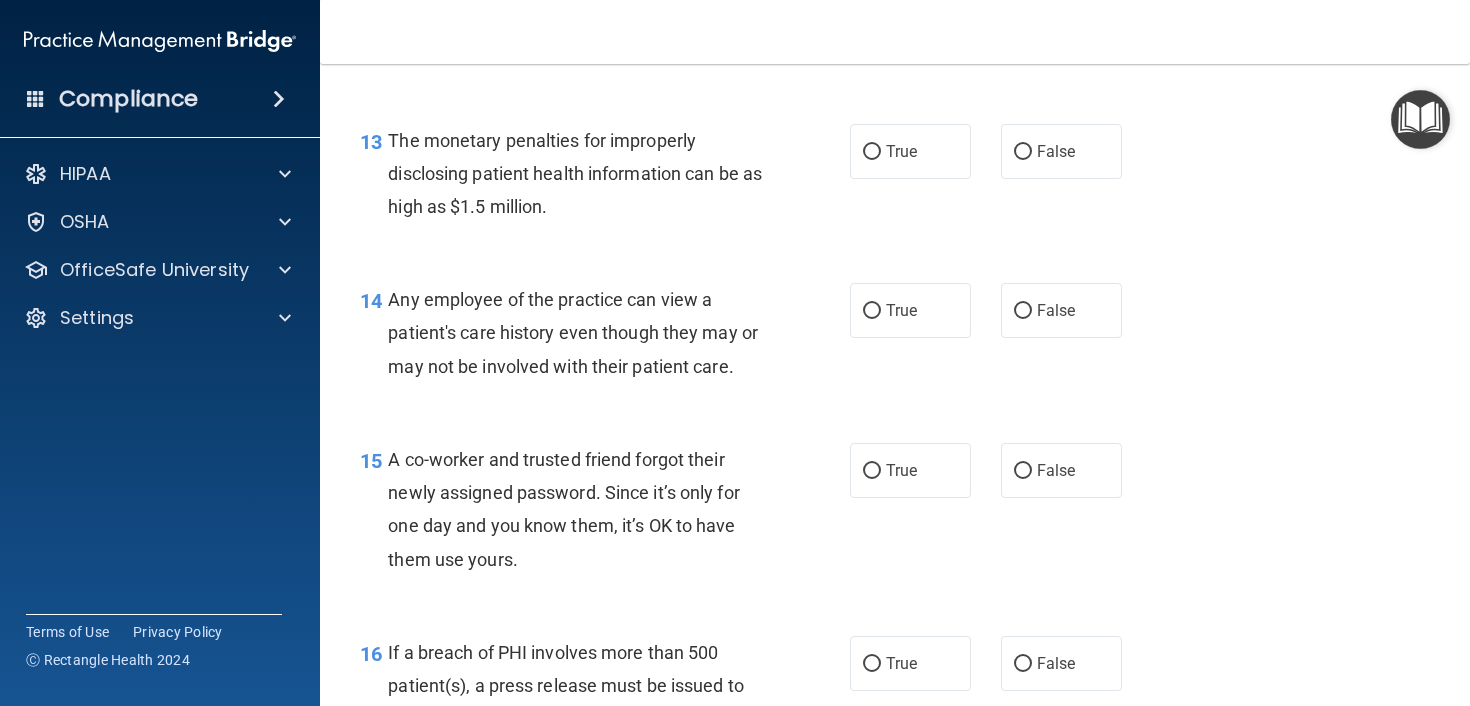 scroll, scrollTop: 2231, scrollLeft: 0, axis: vertical 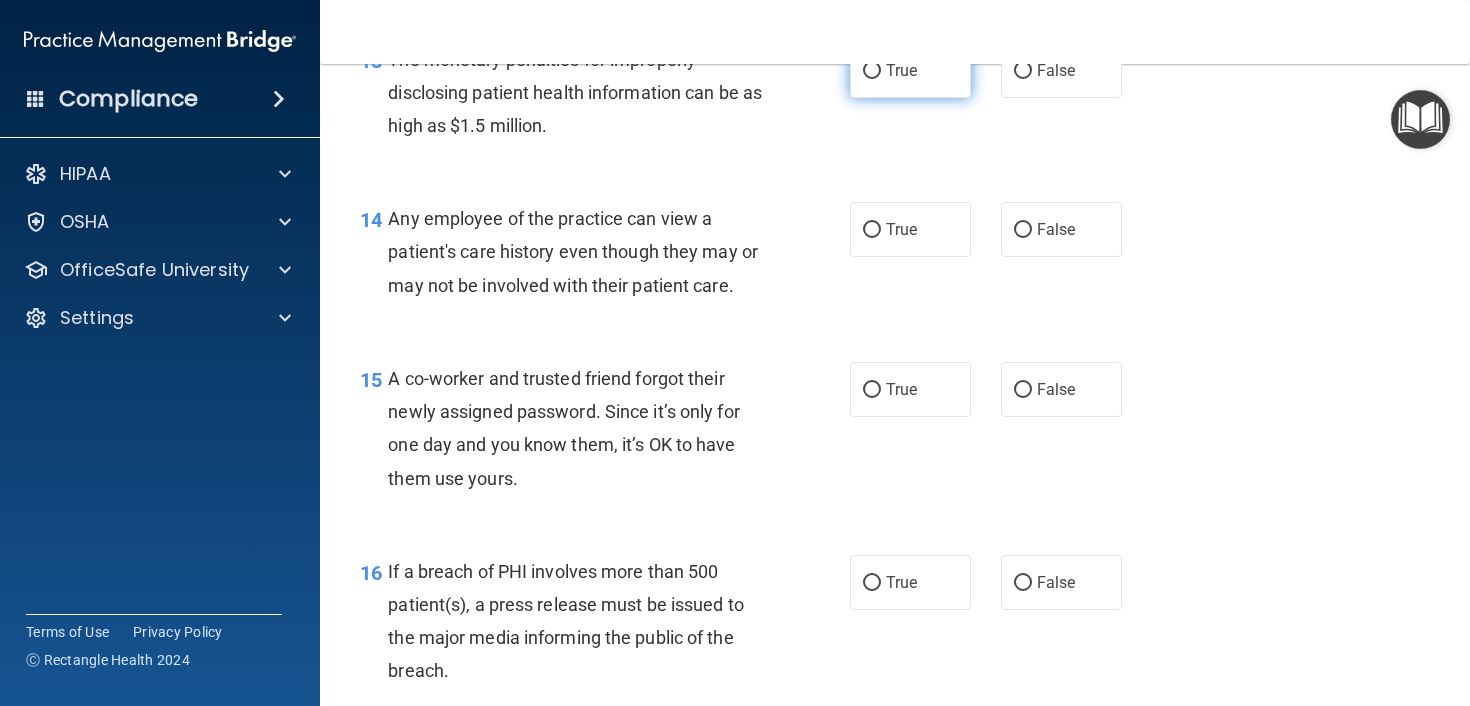 click on "True" at bounding box center (872, 71) 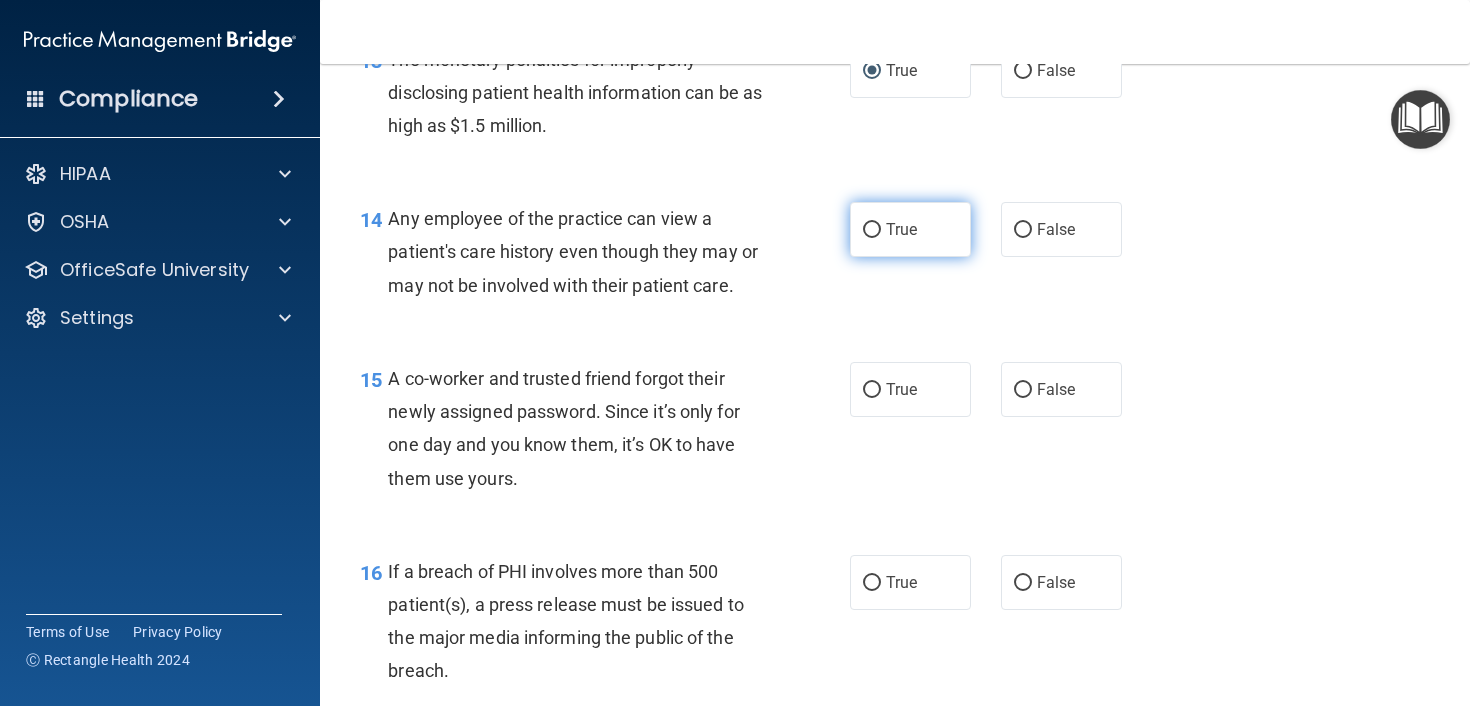 click on "True" at bounding box center (872, 230) 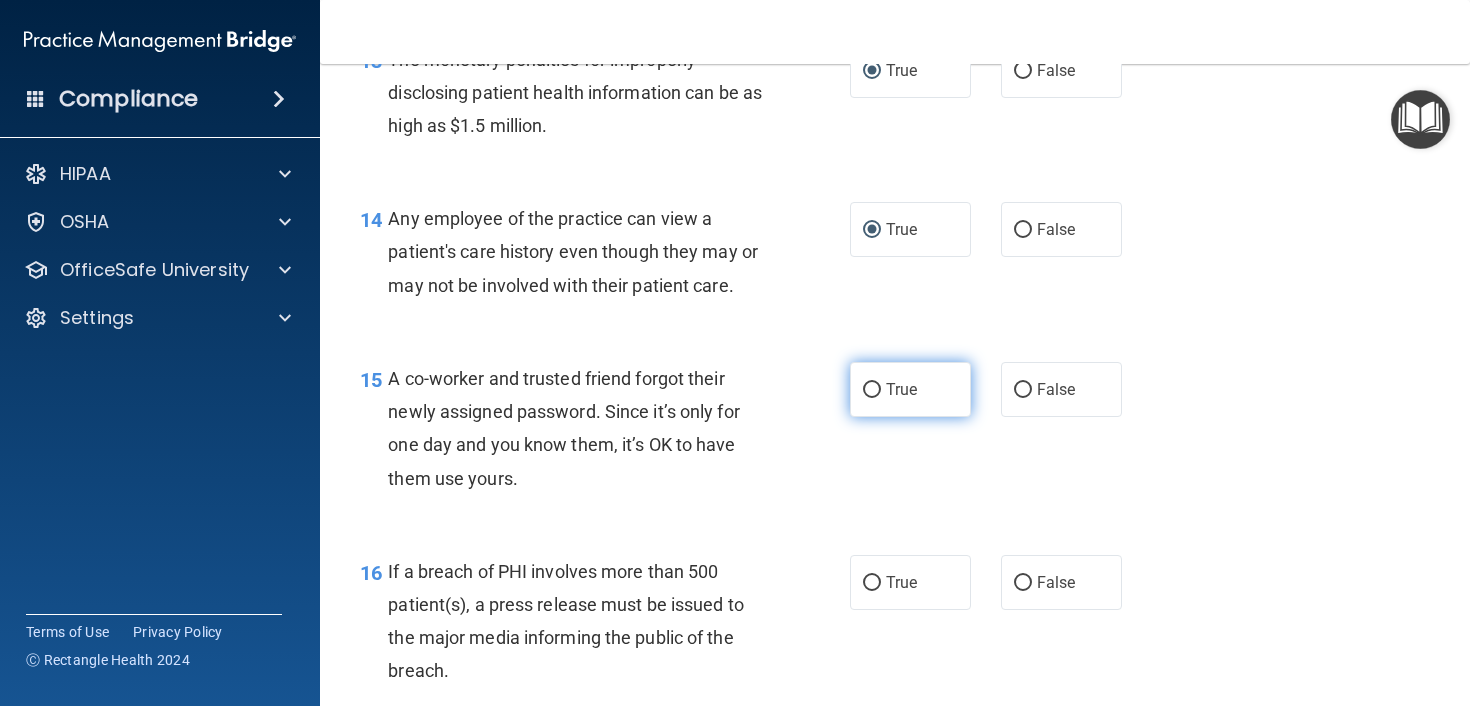 click on "True" at bounding box center [872, 390] 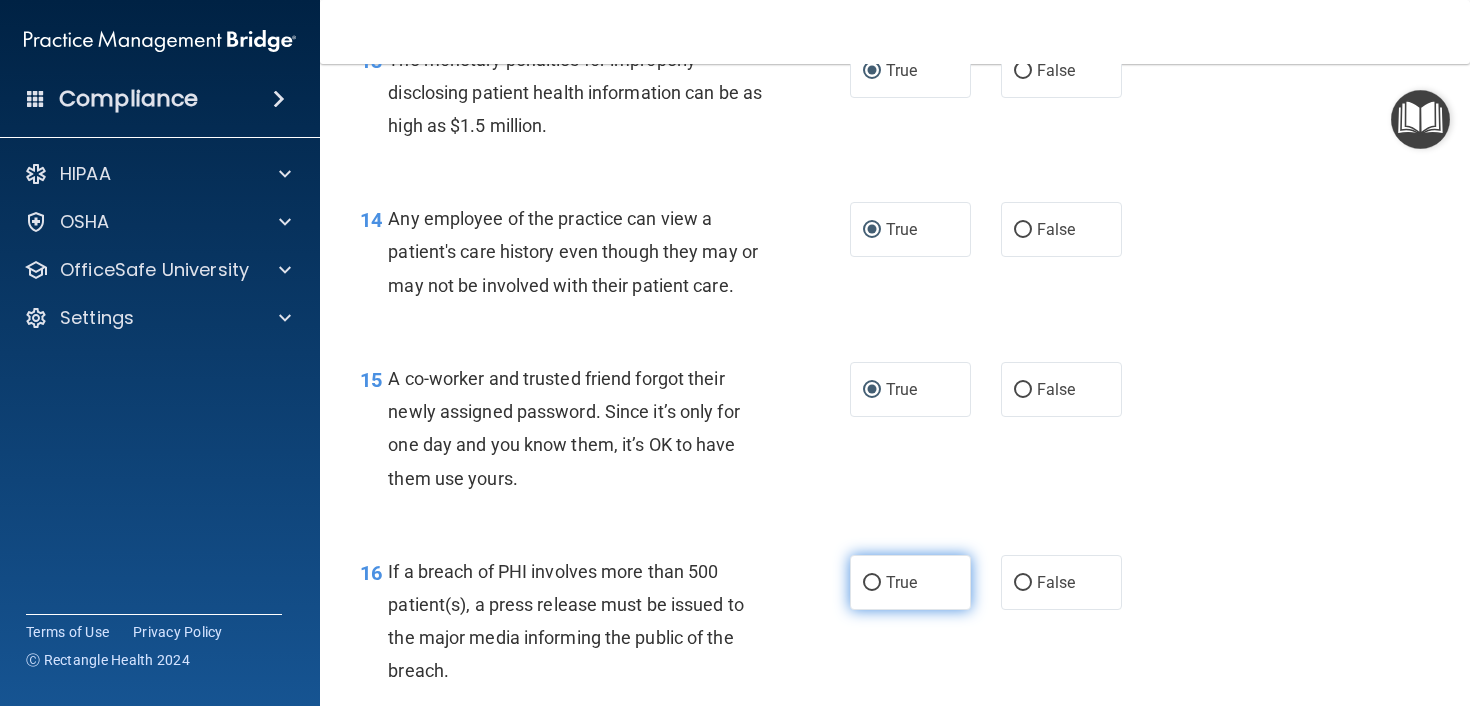 click on "True" at bounding box center (872, 583) 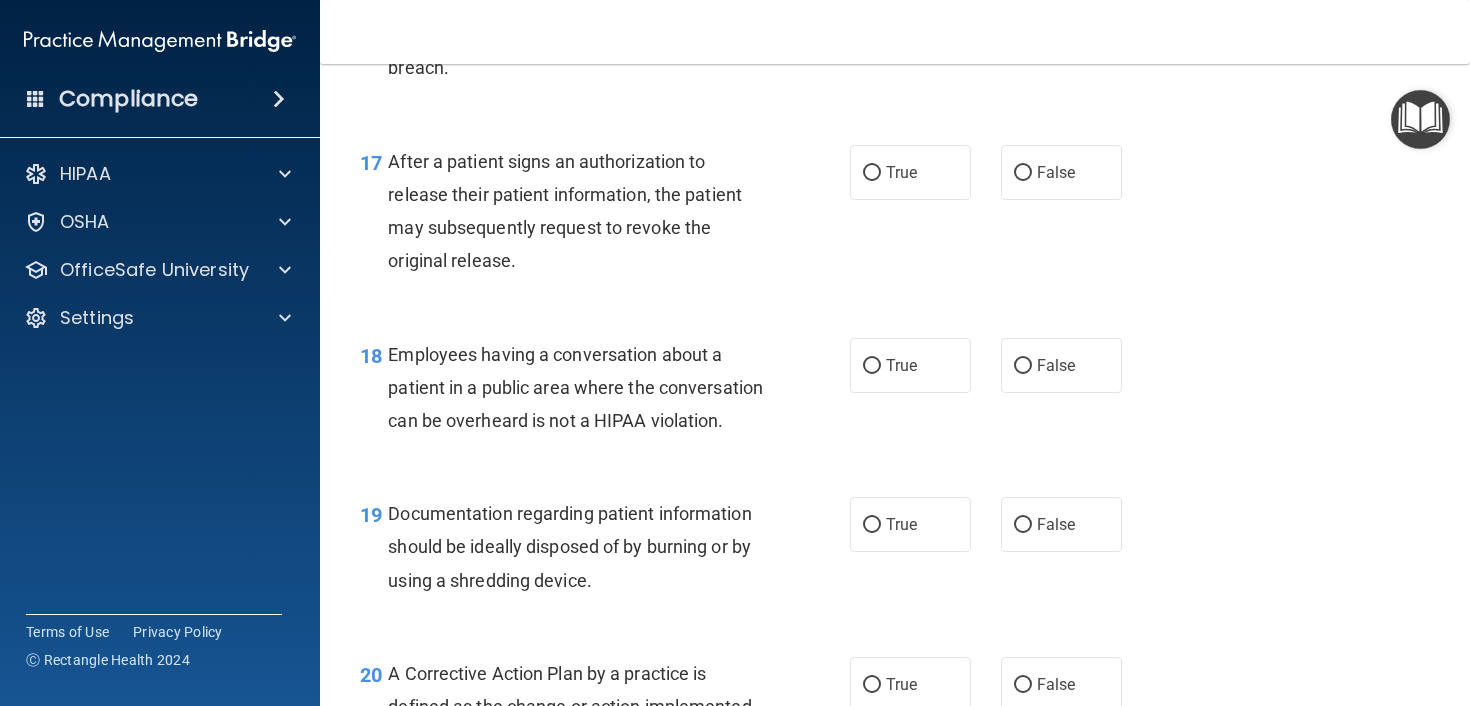 scroll, scrollTop: 2841, scrollLeft: 0, axis: vertical 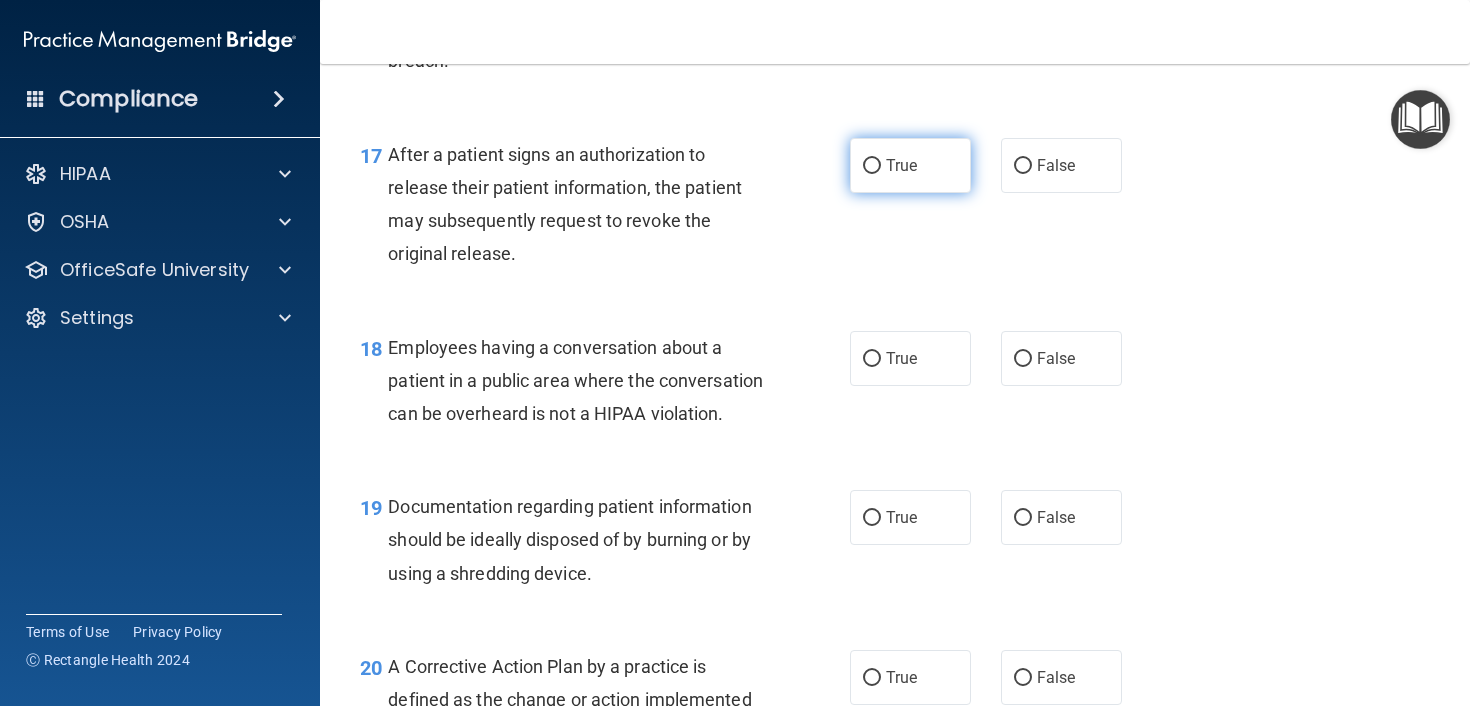 click on "True" at bounding box center [872, 166] 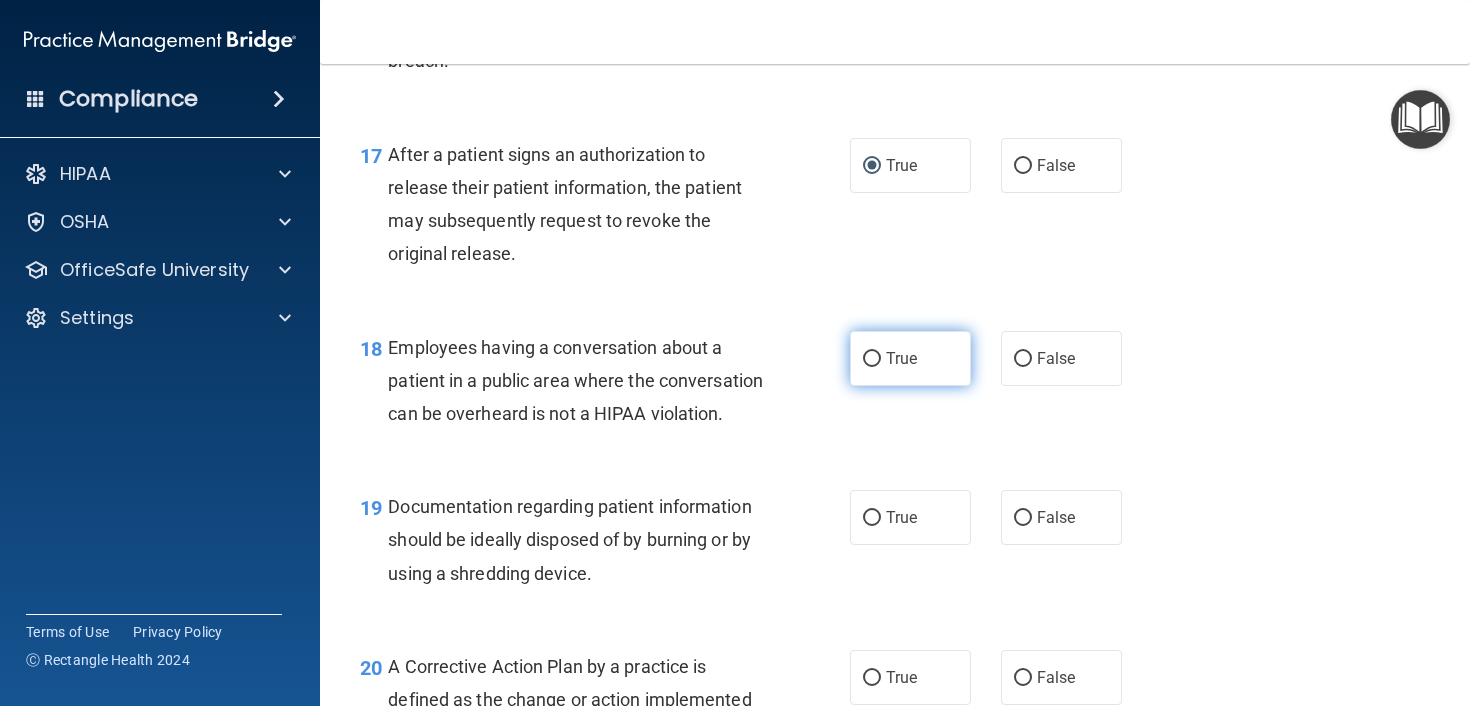 click on "True" at bounding box center (872, 359) 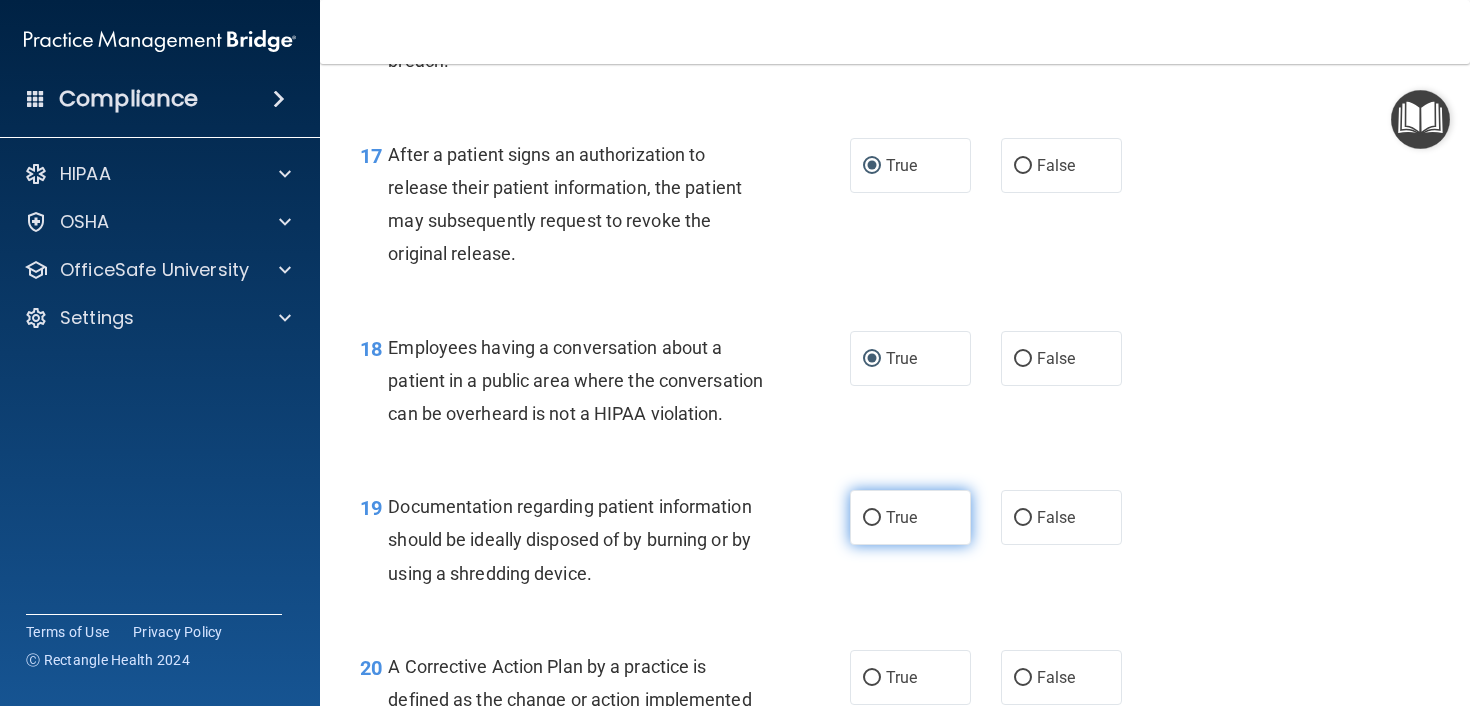 click on "True" at bounding box center [872, 518] 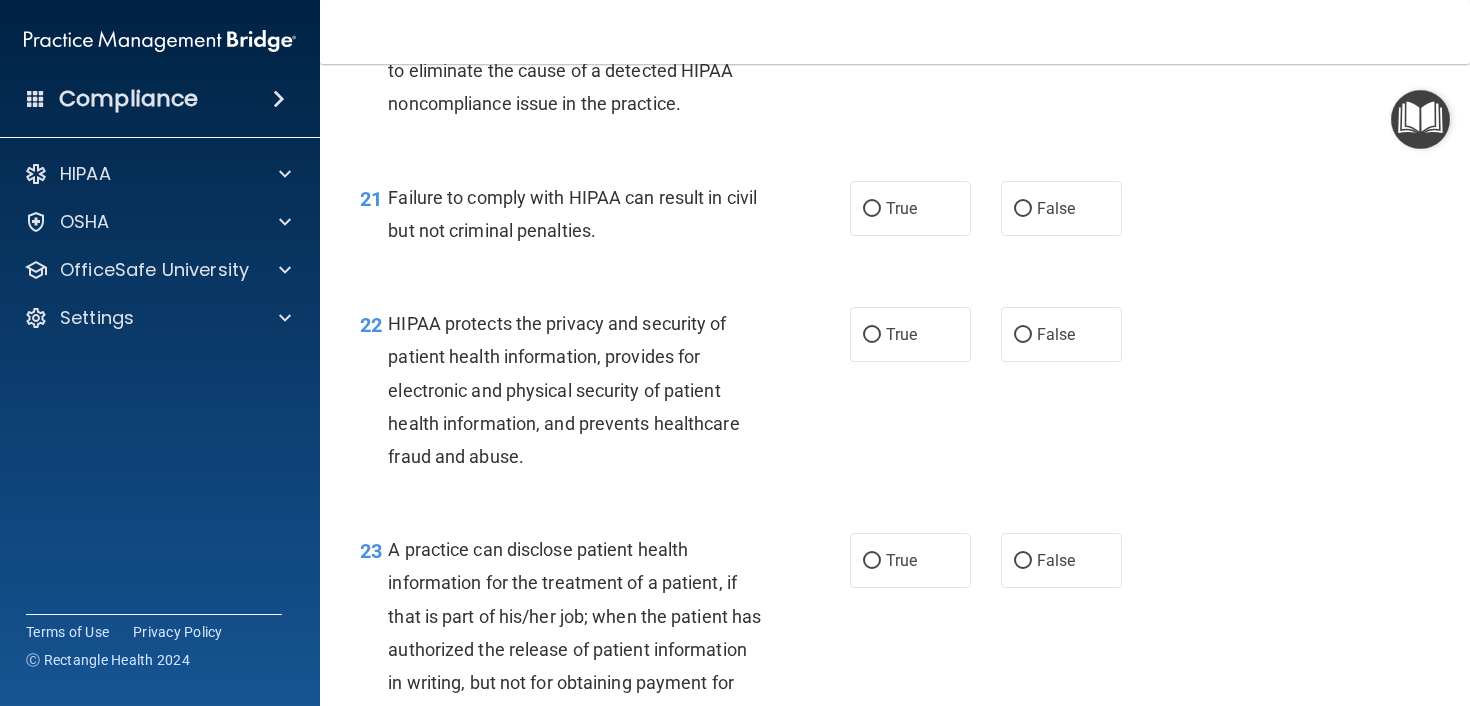 scroll, scrollTop: 3518, scrollLeft: 0, axis: vertical 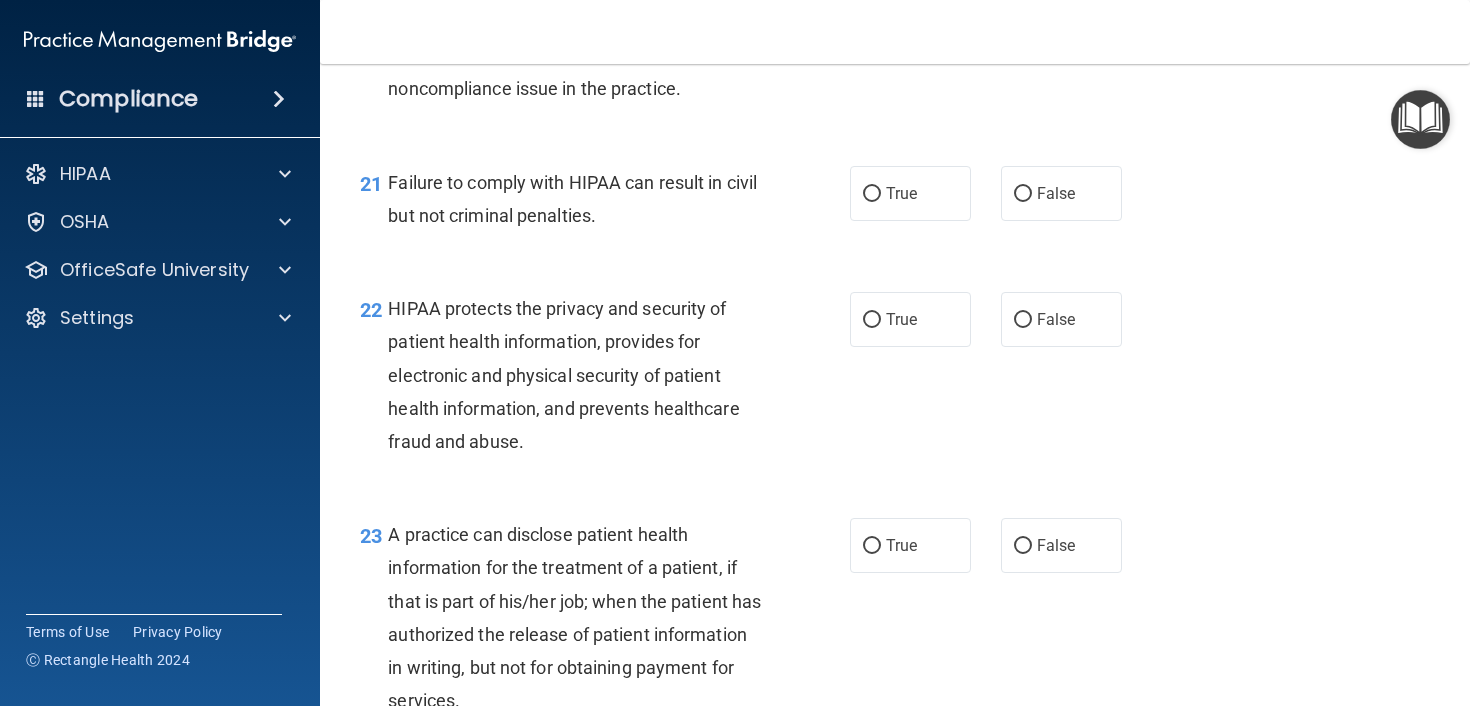 click on "True" at bounding box center [872, 1] 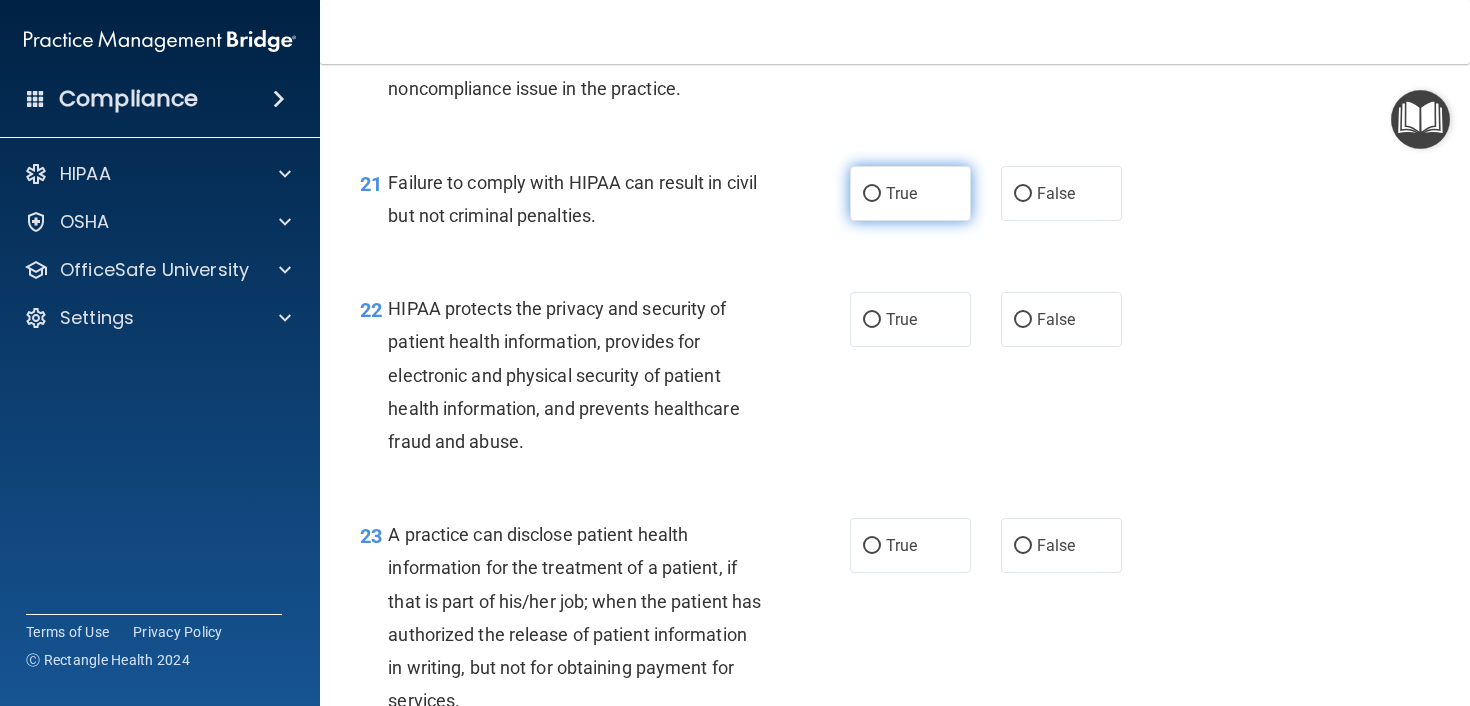 click on "True" at bounding box center (872, 194) 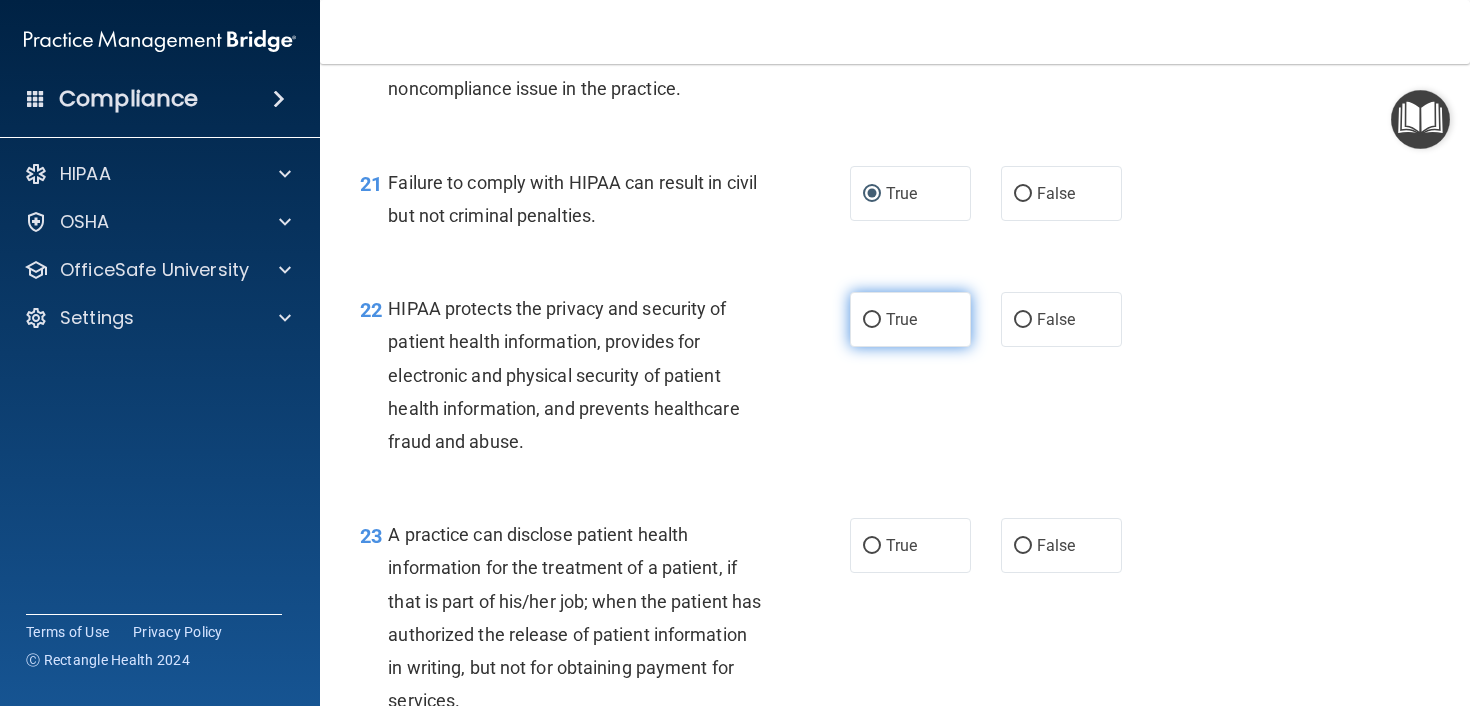 click on "True" at bounding box center [872, 320] 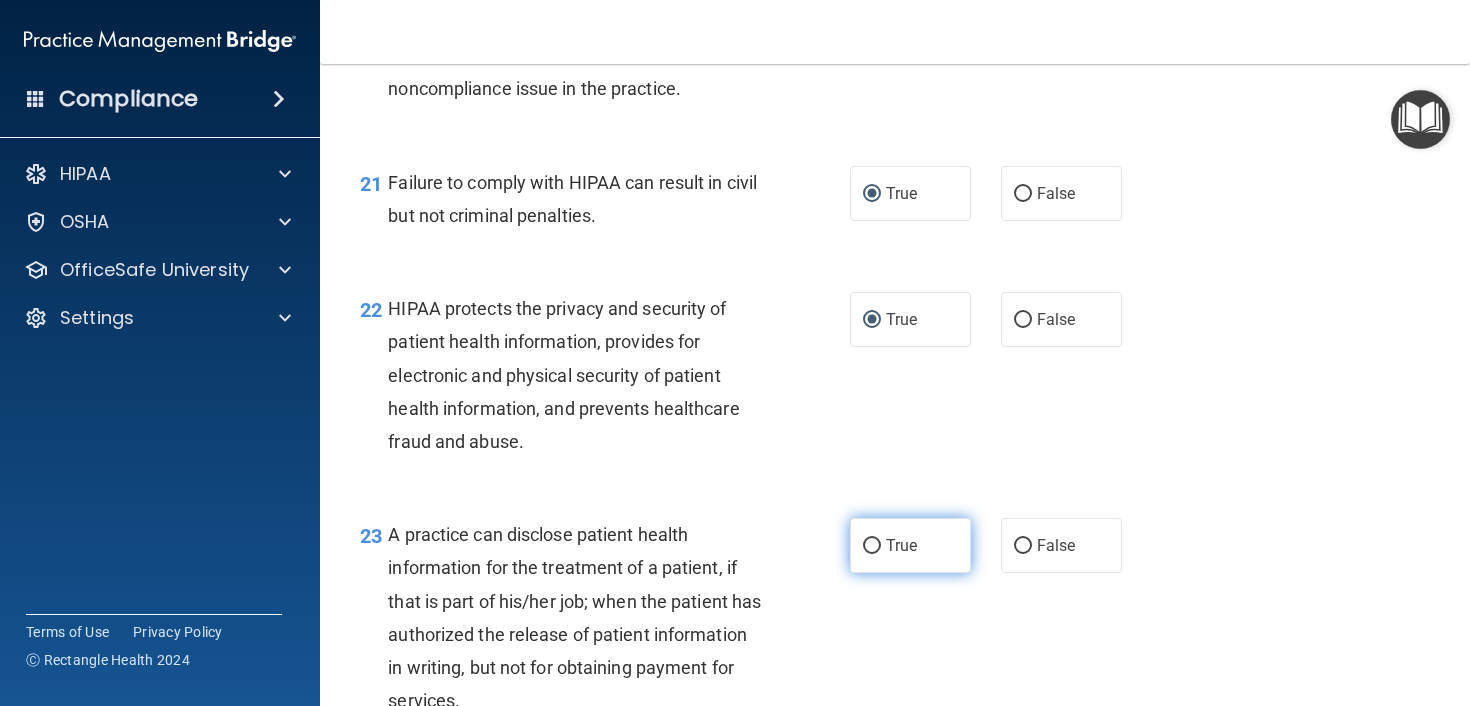 click on "True" at bounding box center [872, 546] 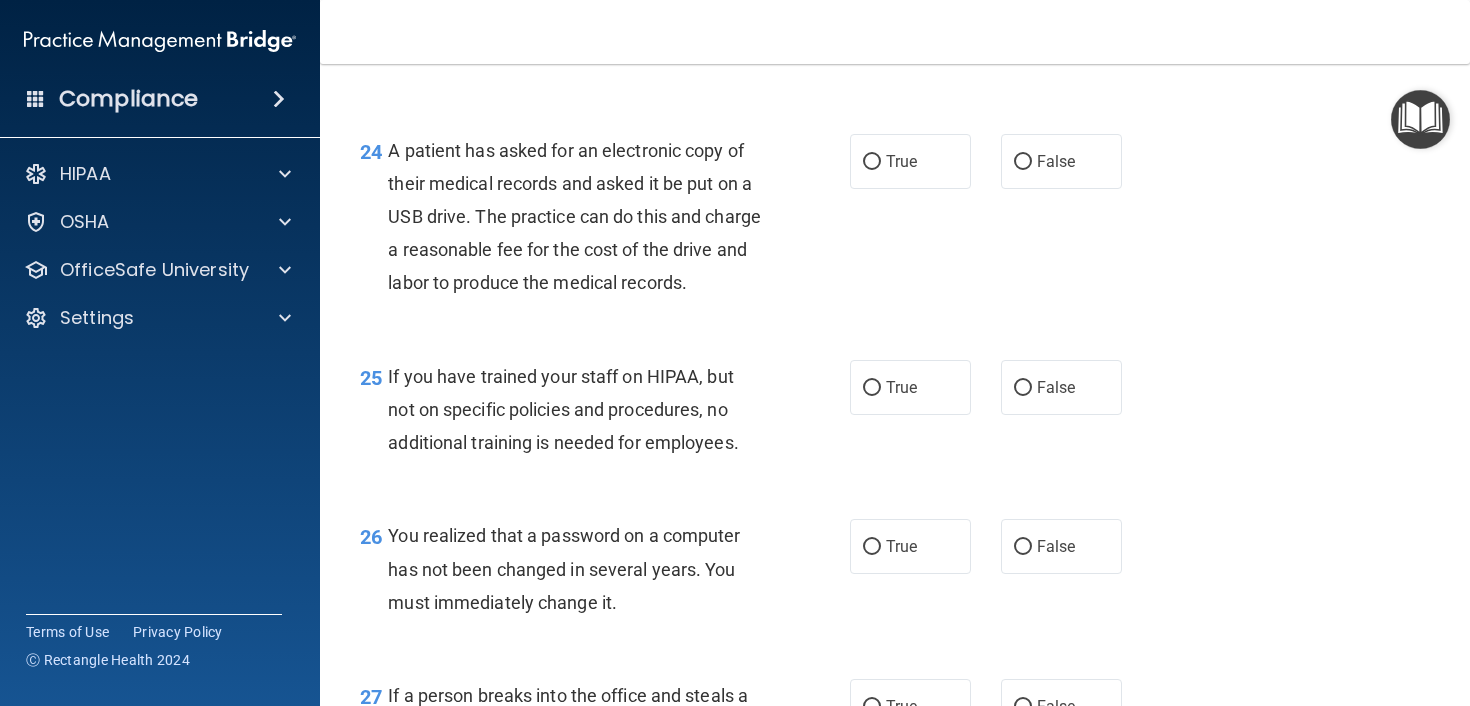 scroll, scrollTop: 4185, scrollLeft: 0, axis: vertical 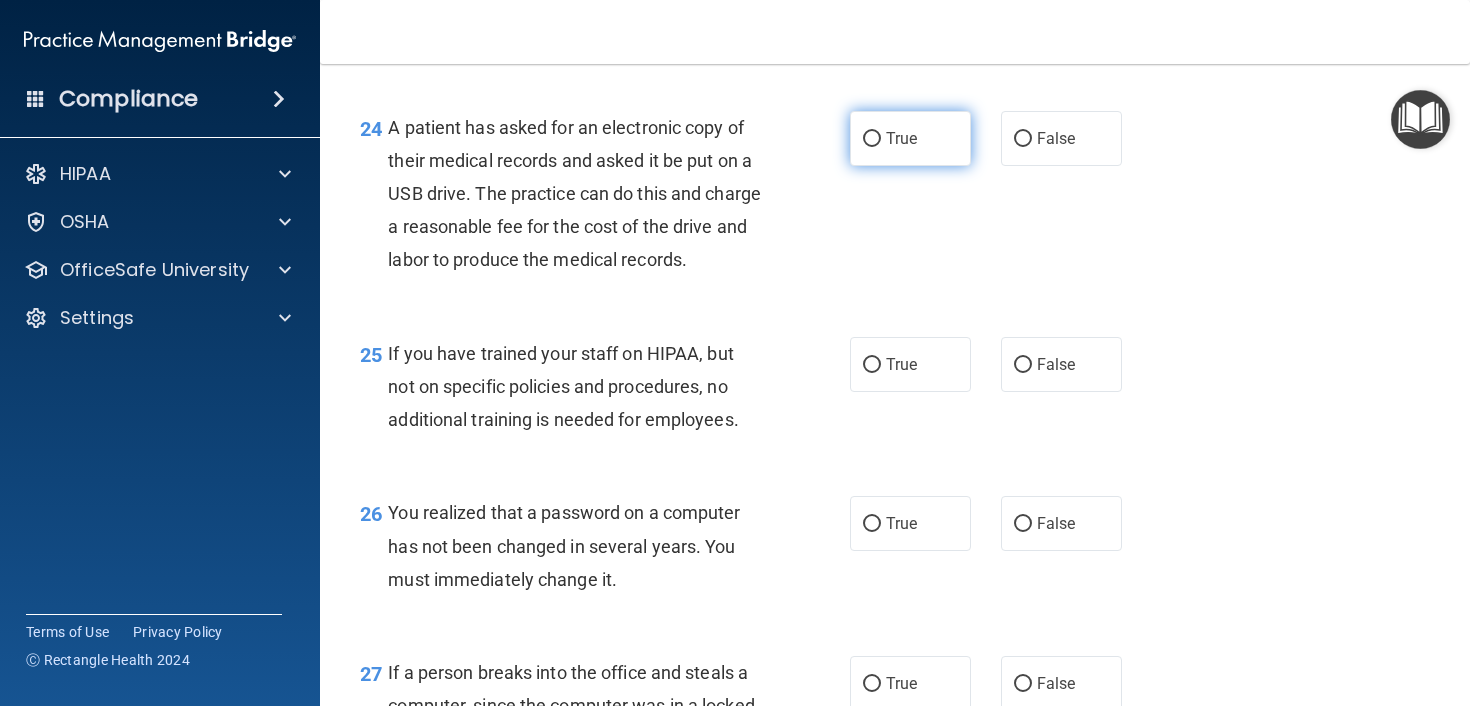 click on "True" at bounding box center (910, 138) 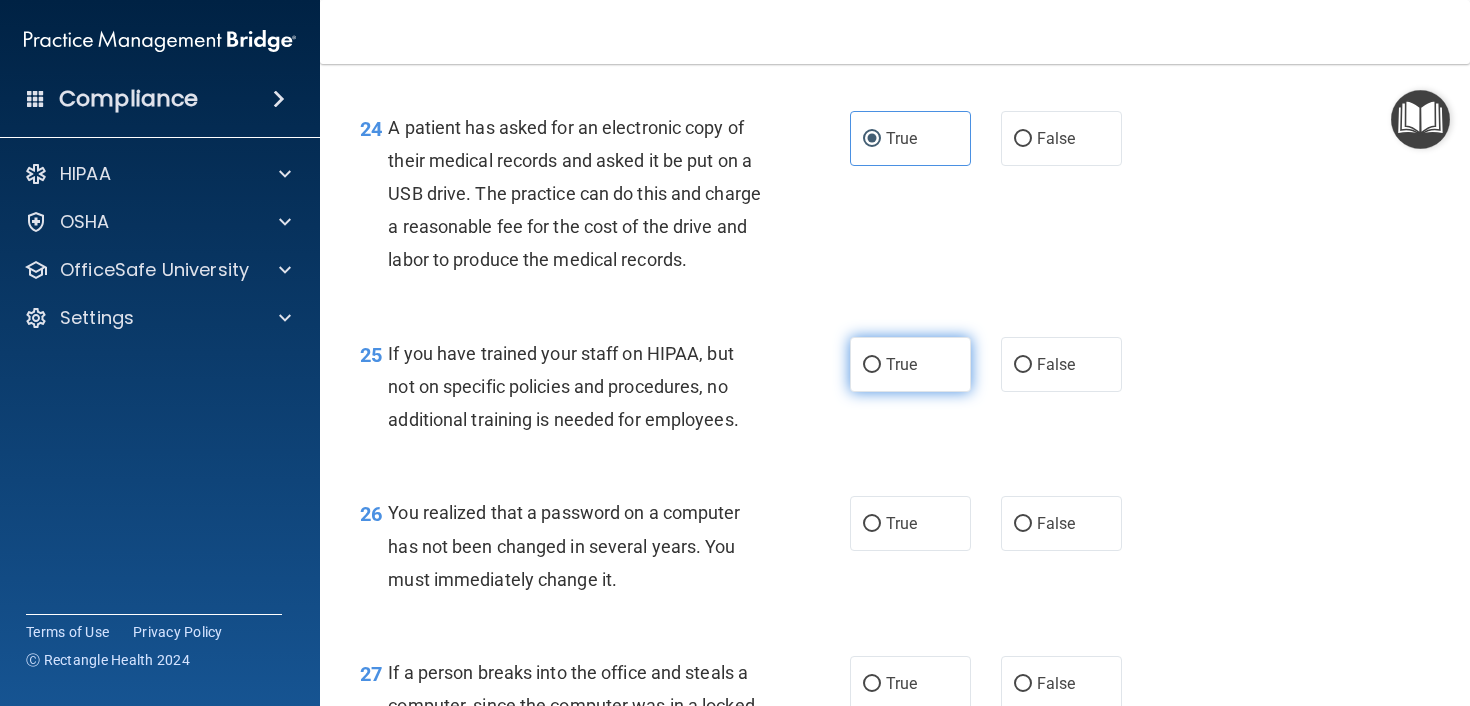 click on "True" at bounding box center [872, 365] 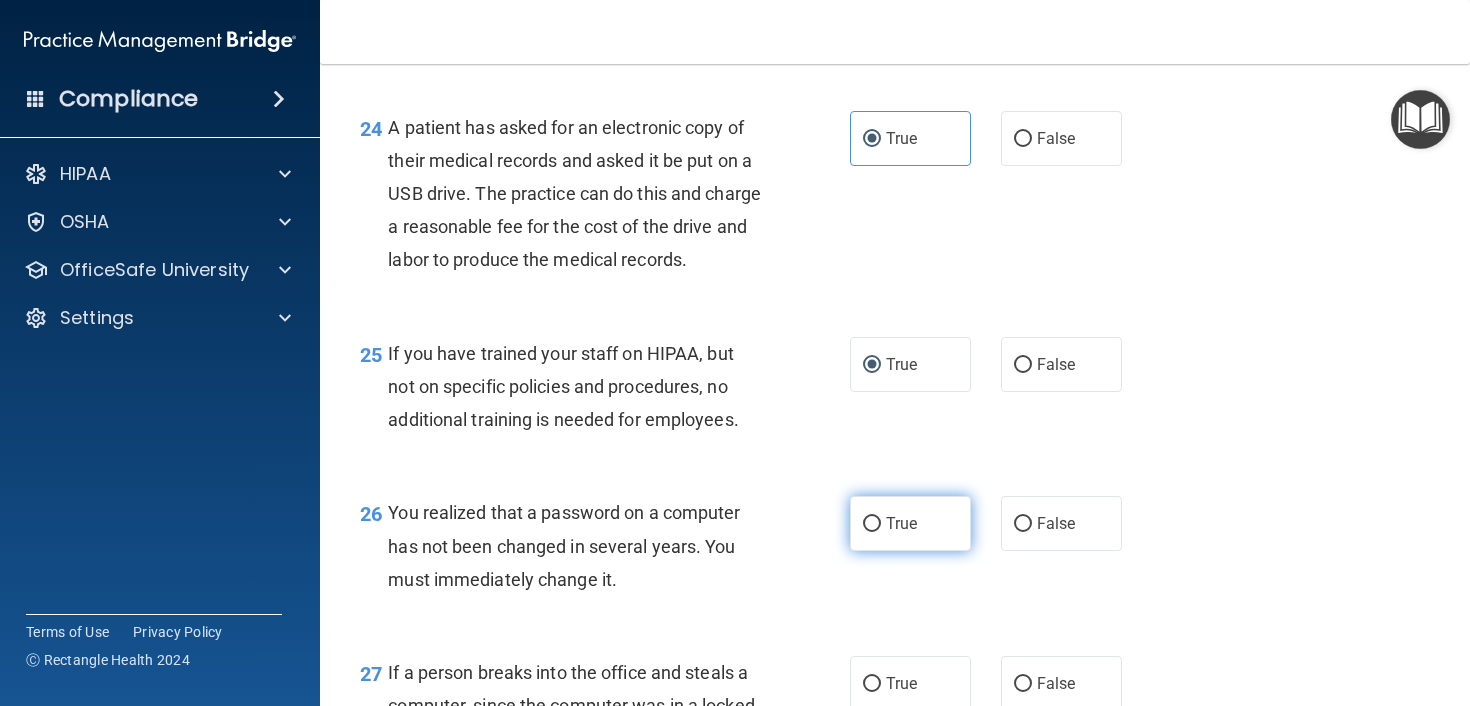 click on "True" at bounding box center [872, 524] 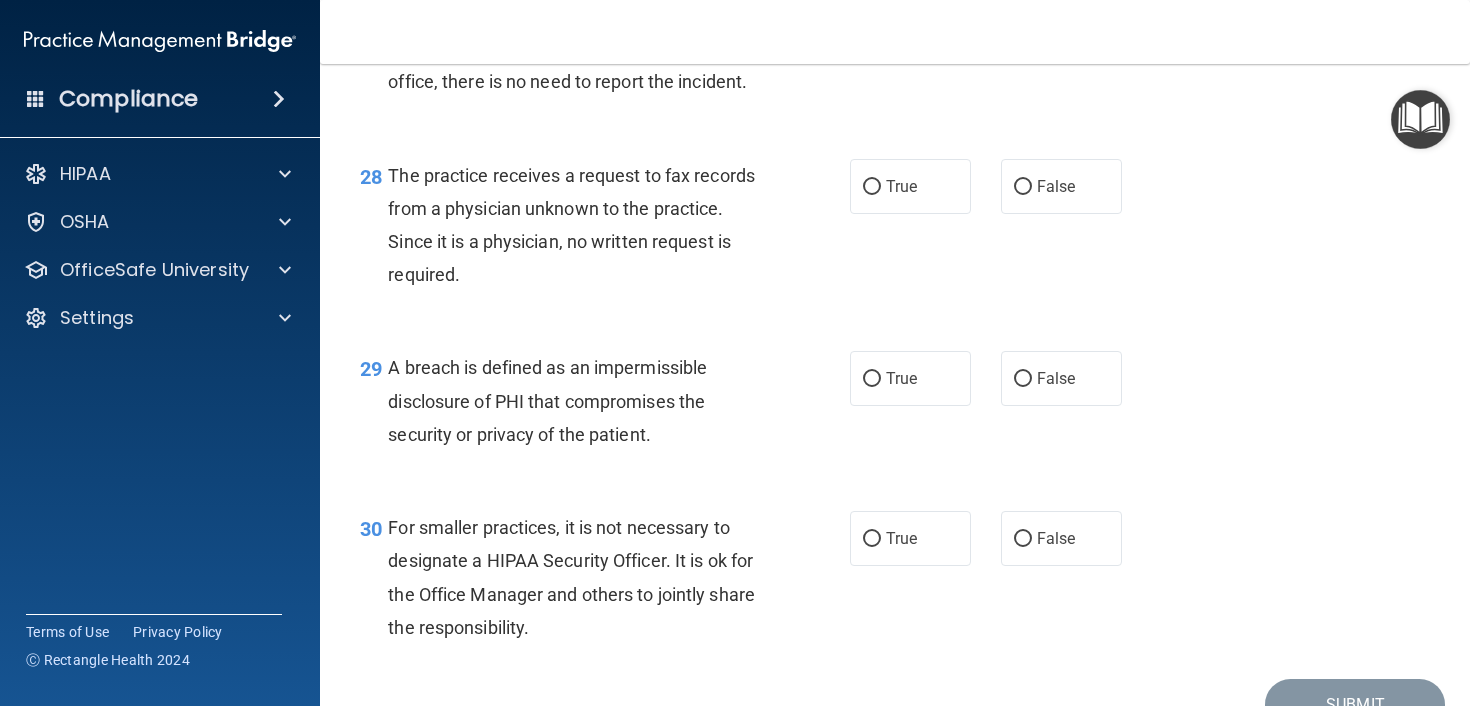 scroll, scrollTop: 4905, scrollLeft: 0, axis: vertical 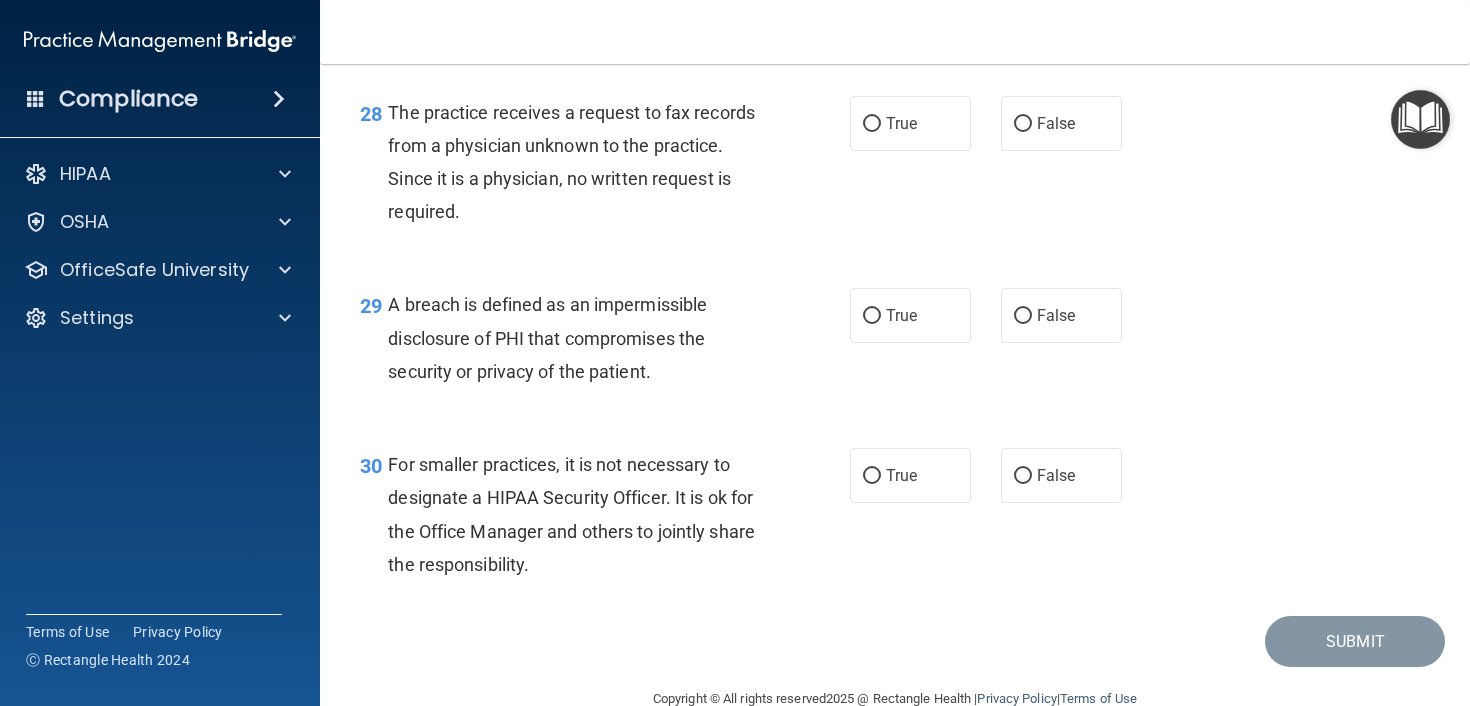 click on "True" at bounding box center (910, -37) 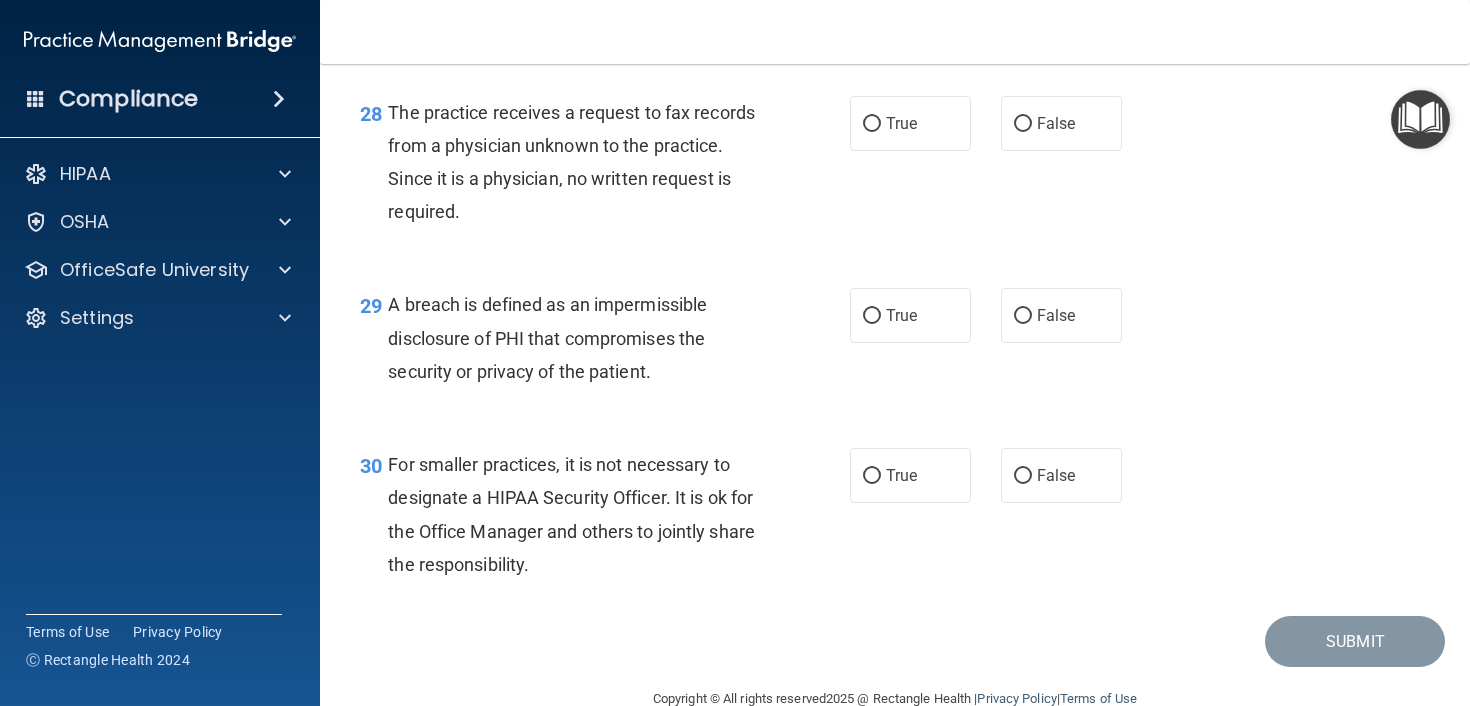 scroll, scrollTop: 4898, scrollLeft: 0, axis: vertical 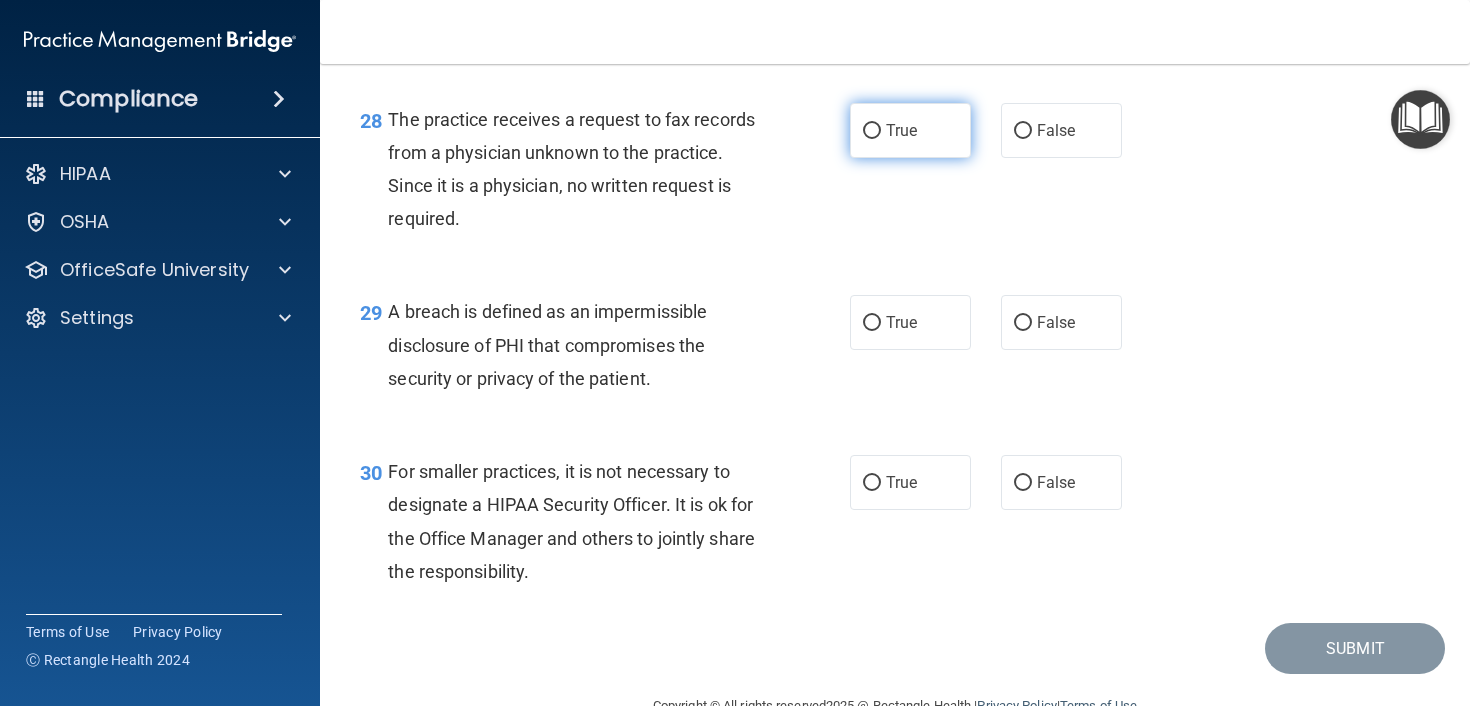 click on "True" at bounding box center (872, 131) 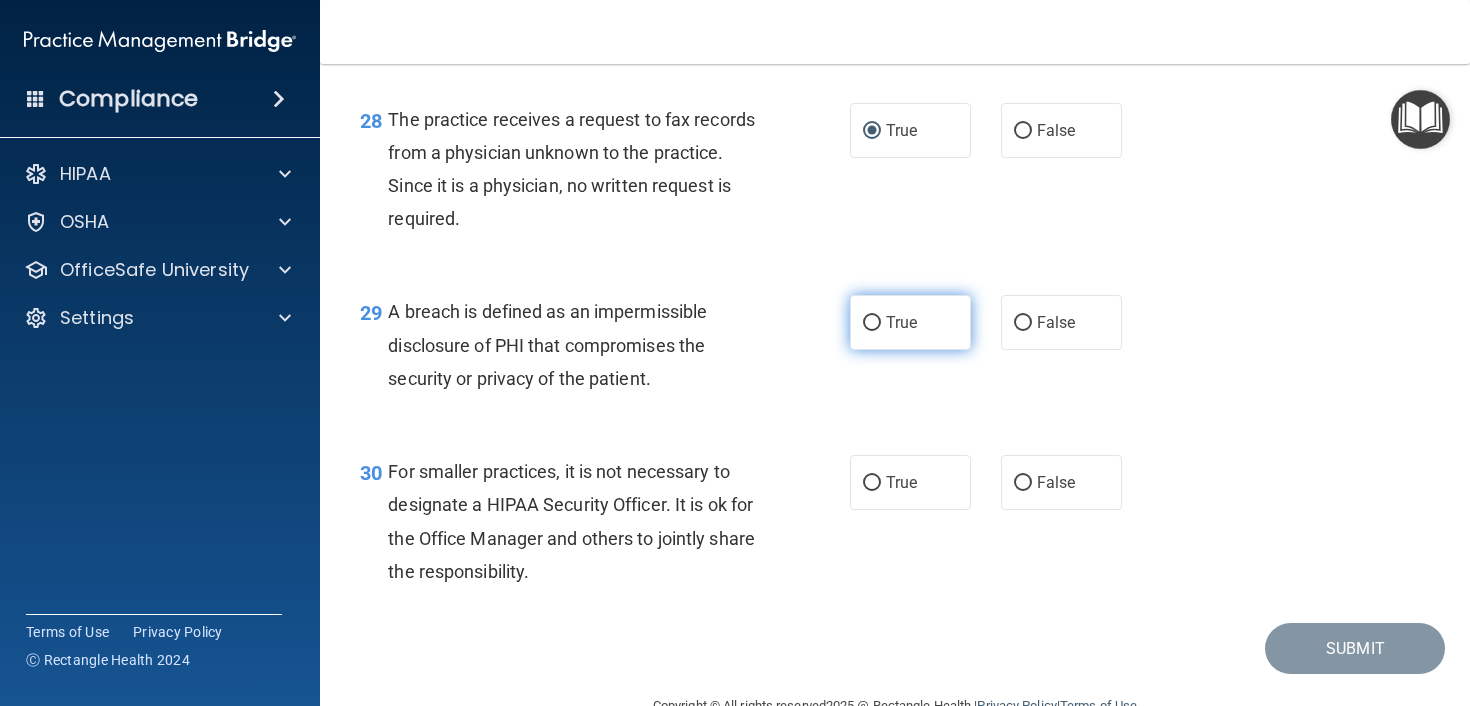 click on "True" at bounding box center [910, 322] 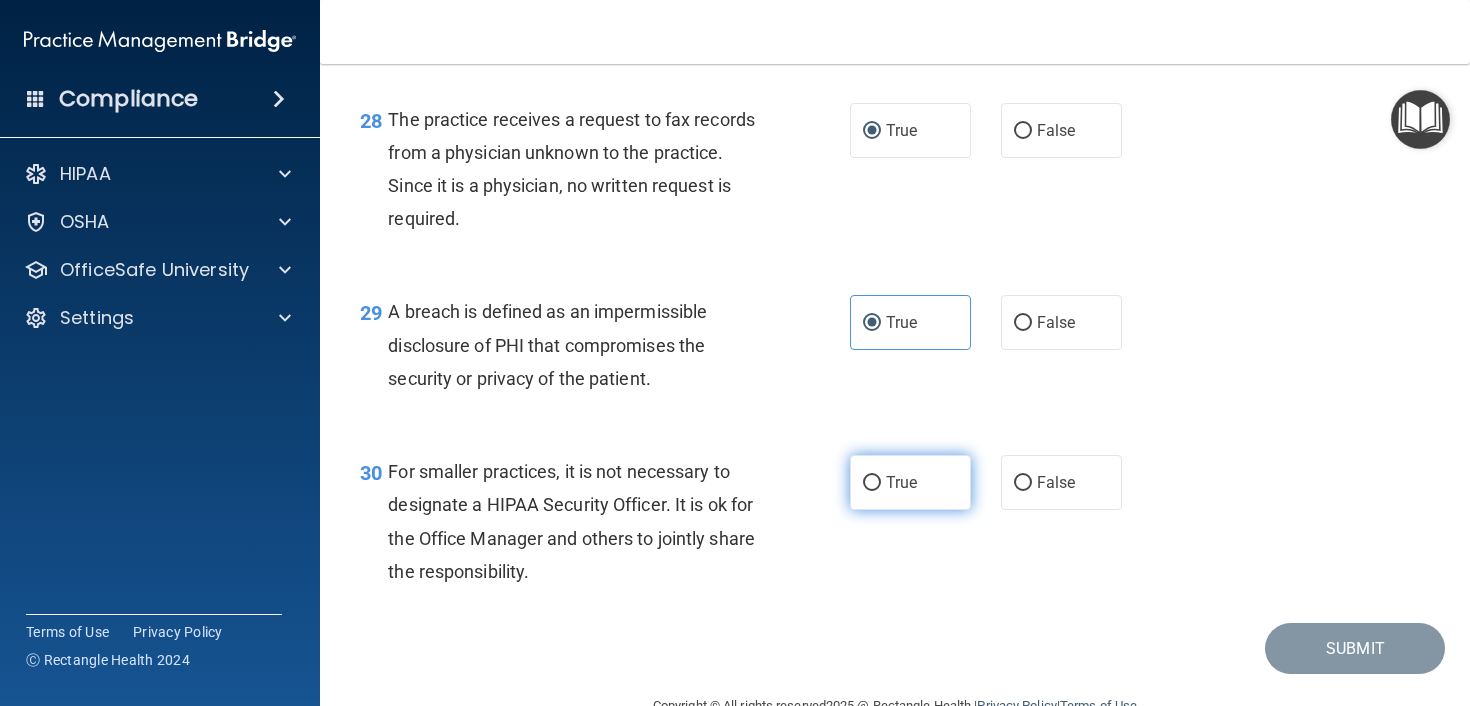 click on "True" at bounding box center (910, 482) 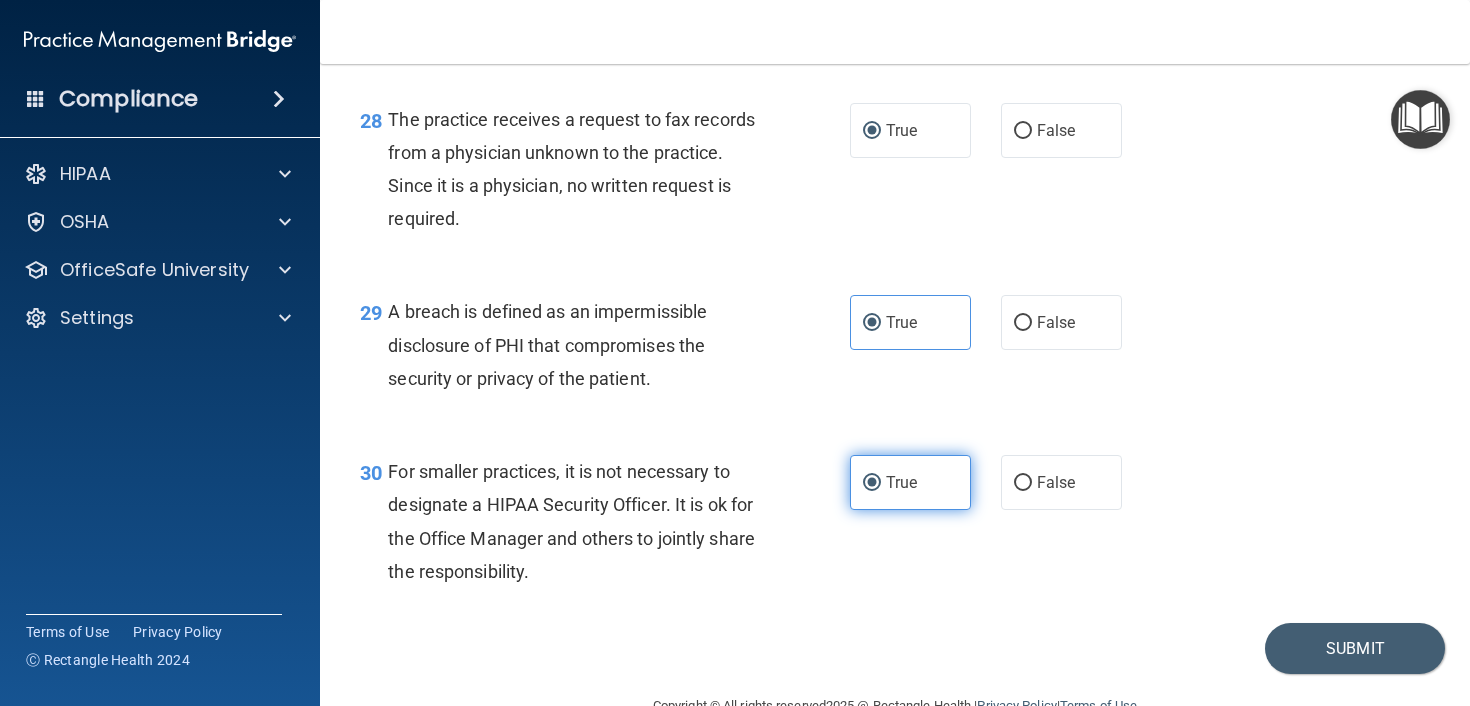 scroll, scrollTop: 5046, scrollLeft: 0, axis: vertical 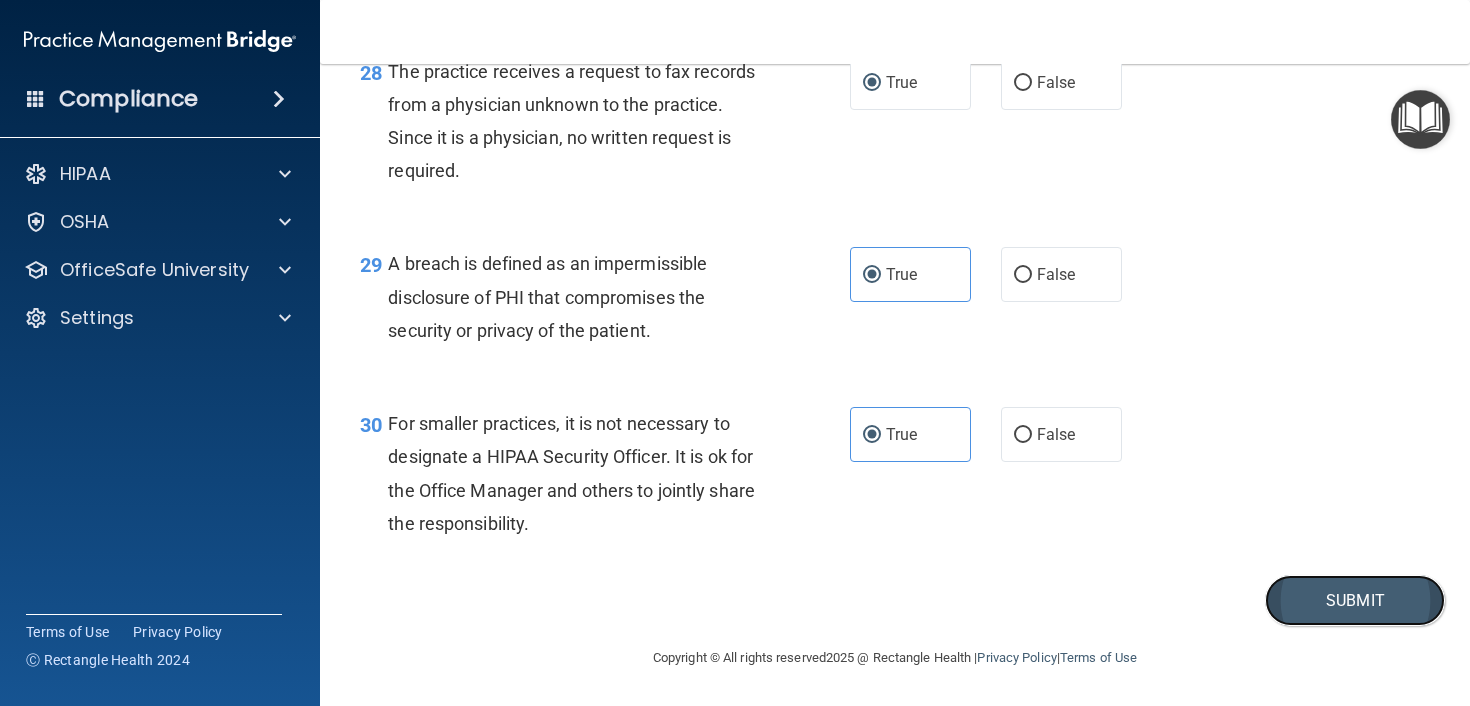 click on "Submit" at bounding box center [1355, 600] 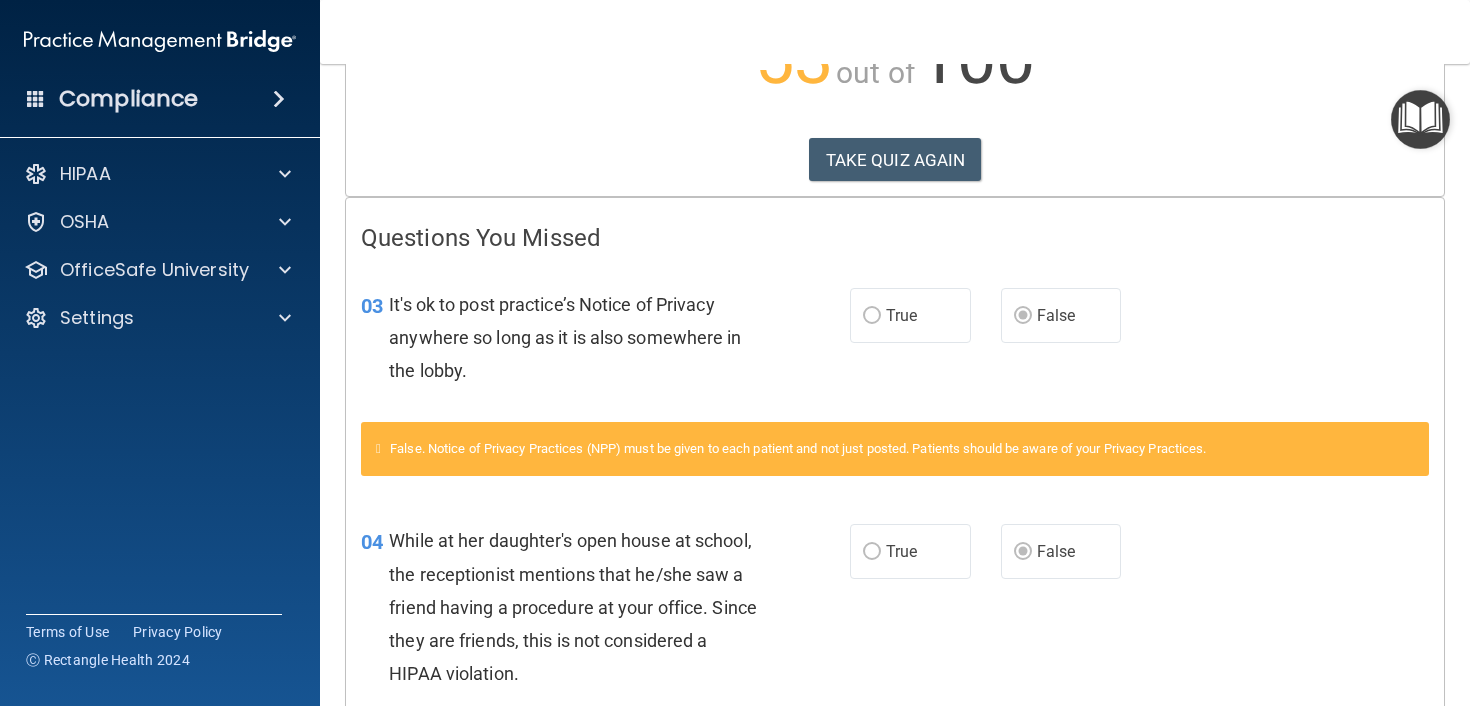scroll, scrollTop: 0, scrollLeft: 0, axis: both 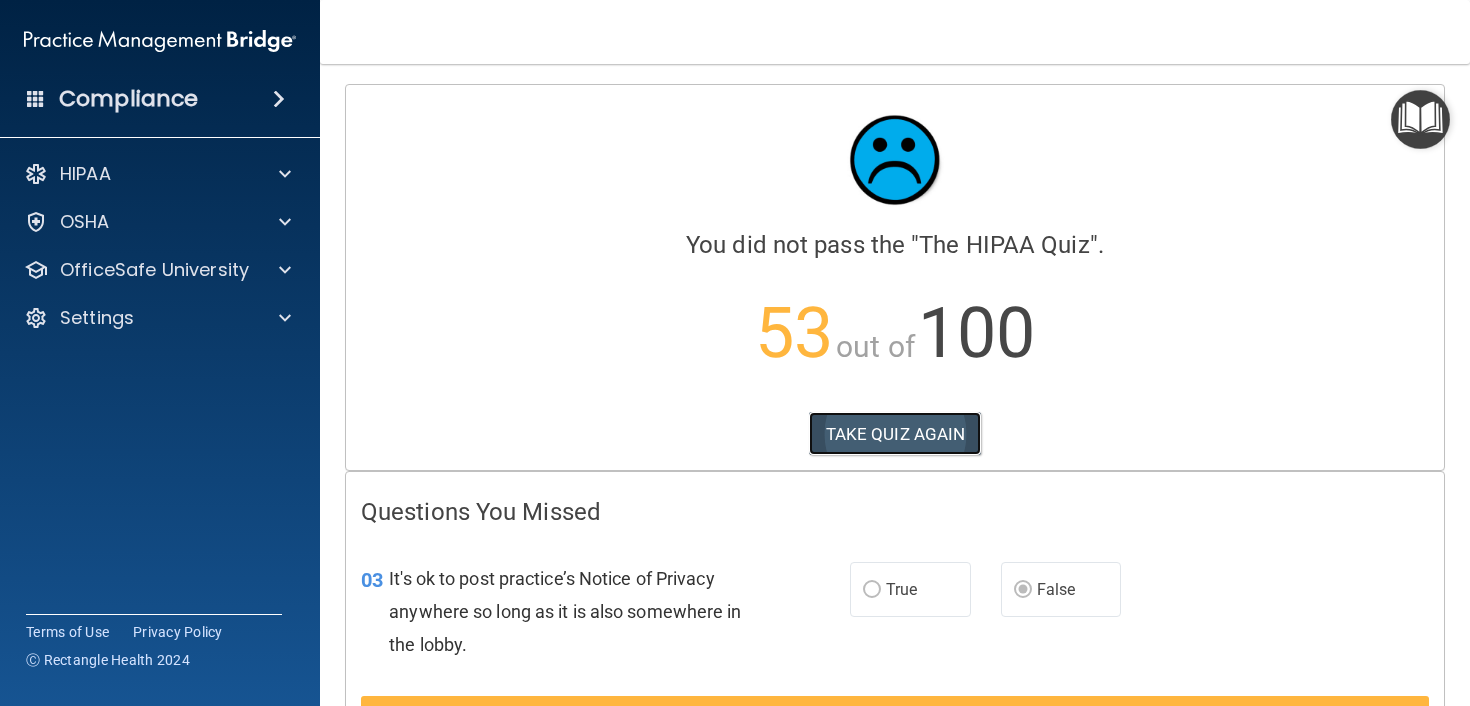 click on "TAKE QUIZ AGAIN" at bounding box center [895, 434] 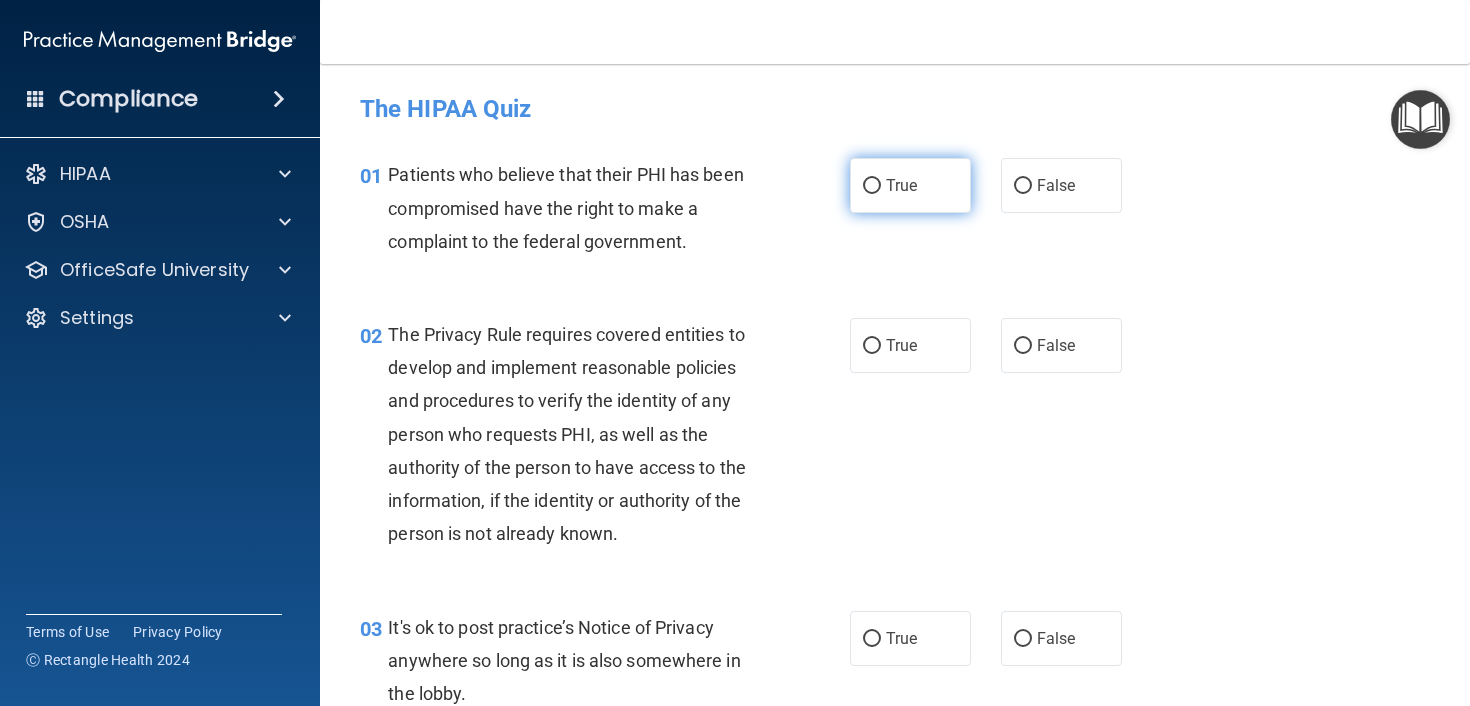 click on "True" at bounding box center [872, 186] 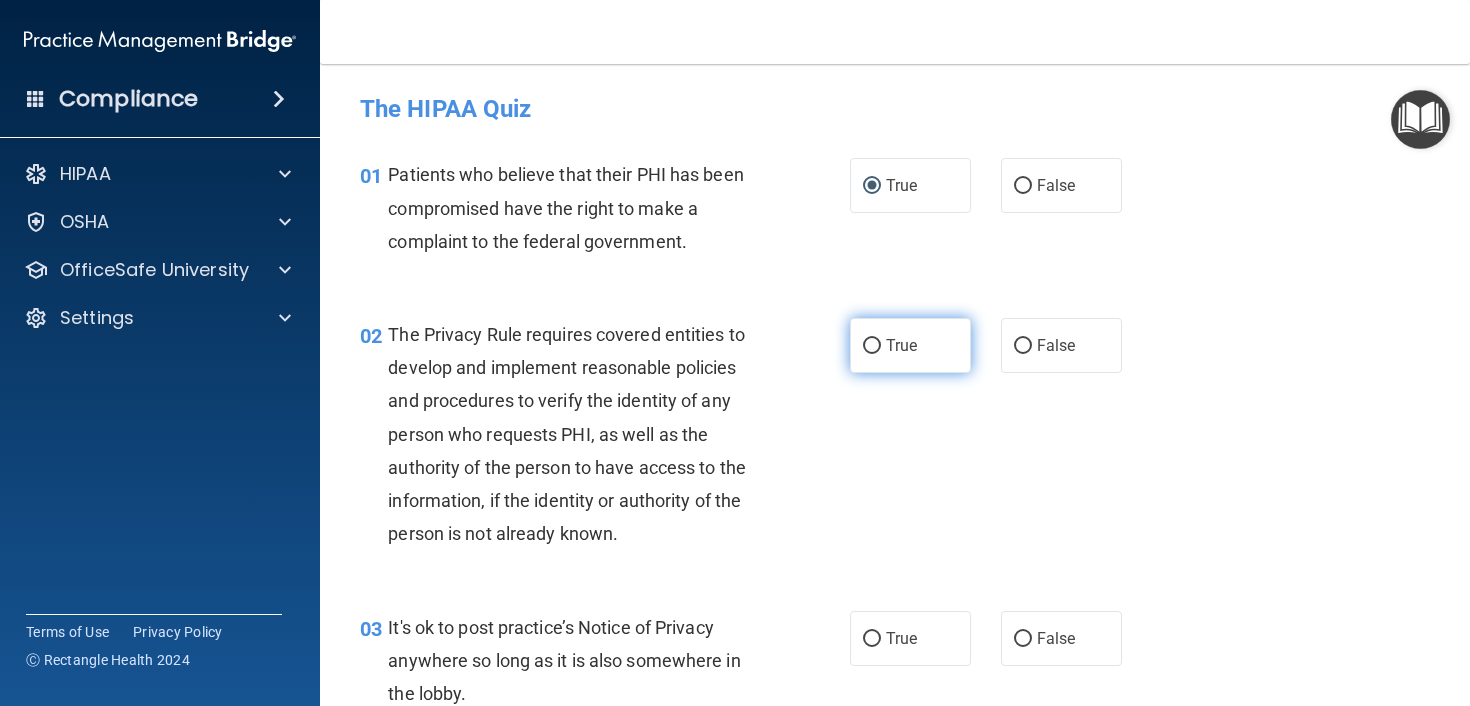 click on "True" at bounding box center (872, 346) 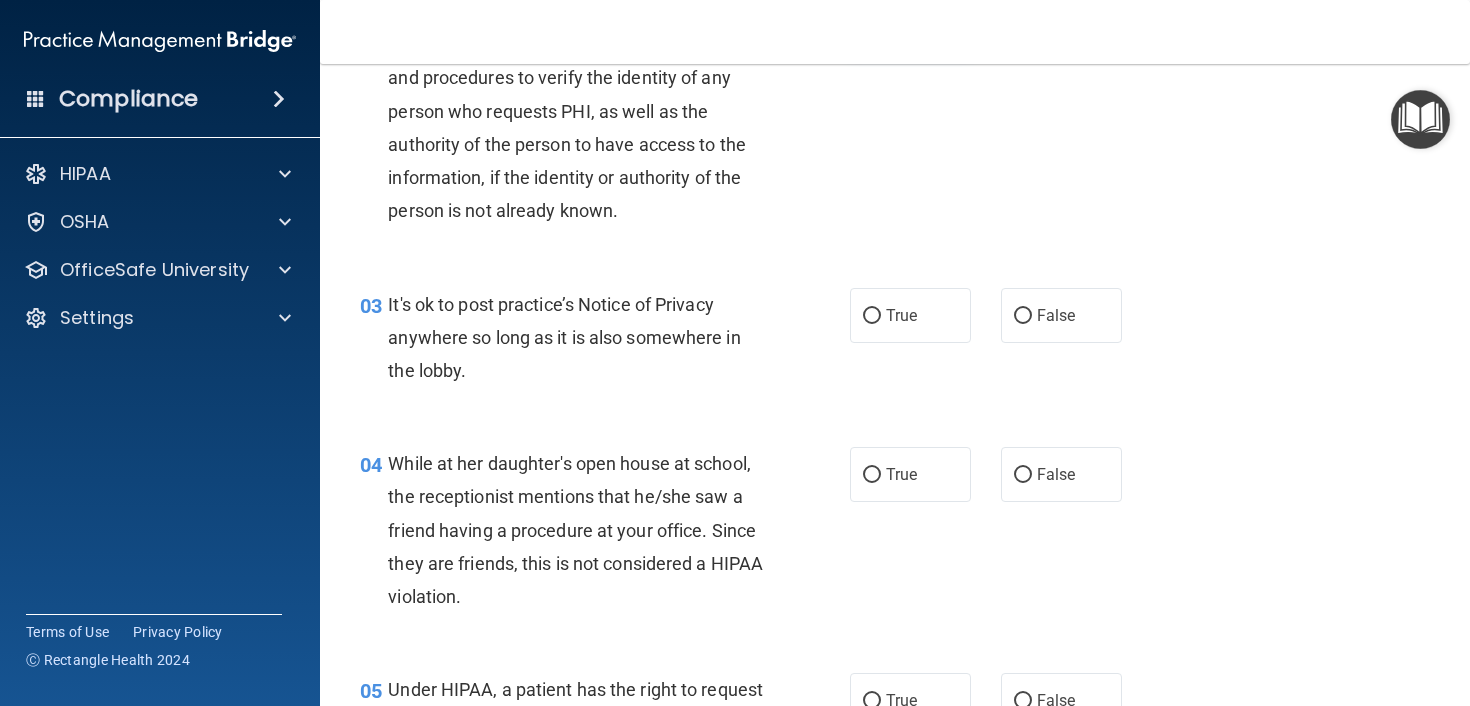 scroll, scrollTop: 391, scrollLeft: 0, axis: vertical 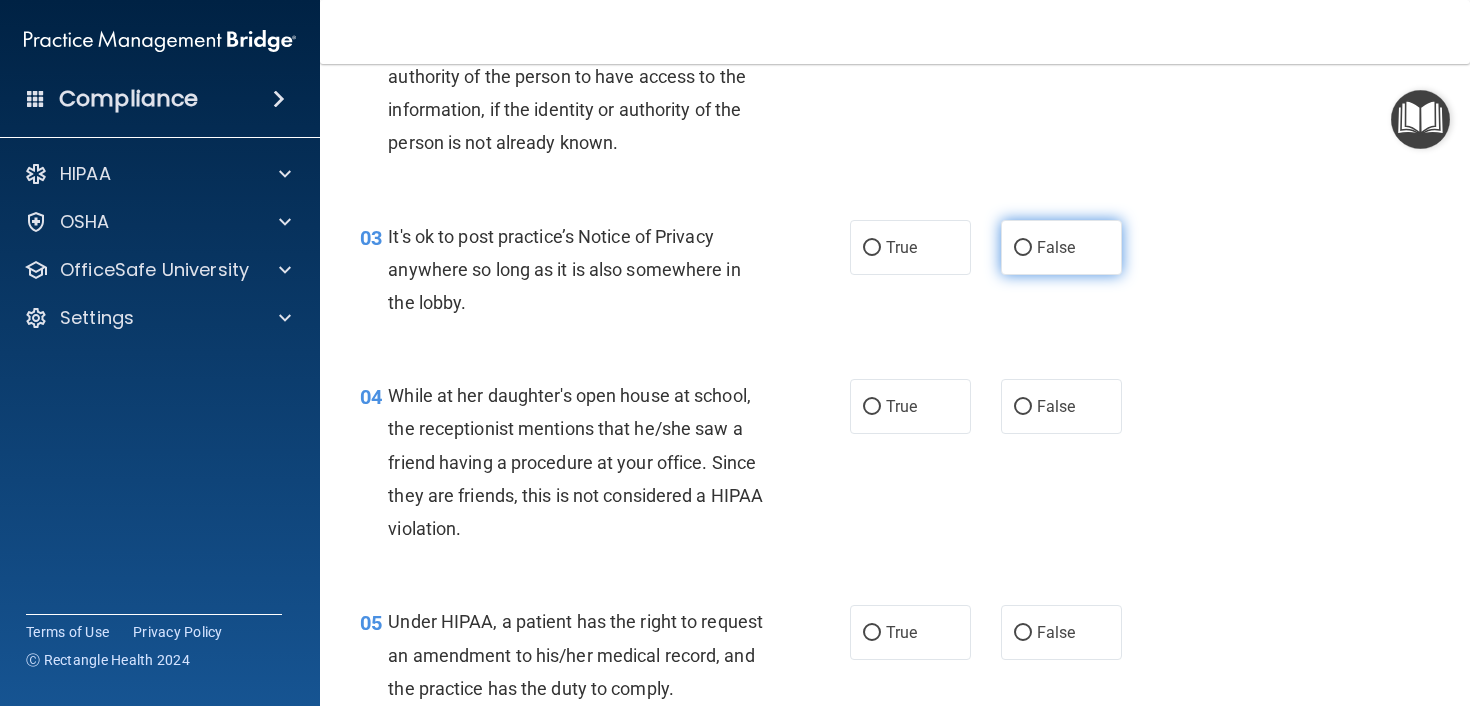 click on "False" at bounding box center [1023, 248] 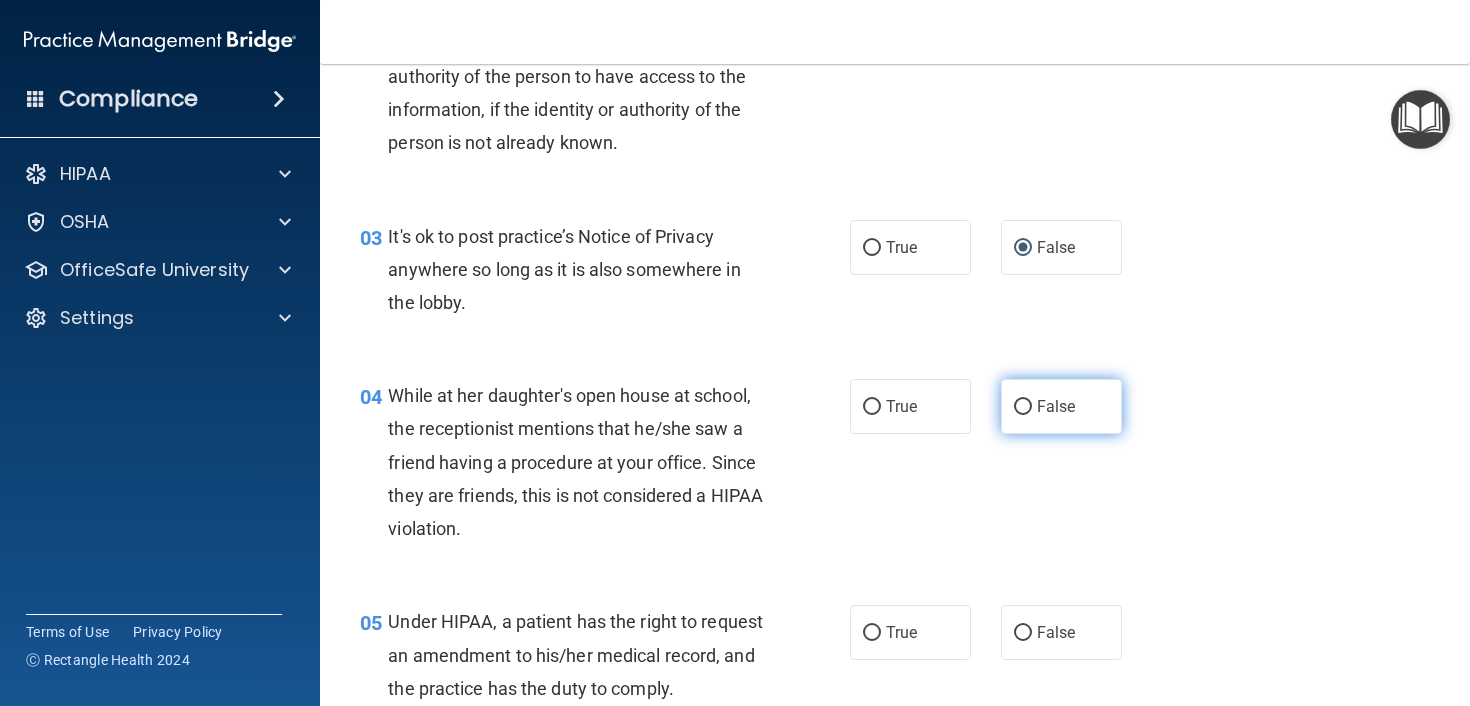 click on "False" at bounding box center [1023, 407] 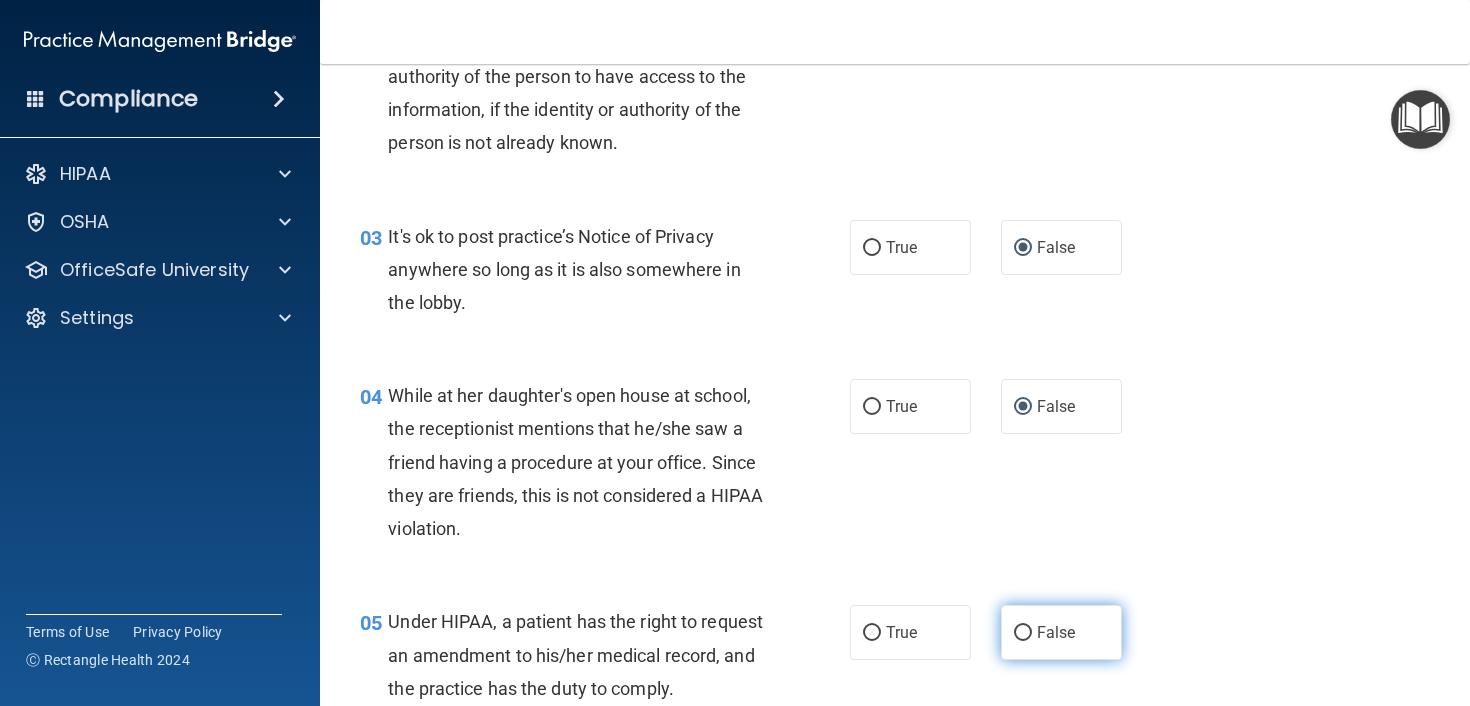 click on "False" at bounding box center [1023, 633] 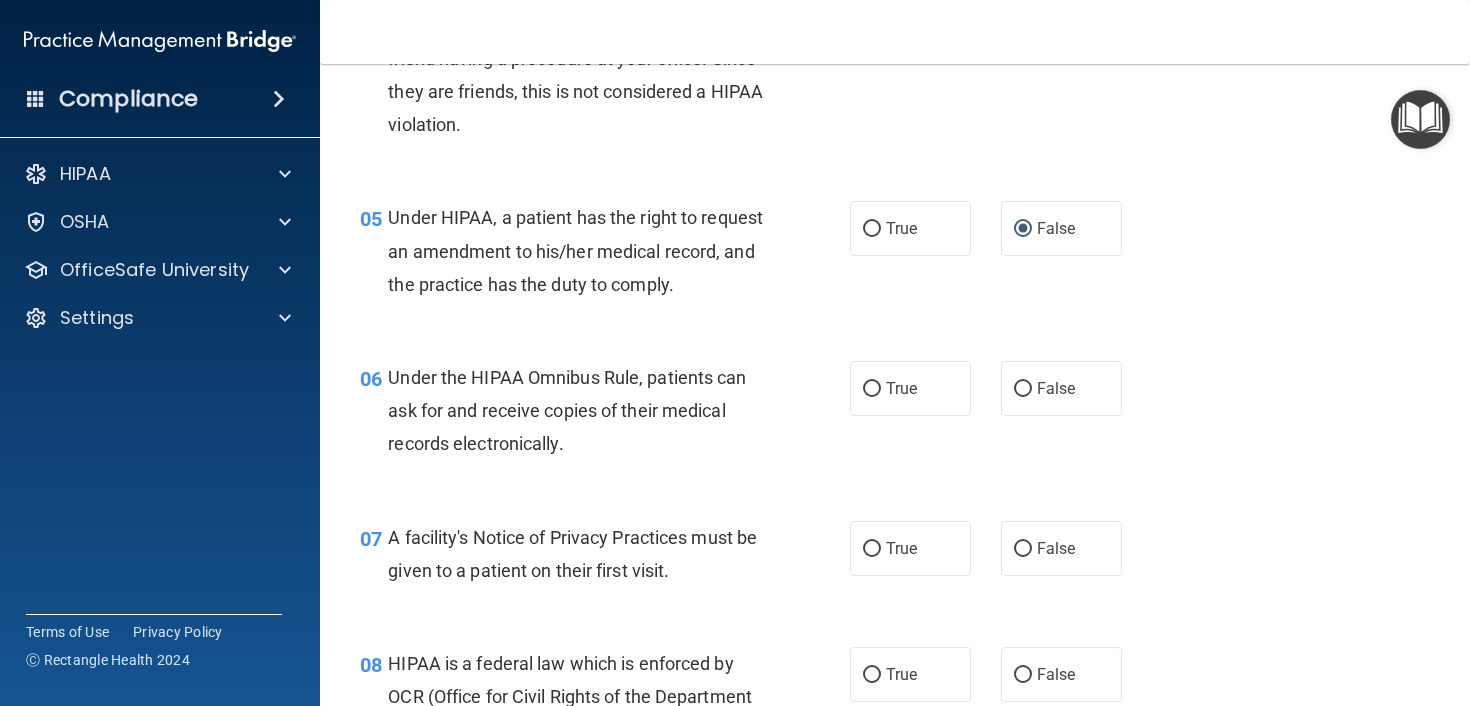 scroll, scrollTop: 841, scrollLeft: 0, axis: vertical 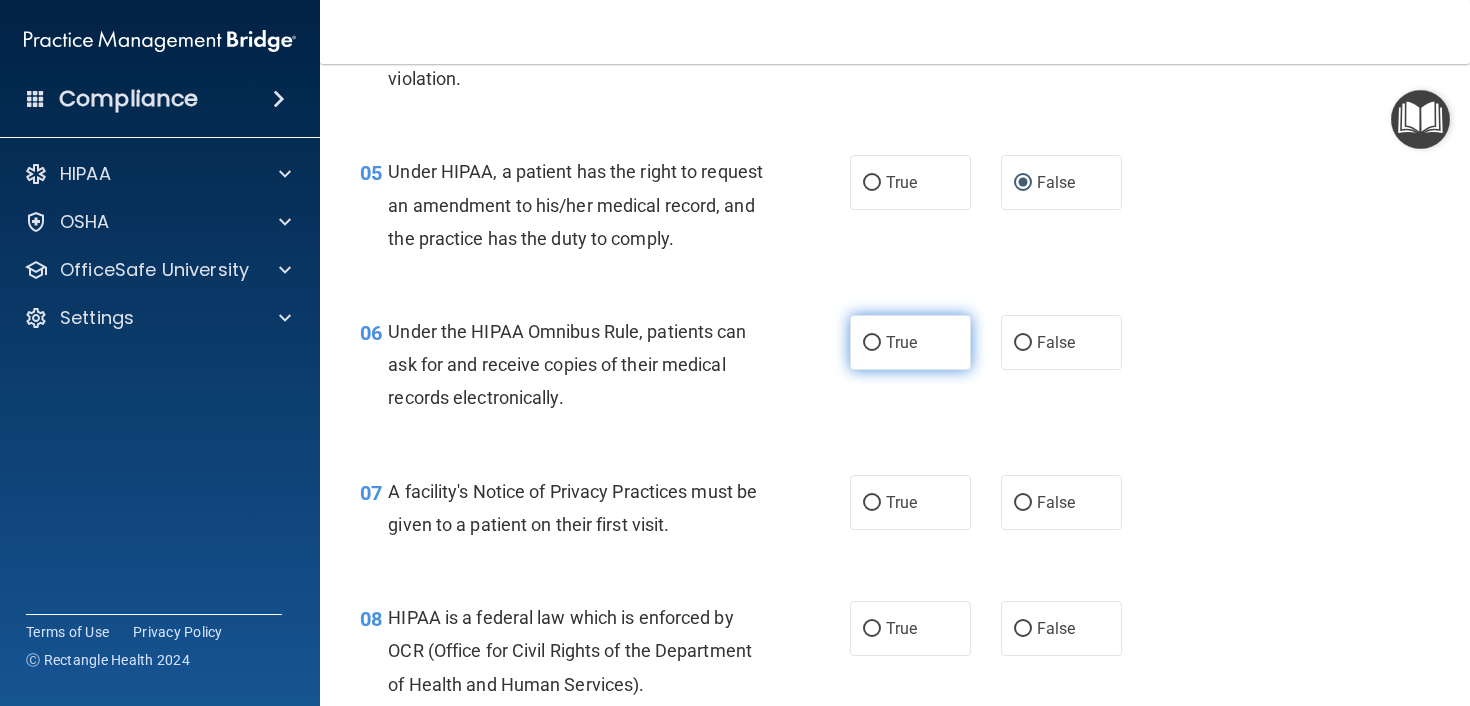 click on "True" at bounding box center (872, 343) 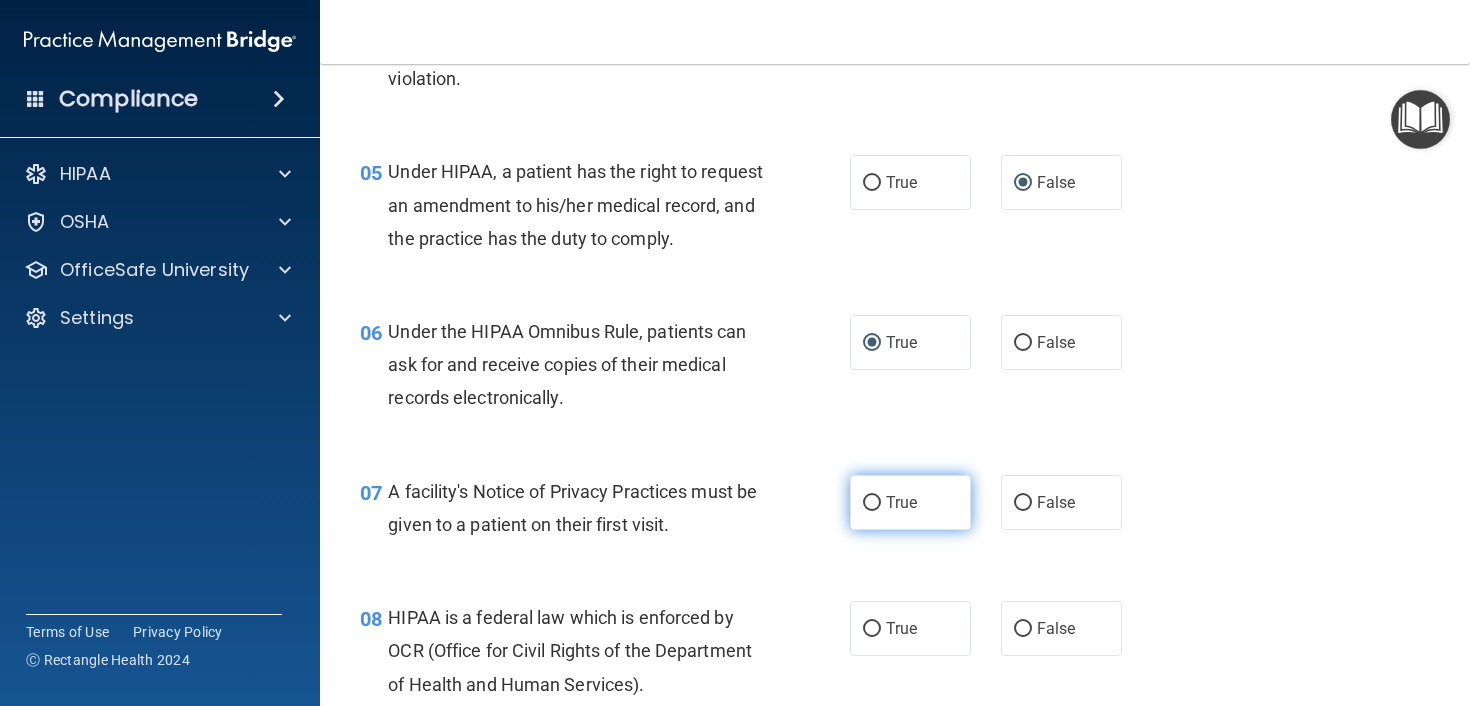 click on "True" at bounding box center (872, 503) 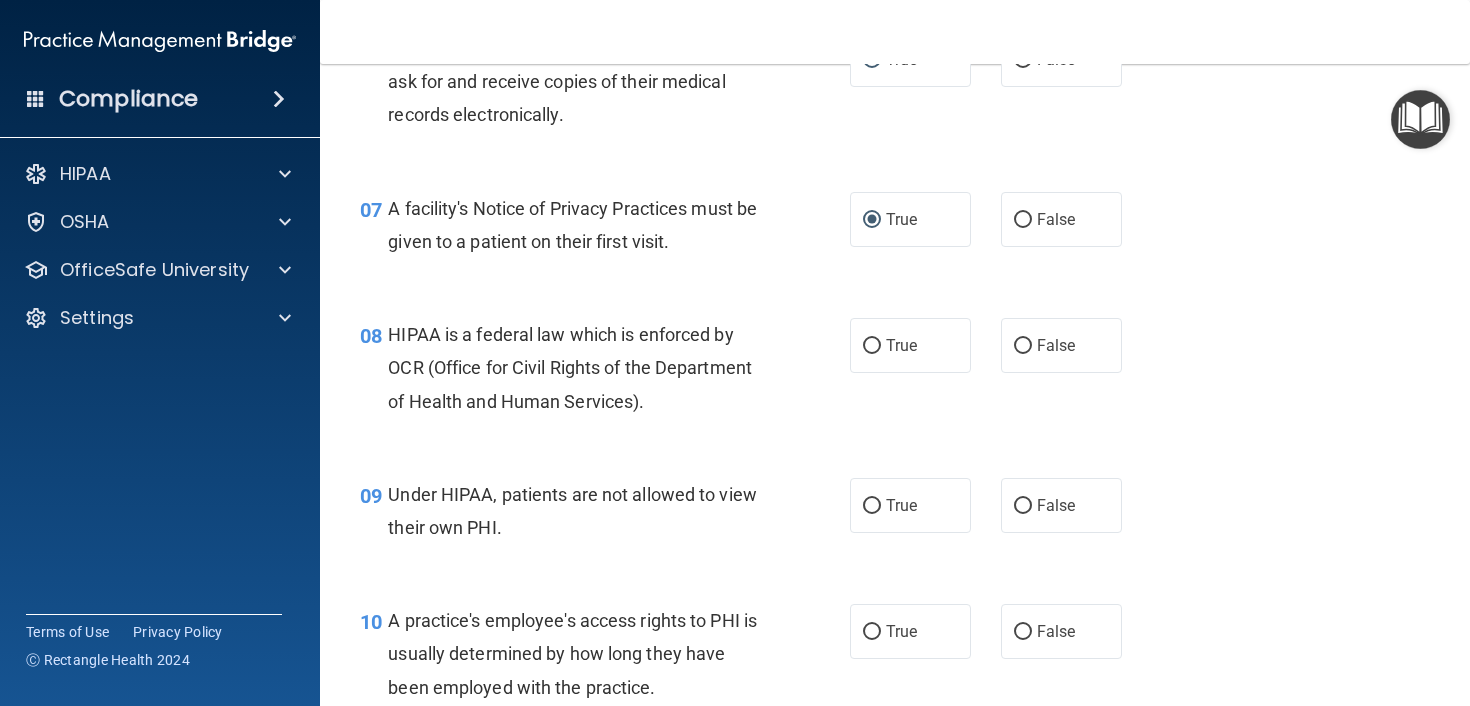 scroll, scrollTop: 1136, scrollLeft: 0, axis: vertical 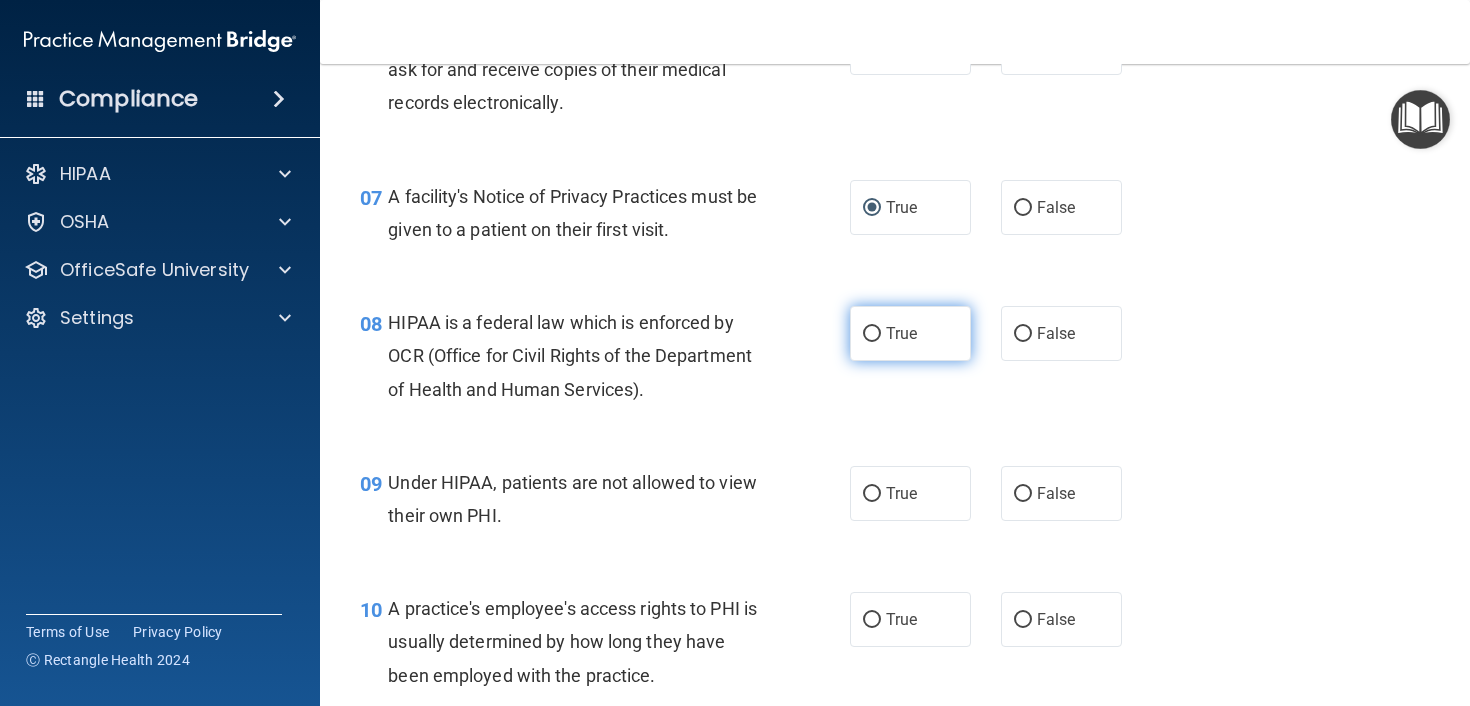 click on "True" at bounding box center [910, 333] 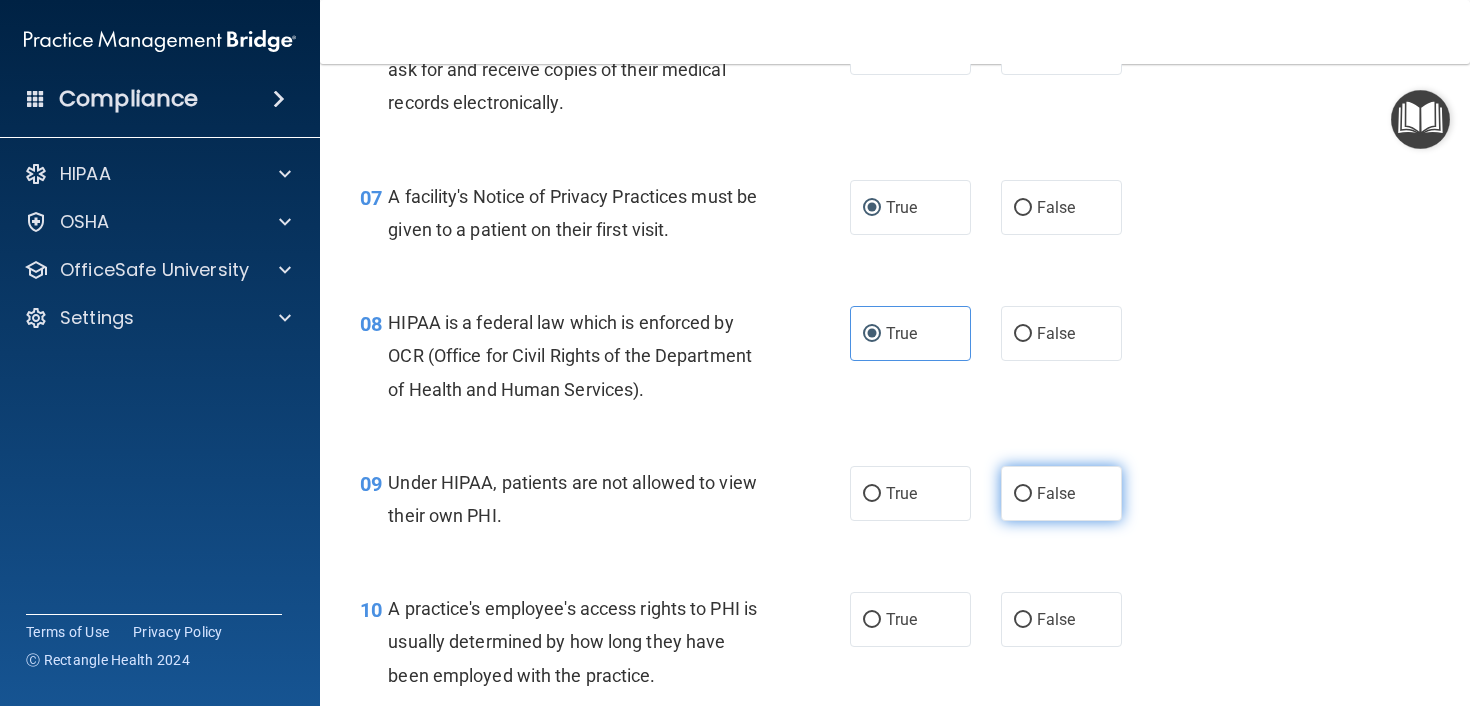 click on "False" at bounding box center [1023, 494] 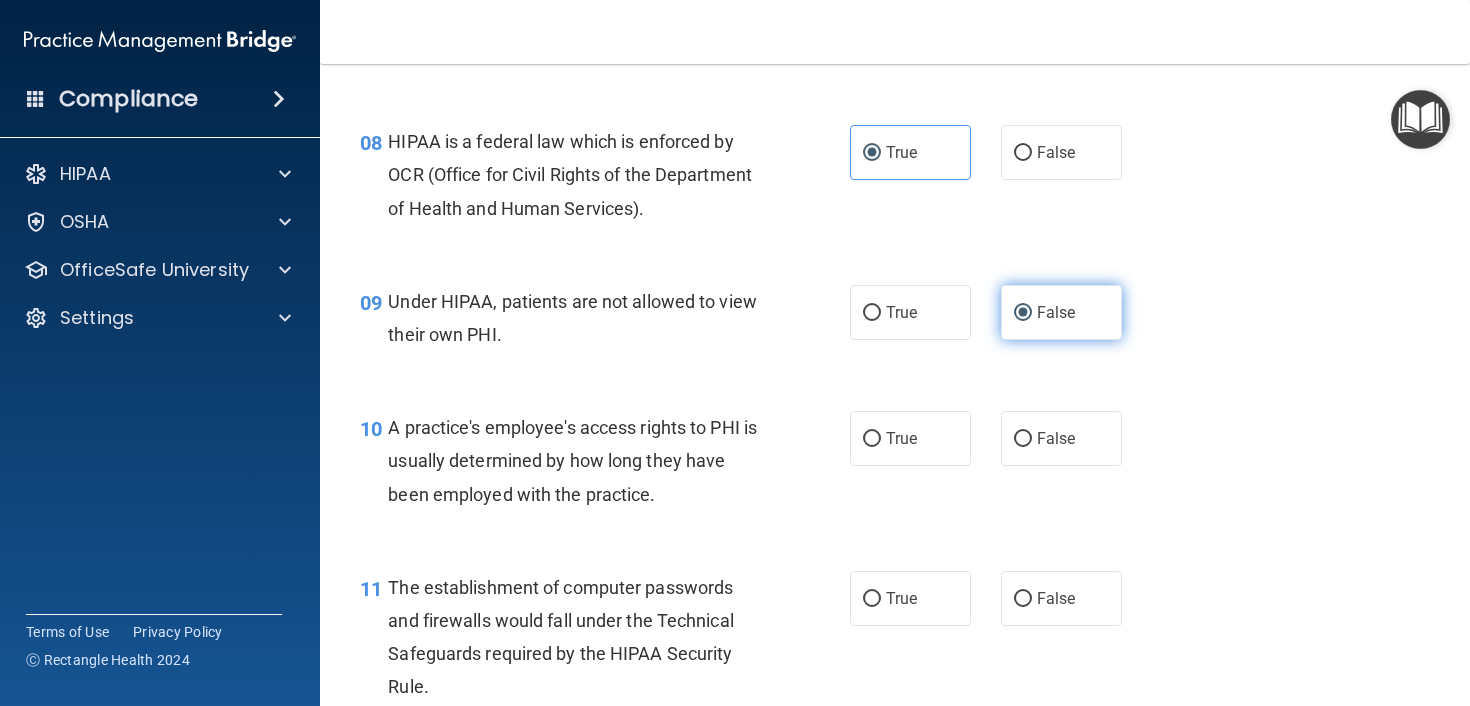 scroll, scrollTop: 1340, scrollLeft: 0, axis: vertical 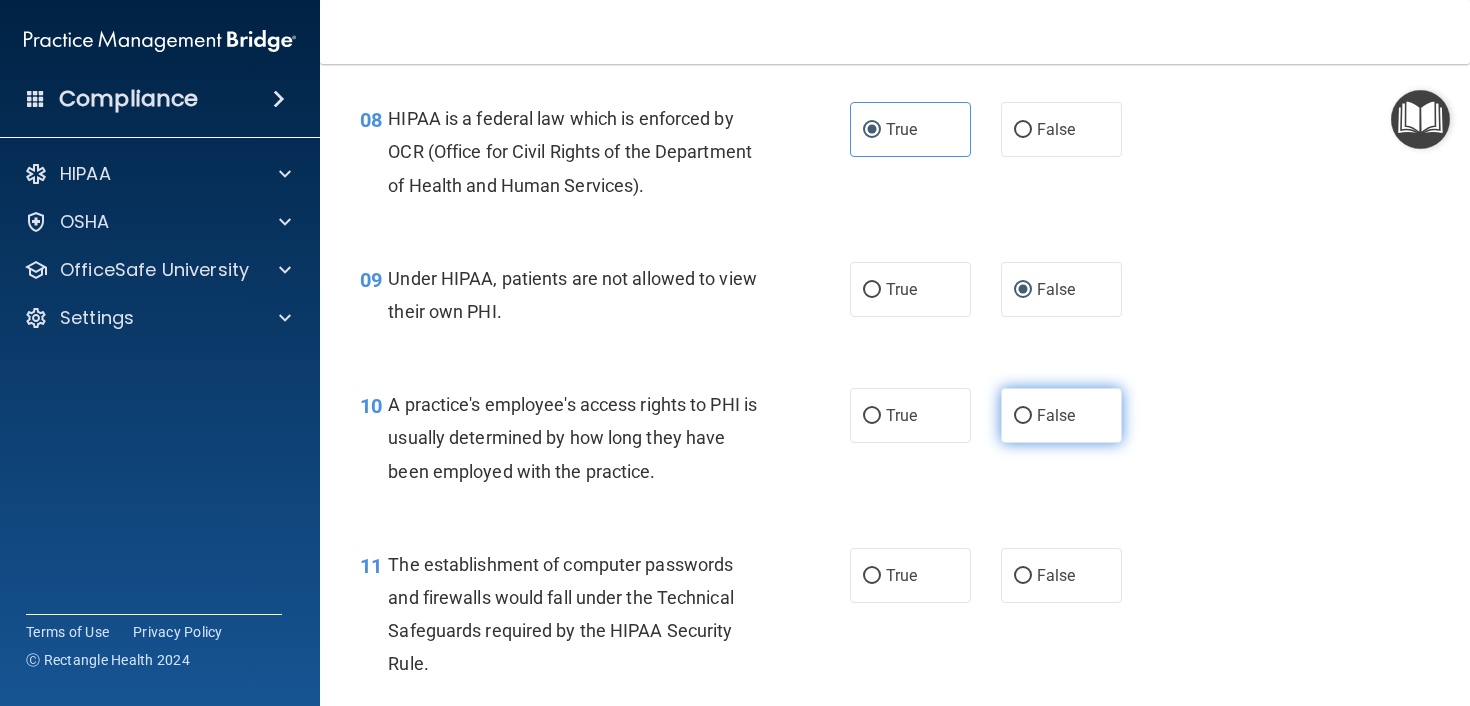 click on "False" at bounding box center (1023, 416) 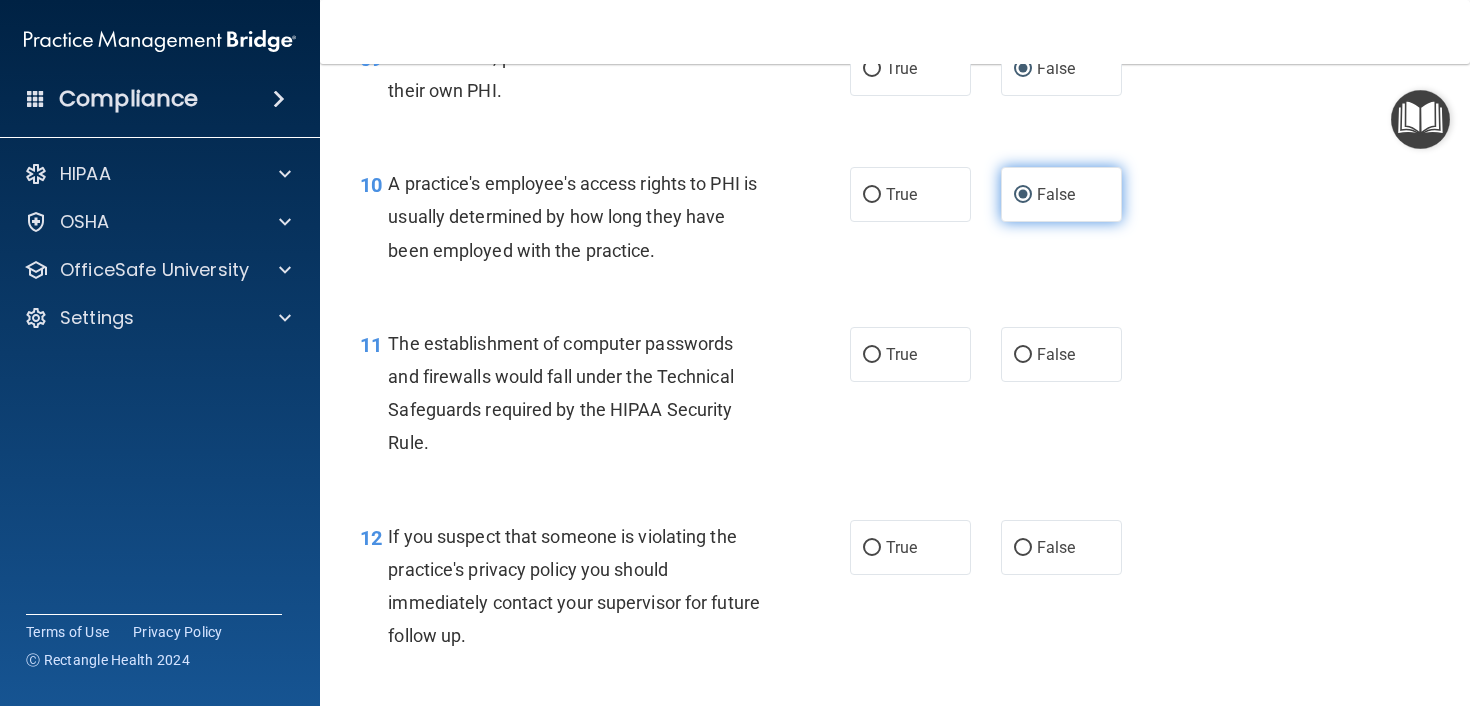 scroll, scrollTop: 1569, scrollLeft: 0, axis: vertical 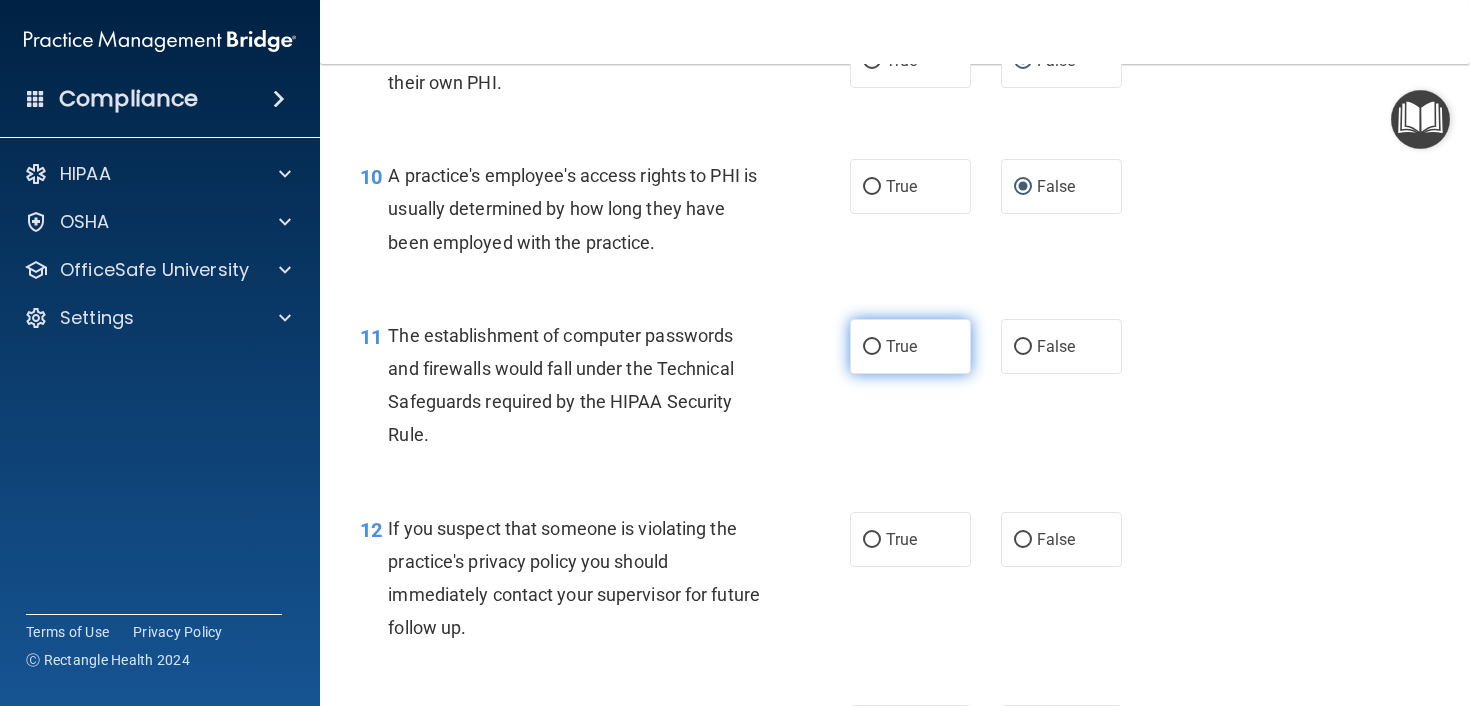 click on "True" at bounding box center [872, 347] 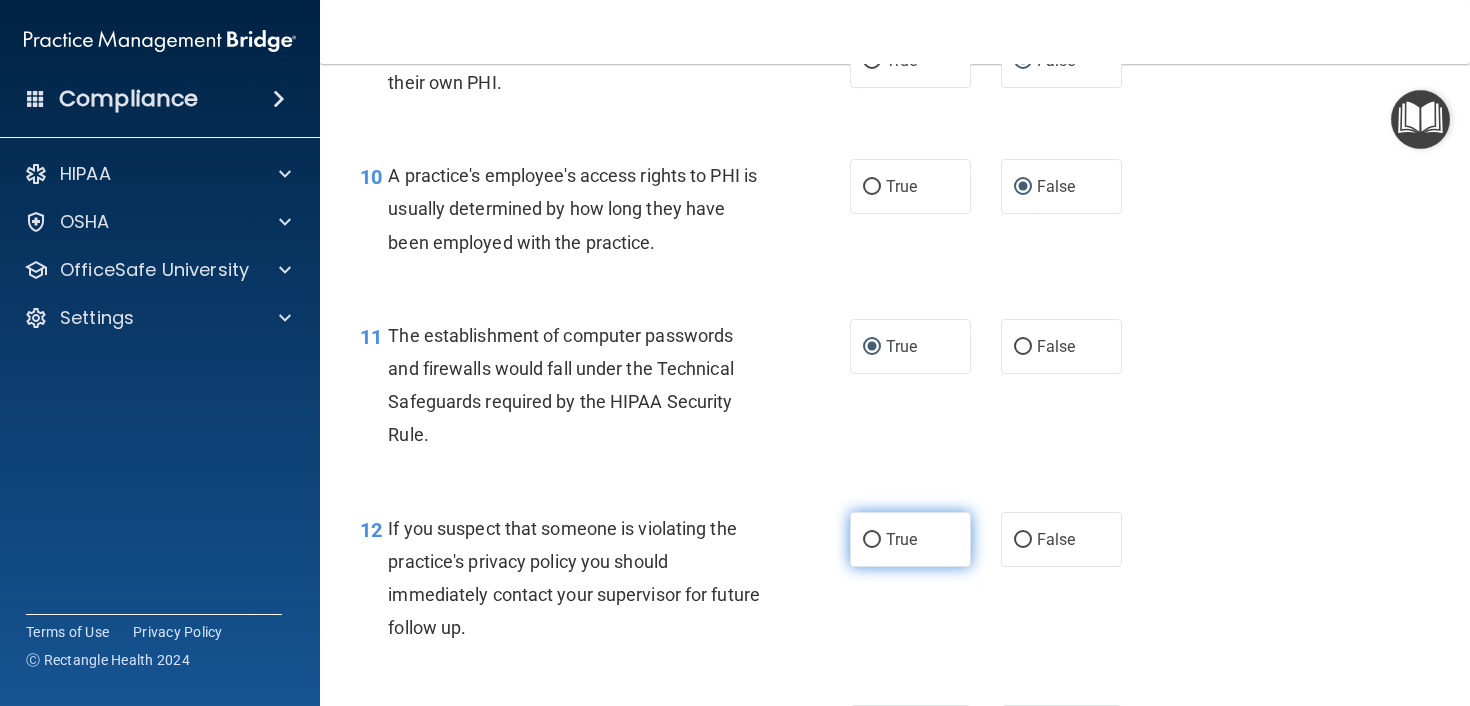 click on "True" at bounding box center (872, 540) 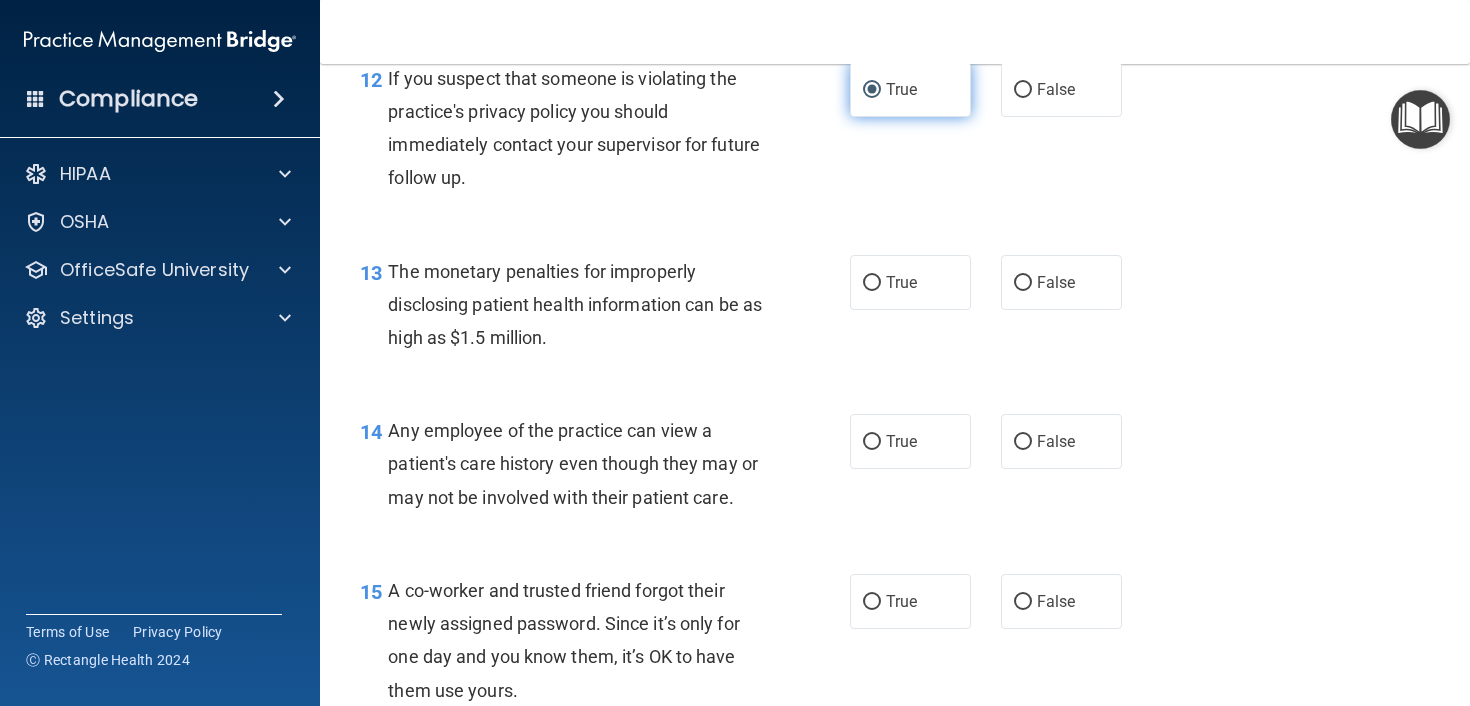 scroll, scrollTop: 2046, scrollLeft: 0, axis: vertical 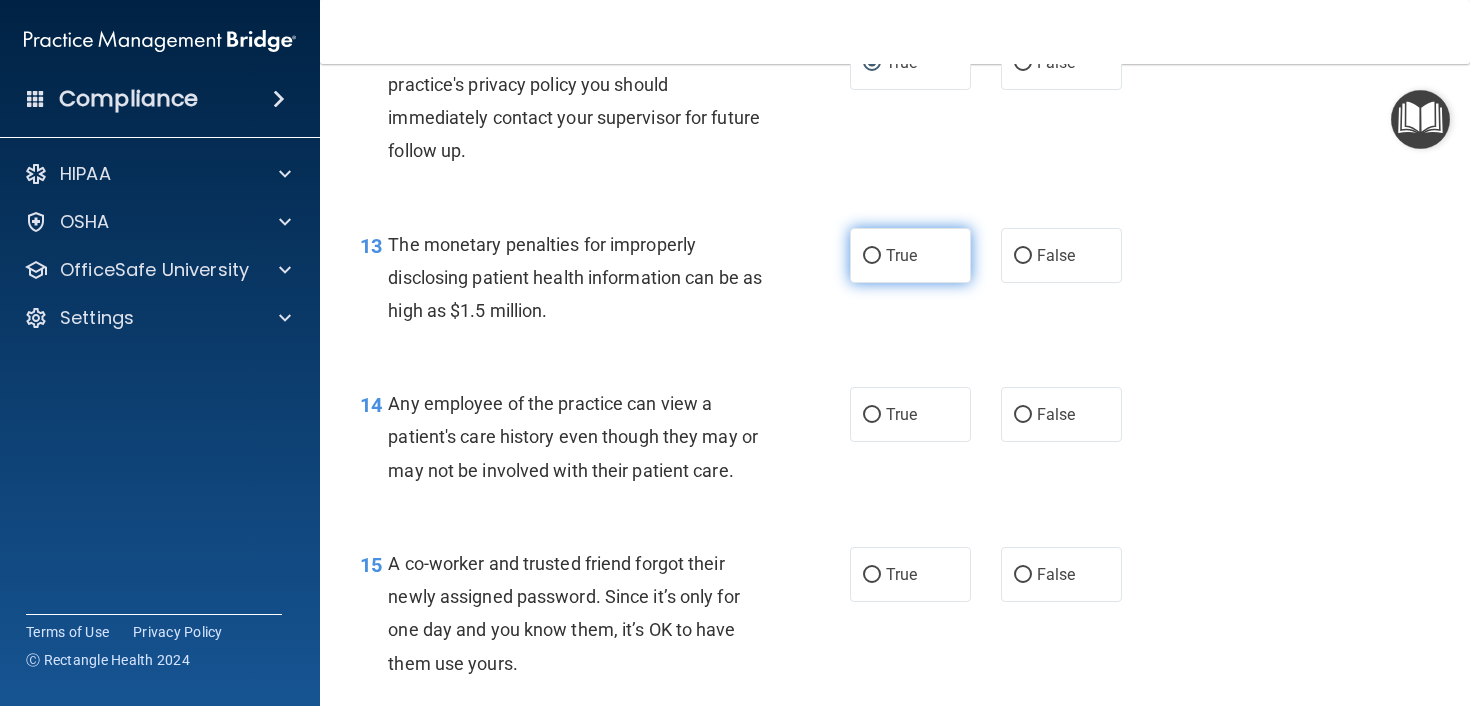 click on "True" at bounding box center [872, 256] 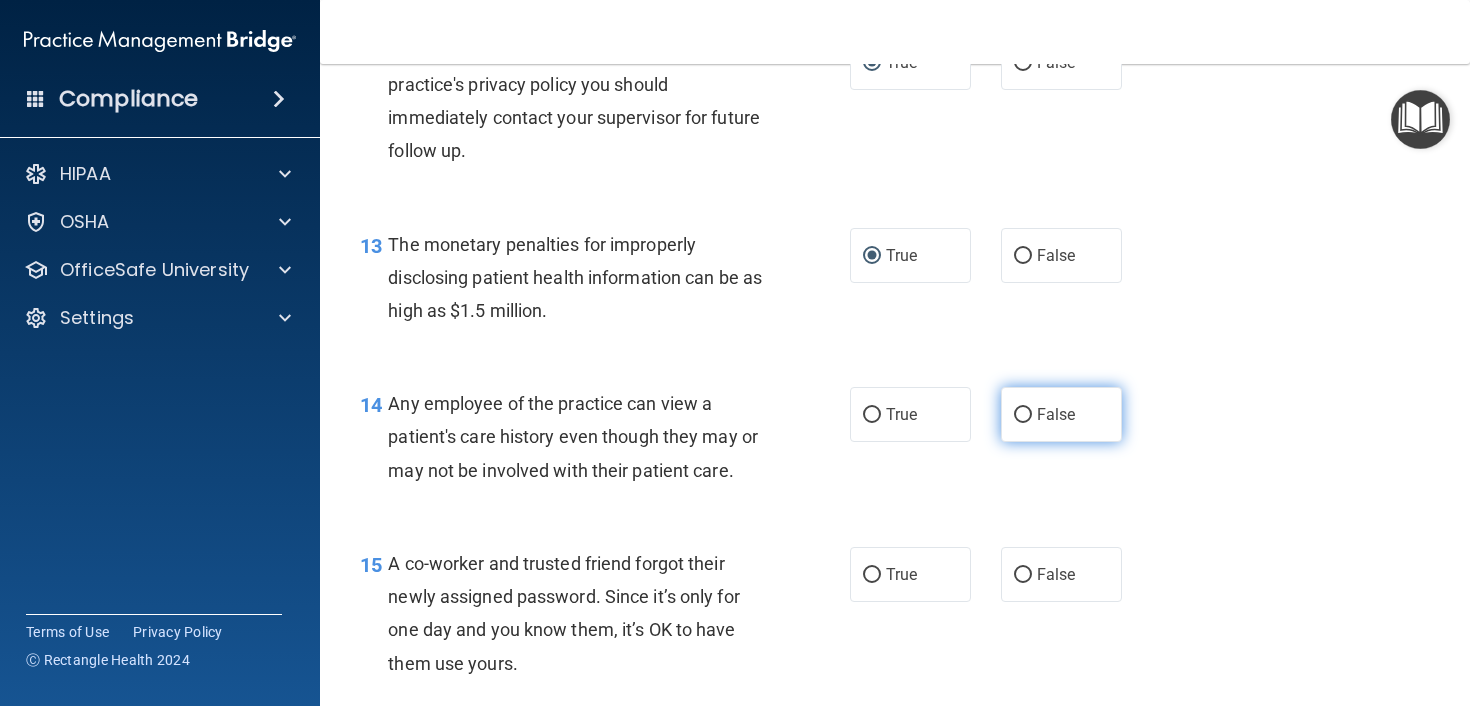 click on "False" at bounding box center (1023, 415) 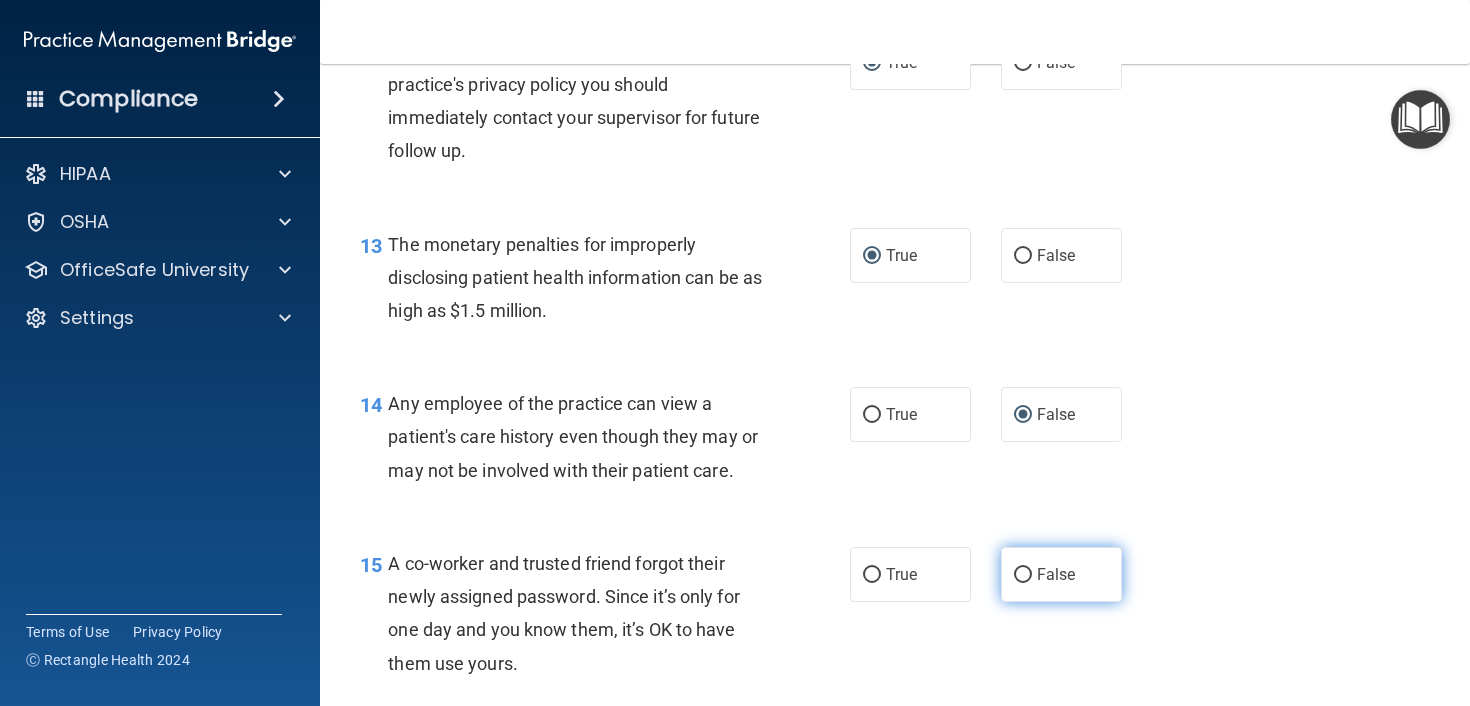 click on "False" at bounding box center [1023, 575] 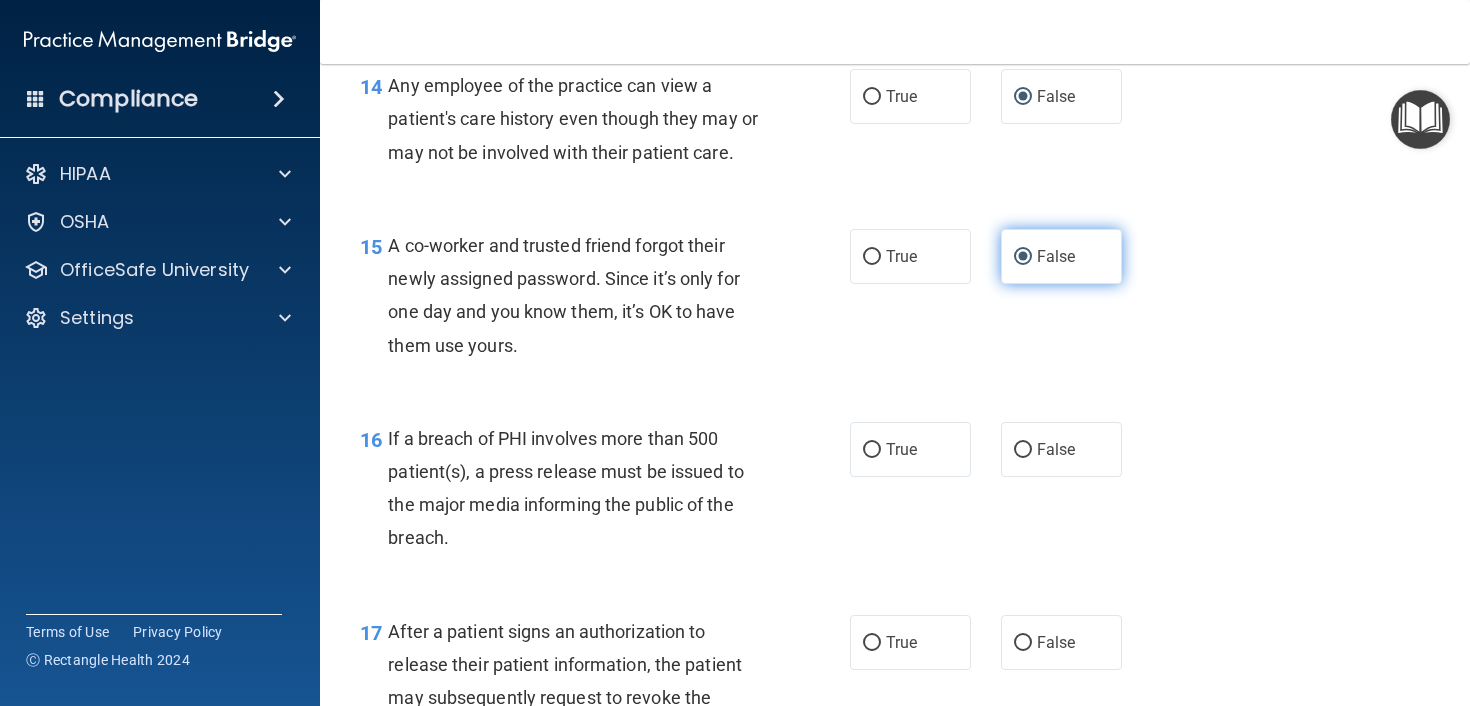scroll, scrollTop: 2426, scrollLeft: 0, axis: vertical 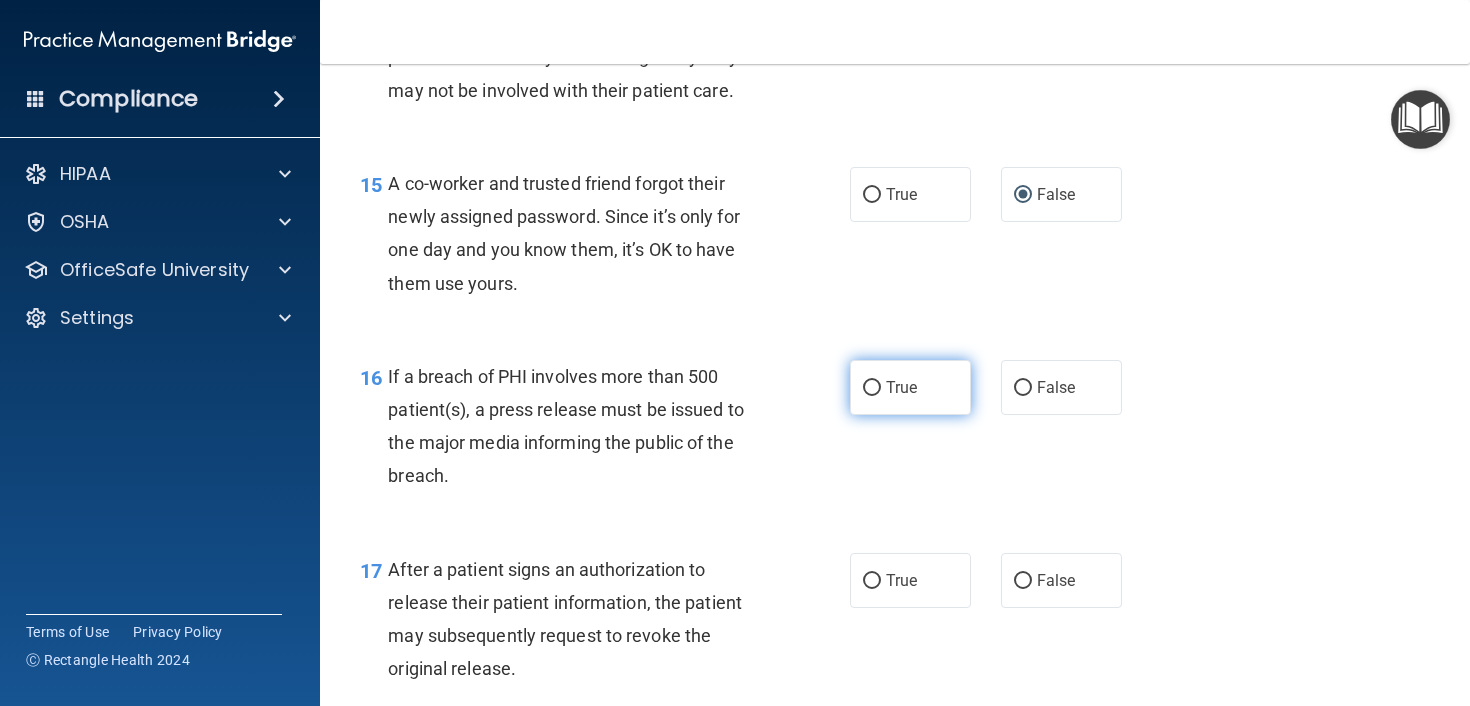 click on "True" at bounding box center [872, 388] 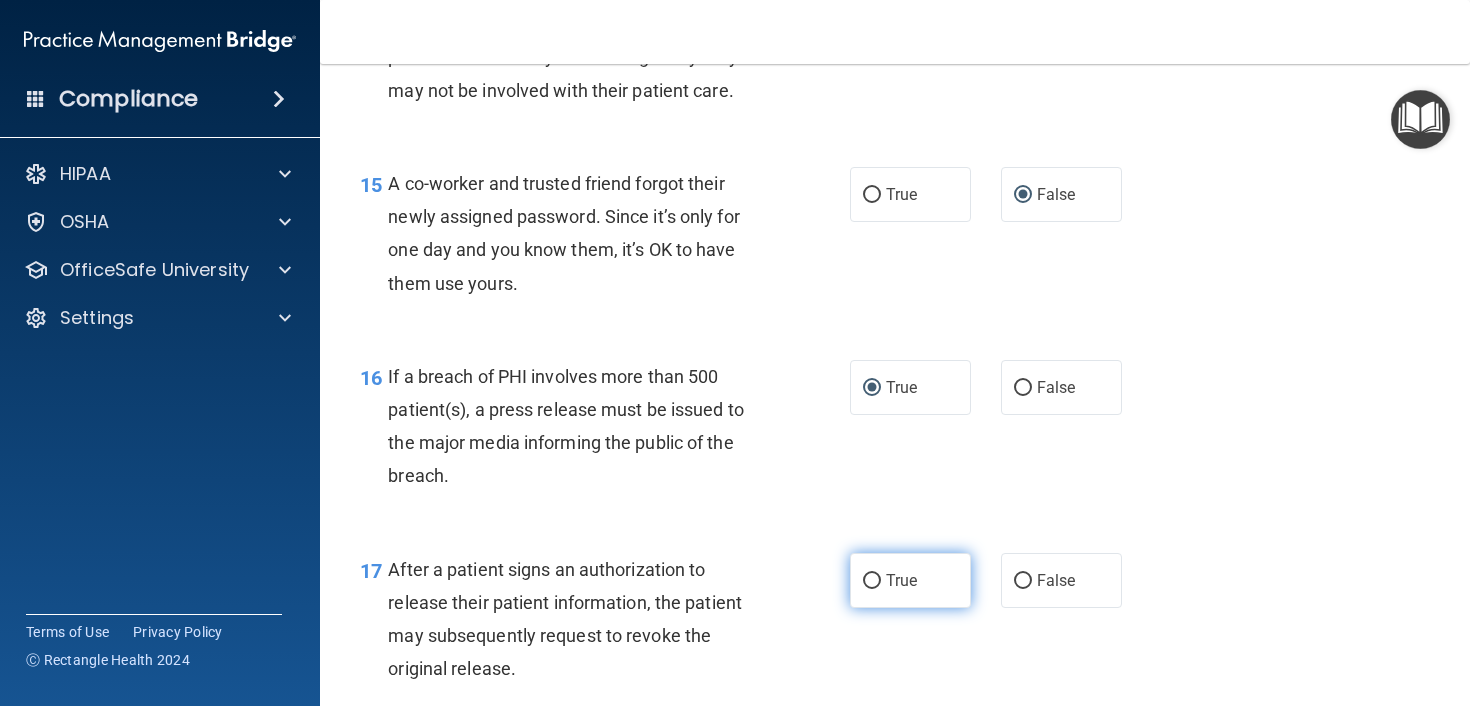 click on "True" at bounding box center [872, 581] 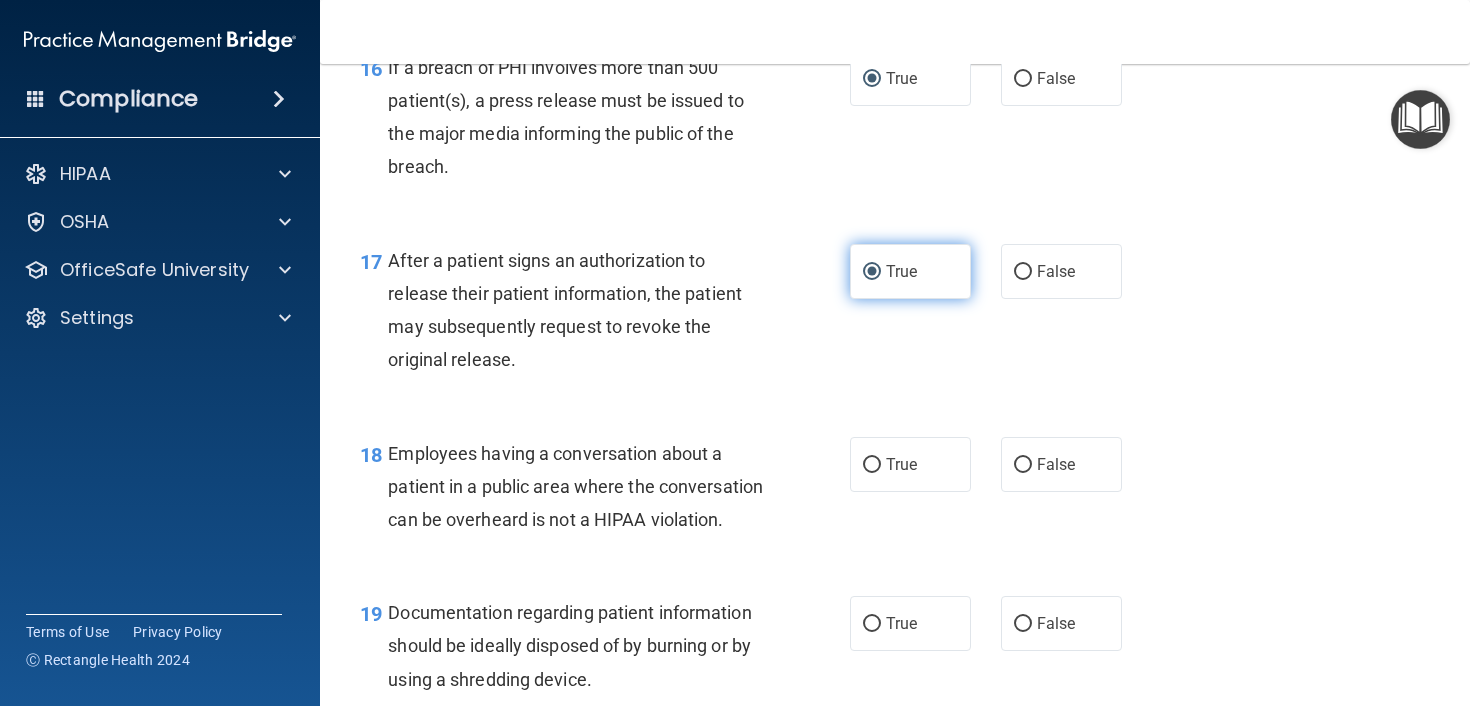 scroll, scrollTop: 2770, scrollLeft: 0, axis: vertical 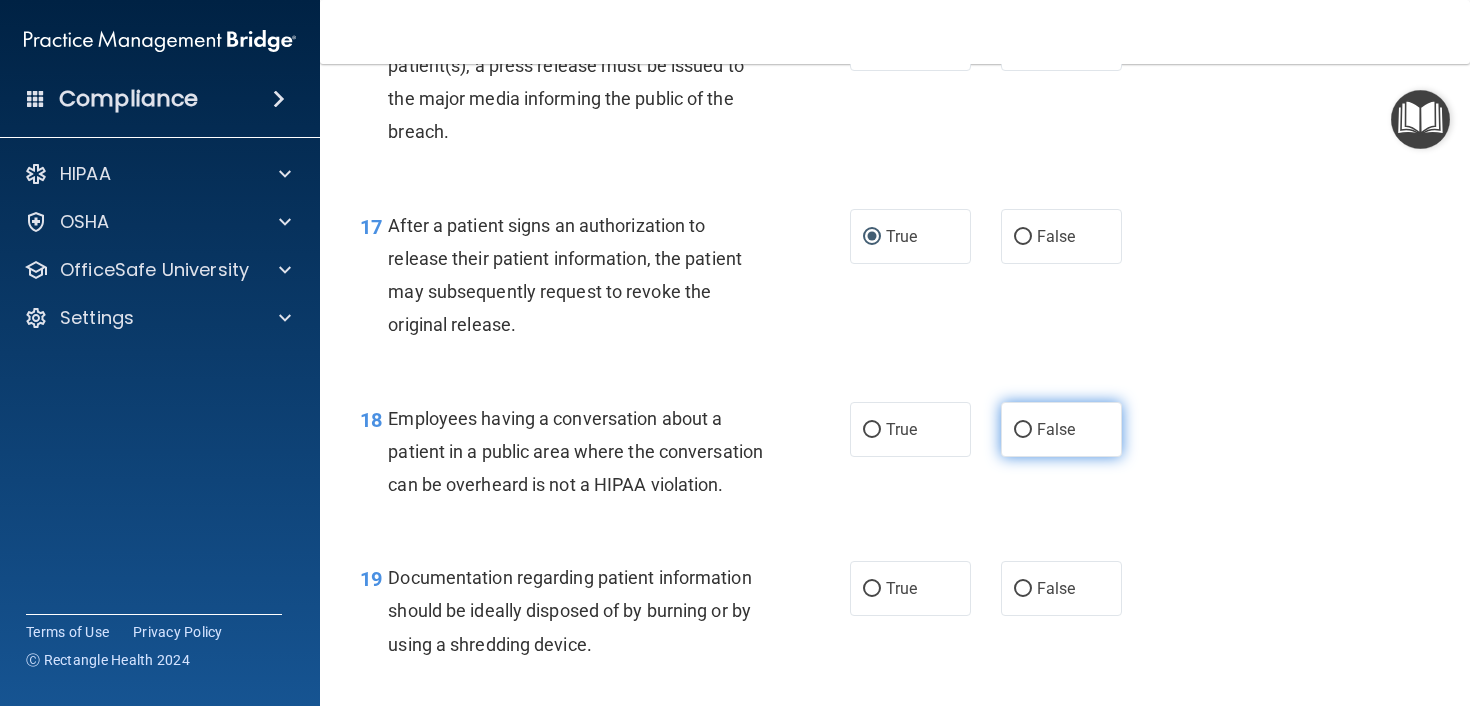 click on "False" at bounding box center (1023, 430) 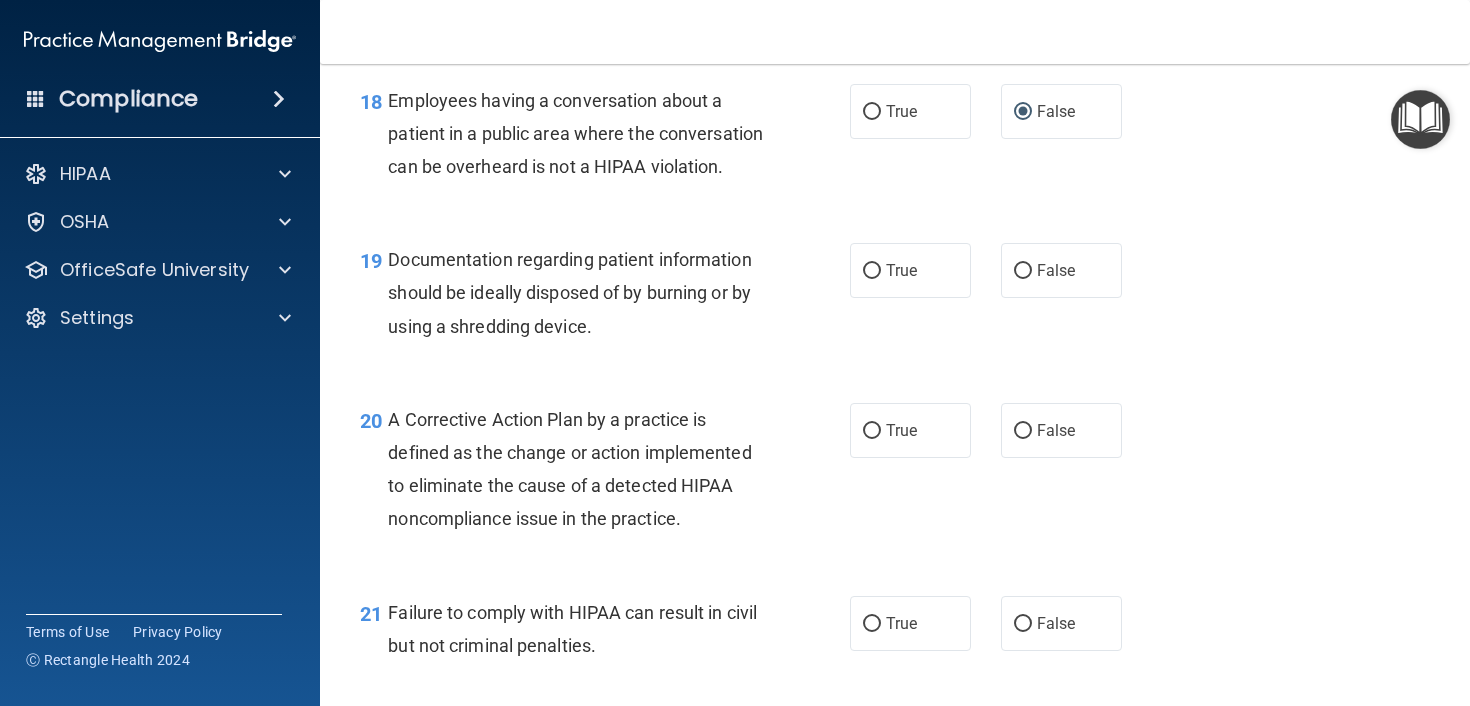 scroll, scrollTop: 3108, scrollLeft: 0, axis: vertical 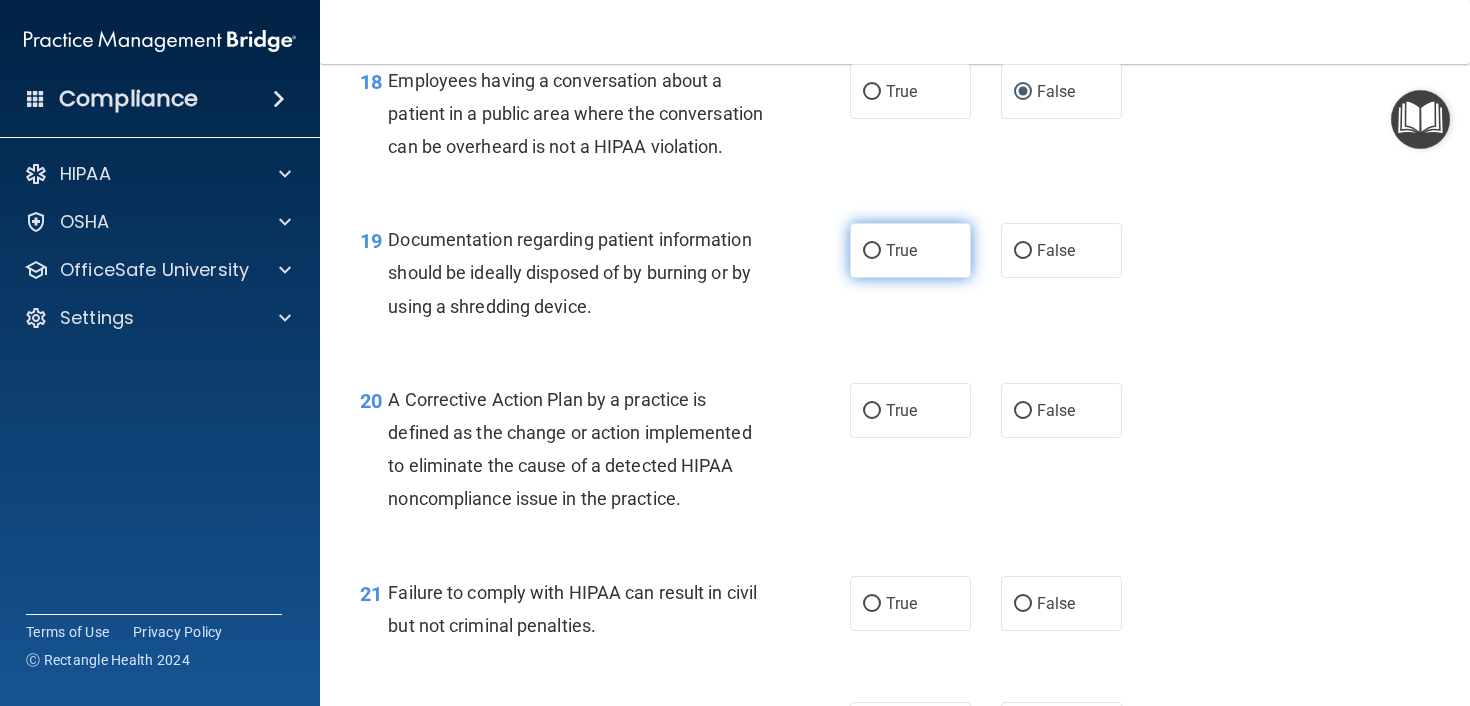 click on "True" at bounding box center [872, 251] 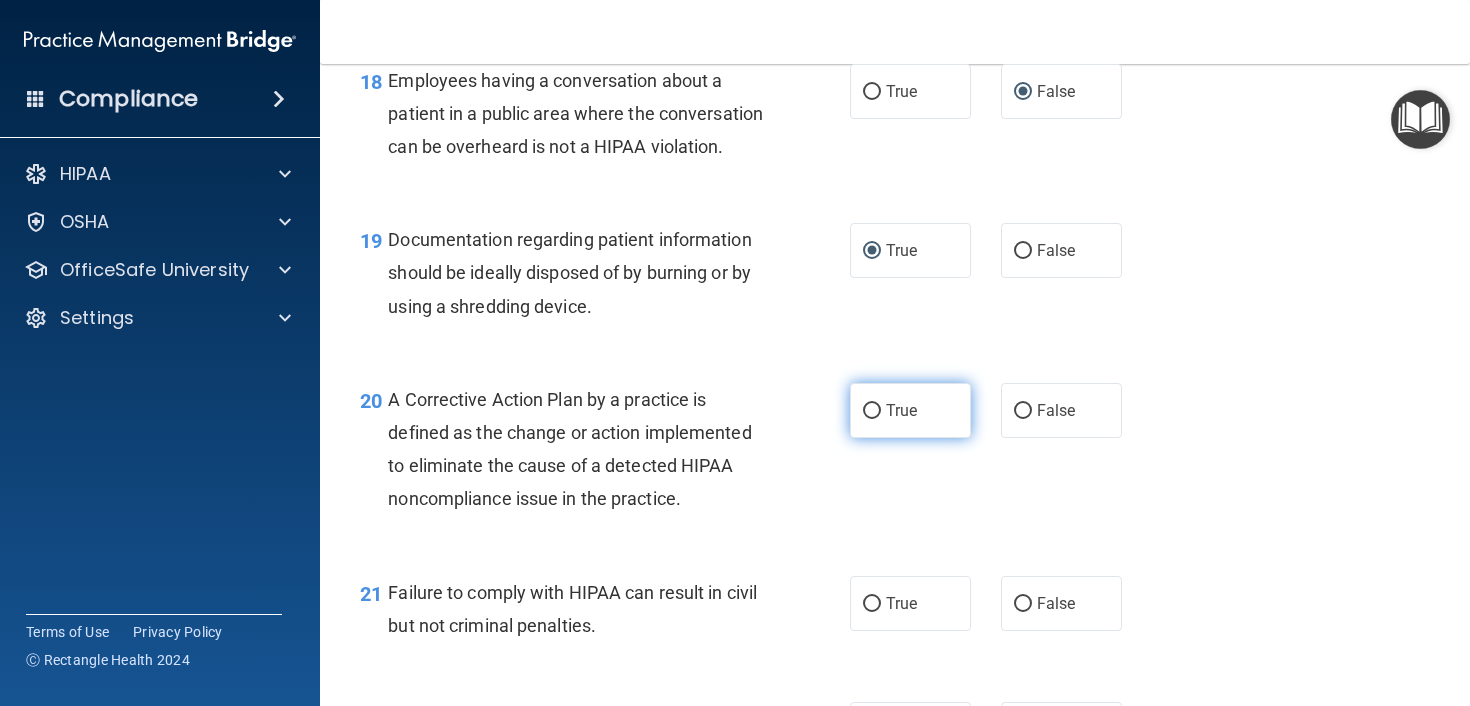 click on "True" at bounding box center (872, 411) 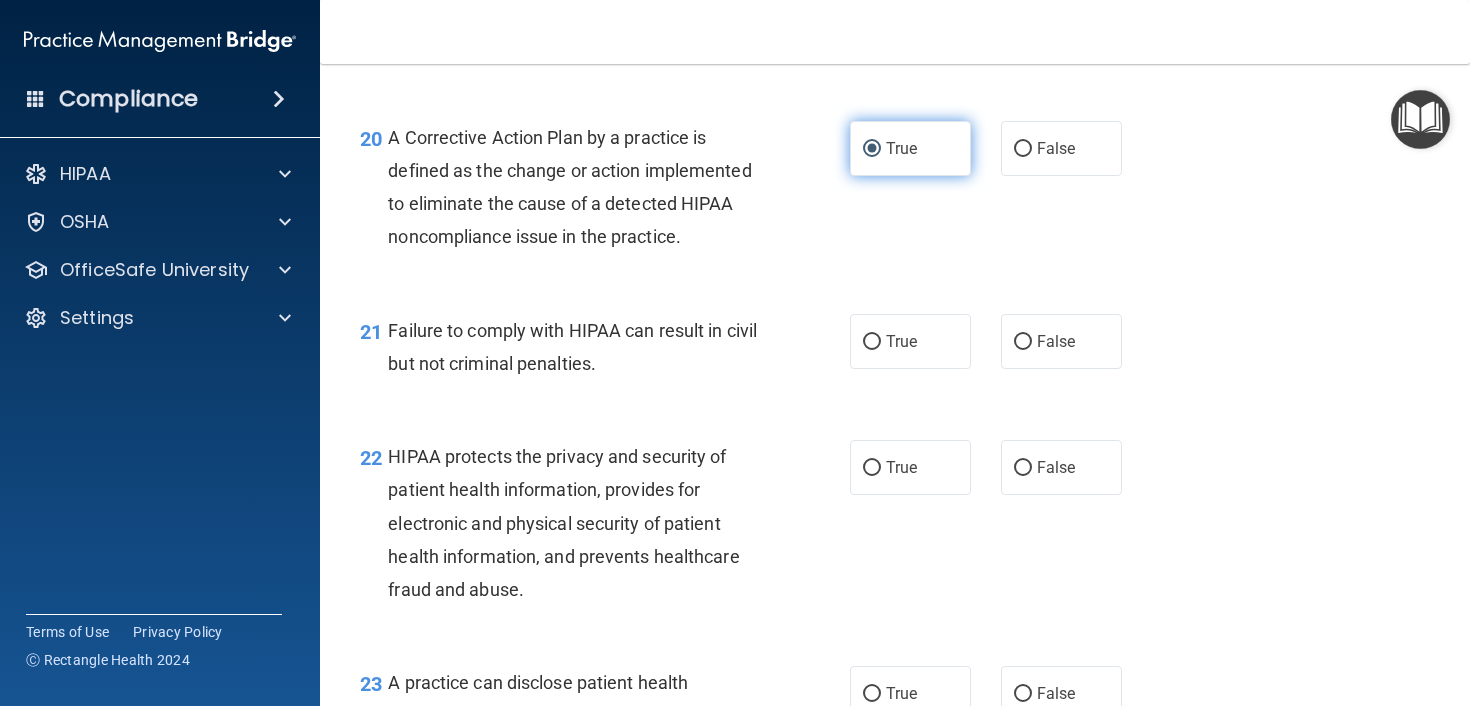 scroll, scrollTop: 3382, scrollLeft: 0, axis: vertical 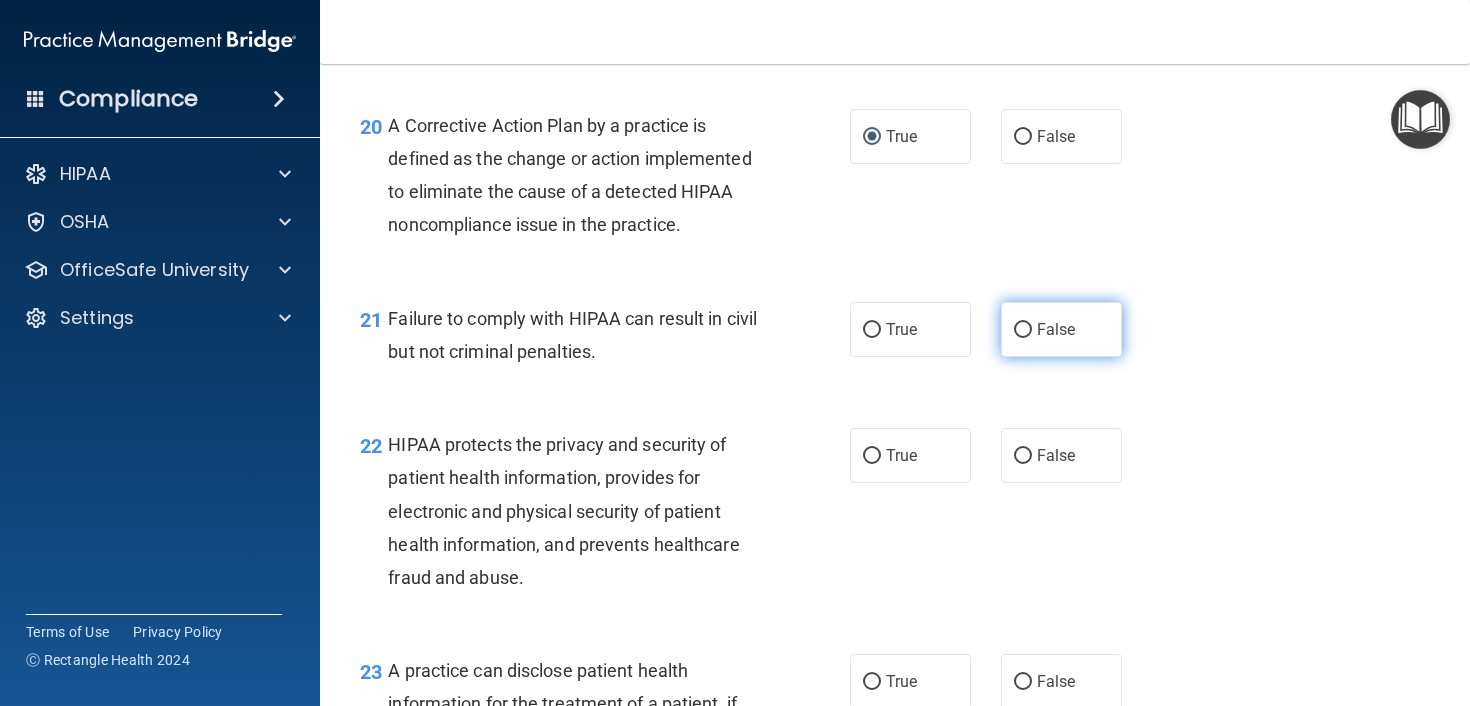 click on "False" at bounding box center [1061, 329] 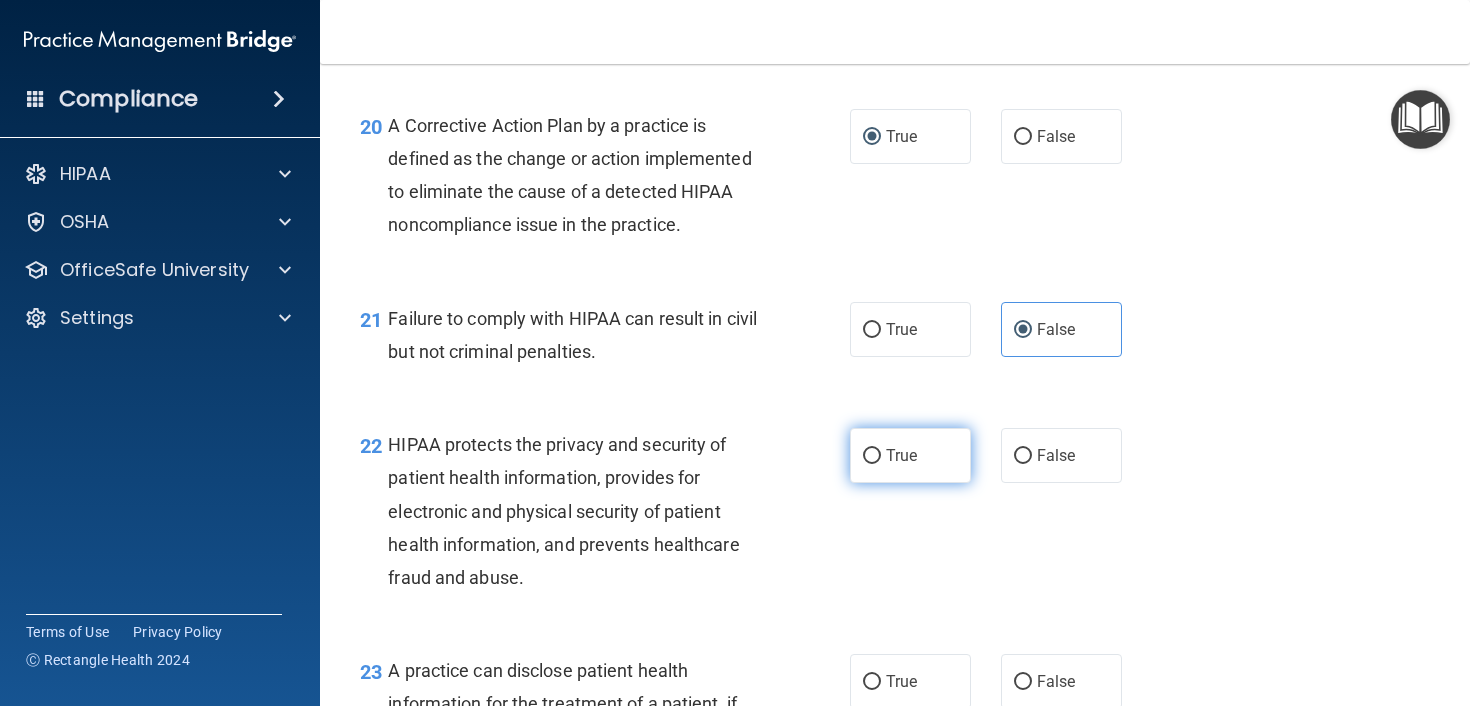 click on "True" at bounding box center (872, 456) 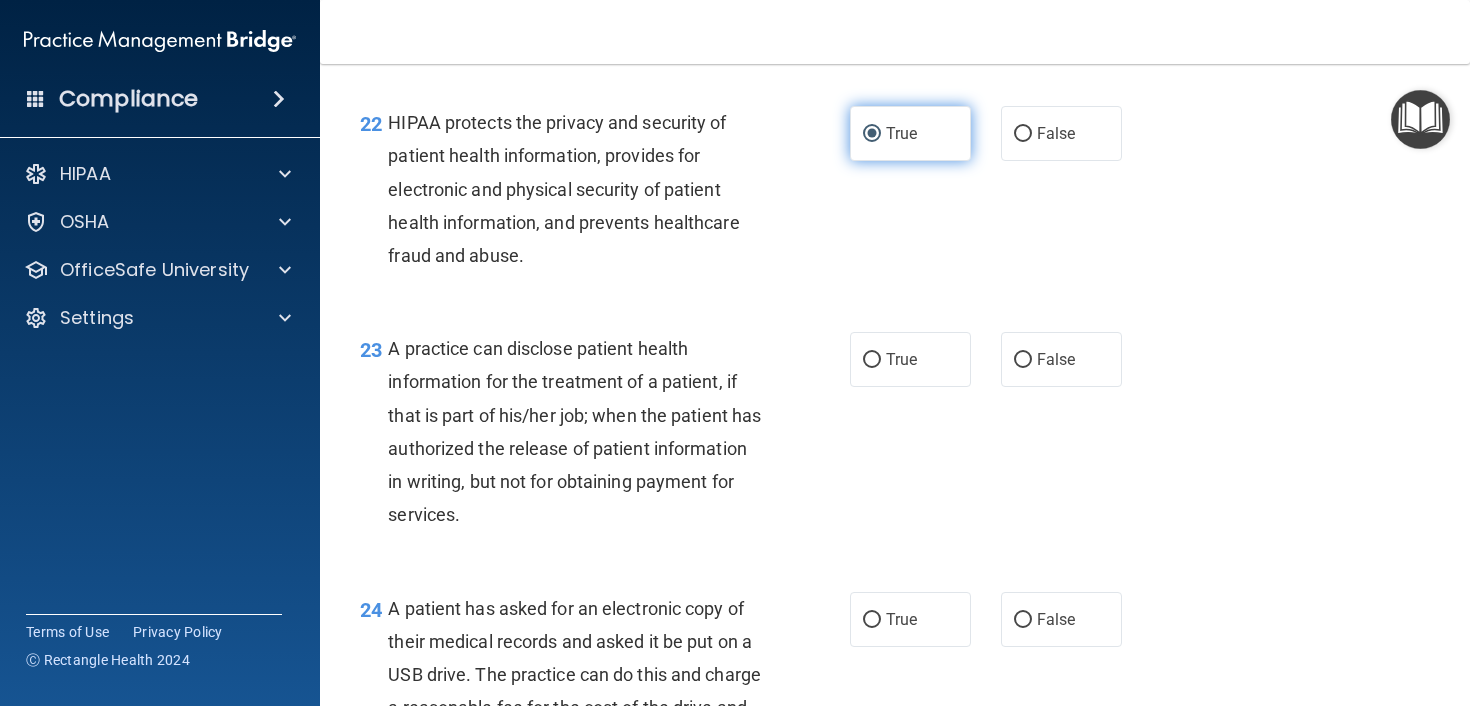scroll, scrollTop: 3720, scrollLeft: 0, axis: vertical 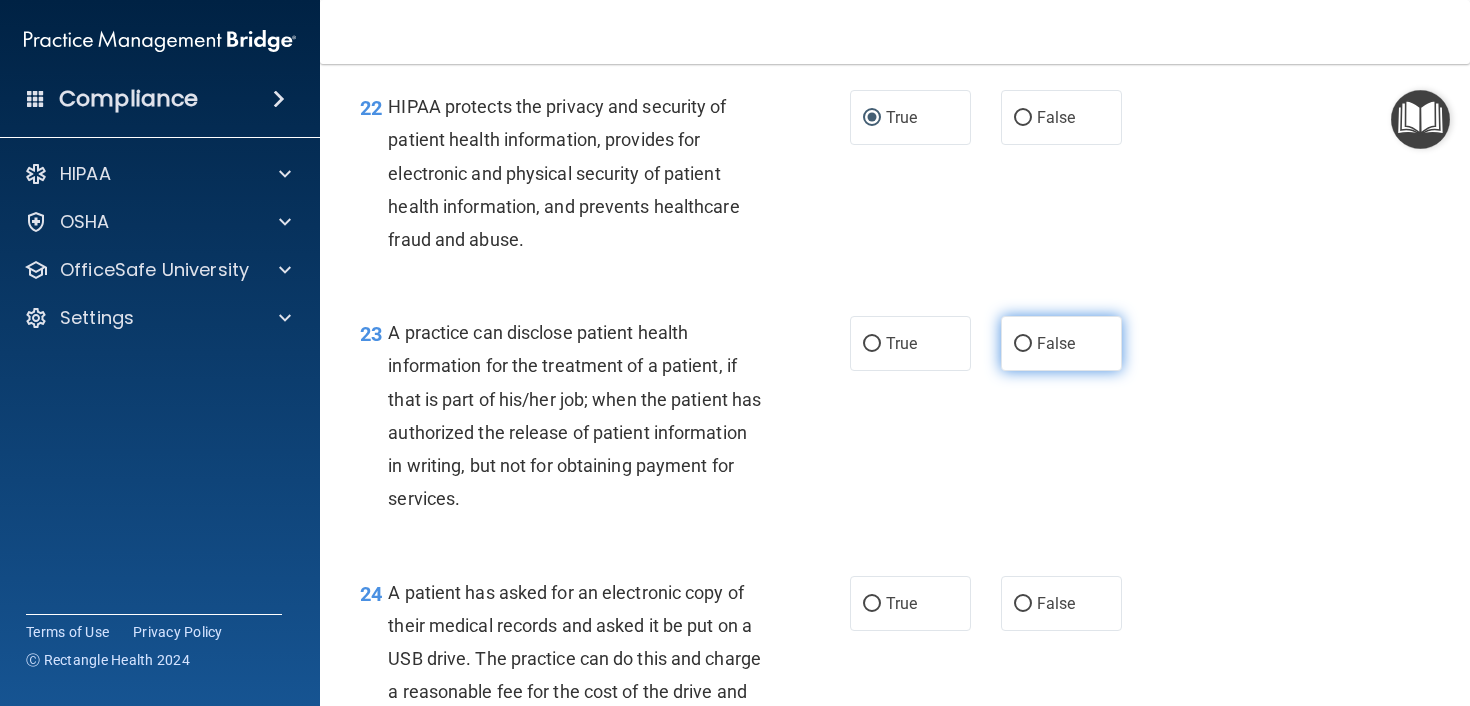 click on "False" at bounding box center [1023, 344] 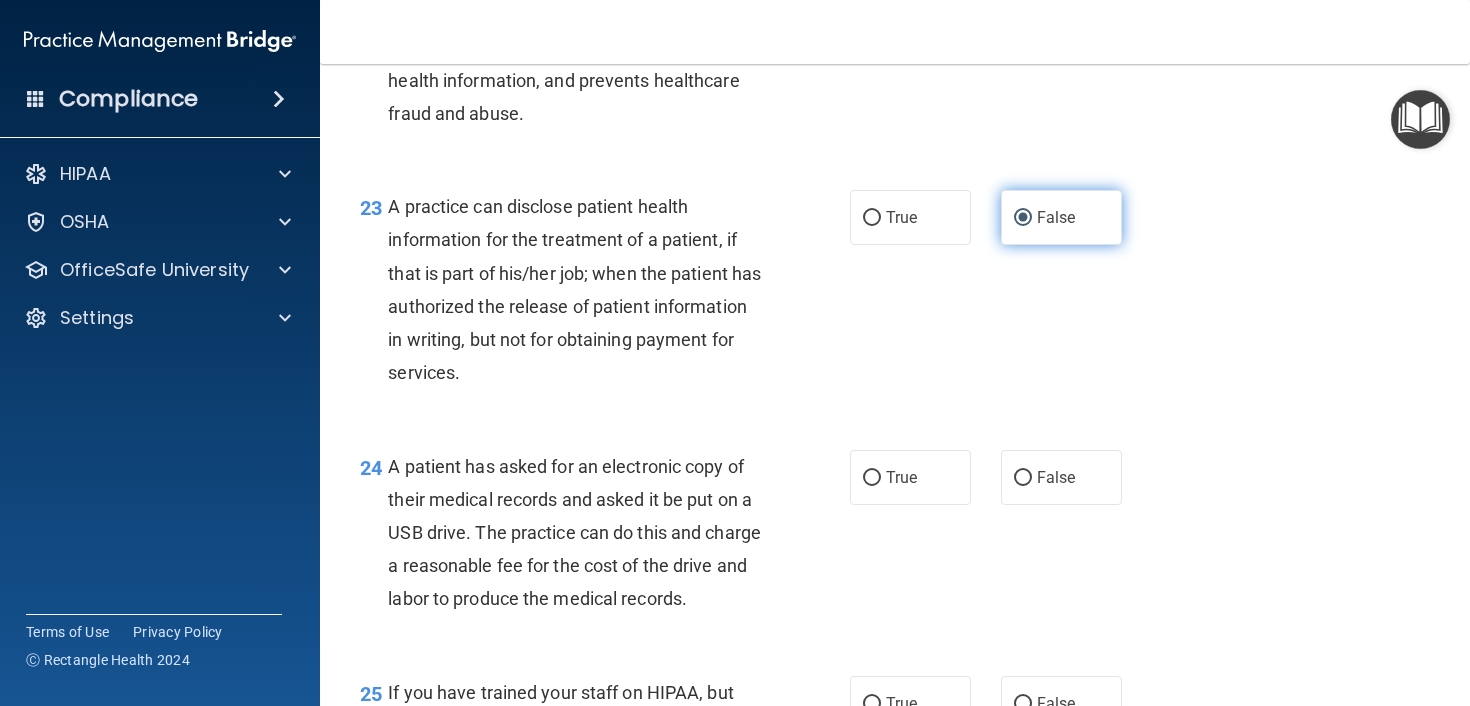 scroll, scrollTop: 3978, scrollLeft: 0, axis: vertical 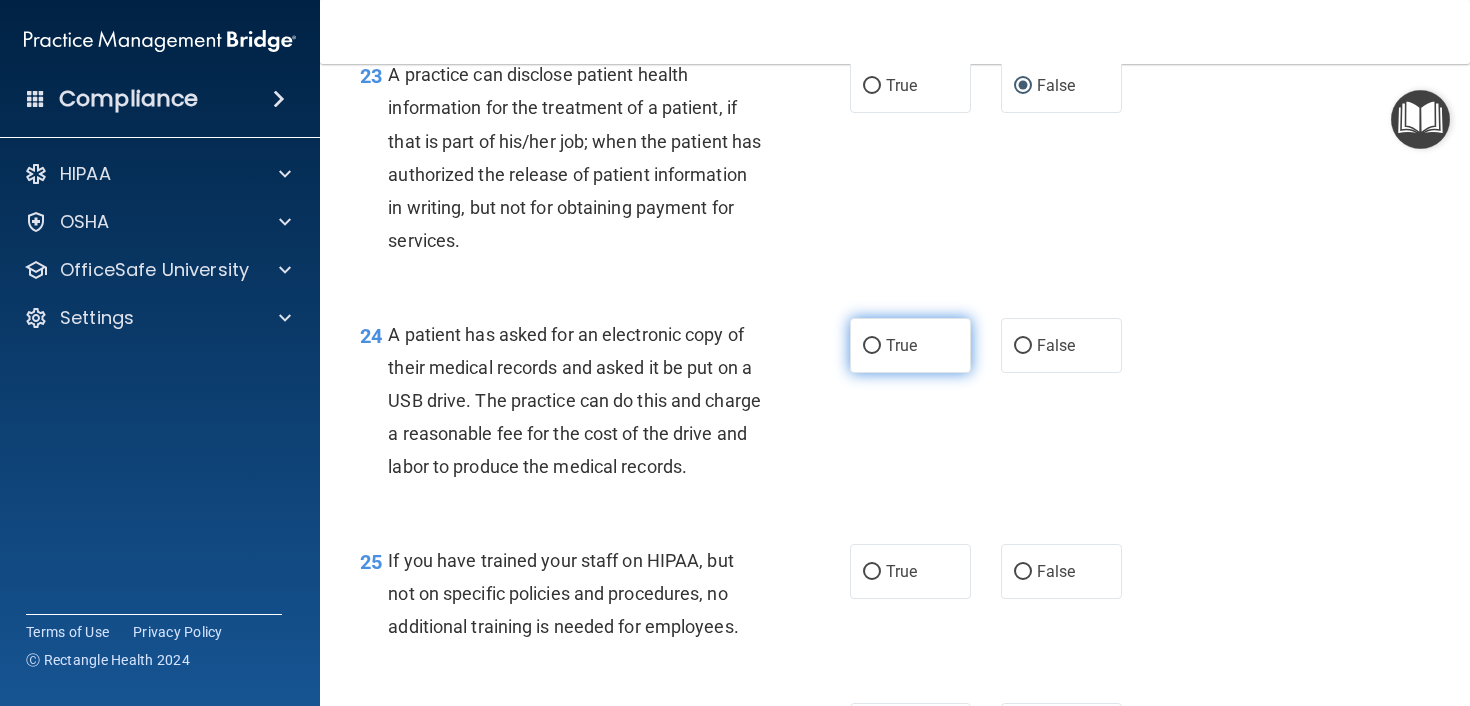 click on "True" at bounding box center (872, 346) 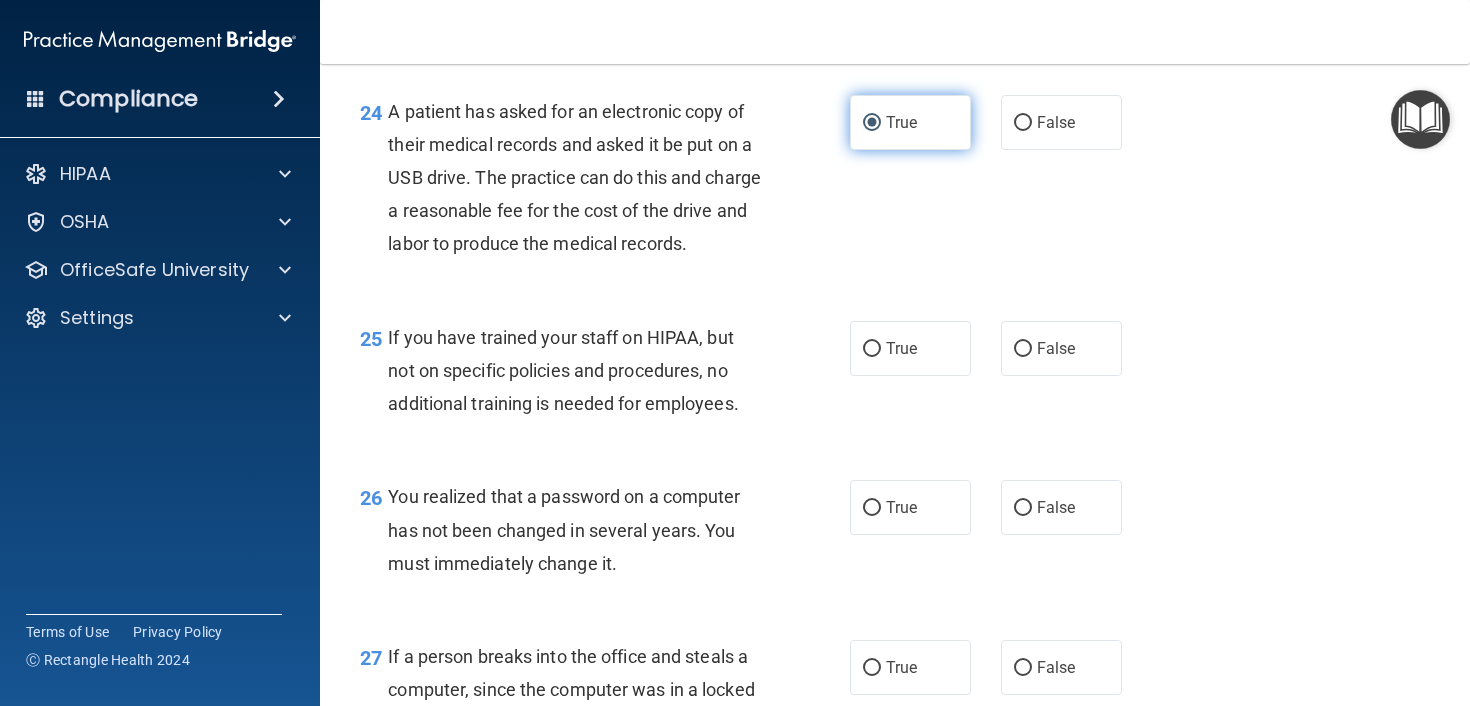 scroll, scrollTop: 4257, scrollLeft: 0, axis: vertical 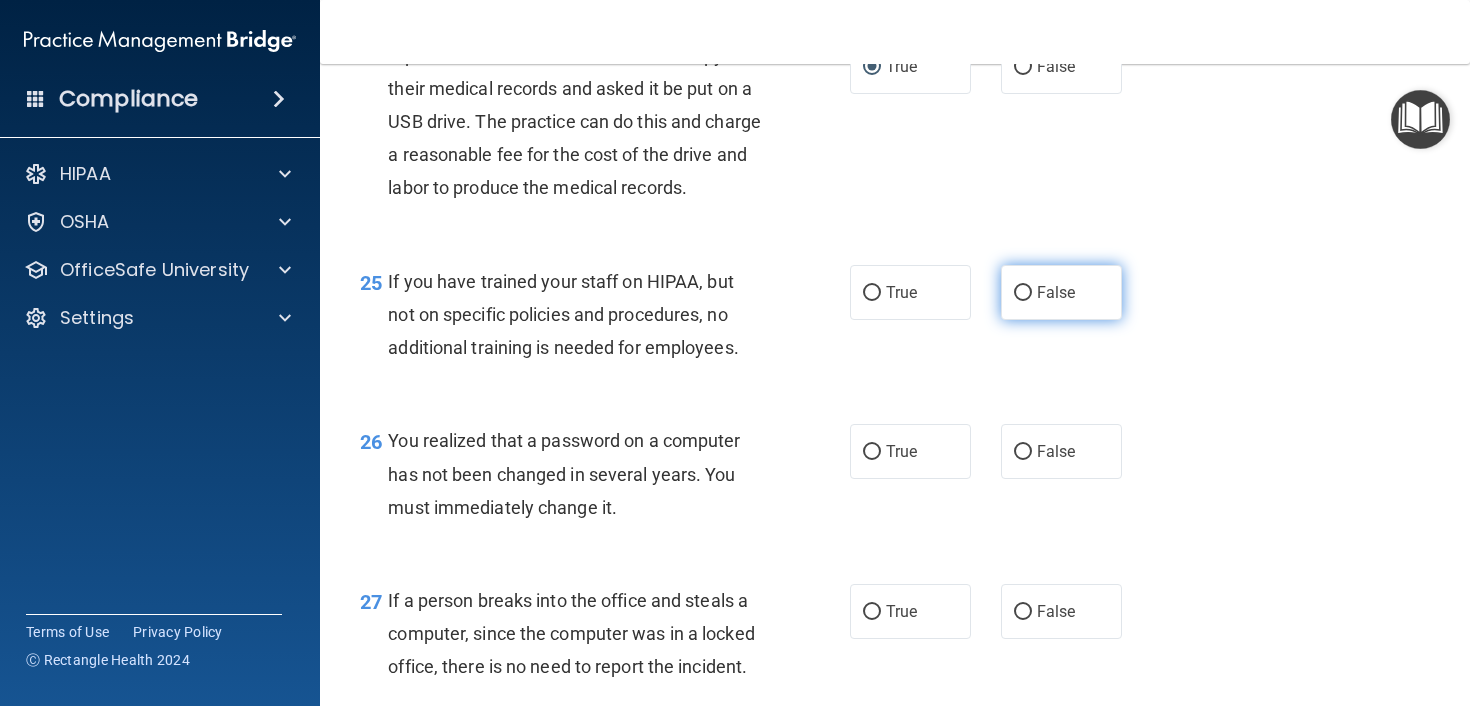 click on "False" at bounding box center (1023, 293) 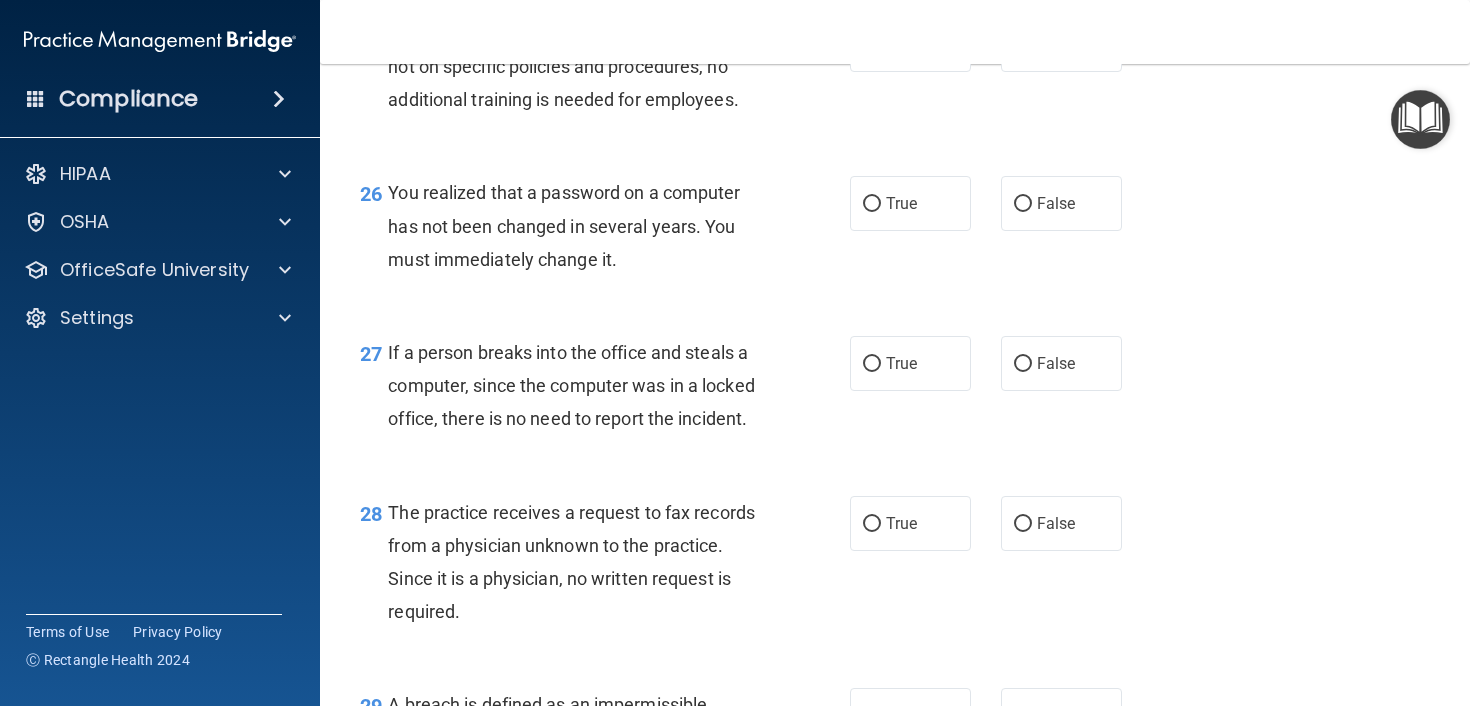 scroll, scrollTop: 4511, scrollLeft: 0, axis: vertical 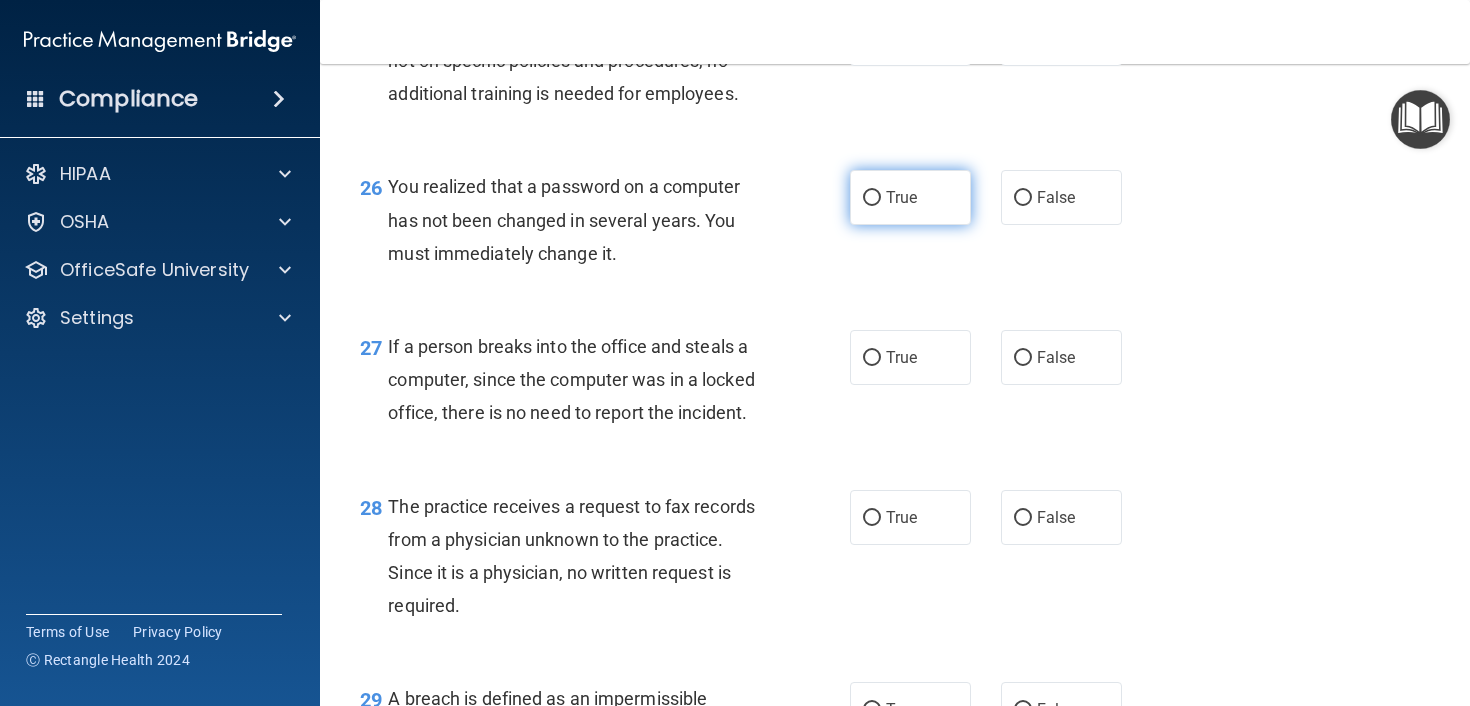 click on "True" at bounding box center (872, 198) 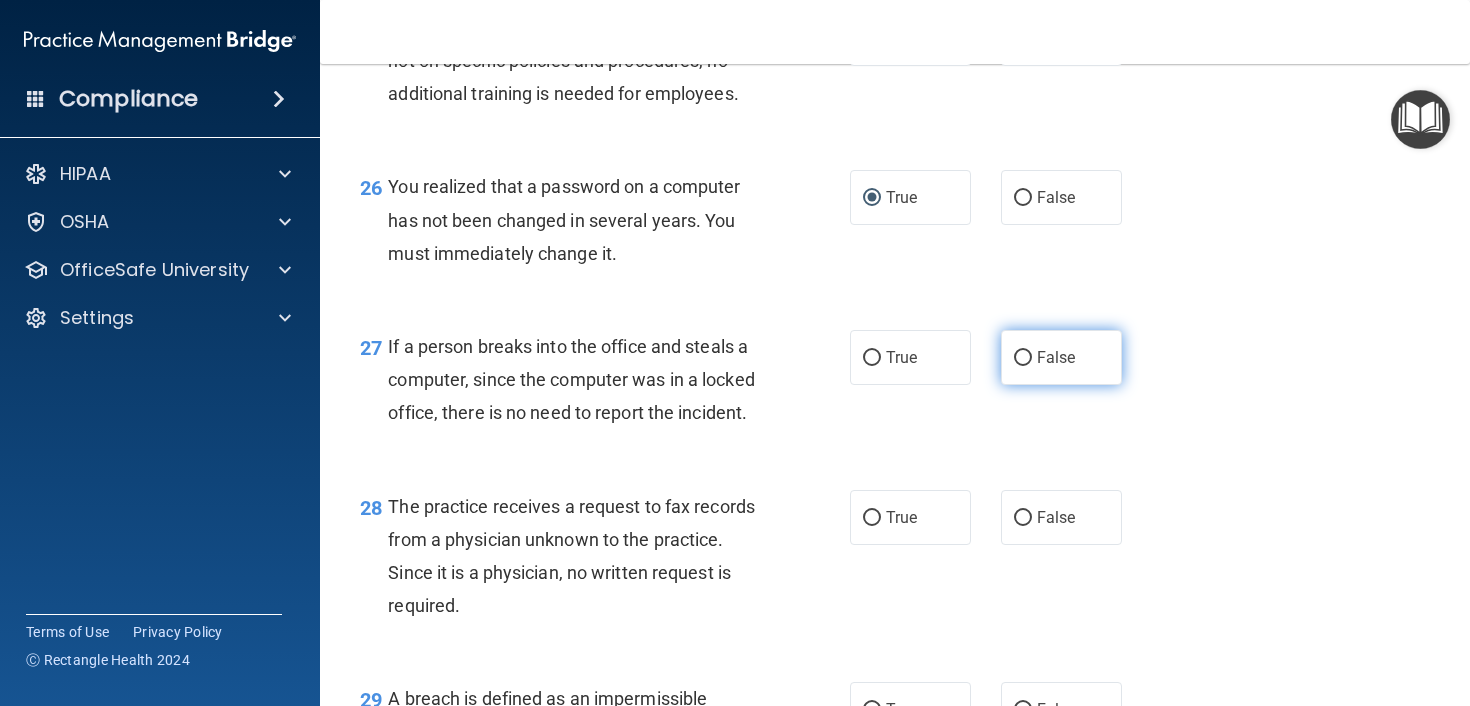click on "False" at bounding box center (1023, 358) 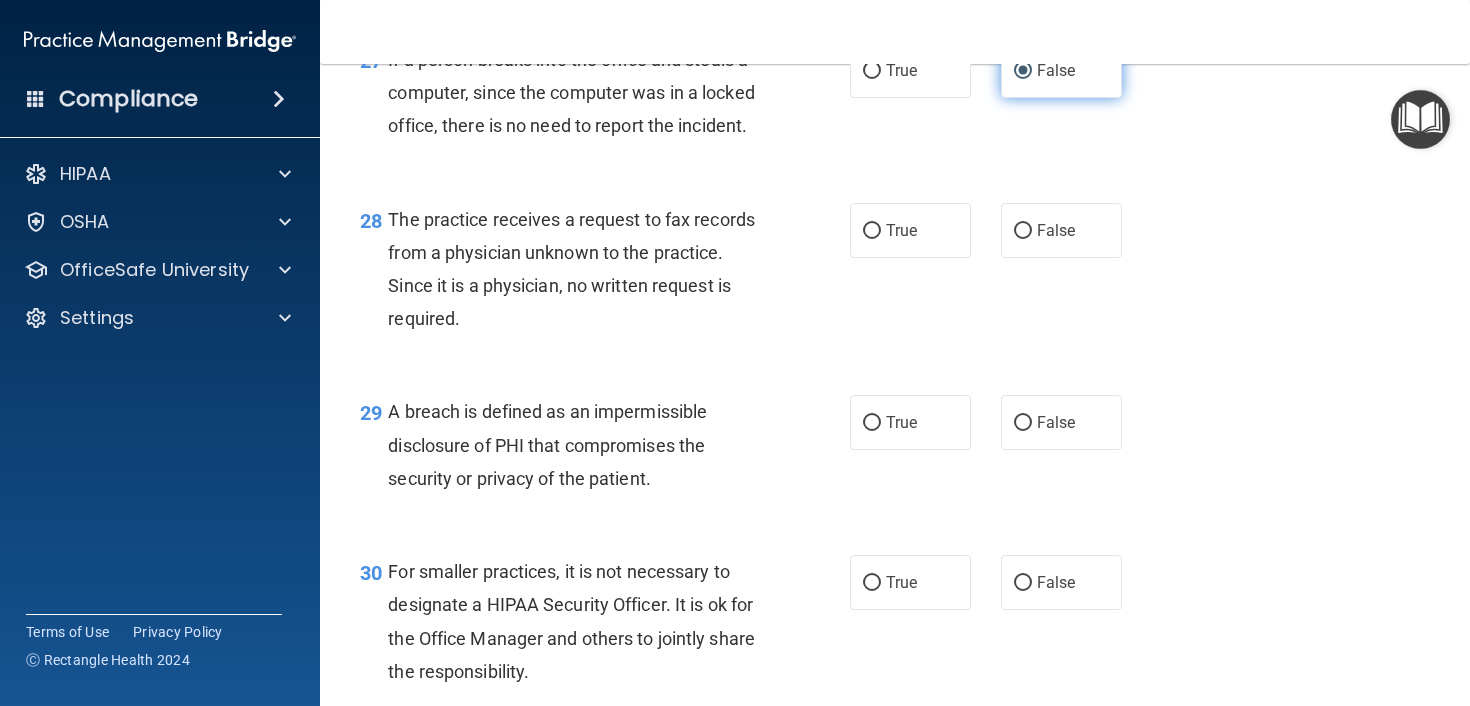 scroll, scrollTop: 4829, scrollLeft: 0, axis: vertical 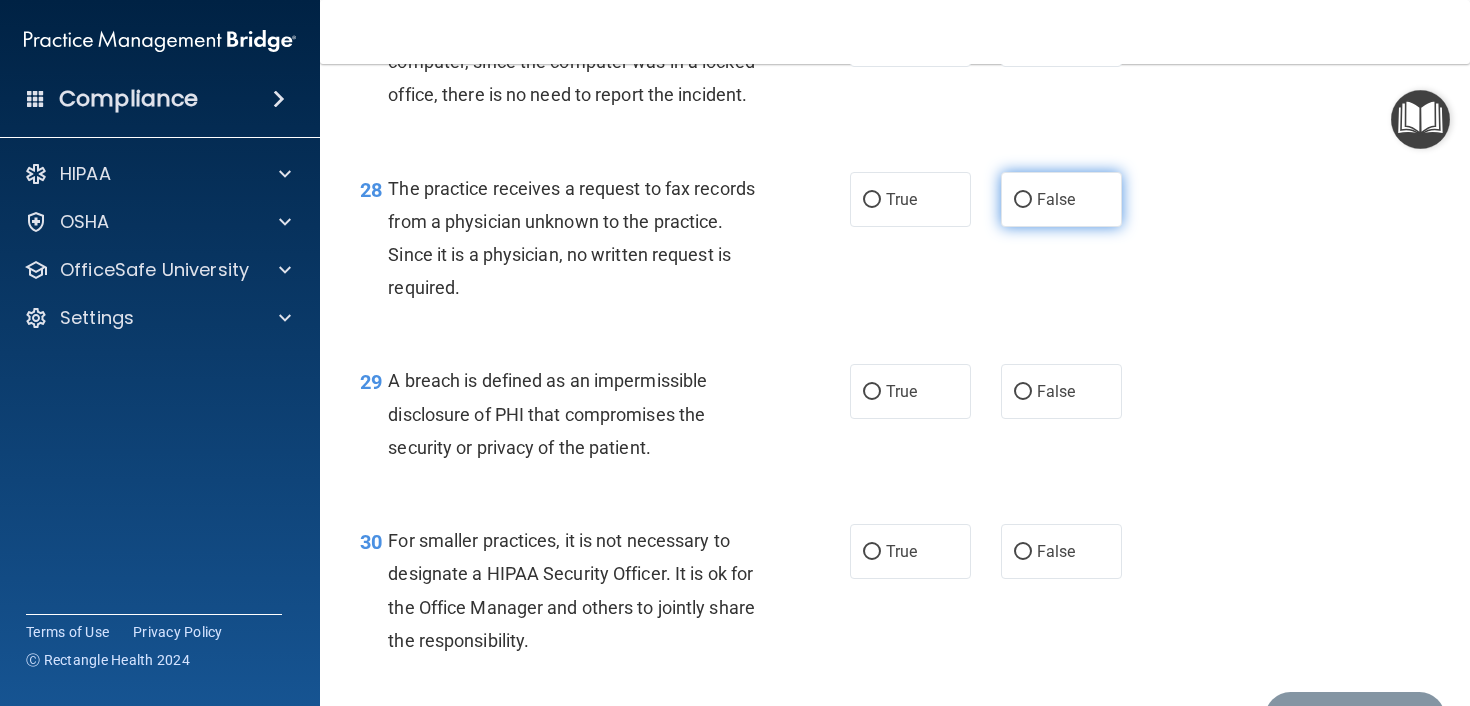 click on "False" at bounding box center (1023, 200) 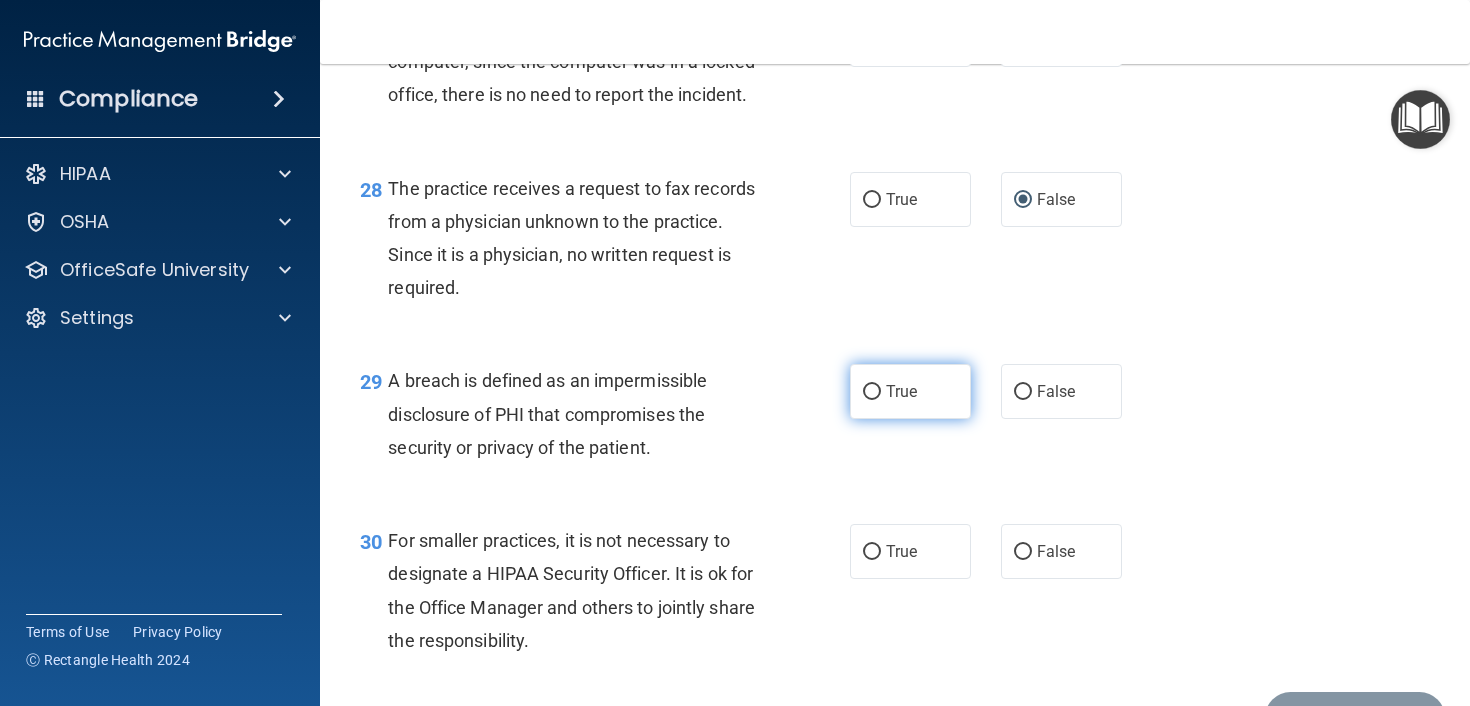 click on "True" at bounding box center [872, 392] 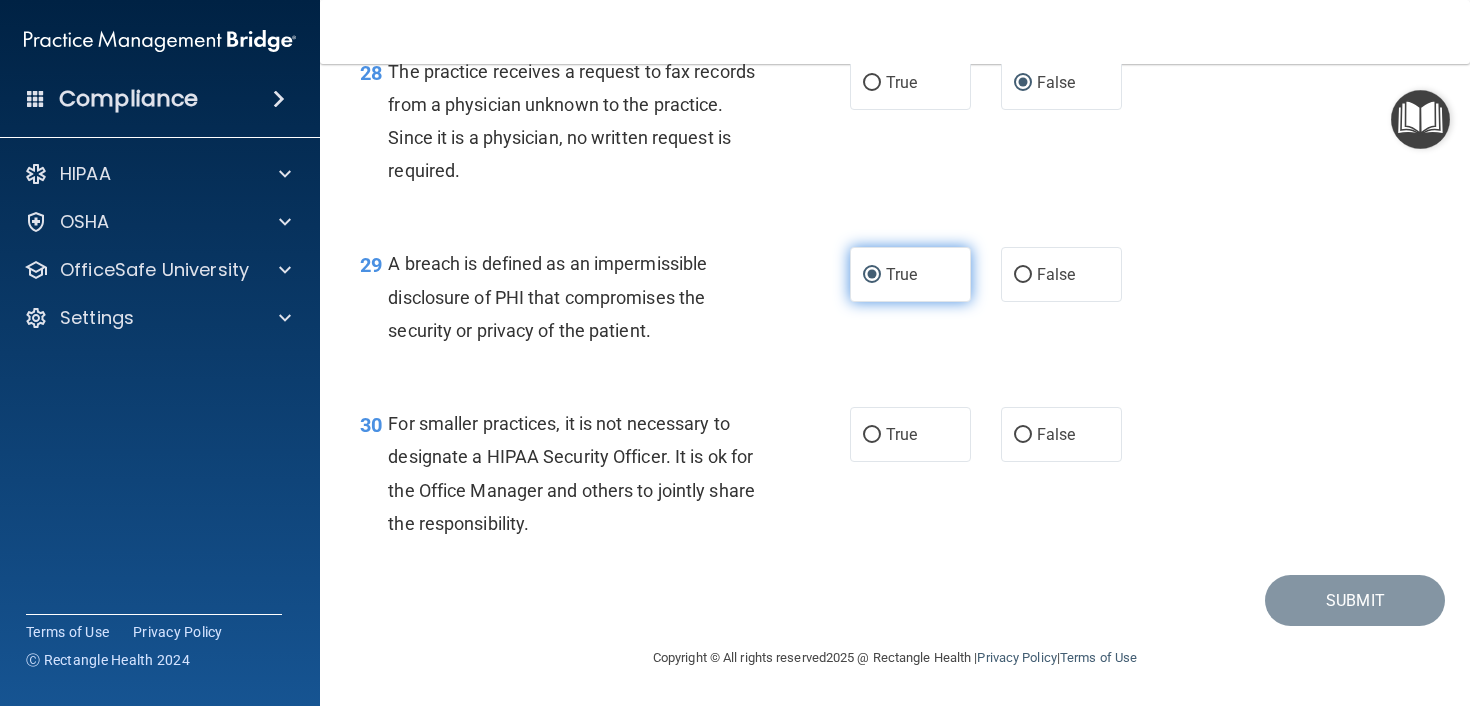 scroll, scrollTop: 5046, scrollLeft: 0, axis: vertical 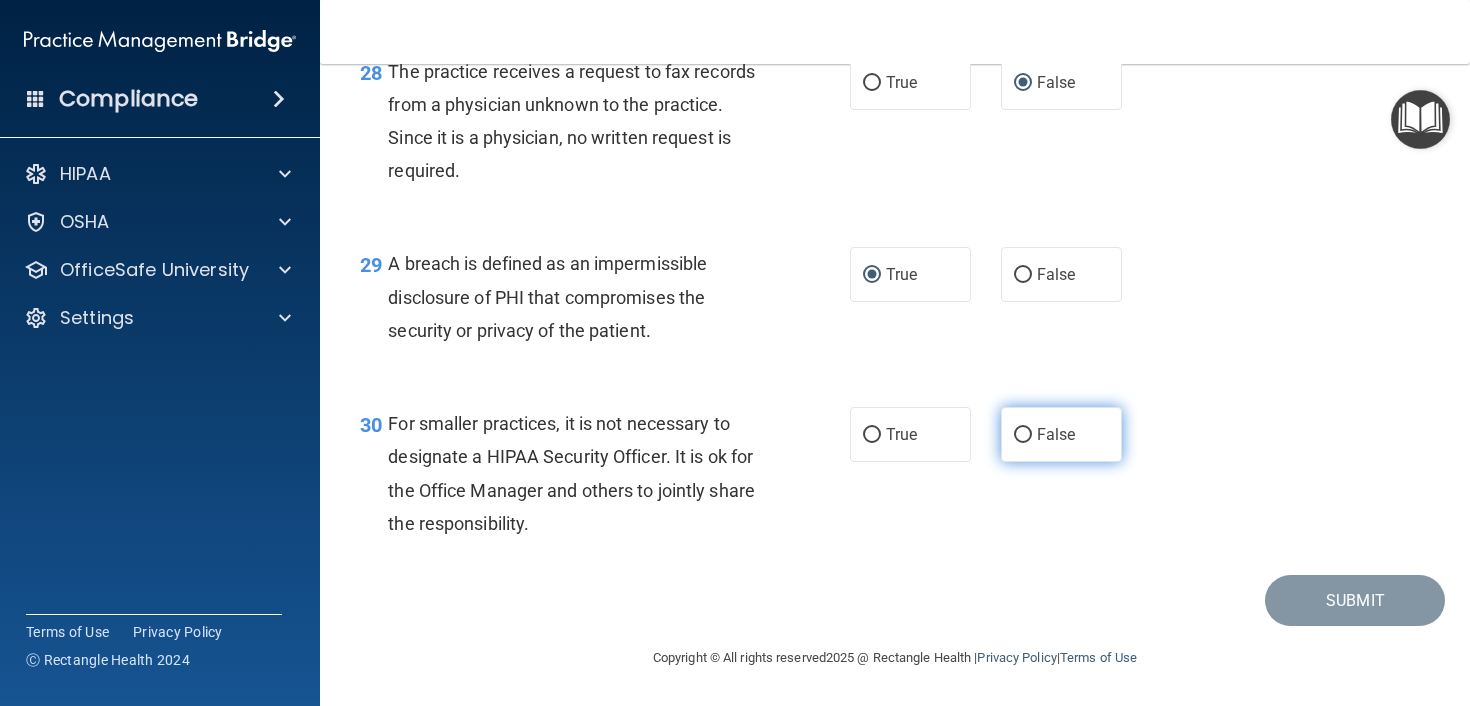 click on "False" at bounding box center (1023, 435) 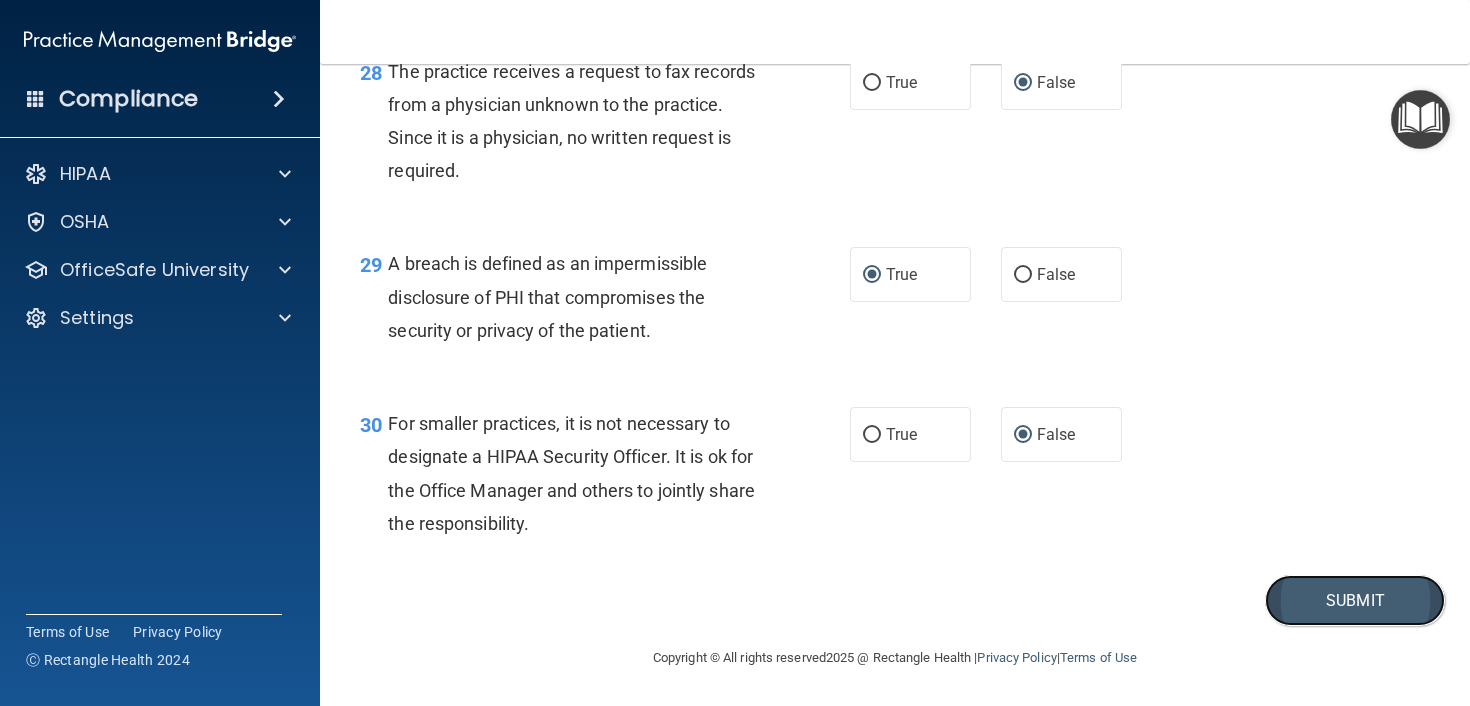 click on "Submit" at bounding box center (1355, 600) 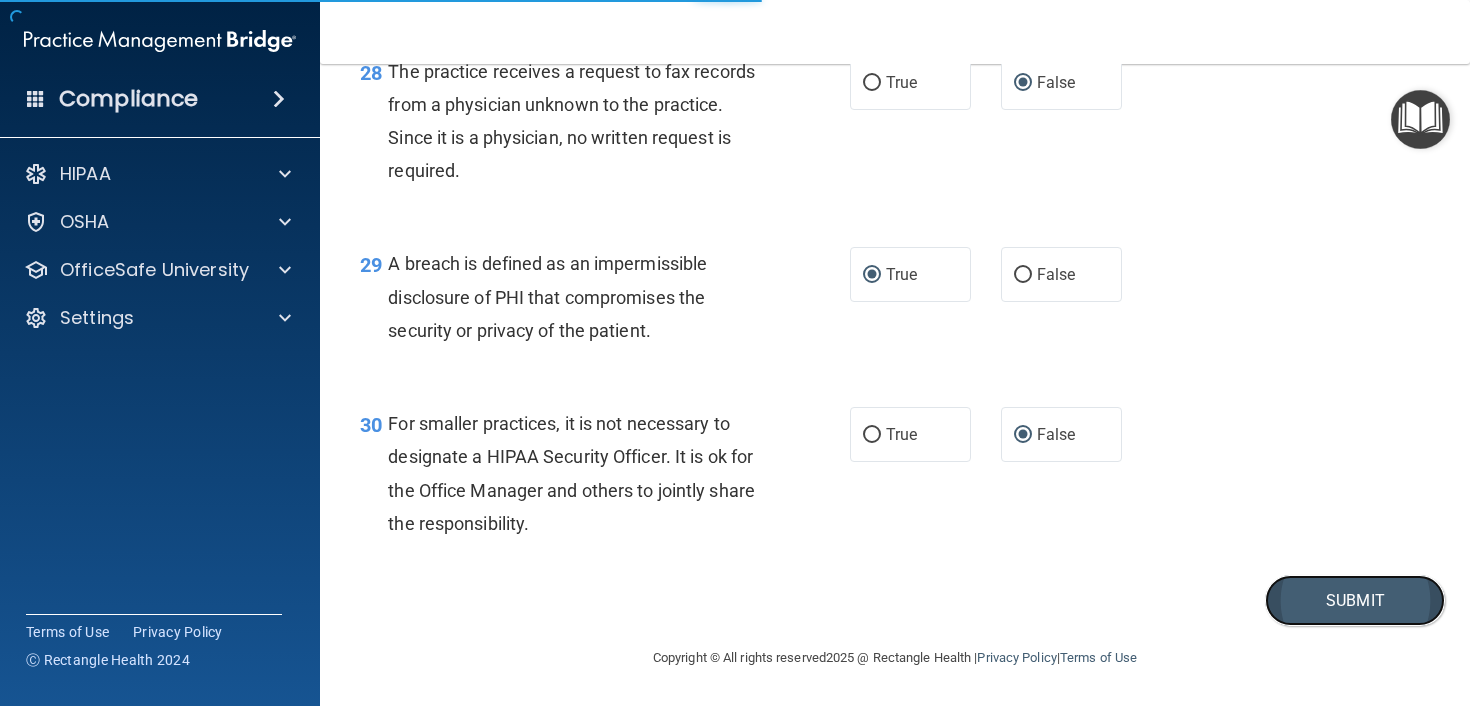 click on "Submit" at bounding box center (1355, 600) 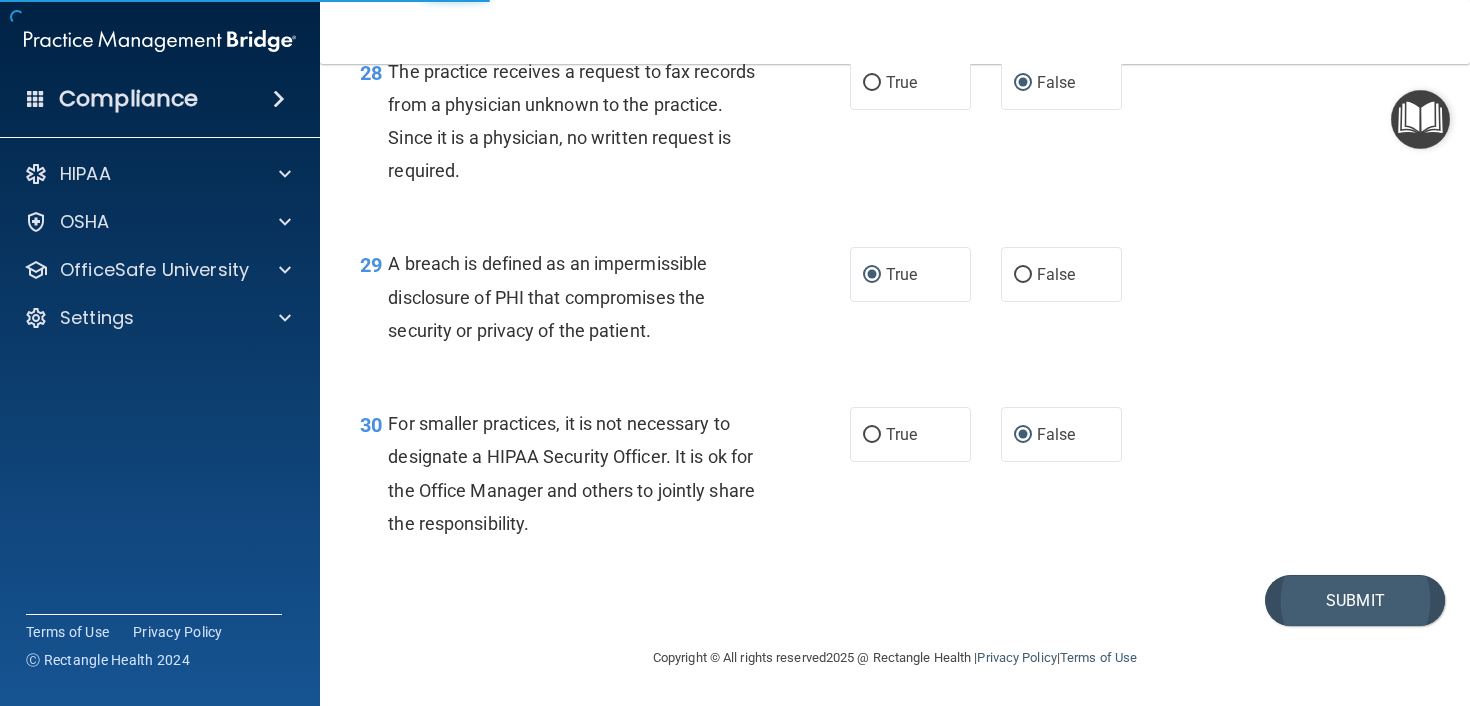 scroll, scrollTop: 0, scrollLeft: 0, axis: both 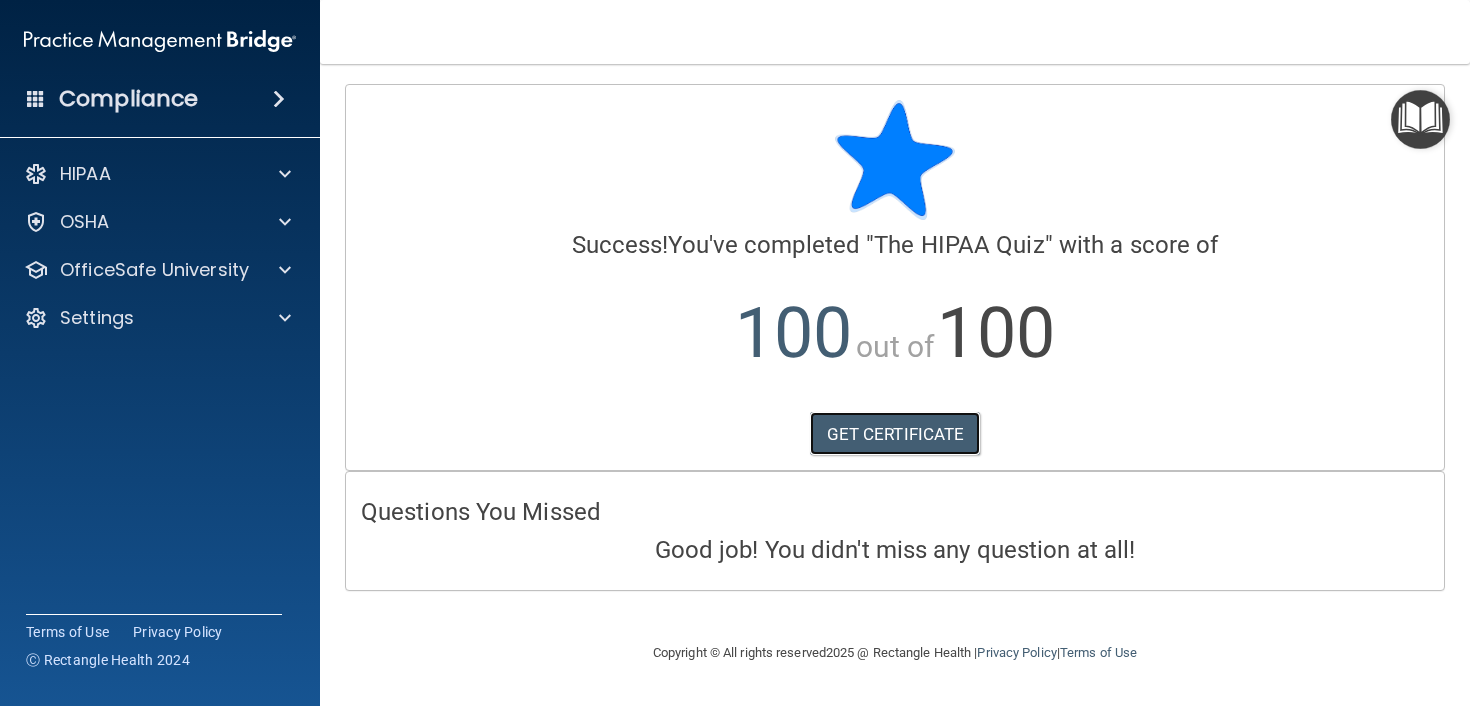 click on "GET CERTIFICATE" at bounding box center (895, 434) 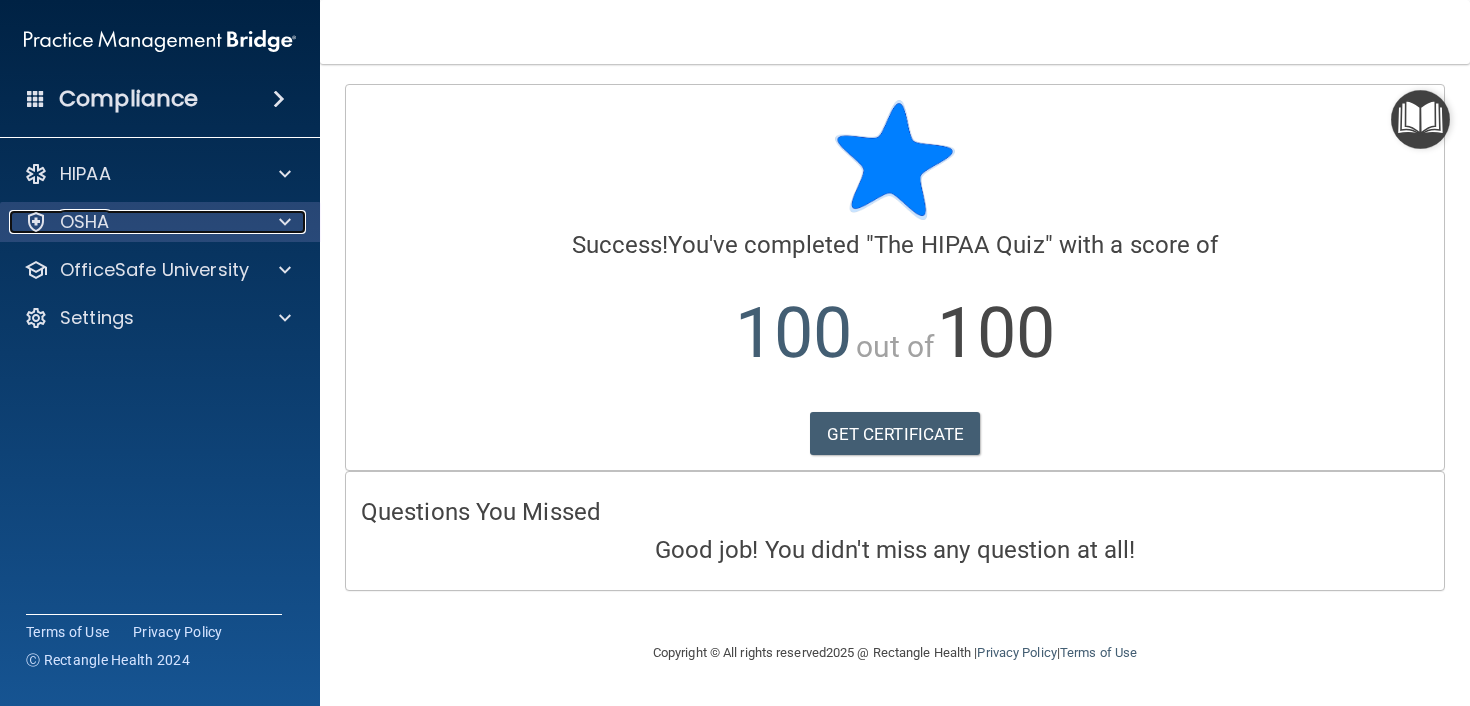 click on "OSHA" at bounding box center (85, 222) 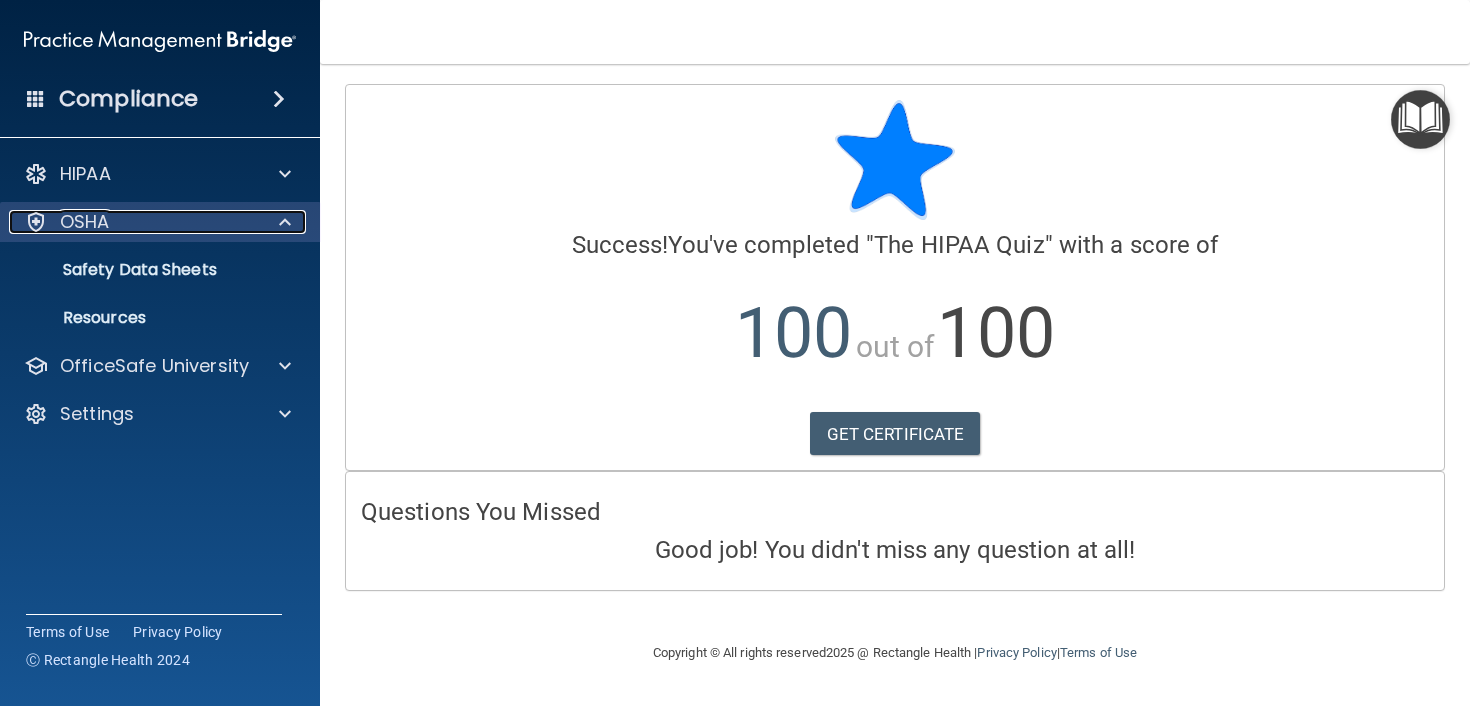 click on "OSHA" at bounding box center (85, 222) 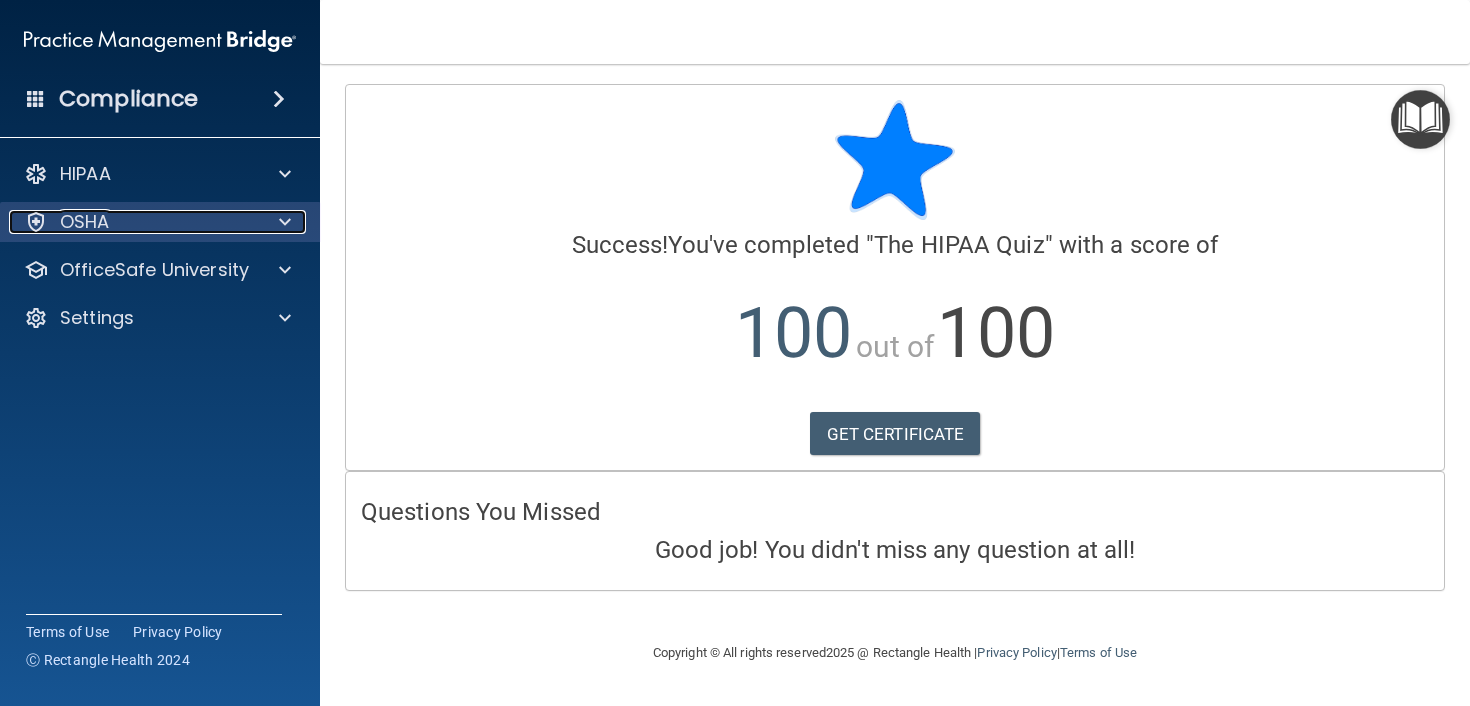 click on "OSHA" at bounding box center [85, 222] 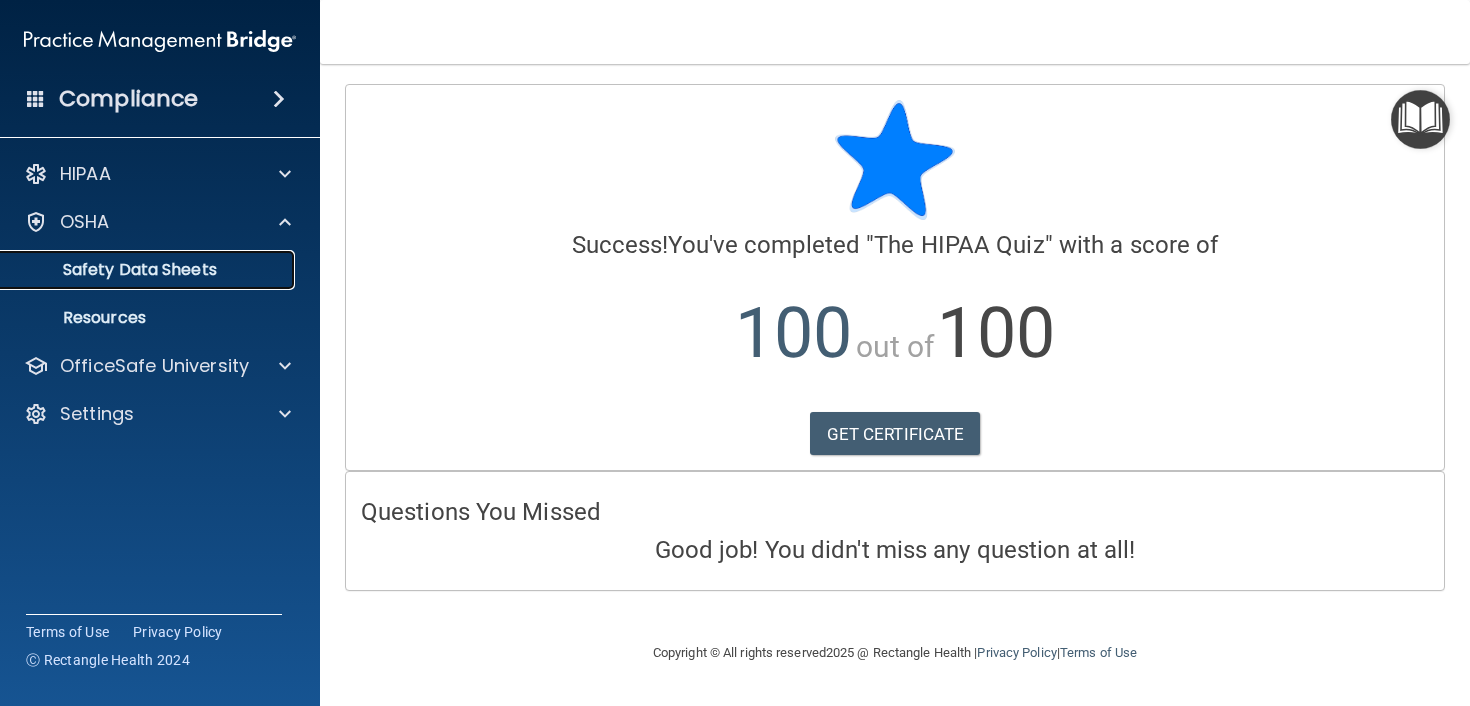 click on "Safety Data Sheets" at bounding box center [149, 270] 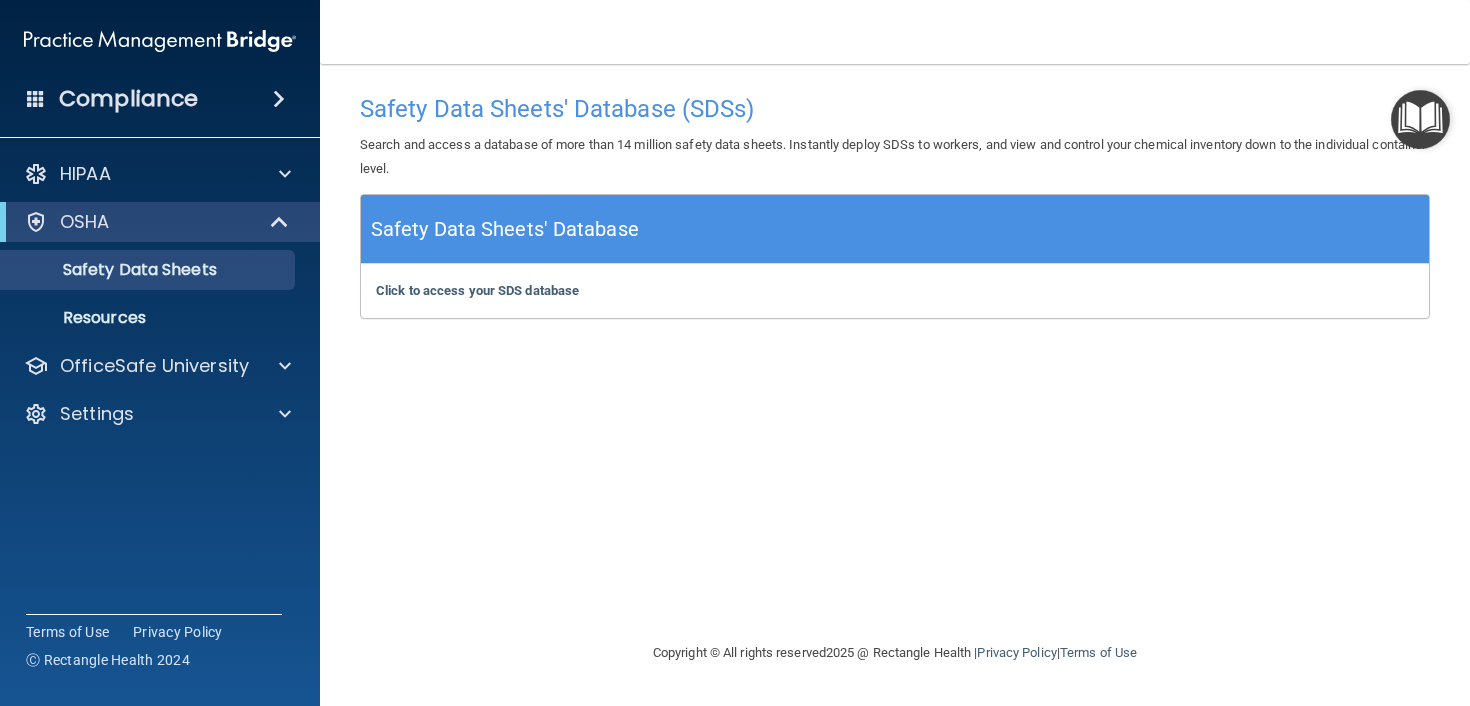 click on "Compliance" at bounding box center (128, 99) 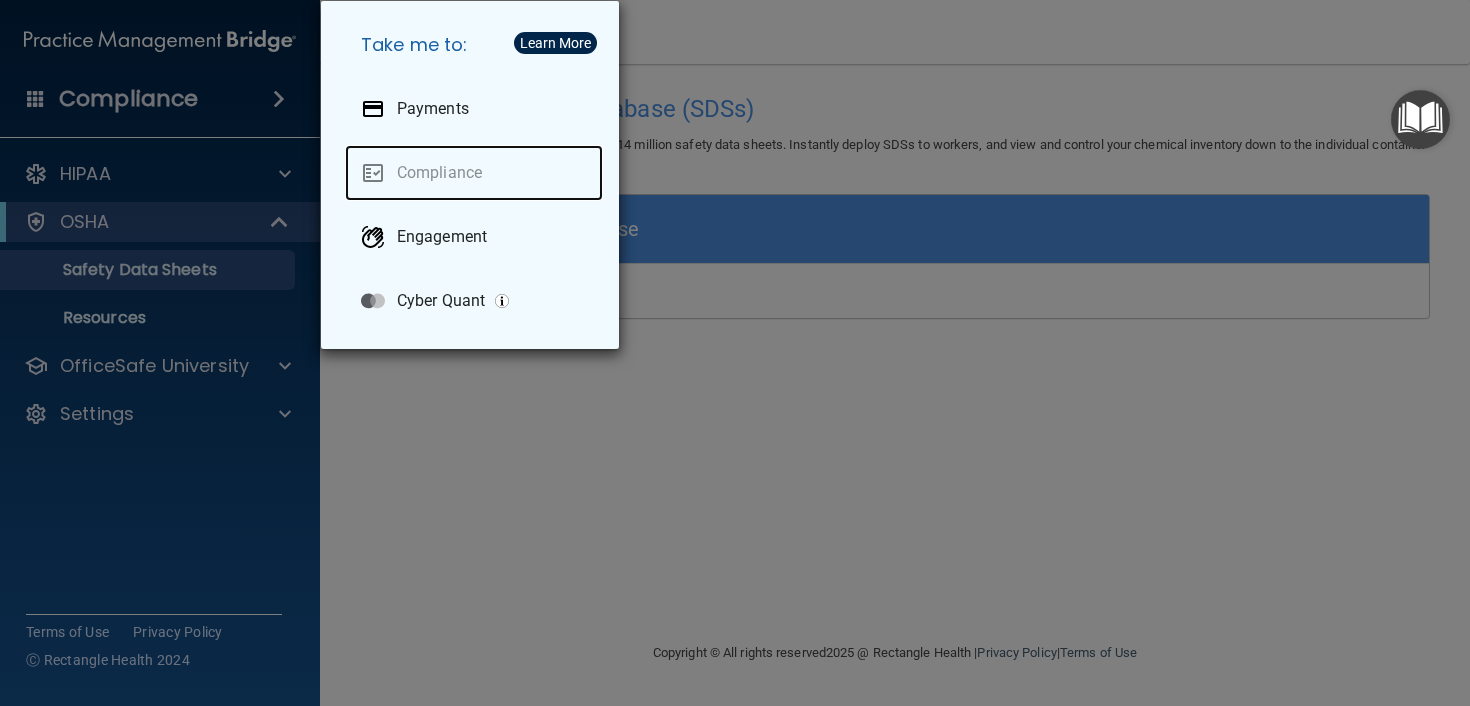 click on "Compliance" at bounding box center [474, 173] 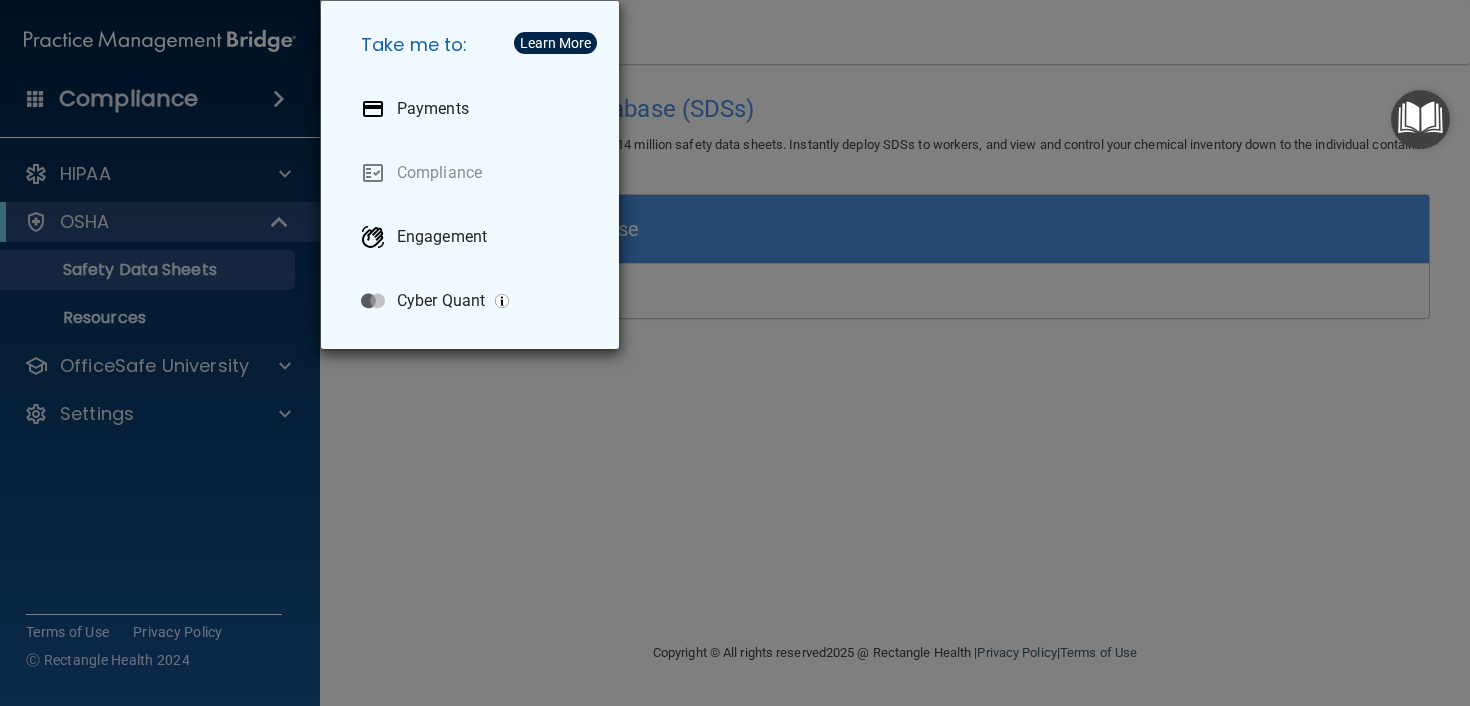 click on "Take me to:             Payments                   Compliance                     Engagement                     Cyber Quant" at bounding box center [735, 353] 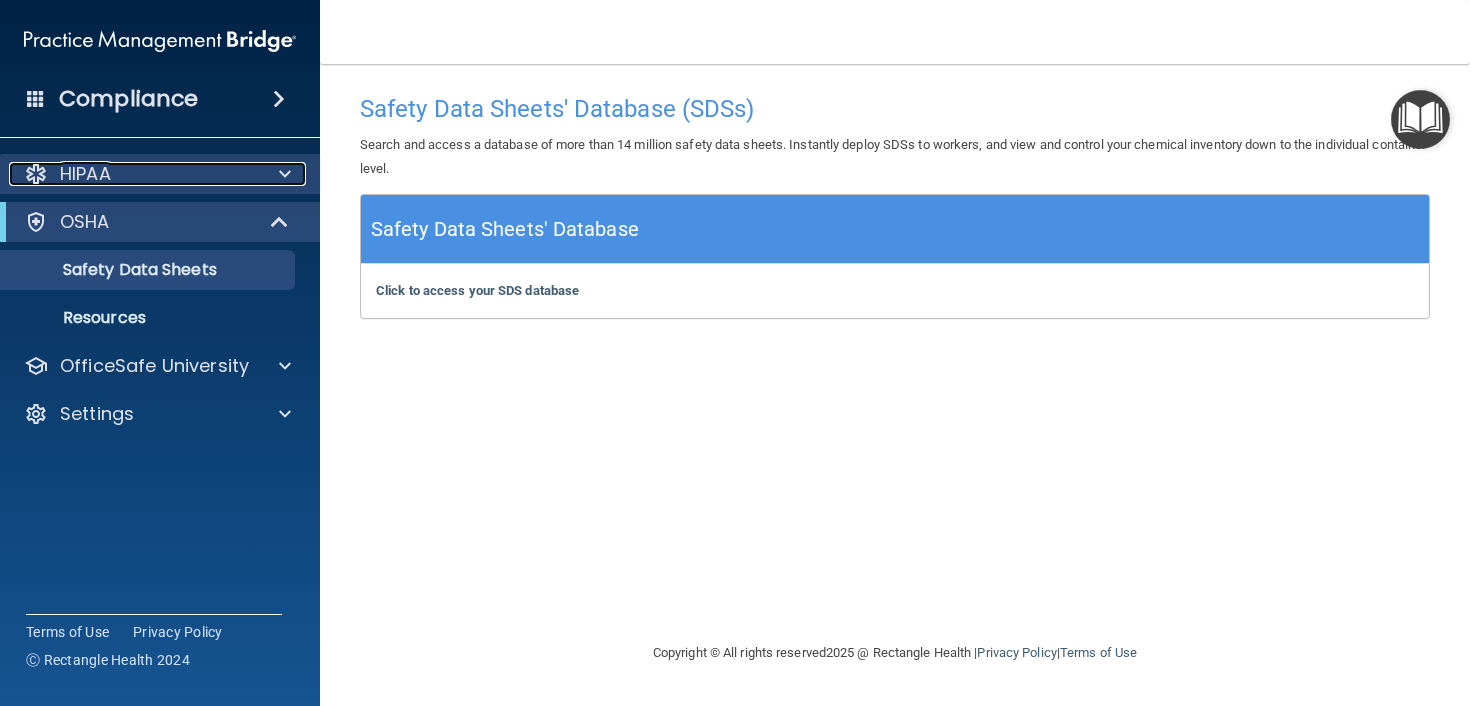 click on "HIPAA" at bounding box center (85, 174) 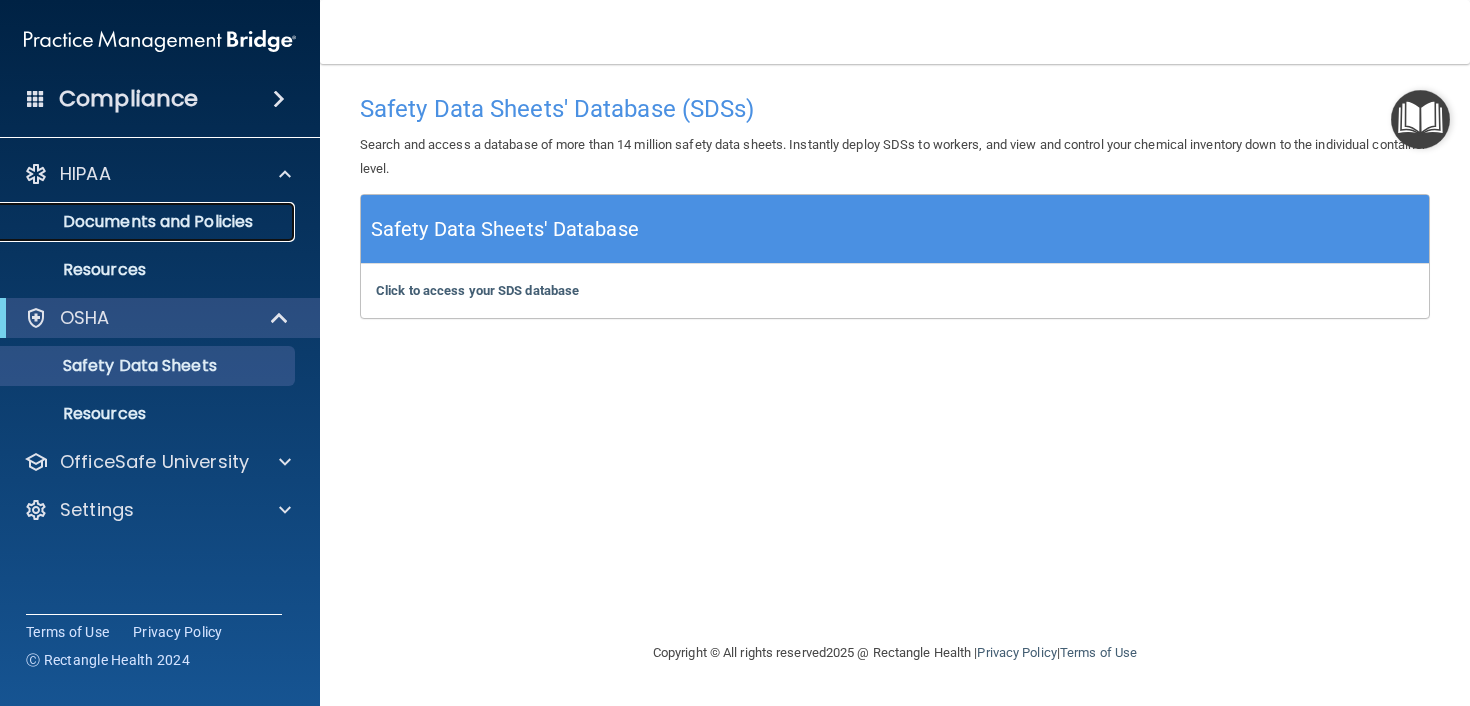 click on "Documents and Policies" at bounding box center (149, 222) 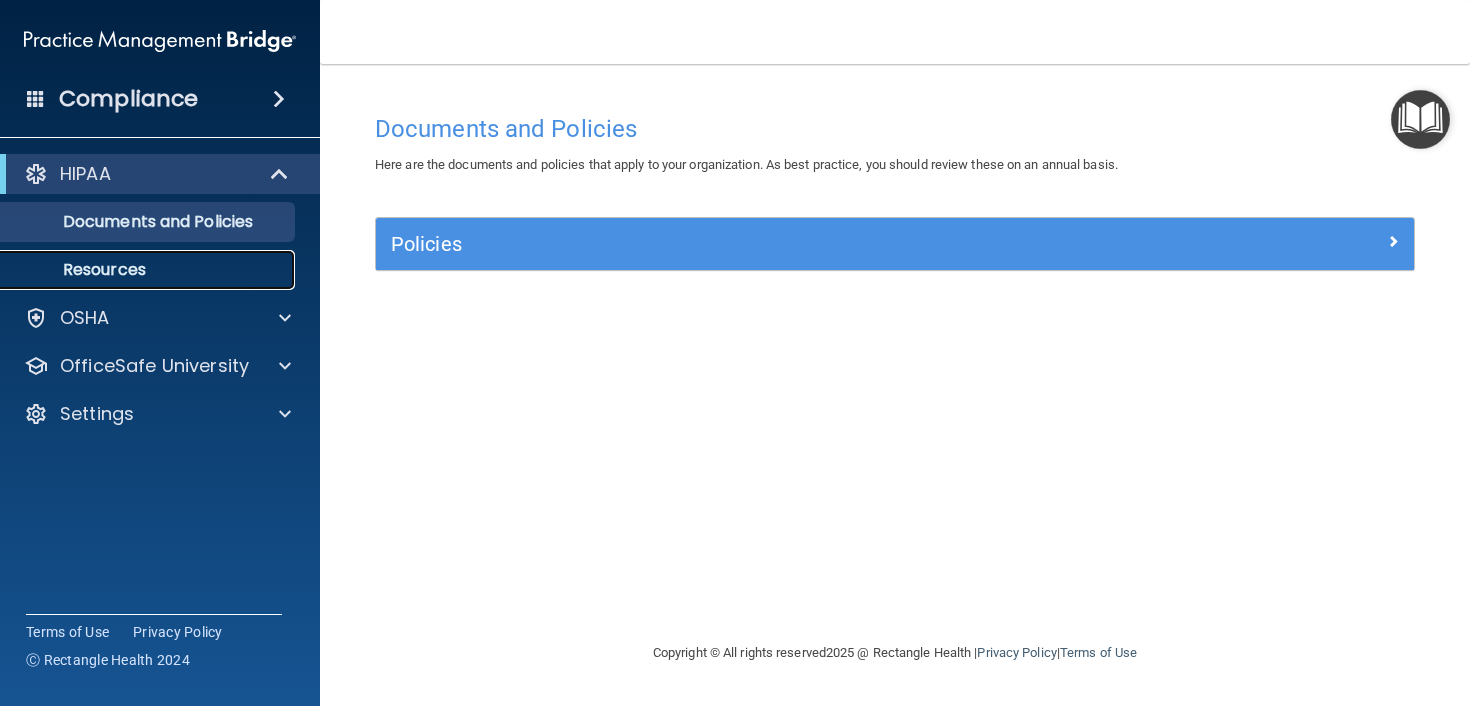 click on "Resources" at bounding box center [149, 270] 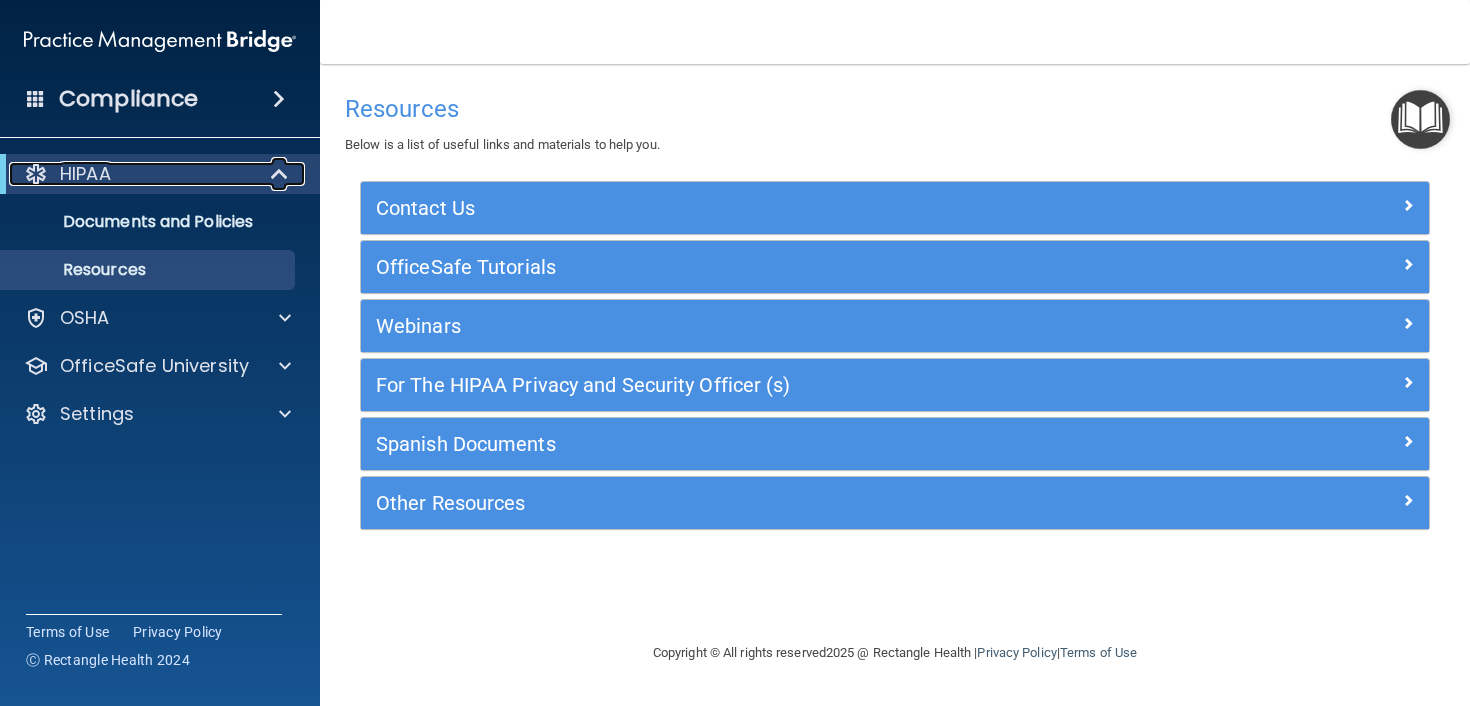 click on "HIPAA" at bounding box center (85, 174) 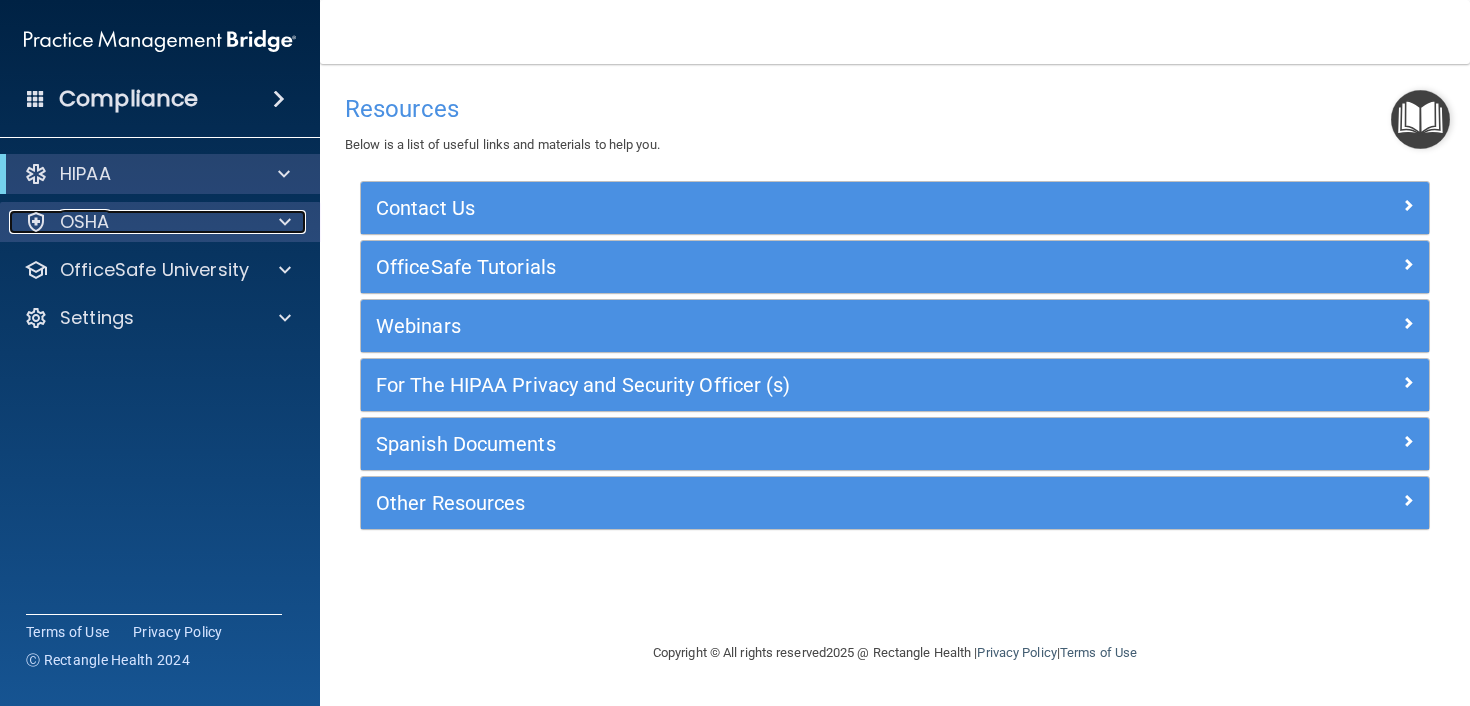 click on "OSHA" at bounding box center (85, 222) 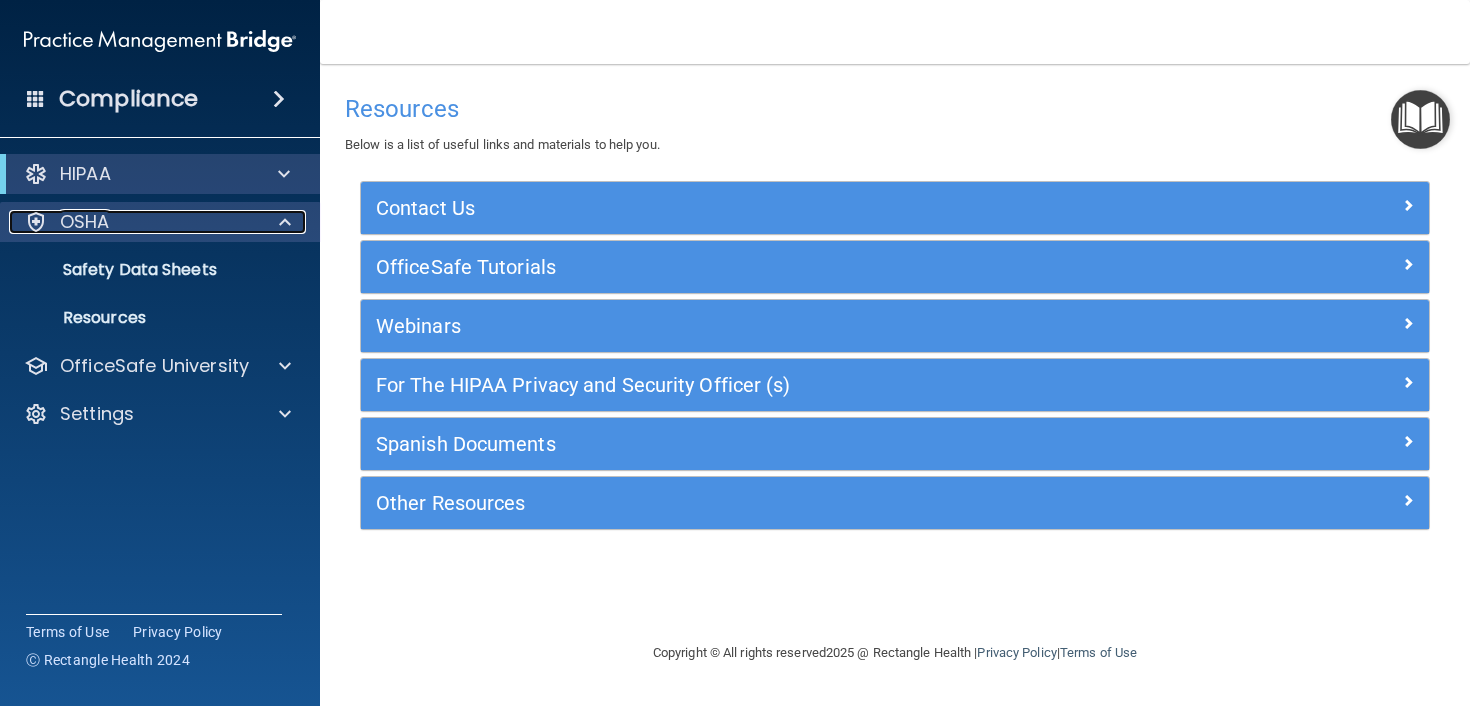 click at bounding box center (285, 222) 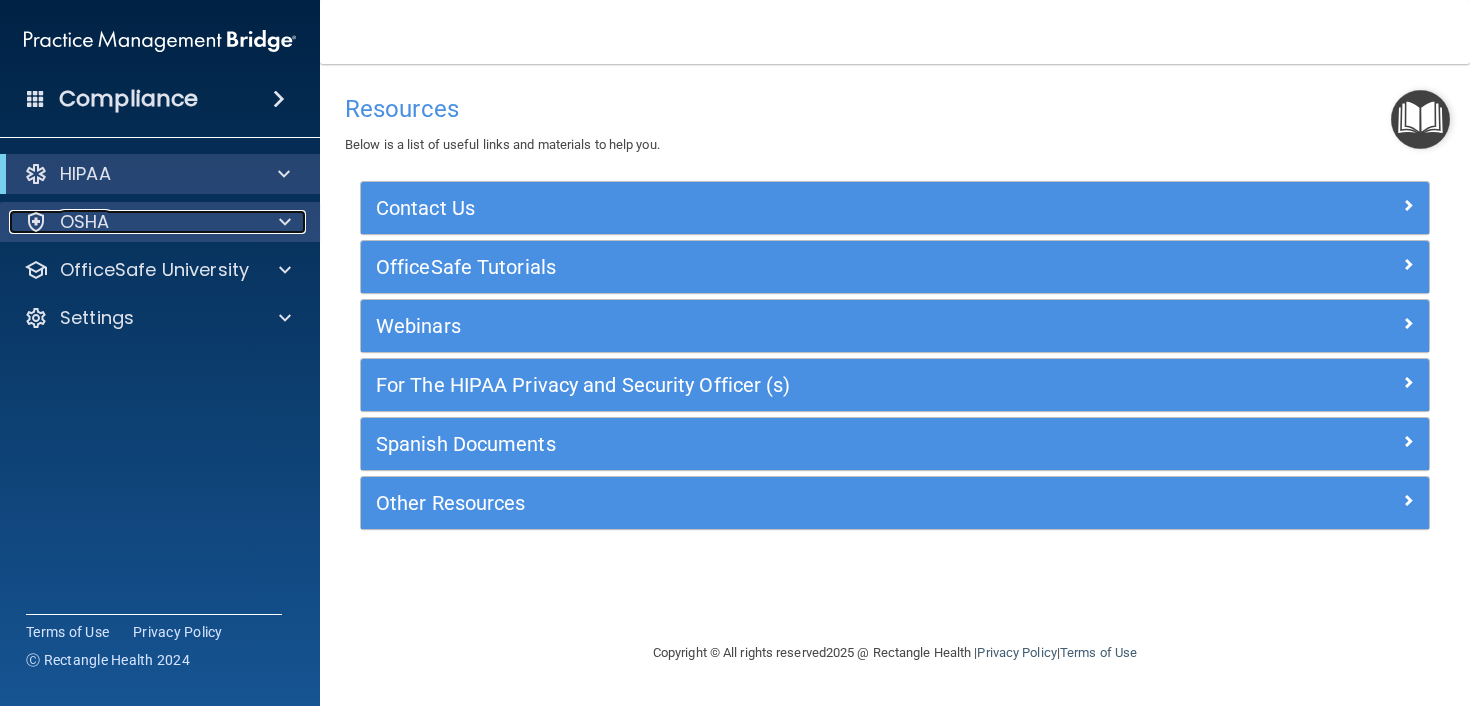 click on "OSHA" at bounding box center (85, 222) 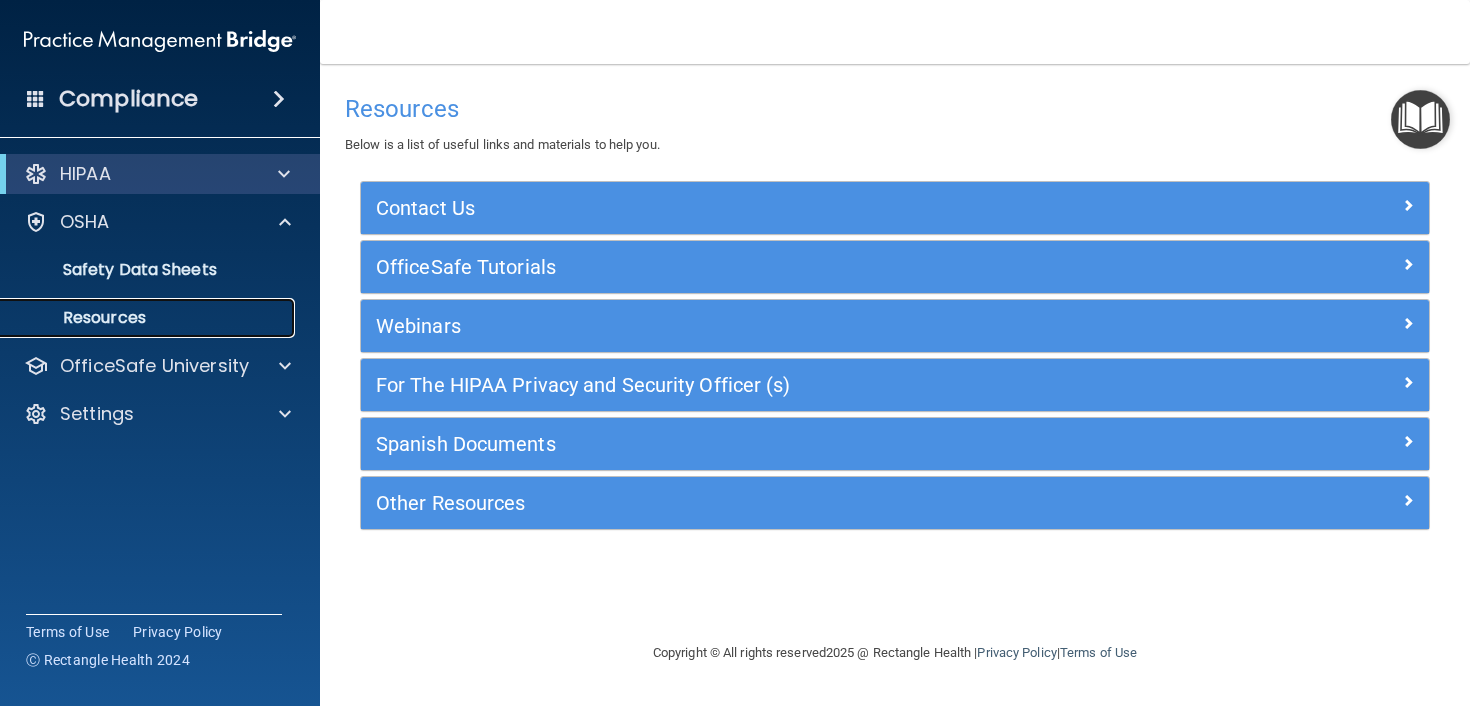click on "Resources" at bounding box center [149, 318] 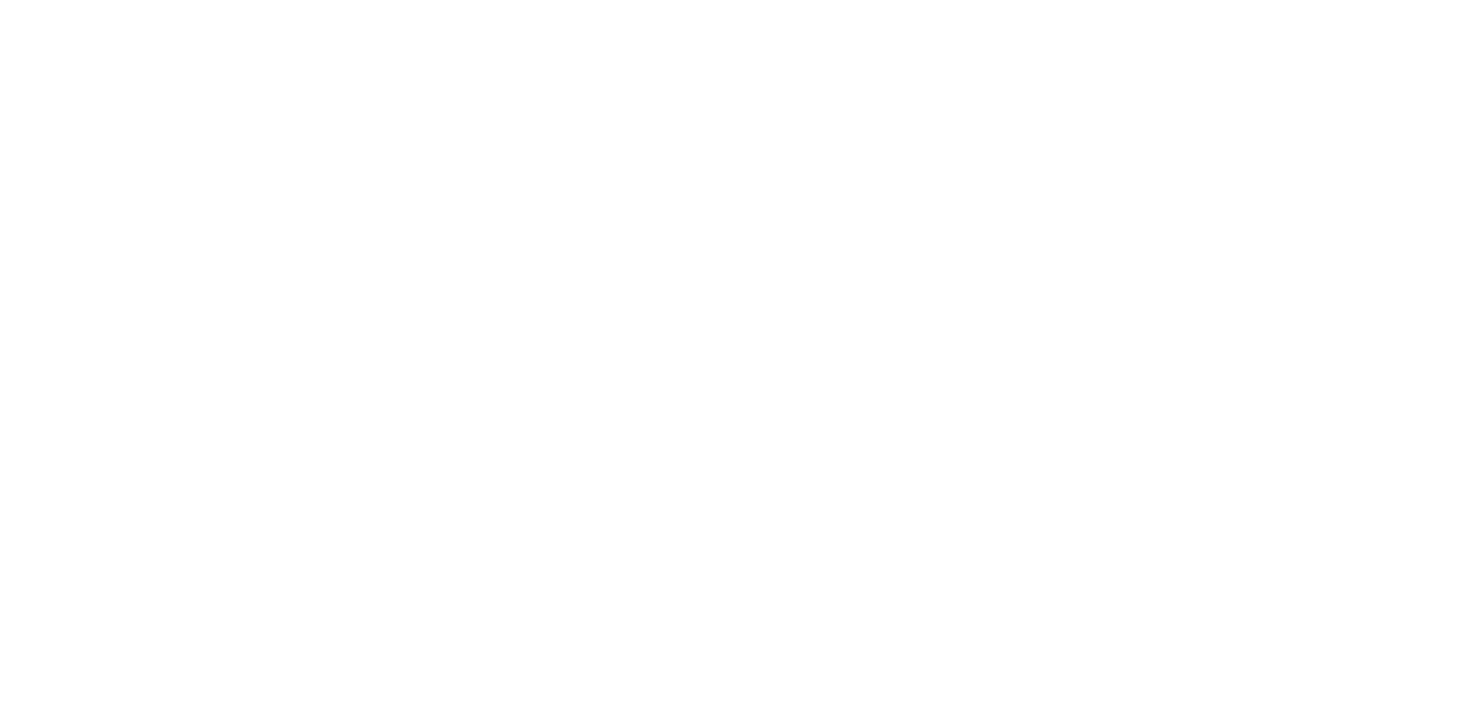 scroll, scrollTop: 0, scrollLeft: 0, axis: both 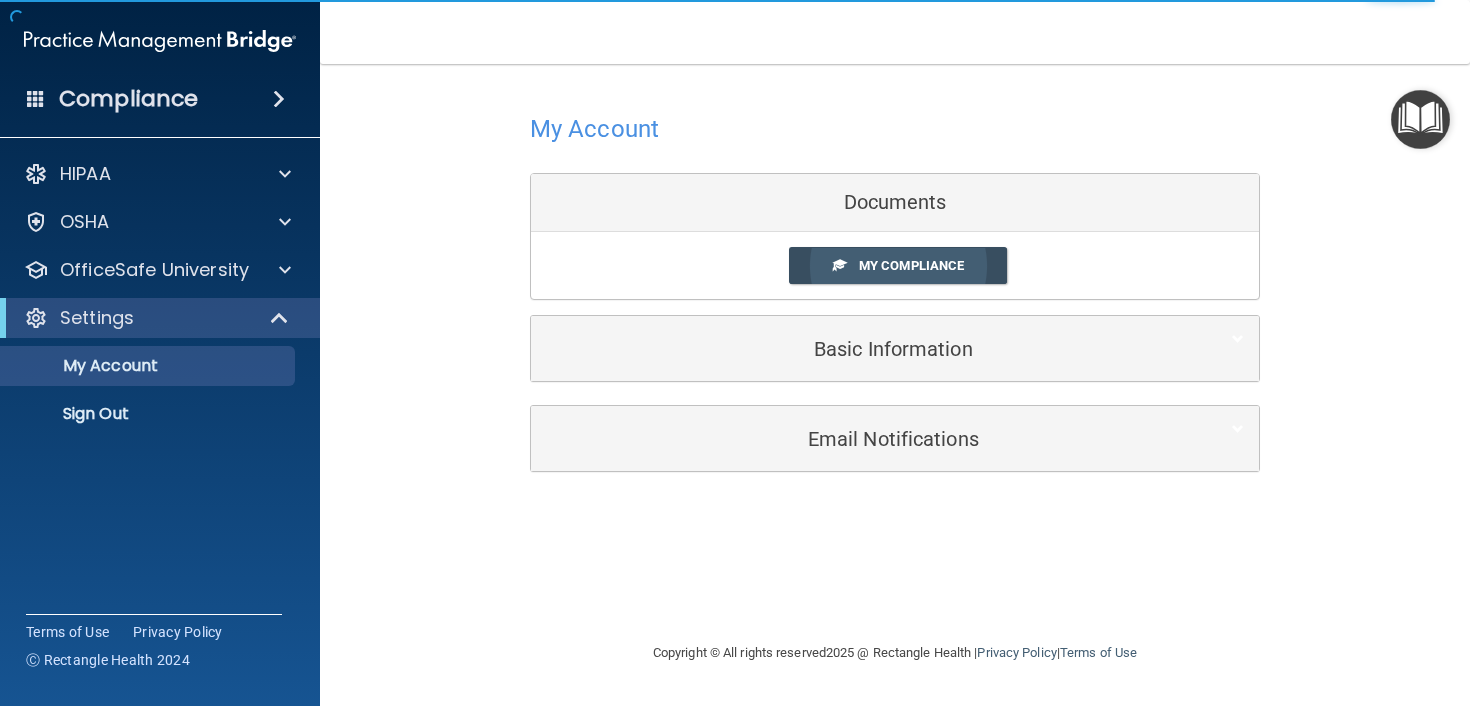 click on "My Compliance" at bounding box center [911, 265] 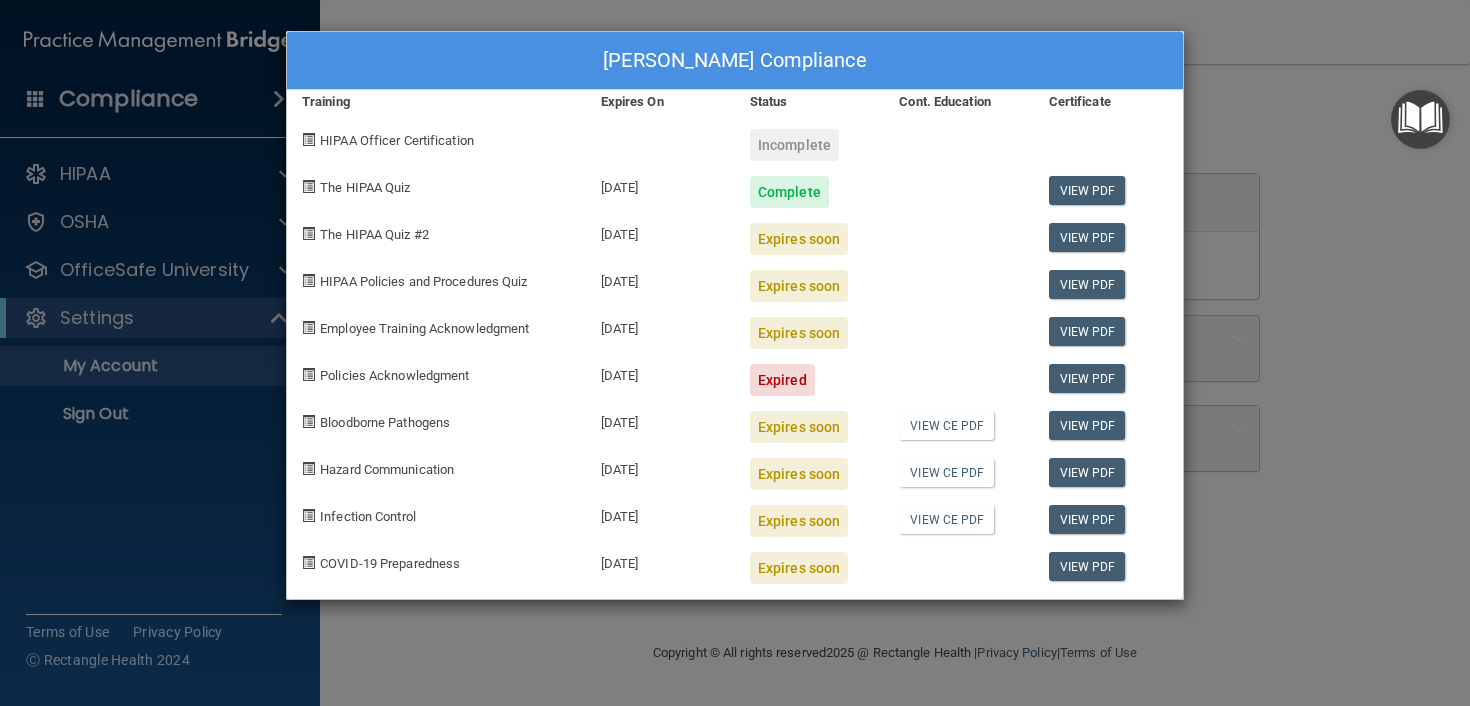 click on "The HIPAA Quiz #2" at bounding box center [374, 234] 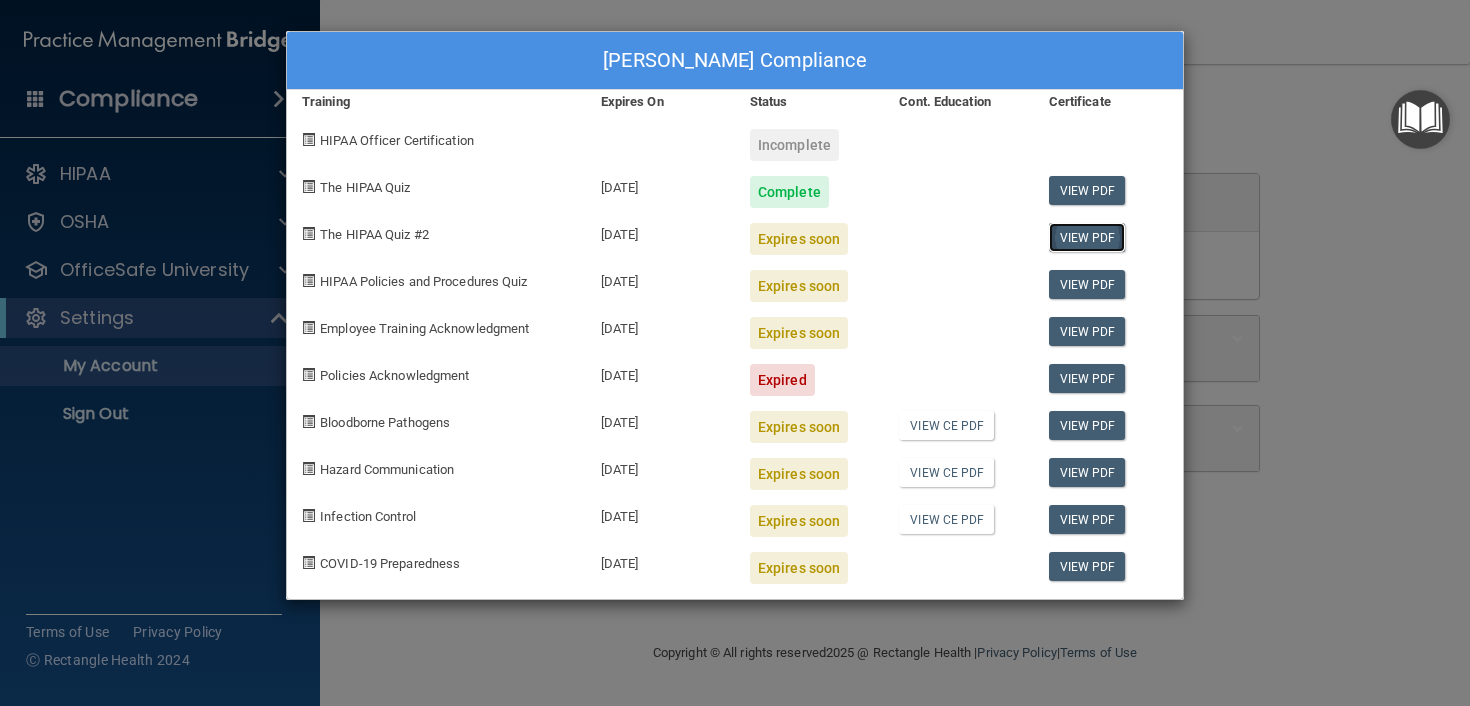 click on "View PDF" at bounding box center [1087, 237] 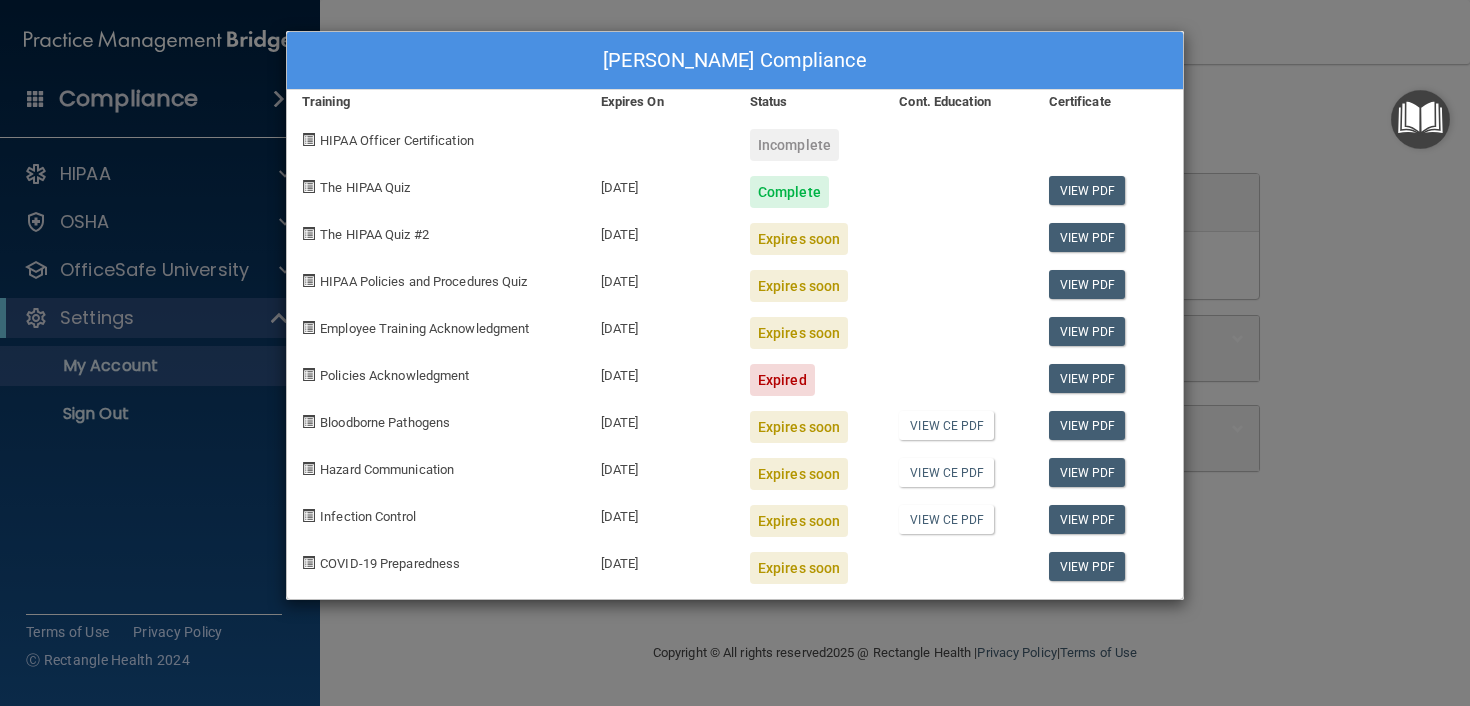 click at bounding box center (308, 186) 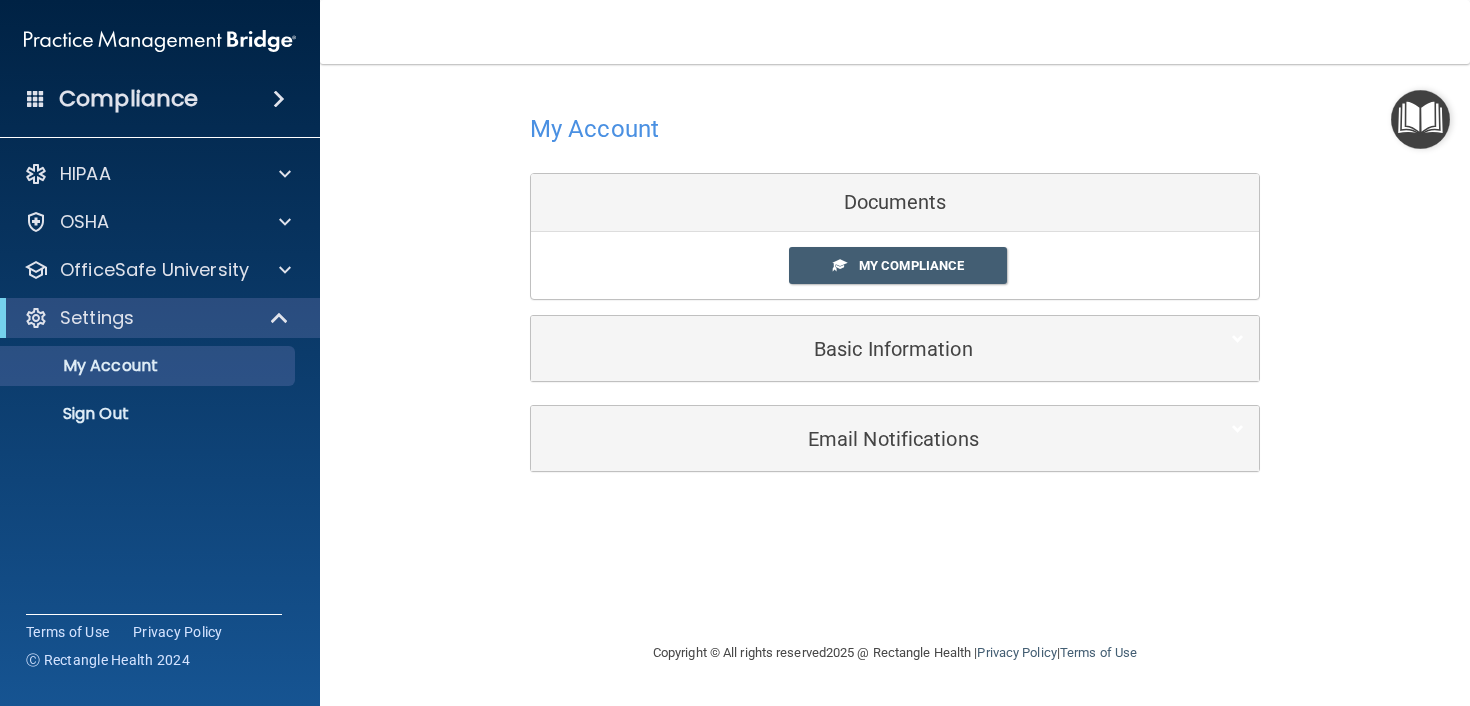 click on "Documents" at bounding box center (895, 203) 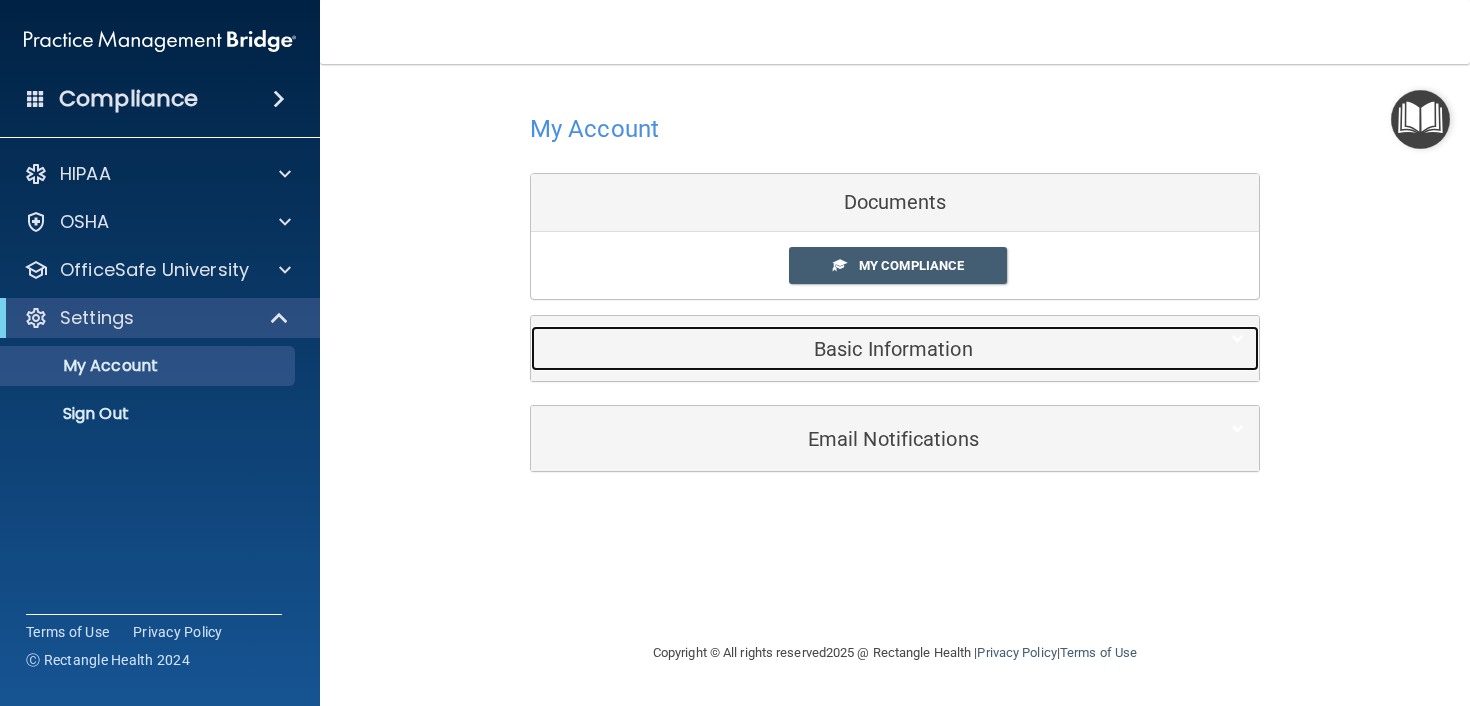 click on "Basic Information" at bounding box center [864, 349] 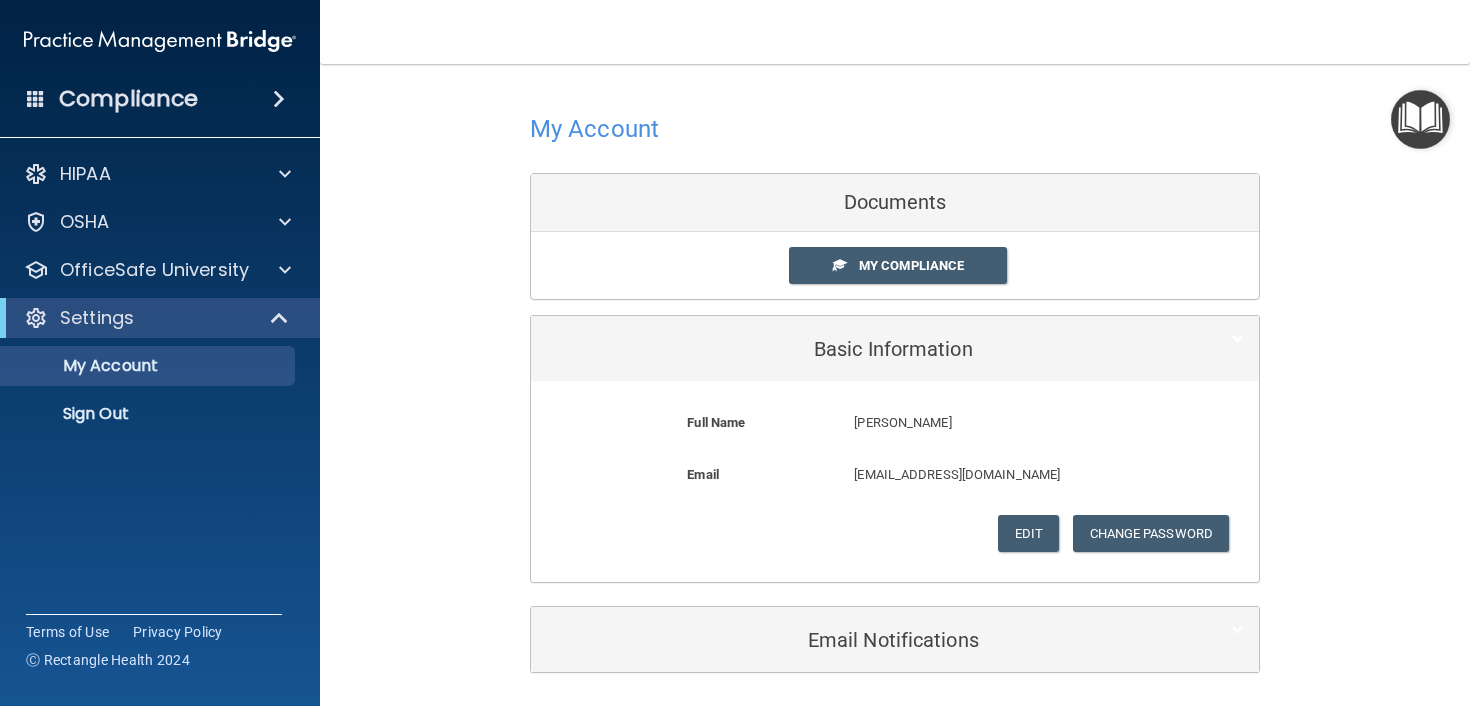click on "My Account            Documents              My Compliance                 My Compliance             My BAA
Basic Information
Full Name       Bridget Greulach   Bridget                 Last Name       Greulach                                                                                       Email           bgreulachcounseling@gmail.com   bgreulachcounseling@gmail.com                     Edit   Change Password   Cancel   Save                 You've successfully edited your Information.               Error! The client couldn't be saved.                   Current Password                   New Password                     Confirm New Password                     Submit
You've successfully saved Clients Basic Information.
Email Notifications
Organization Emails     Toggle all" at bounding box center [895, 390] 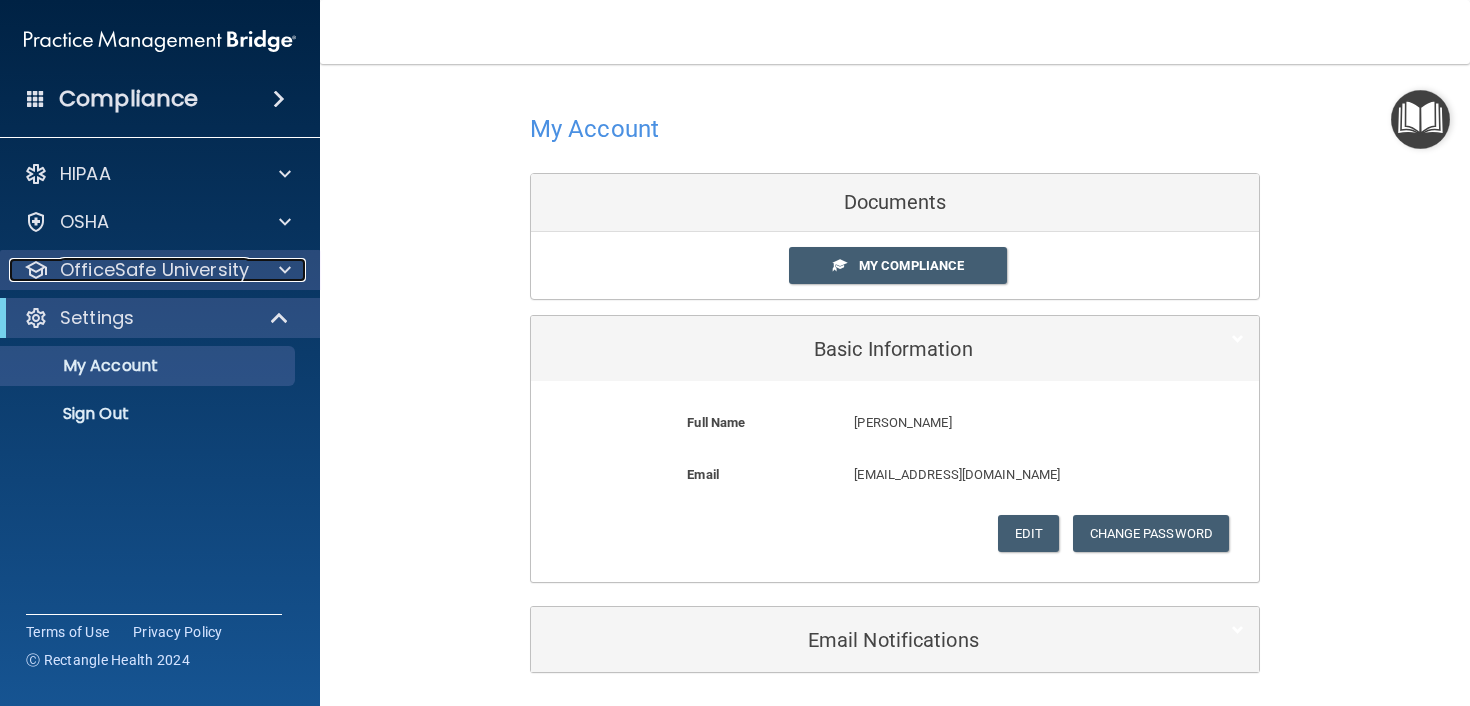 click on "OfficeSafe University" at bounding box center (154, 270) 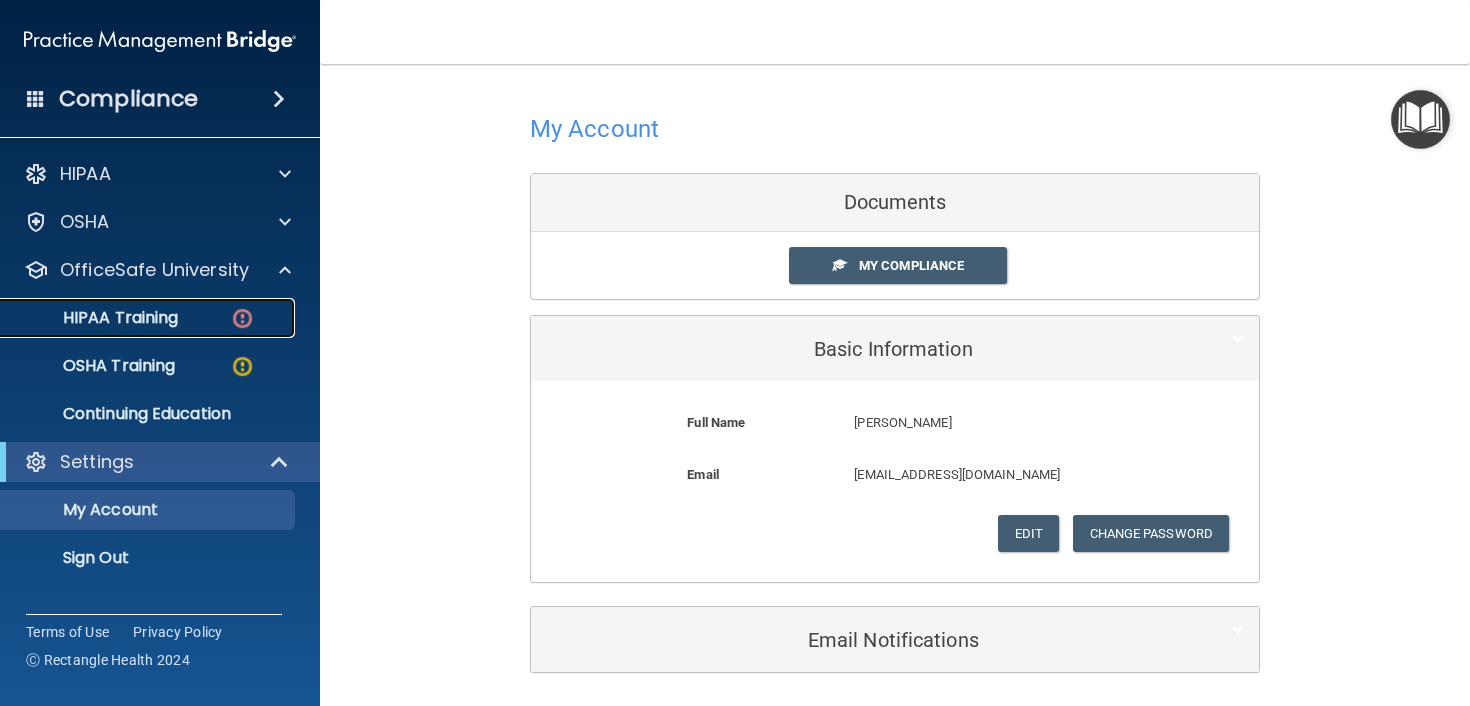 click on "HIPAA Training" at bounding box center [95, 318] 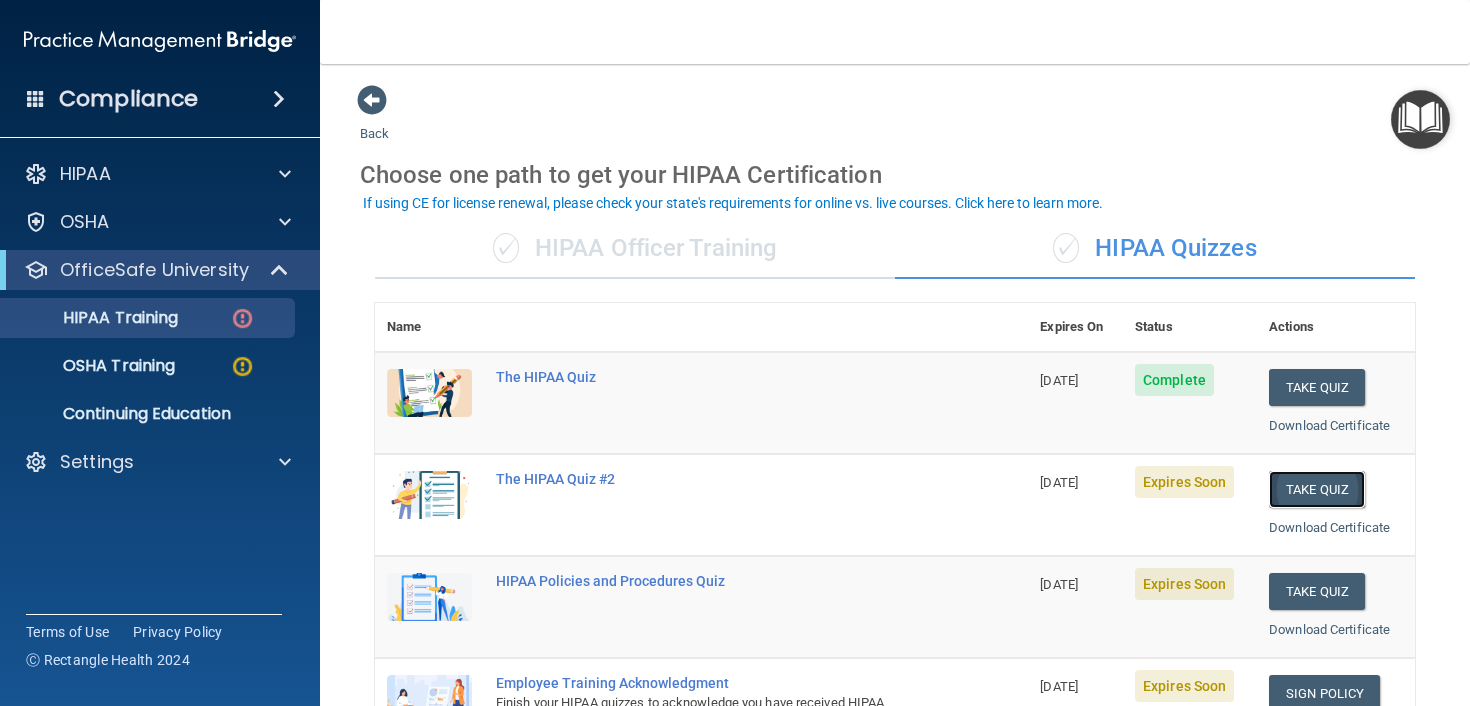 click on "Take Quiz" at bounding box center (1317, 489) 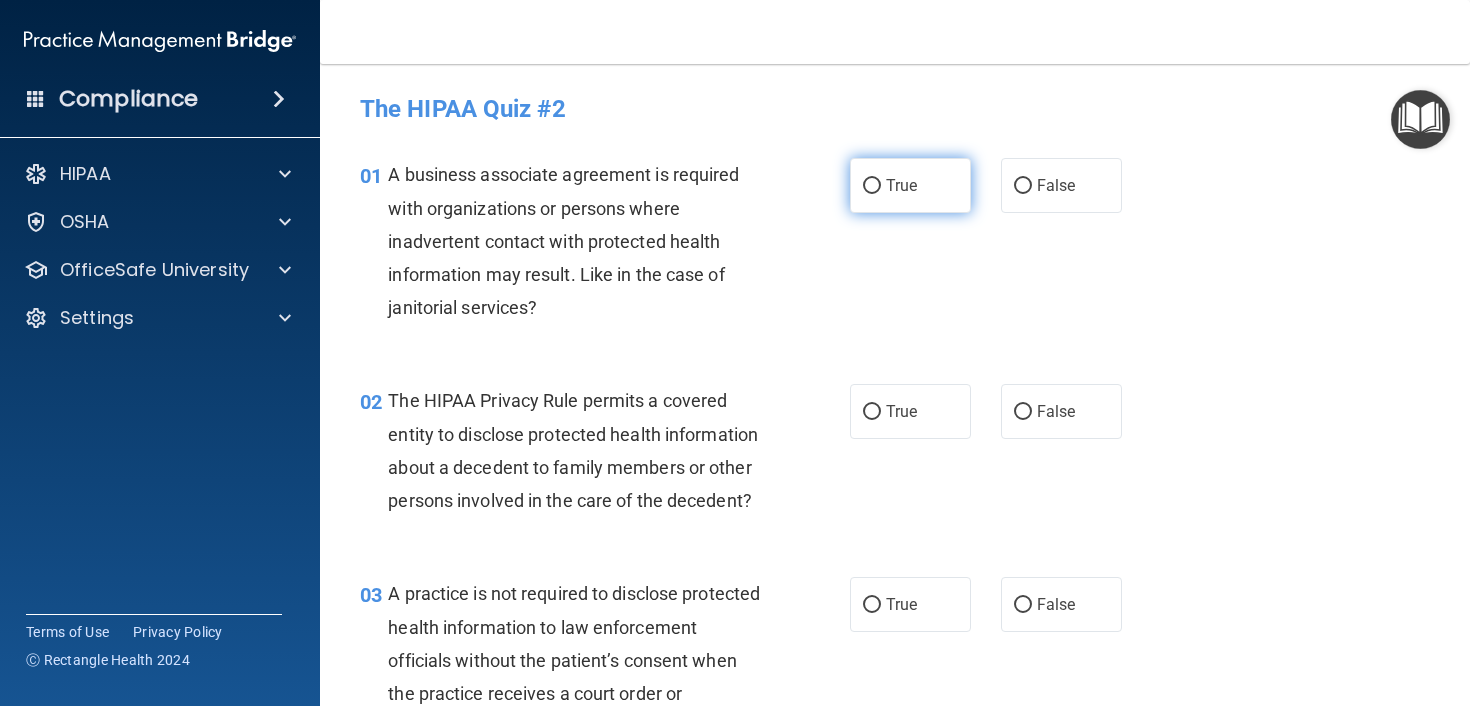 click on "True" at bounding box center [872, 186] 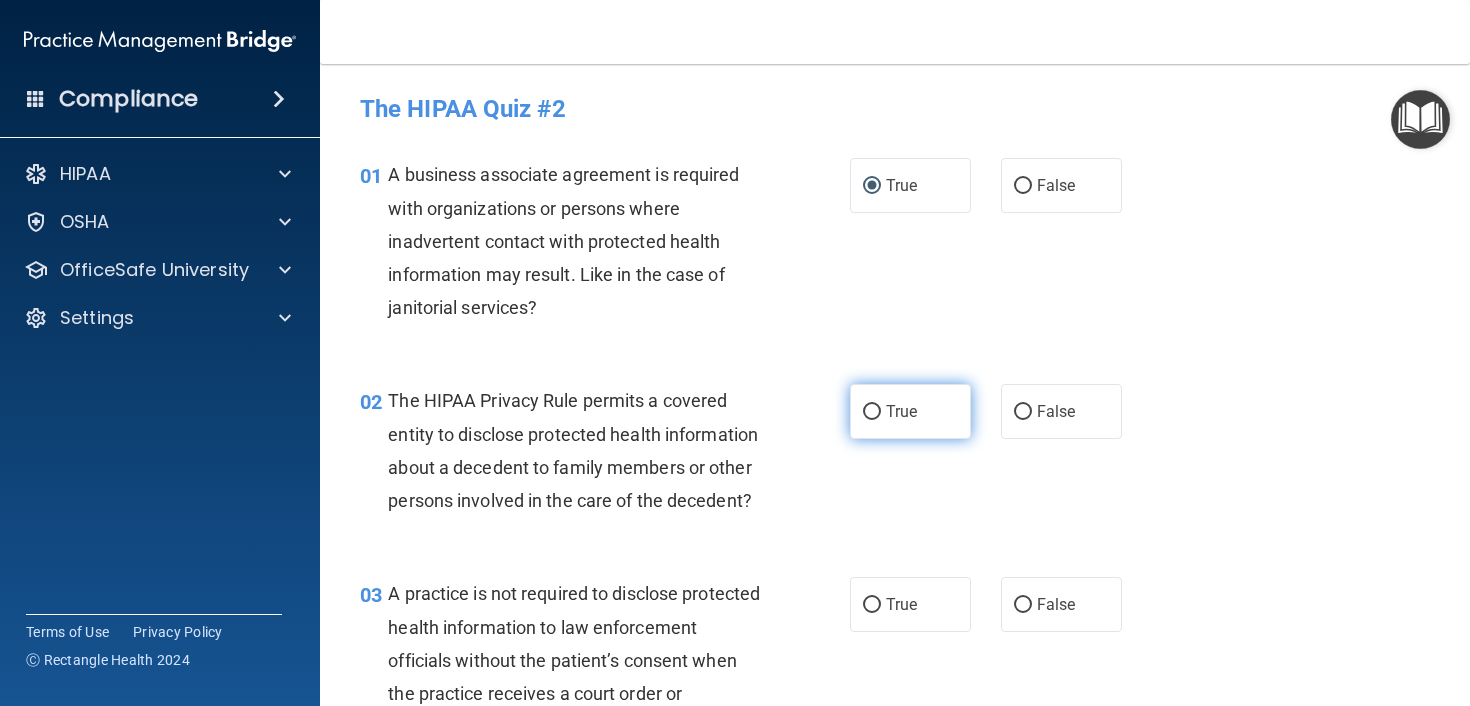 click on "True" at bounding box center (872, 412) 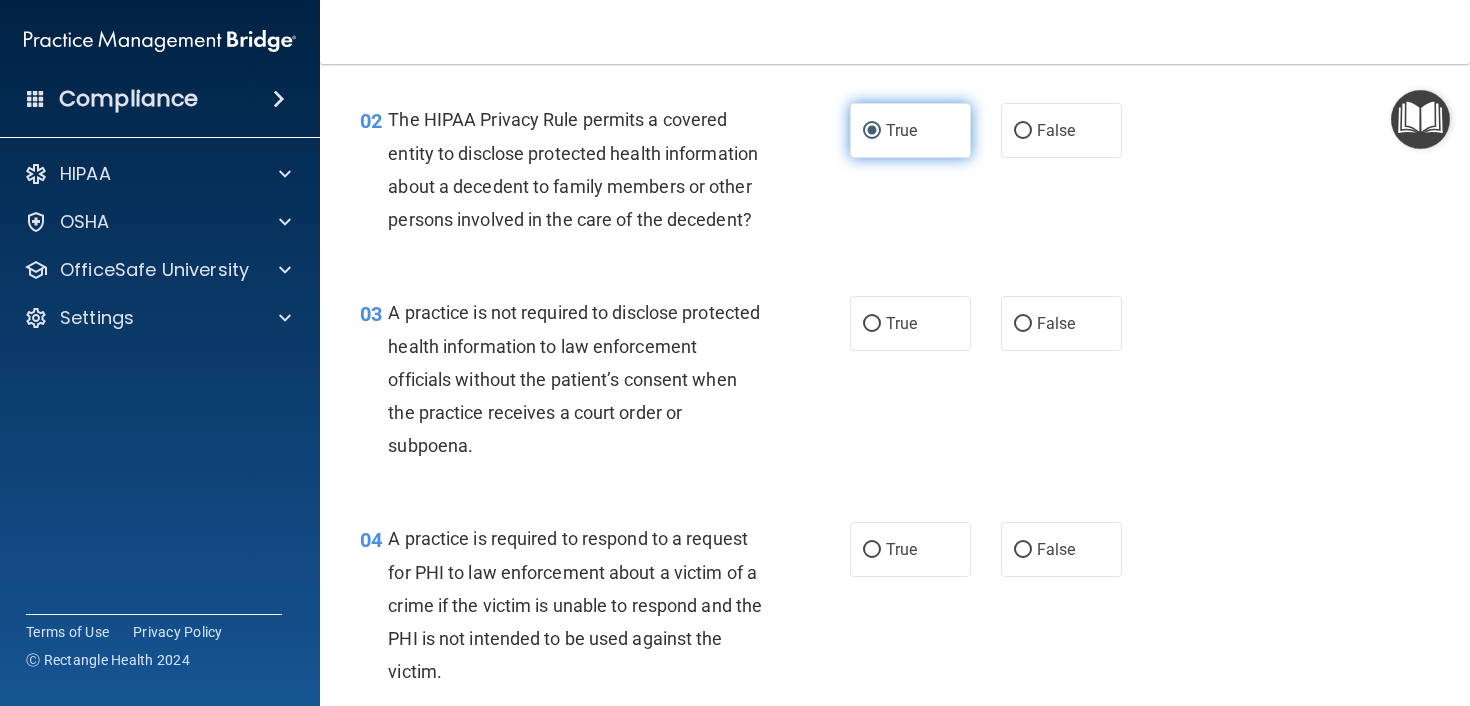 scroll, scrollTop: 340, scrollLeft: 0, axis: vertical 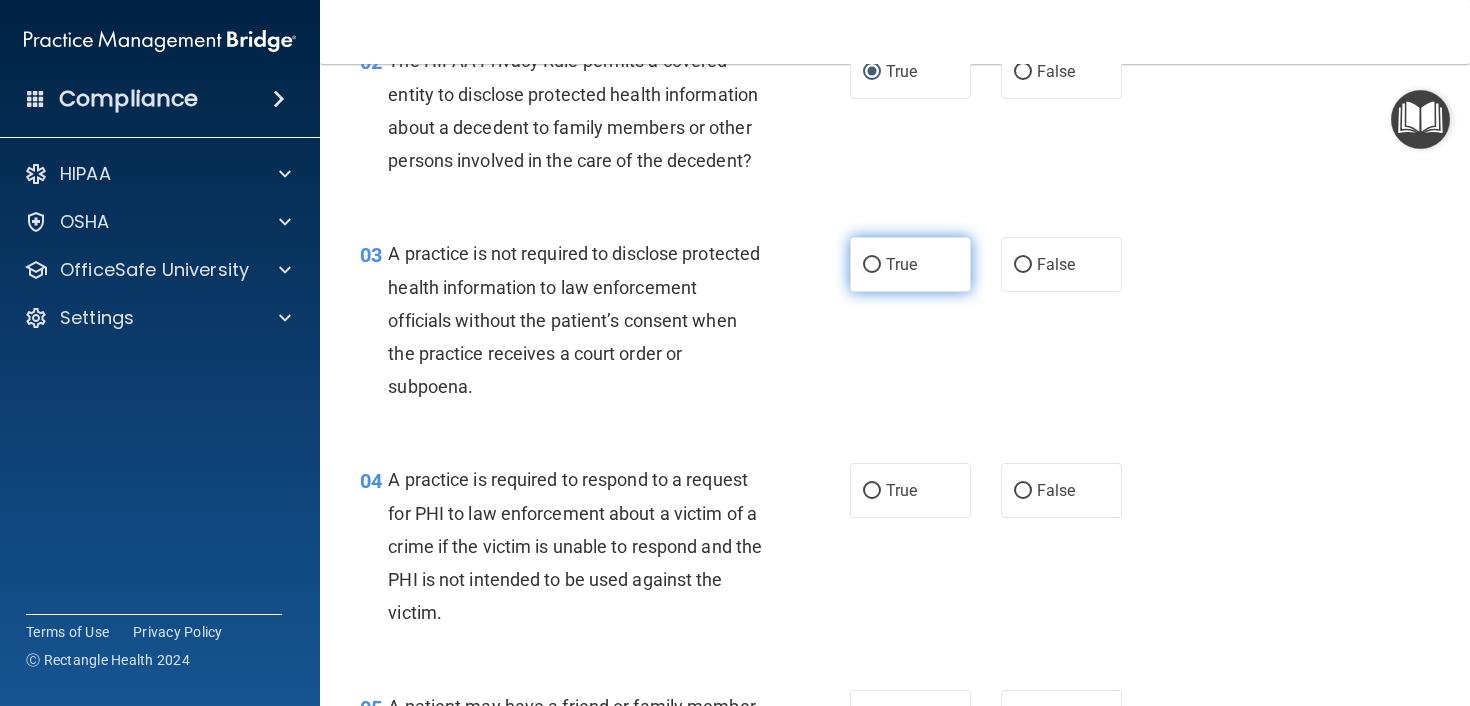 click on "True" at bounding box center (872, 265) 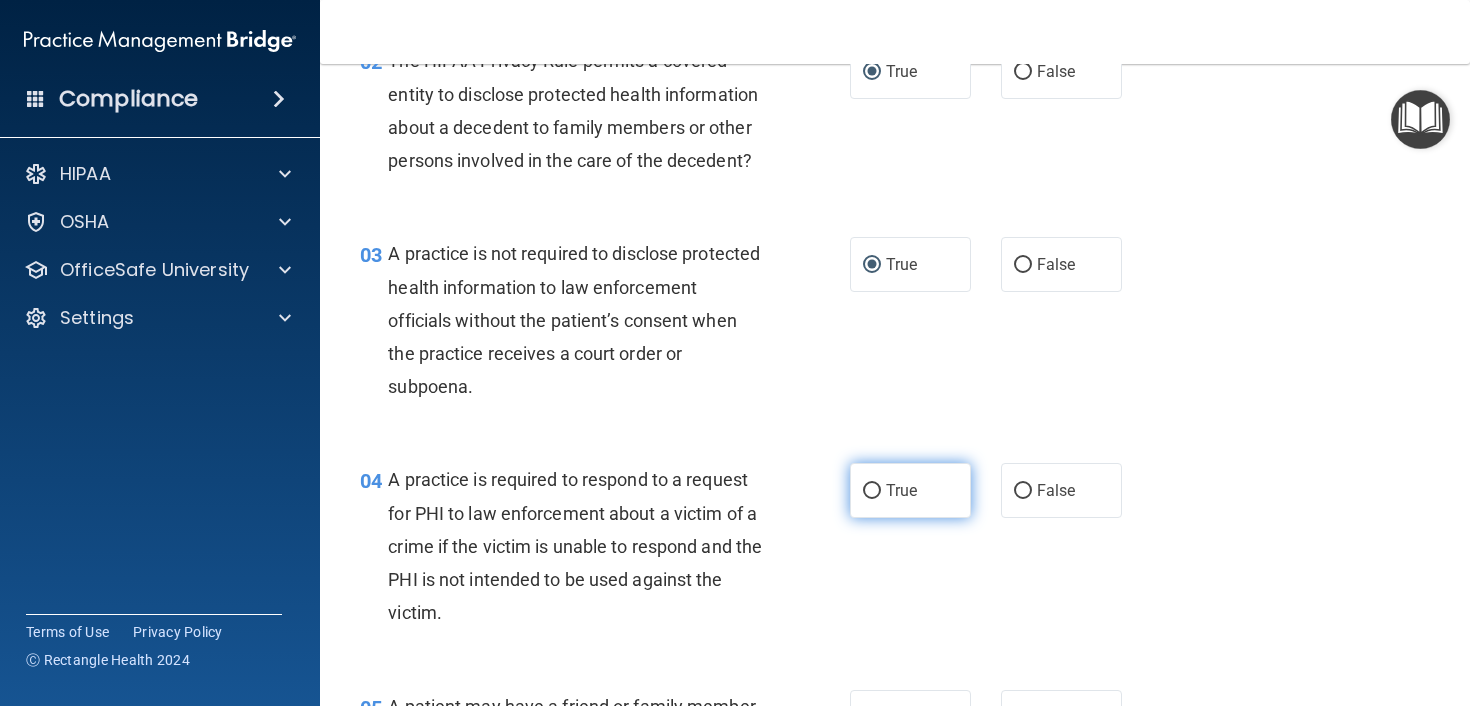 click on "True" at bounding box center (872, 491) 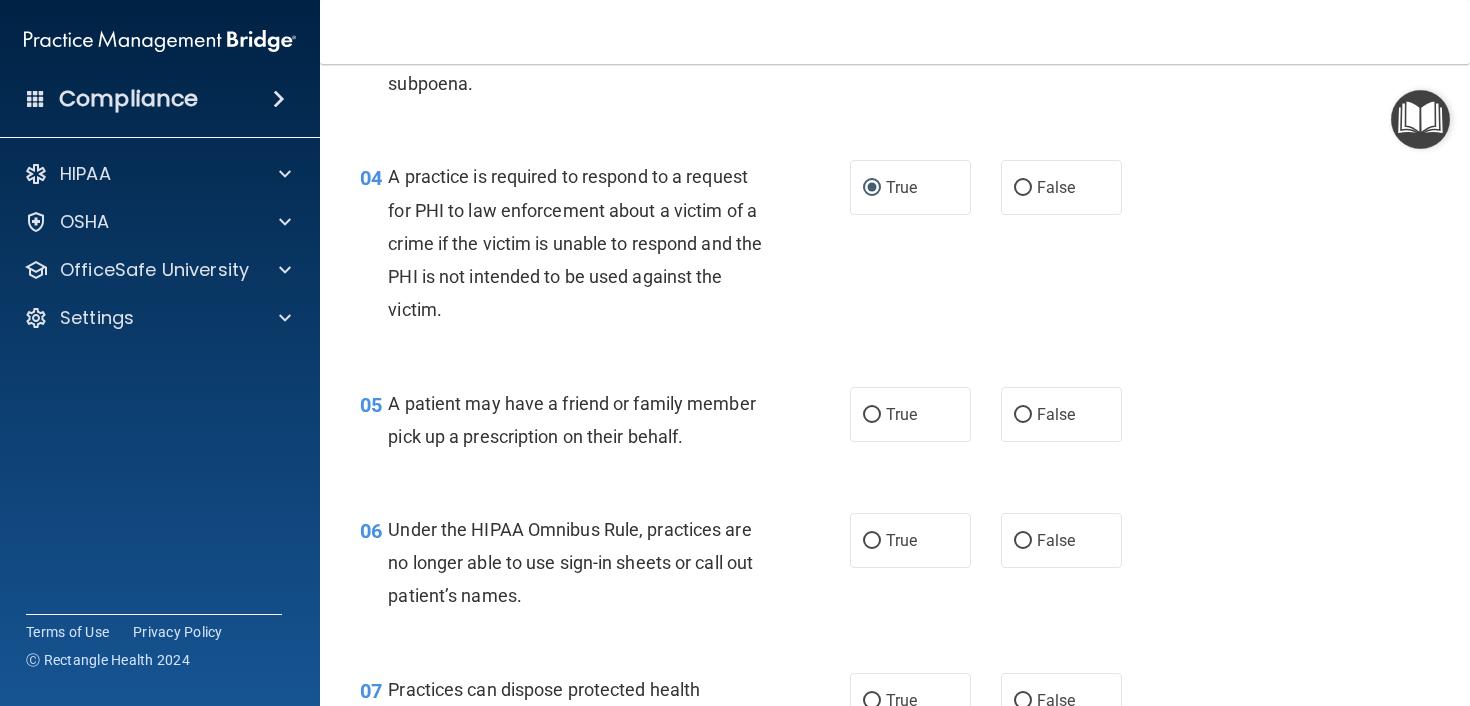 scroll, scrollTop: 668, scrollLeft: 0, axis: vertical 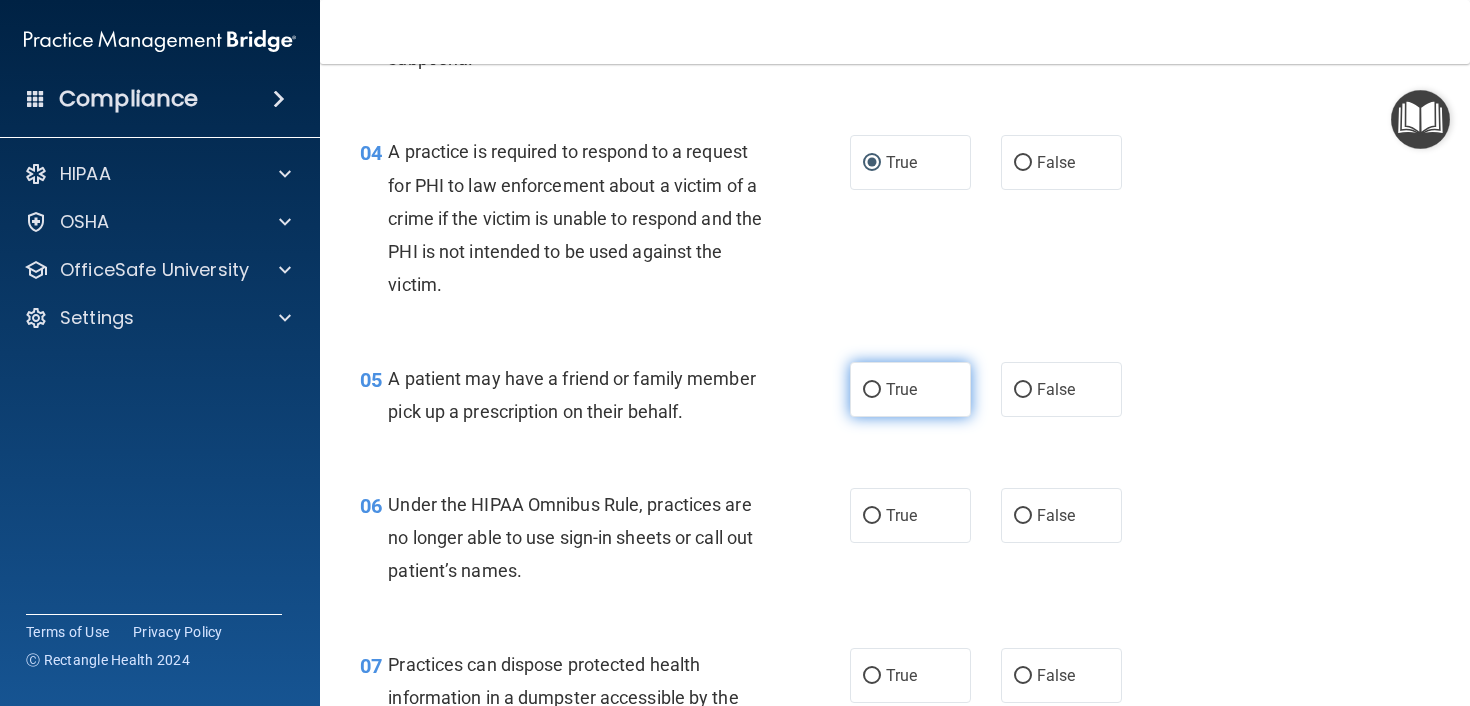 click on "True" at bounding box center [872, 390] 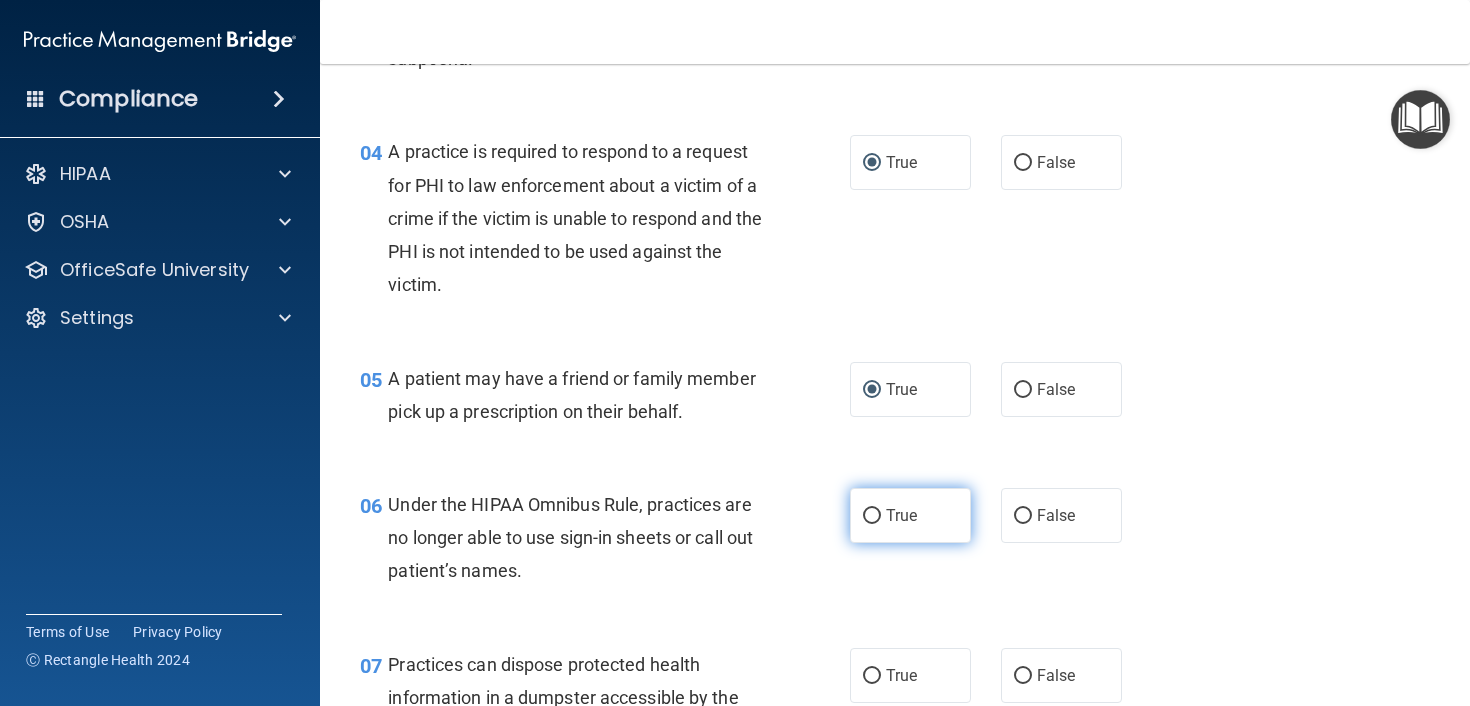 click on "True" at bounding box center (872, 516) 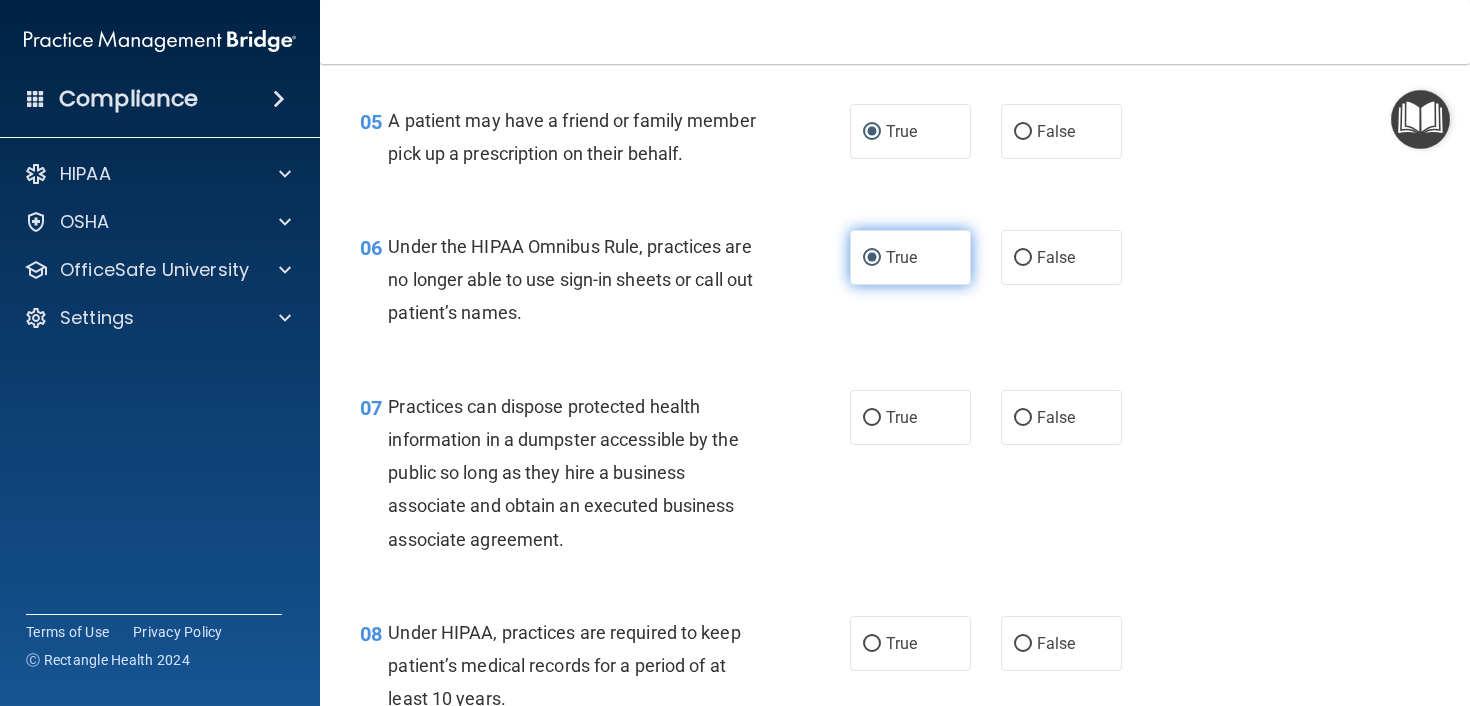 scroll, scrollTop: 960, scrollLeft: 0, axis: vertical 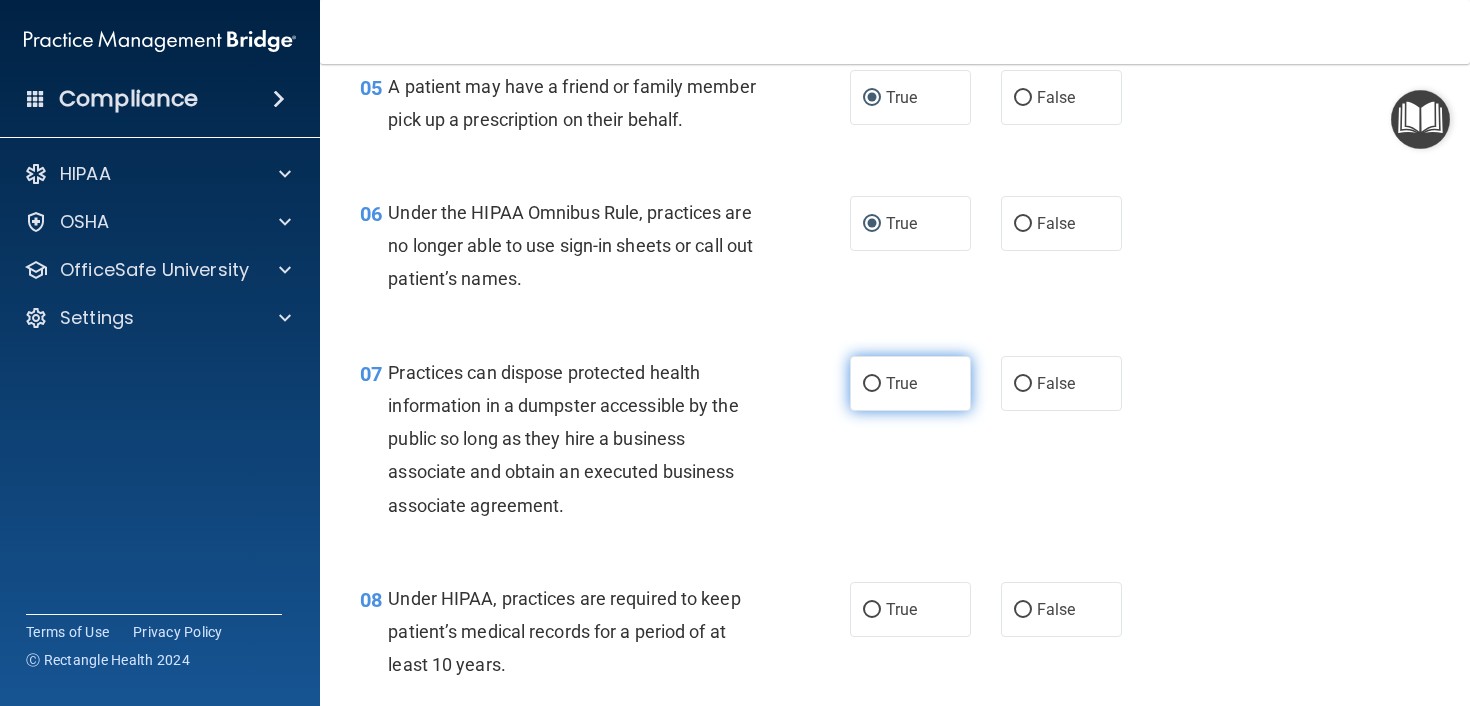 click on "True" at bounding box center [872, 384] 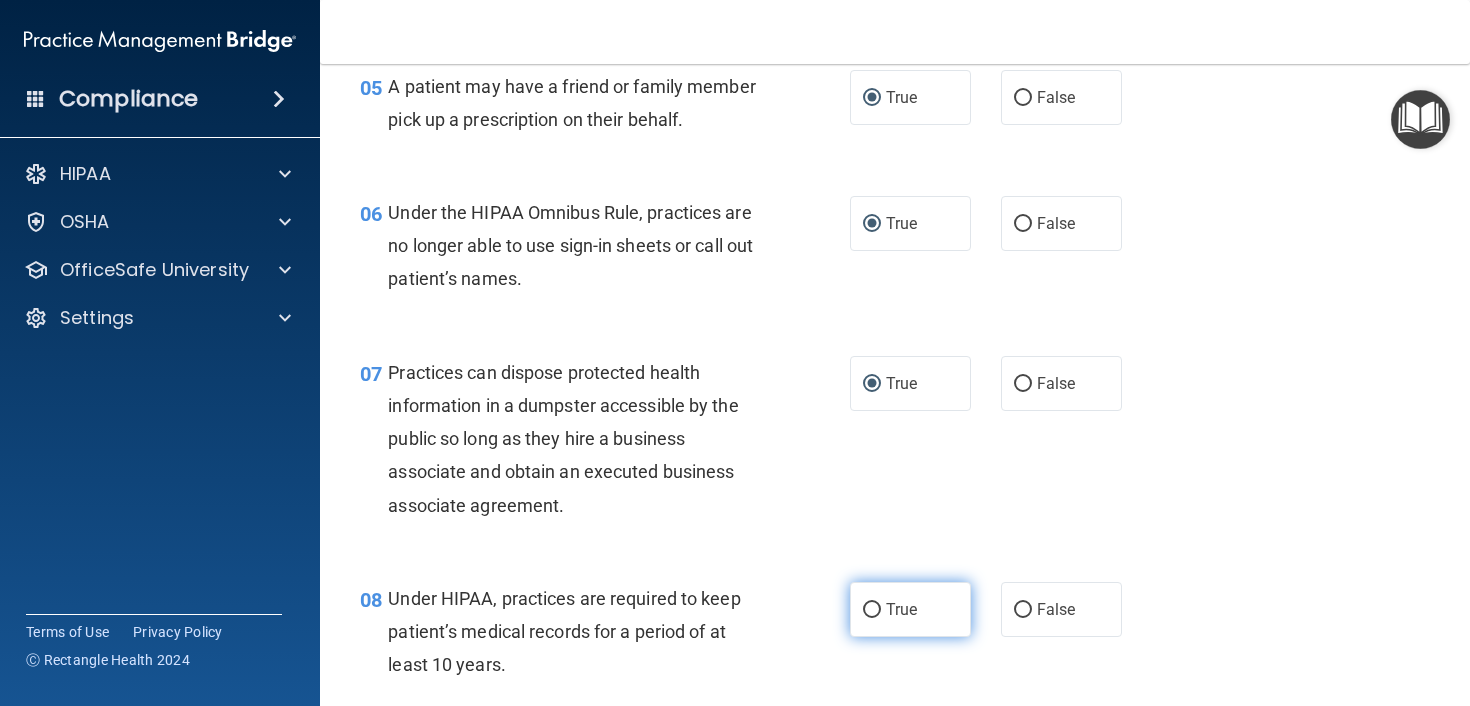 click on "True" at bounding box center [872, 610] 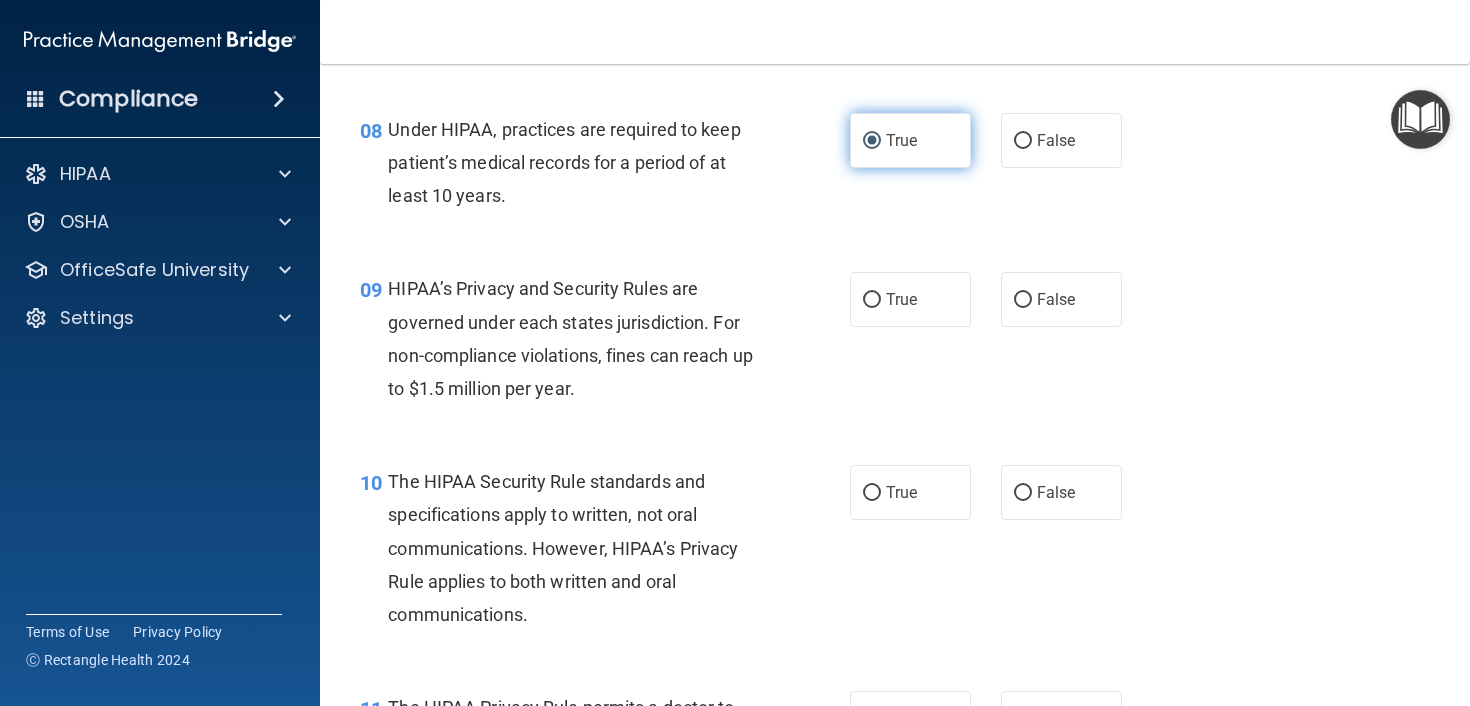 scroll, scrollTop: 1475, scrollLeft: 0, axis: vertical 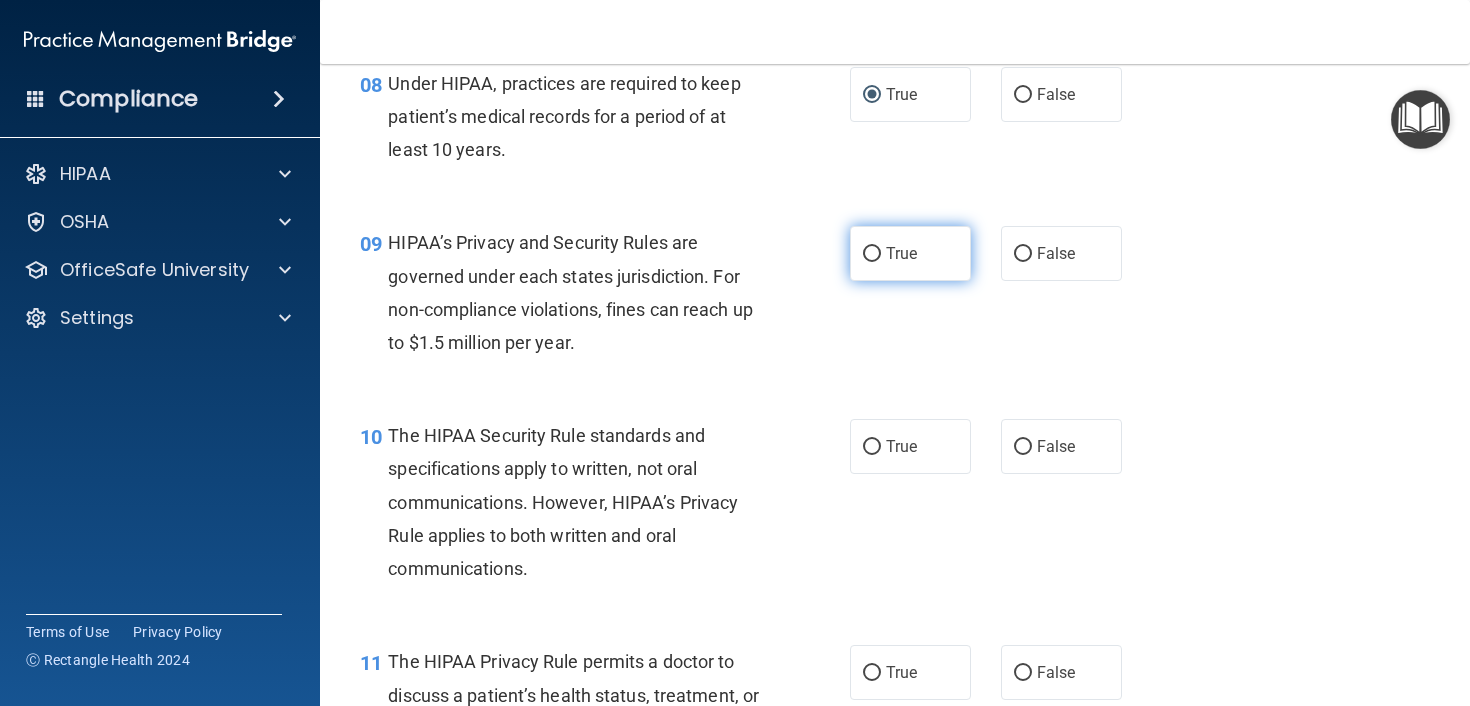 click on "True" at bounding box center (910, 253) 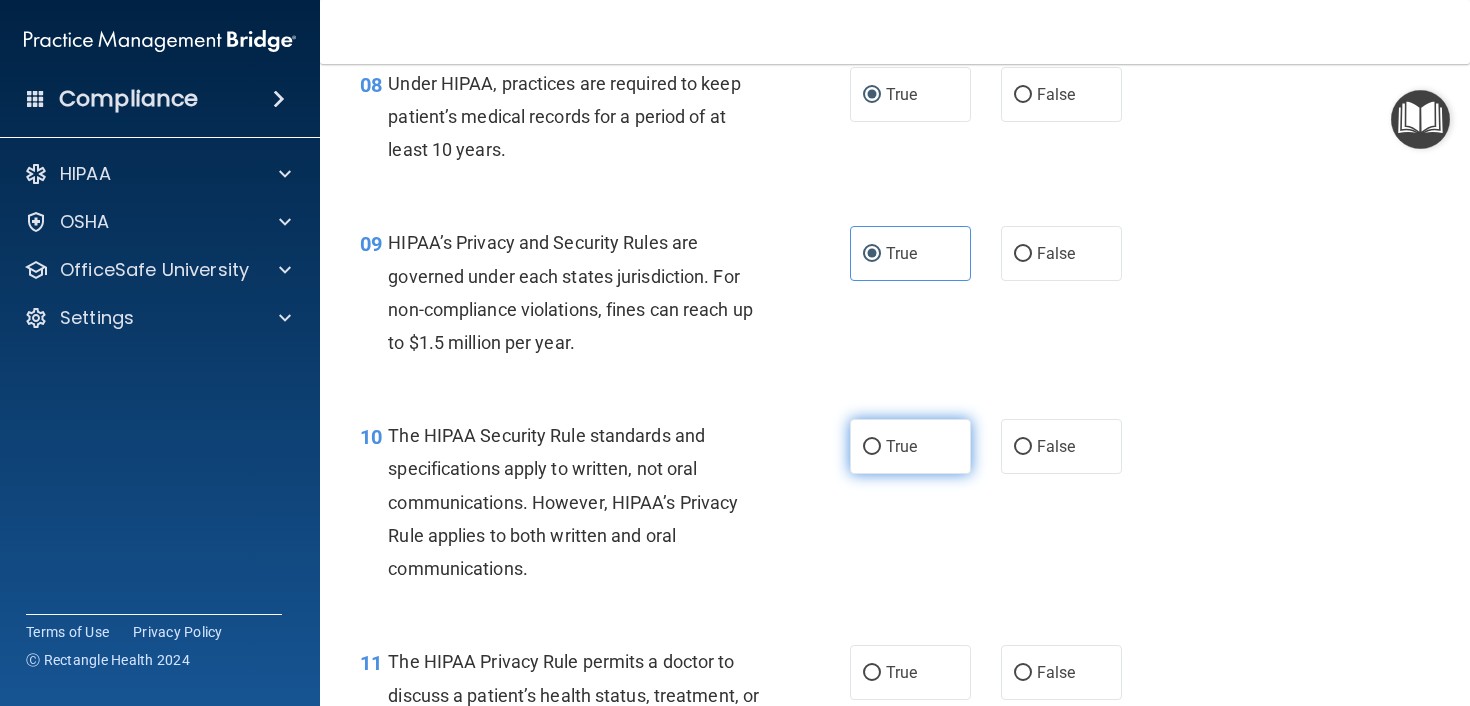 click on "True" at bounding box center [872, 447] 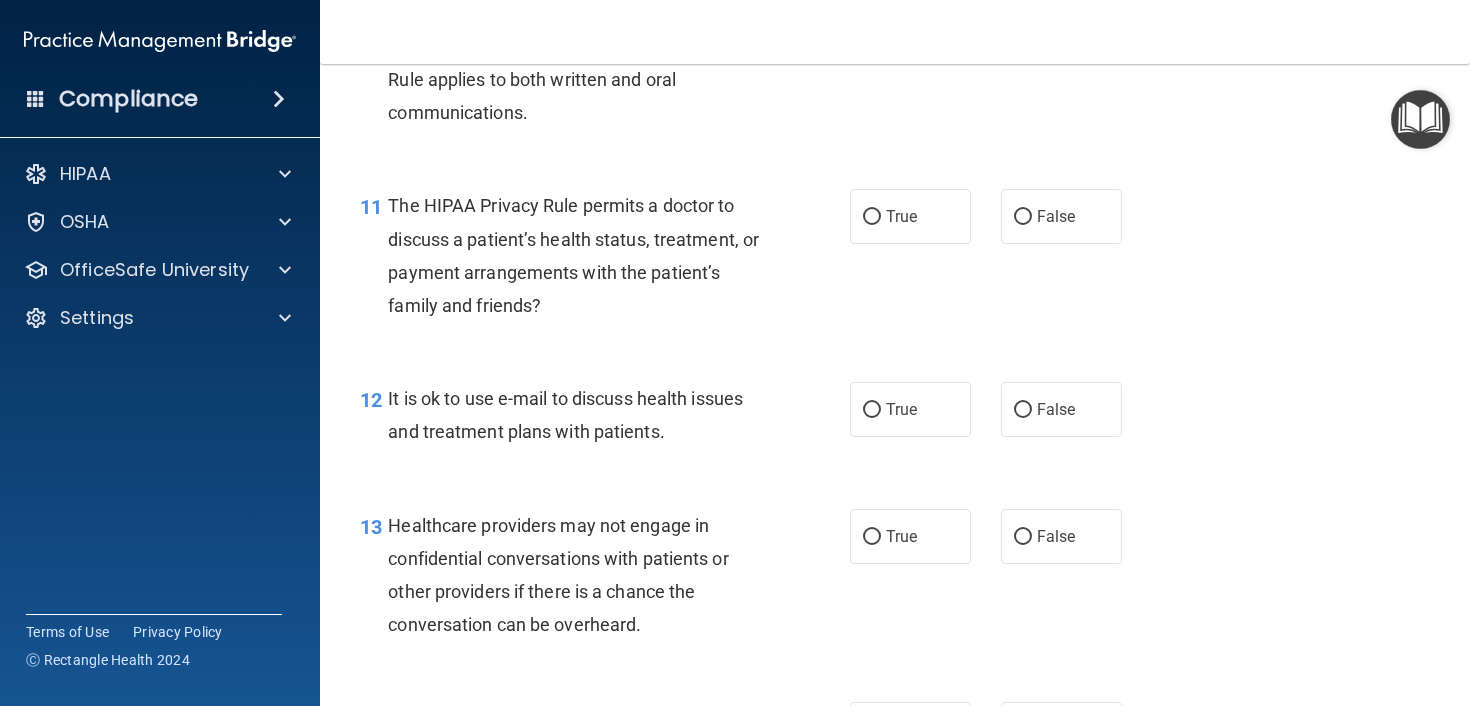 scroll, scrollTop: 2009, scrollLeft: 0, axis: vertical 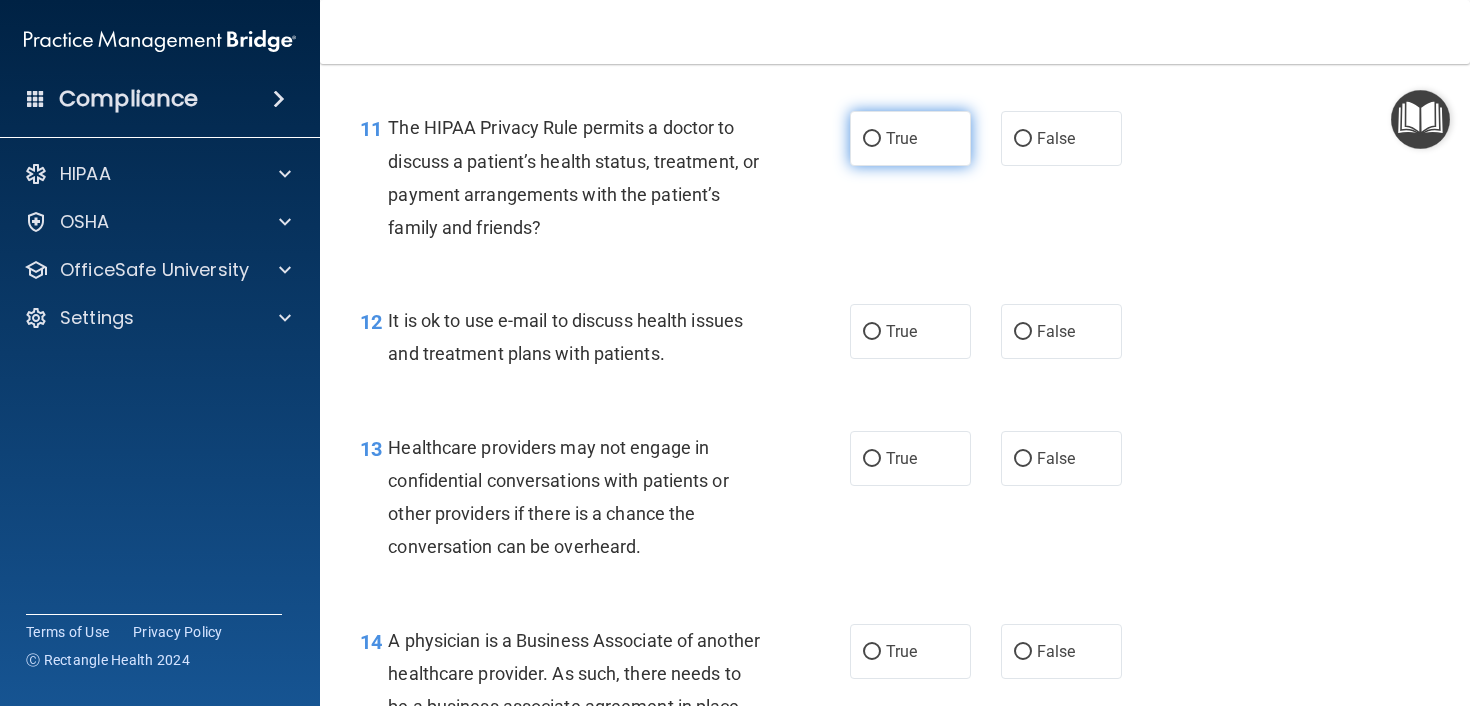click on "True" at bounding box center (872, 139) 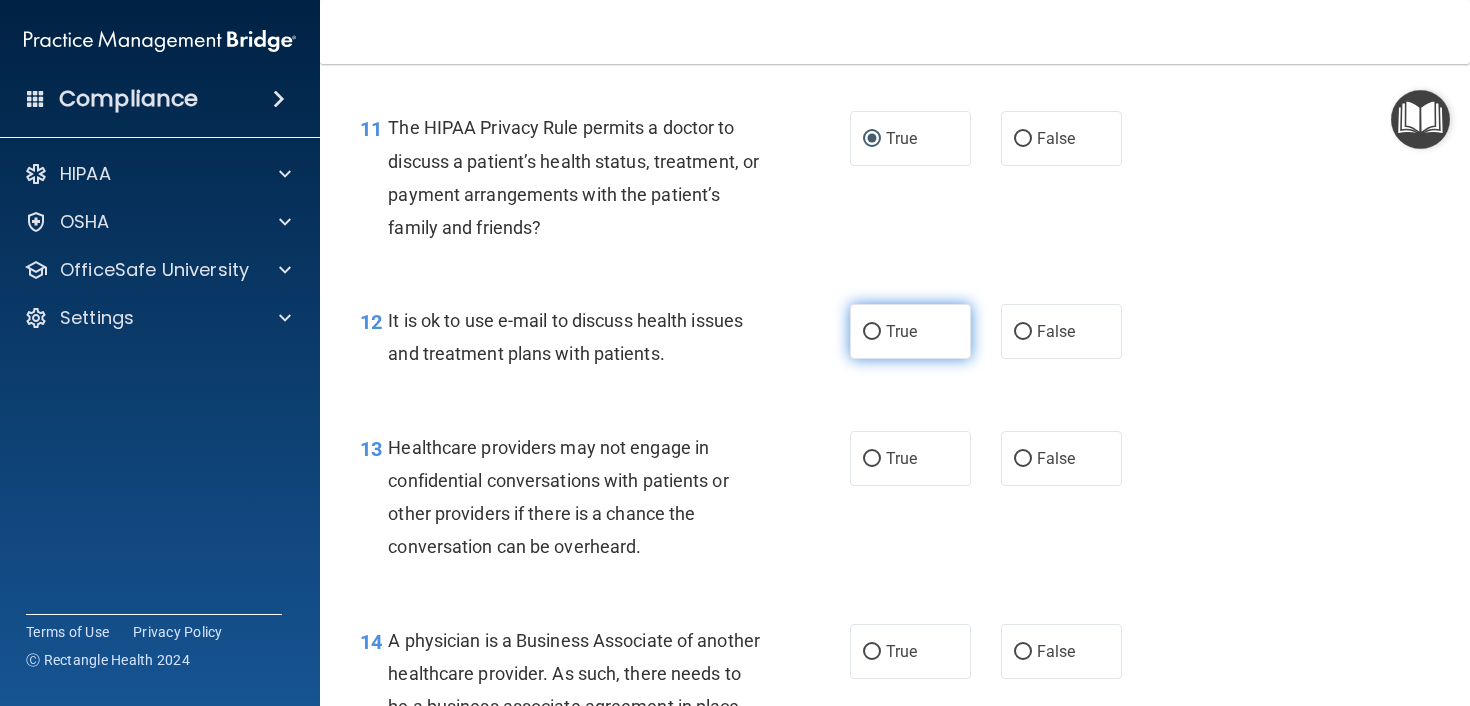 click on "True" at bounding box center (872, 332) 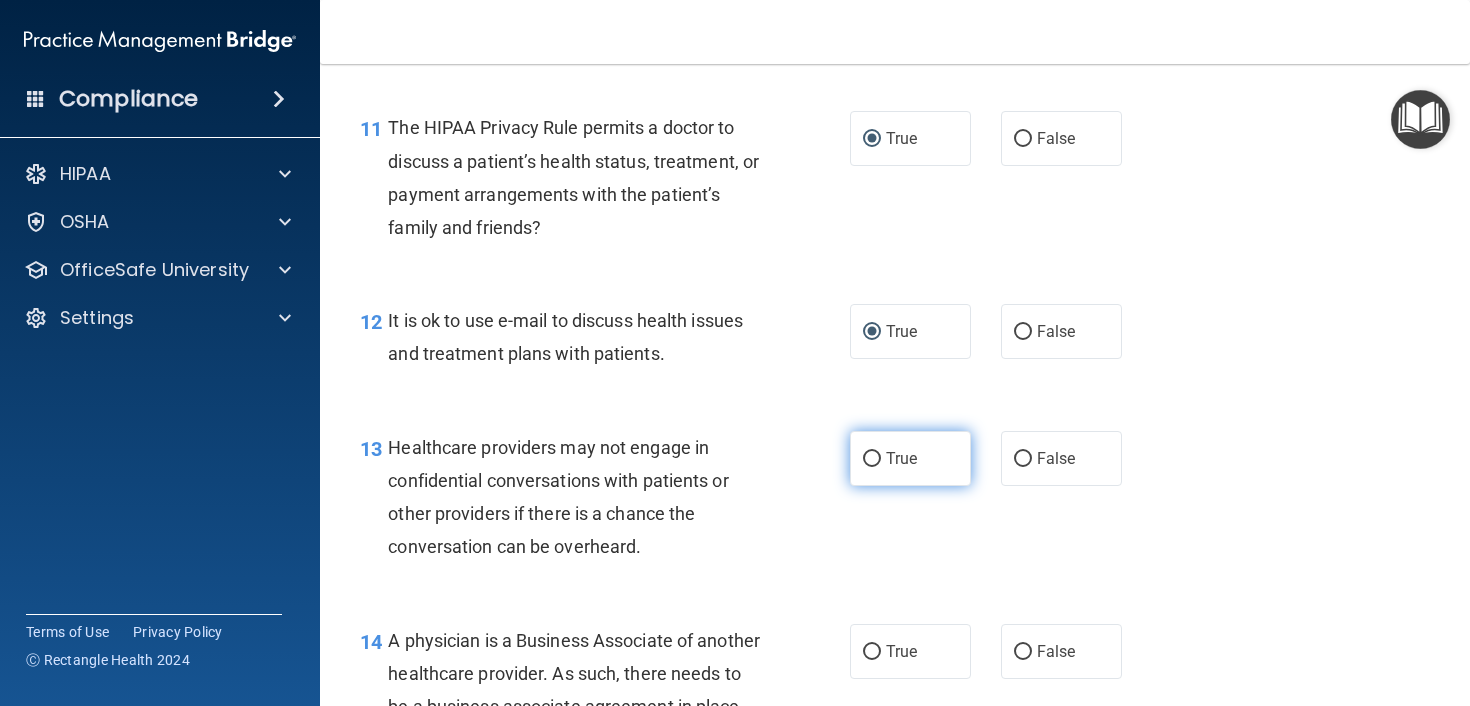 click on "True" at bounding box center (872, 459) 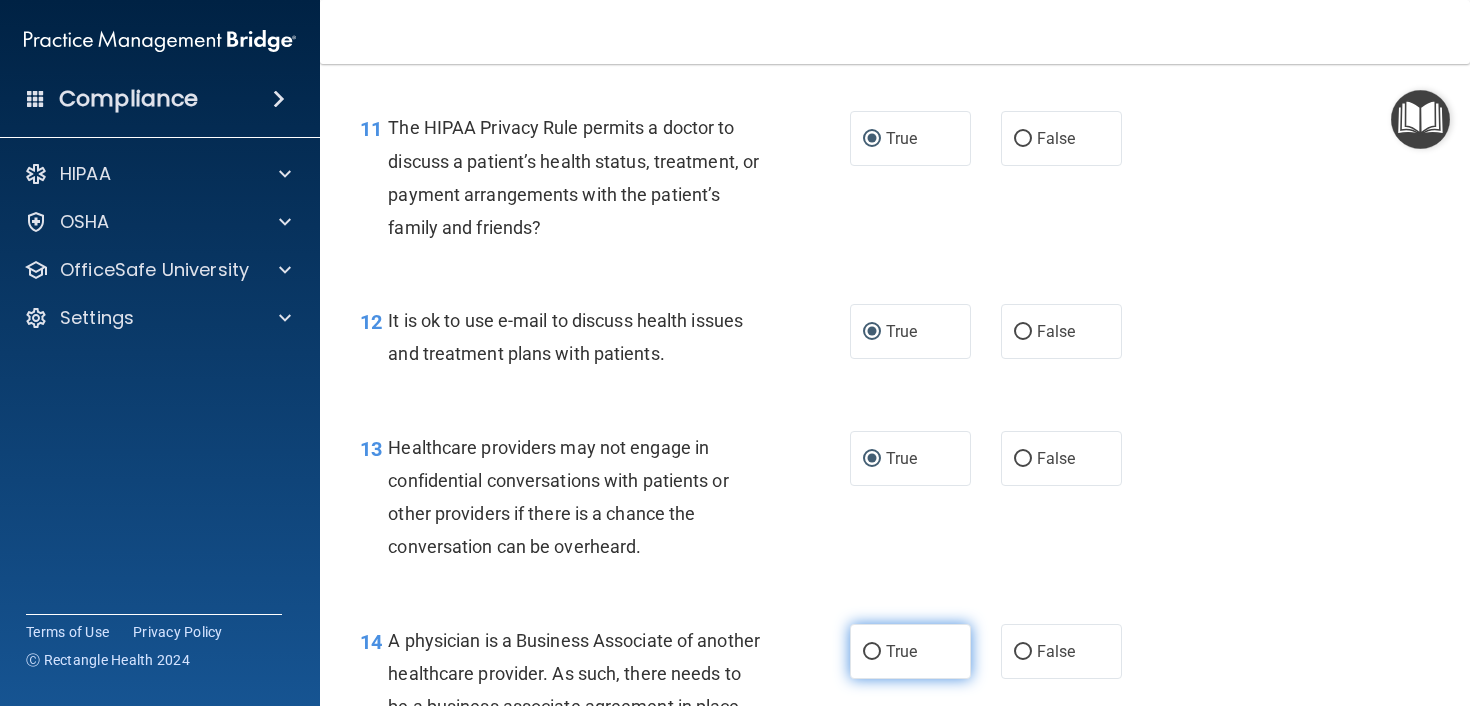click on "True" at bounding box center (872, 652) 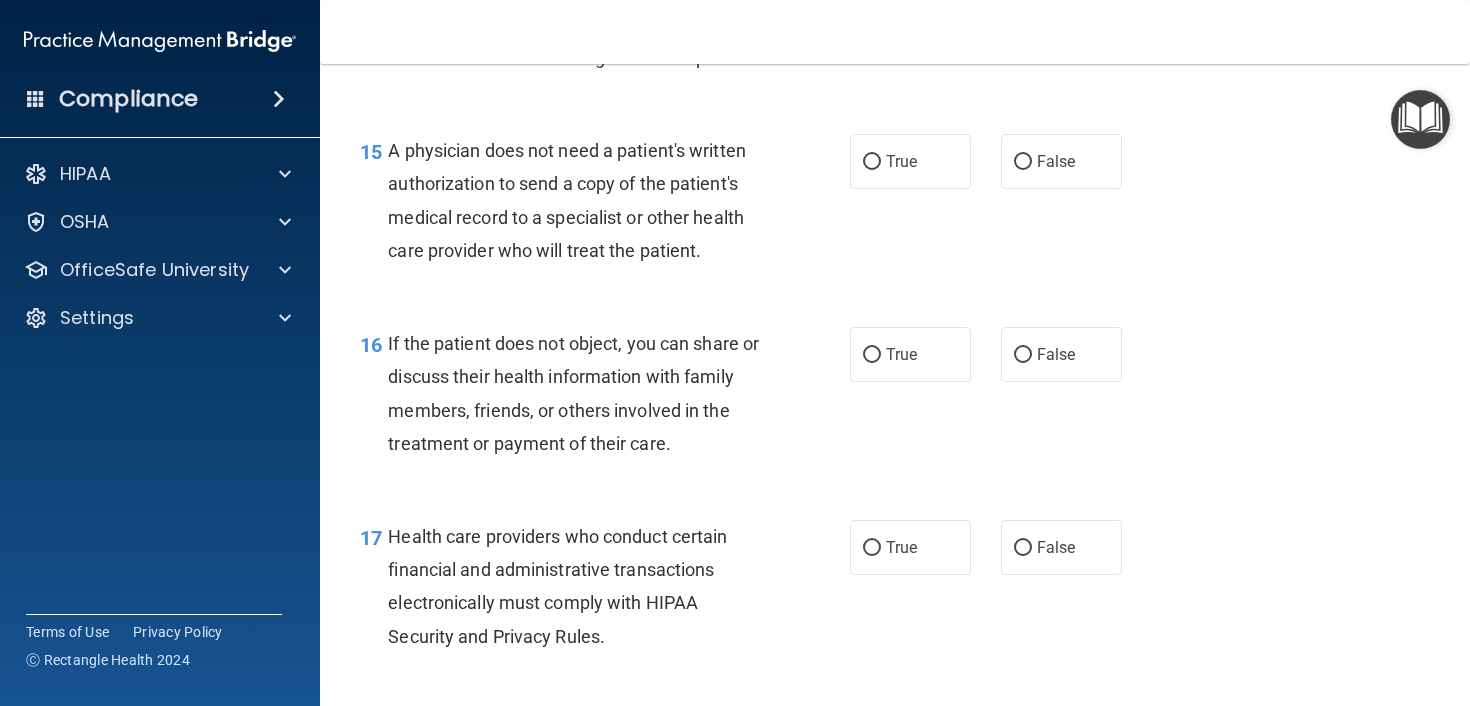 scroll, scrollTop: 2652, scrollLeft: 0, axis: vertical 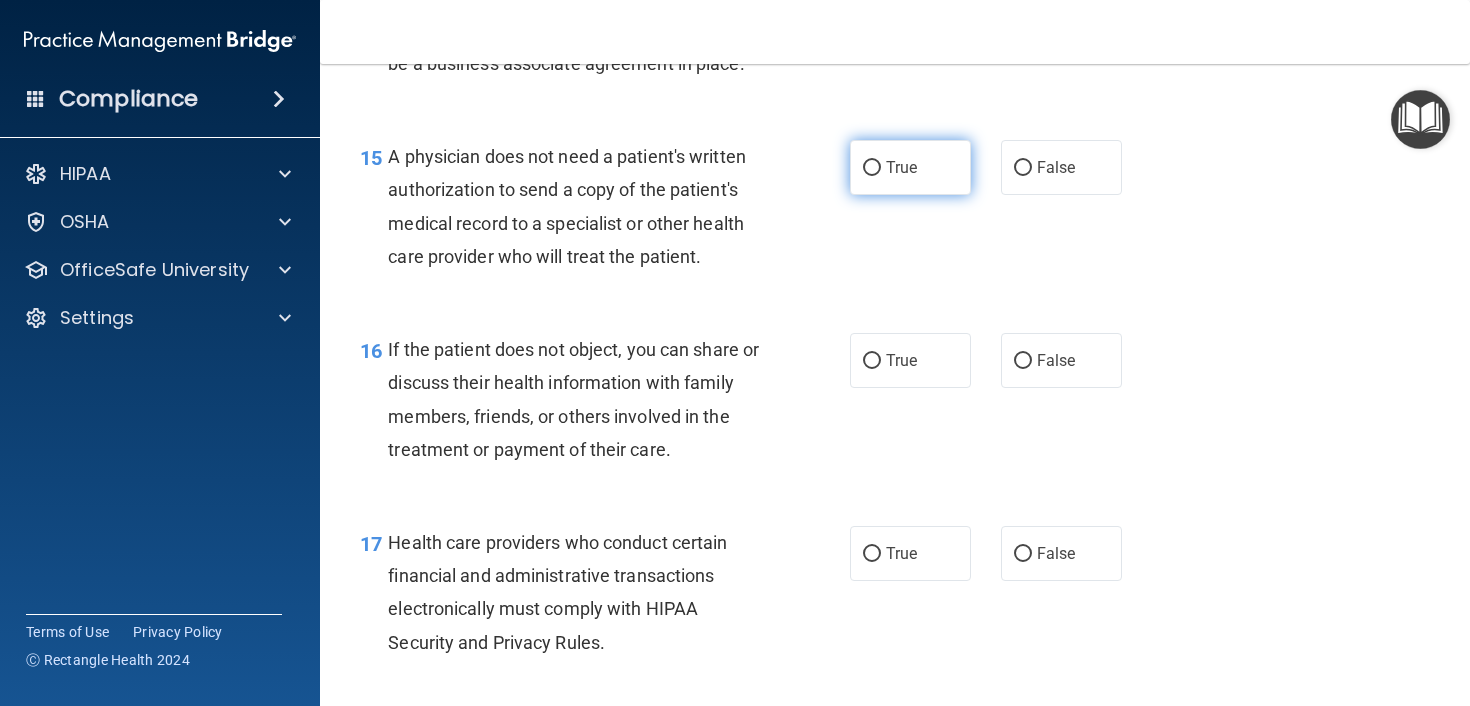 click on "True" at bounding box center (872, 168) 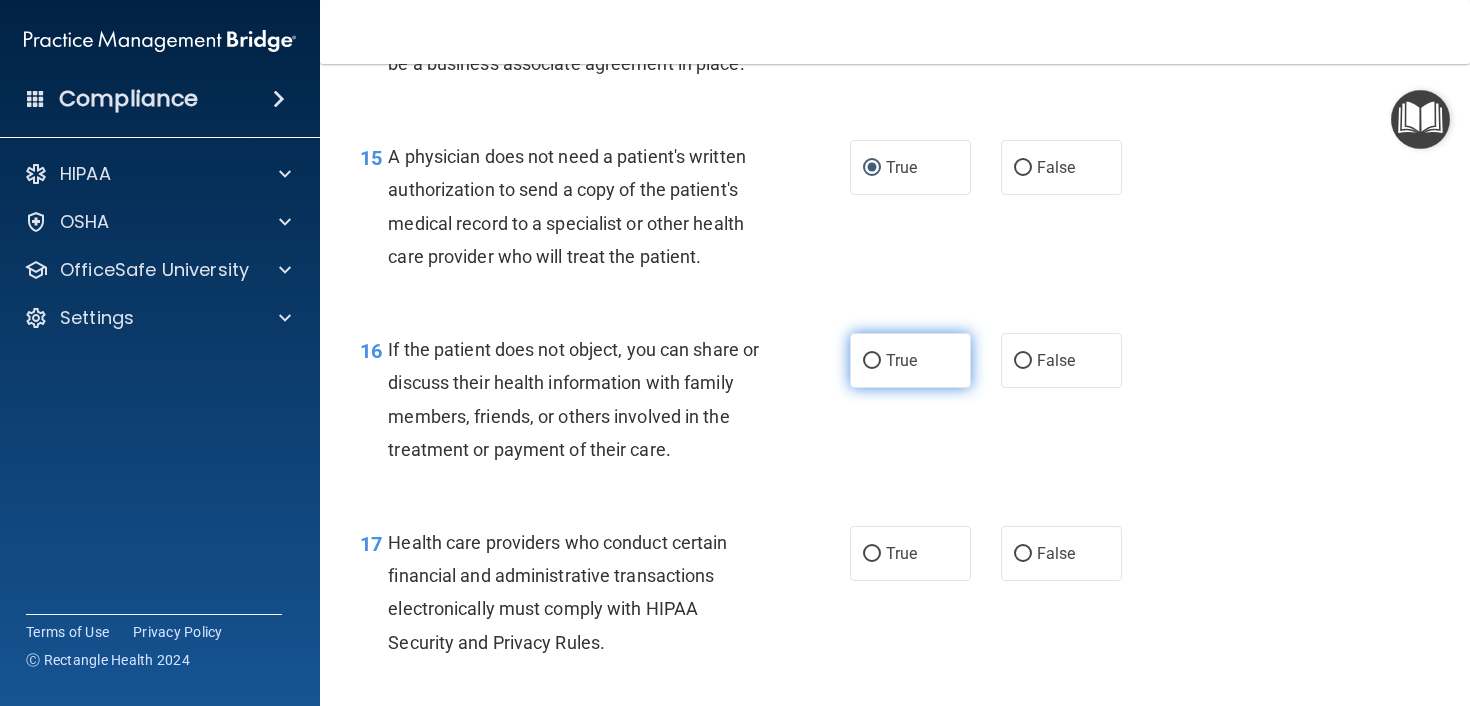 click on "True" at bounding box center (872, 361) 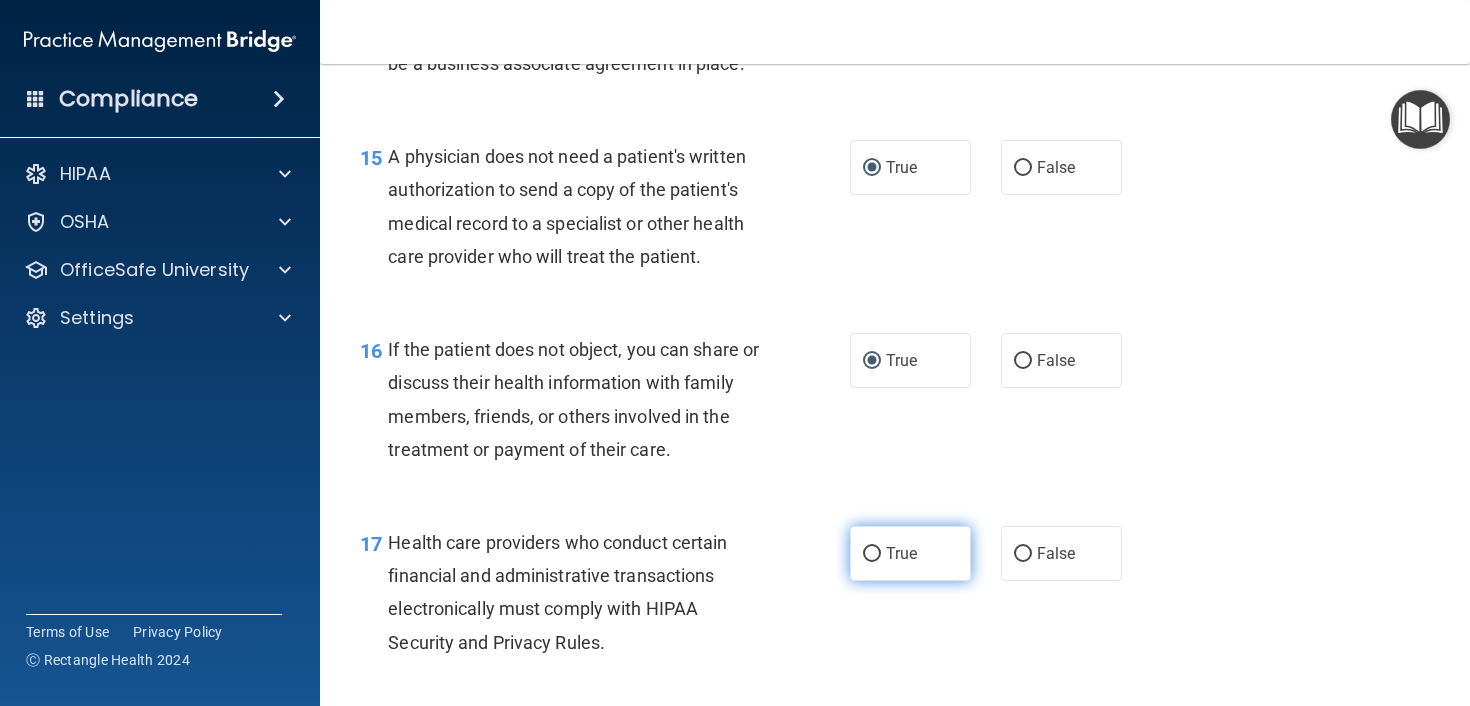 click on "True" at bounding box center (872, 554) 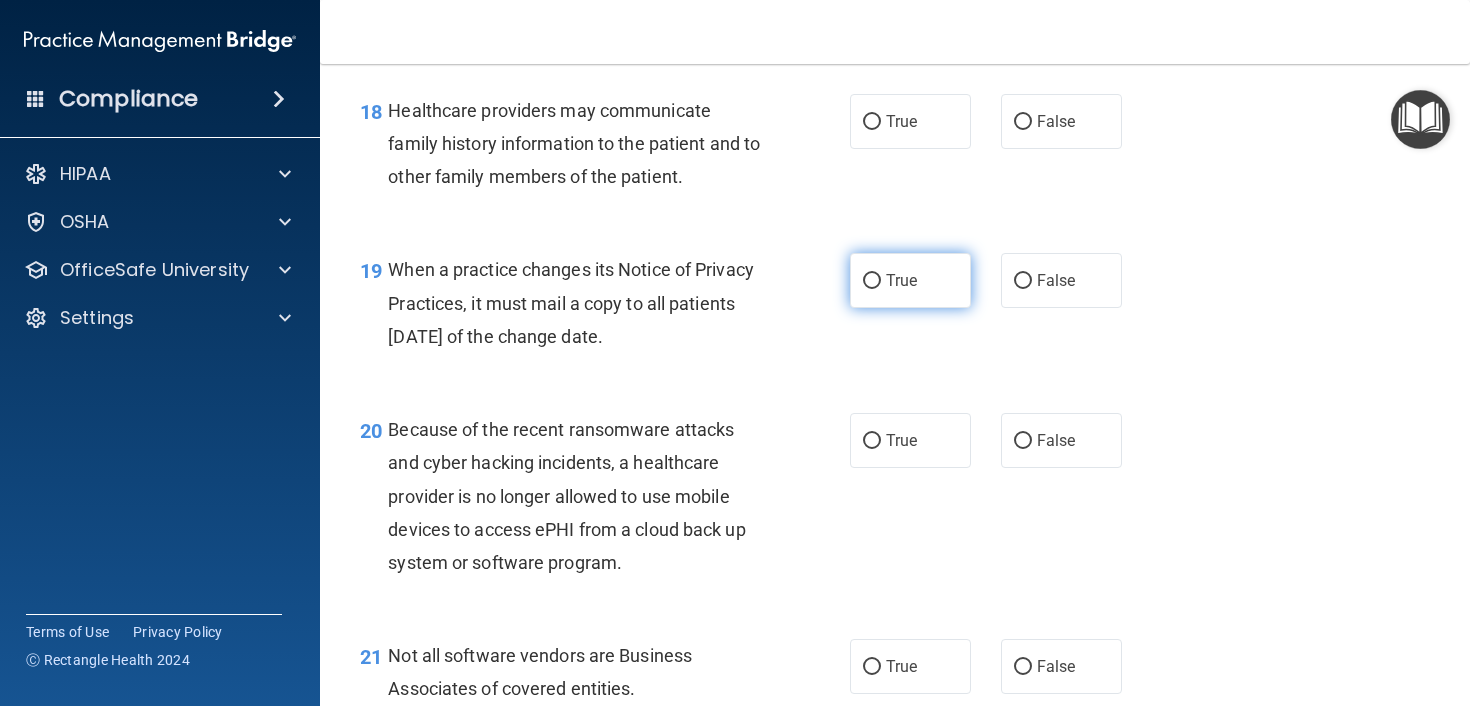 scroll, scrollTop: 3300, scrollLeft: 0, axis: vertical 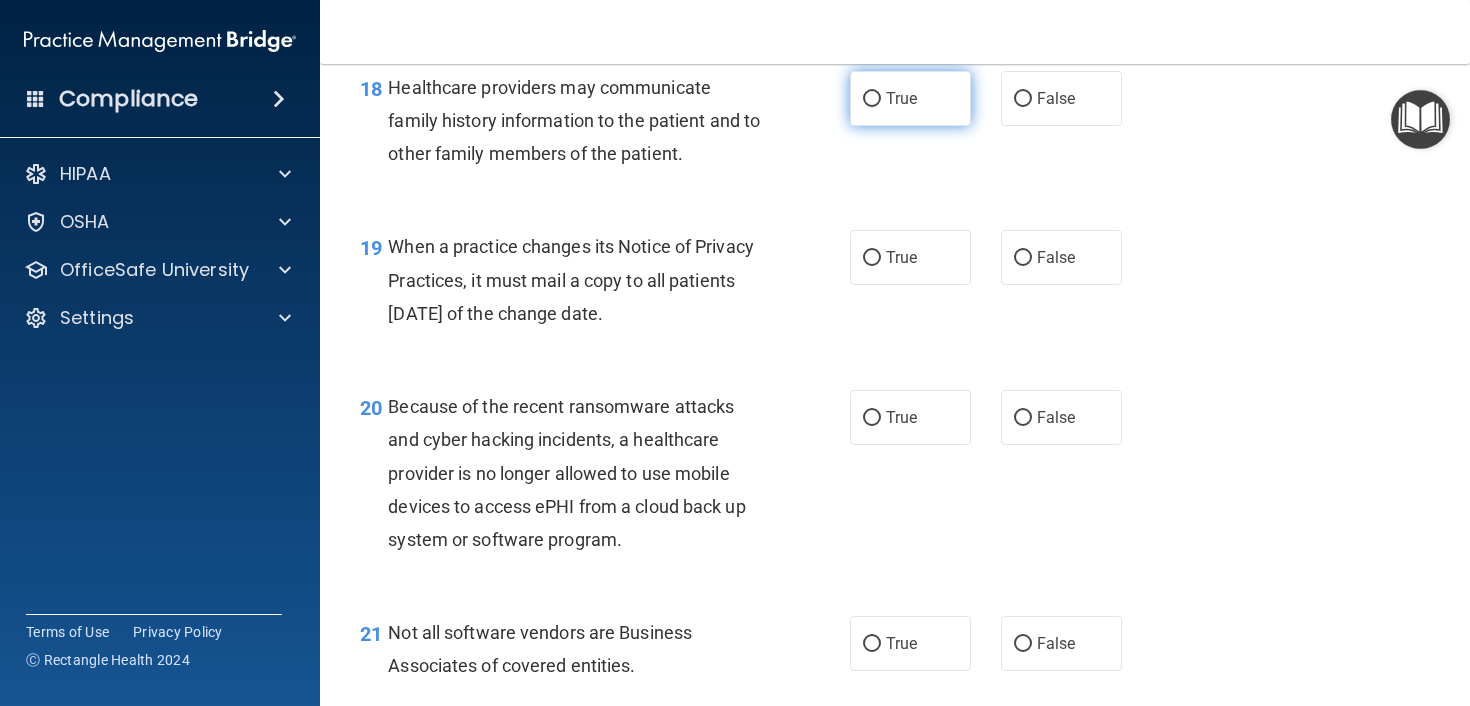 click on "True" at bounding box center (872, 99) 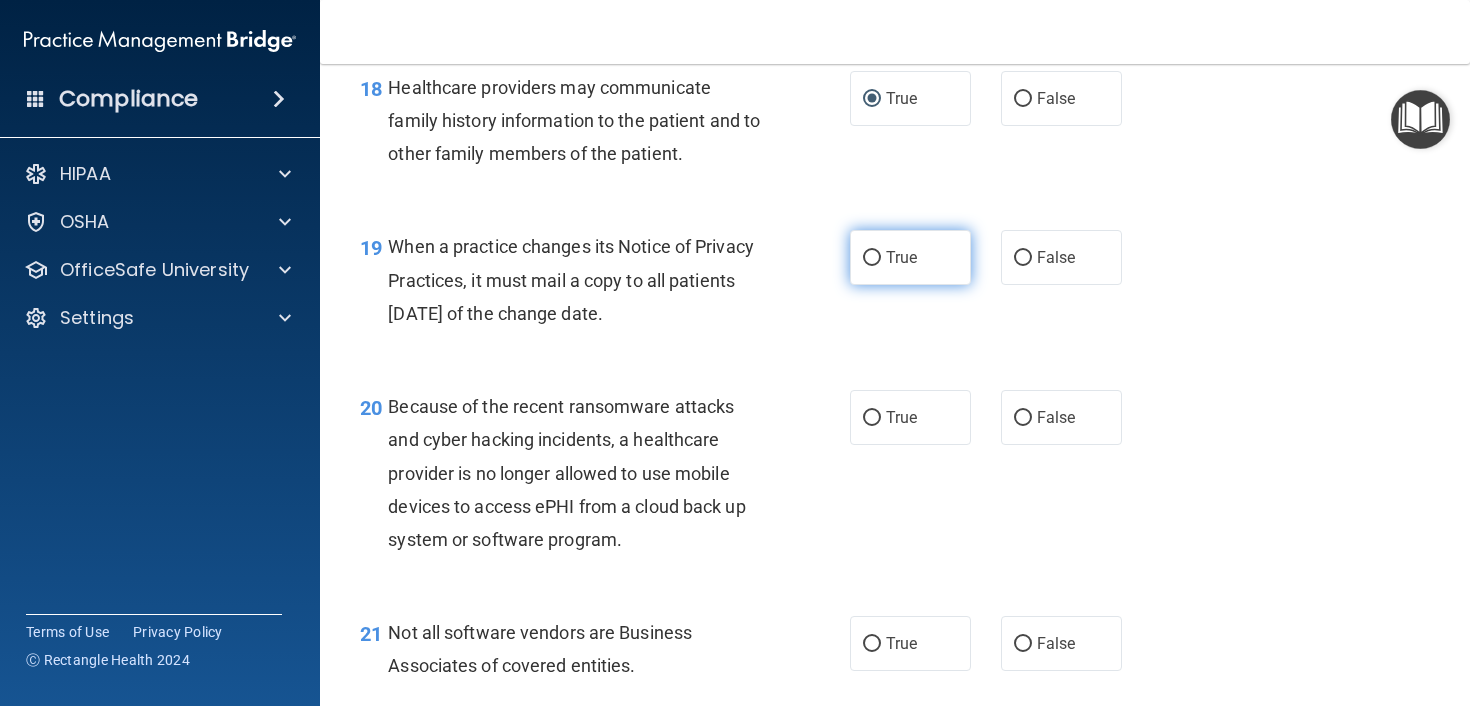 click on "True" at bounding box center (872, 258) 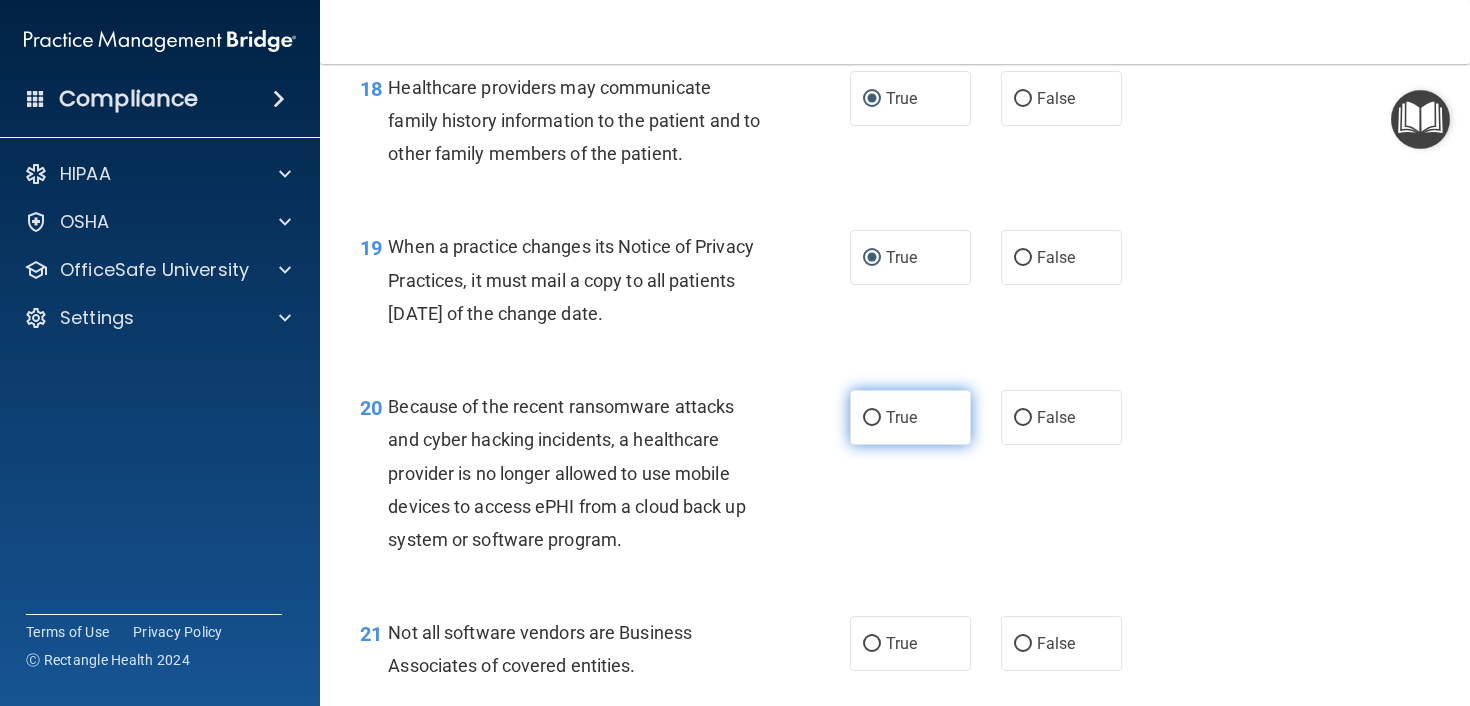 click on "True" at bounding box center (872, 418) 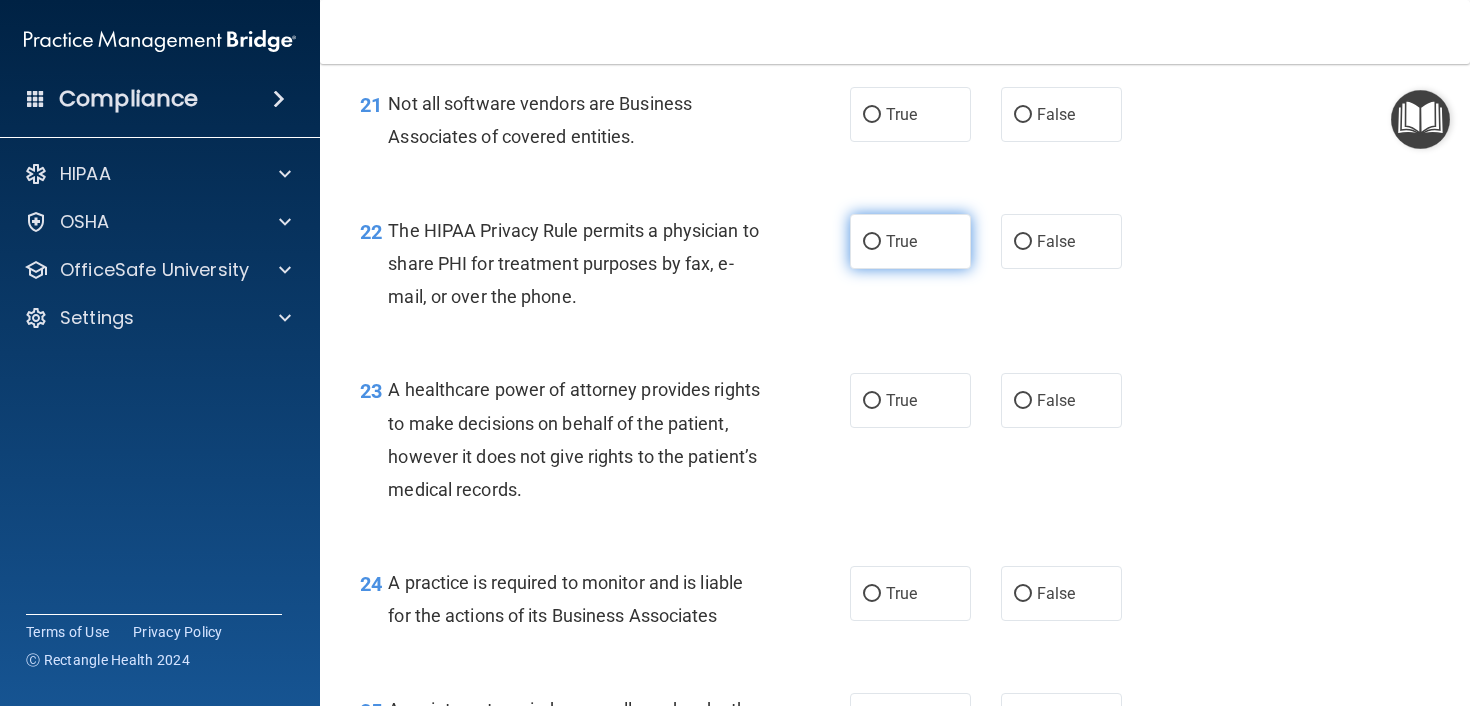 scroll, scrollTop: 3827, scrollLeft: 0, axis: vertical 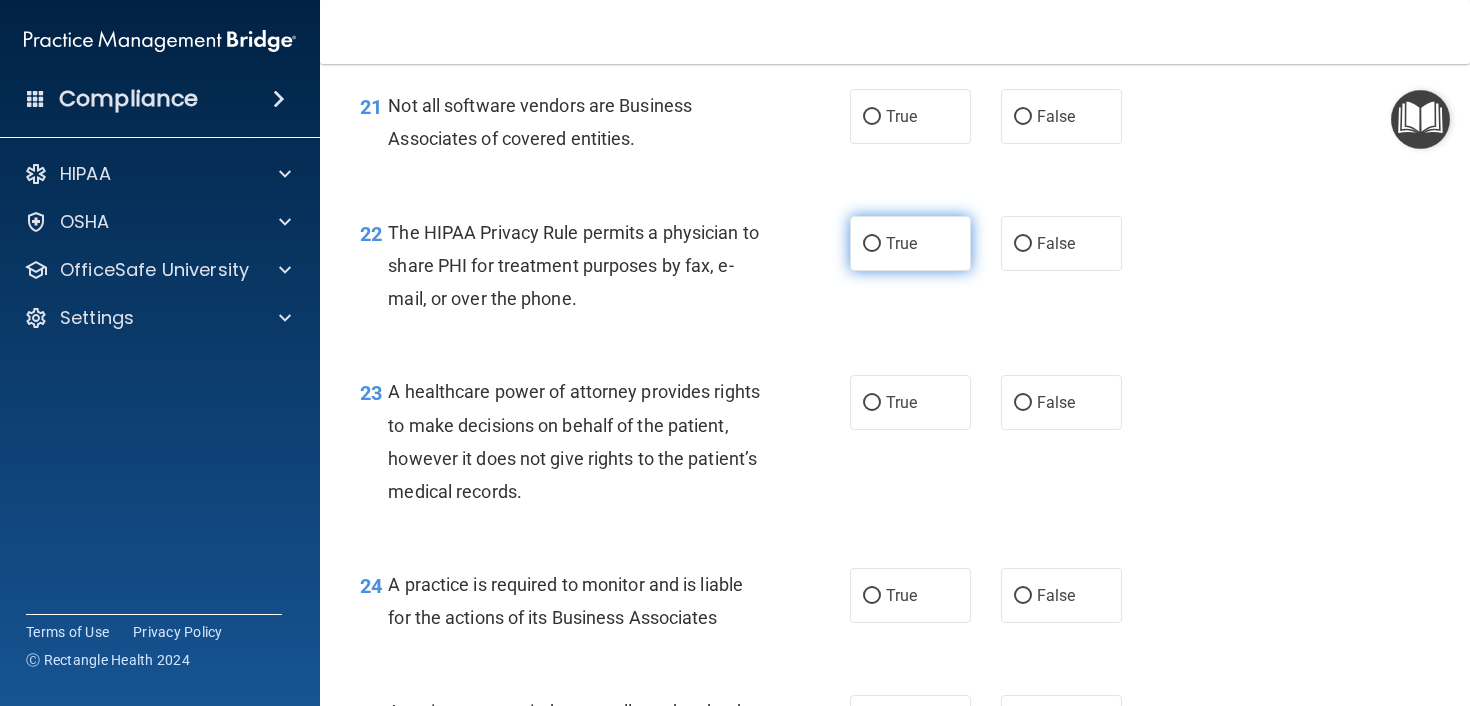 click on "True" at bounding box center (872, 117) 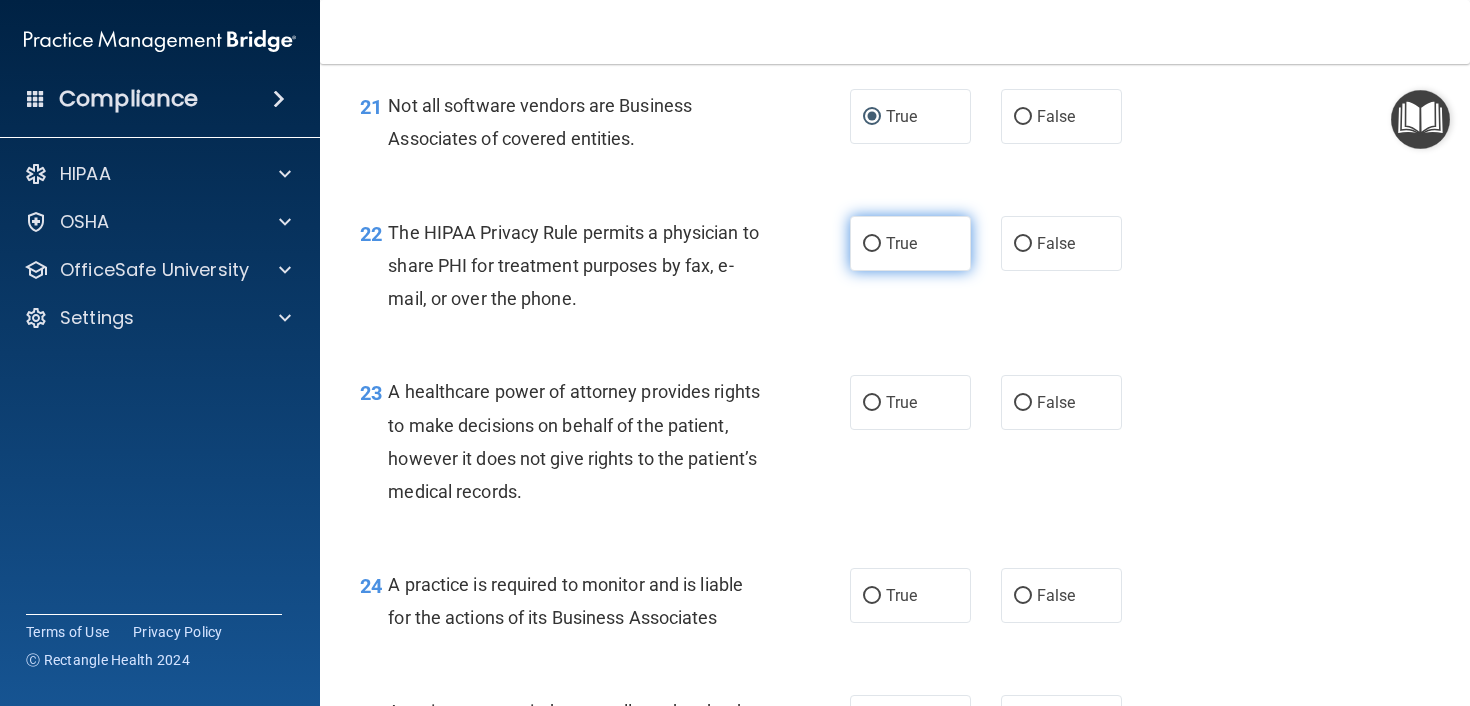 click on "True" at bounding box center [872, 244] 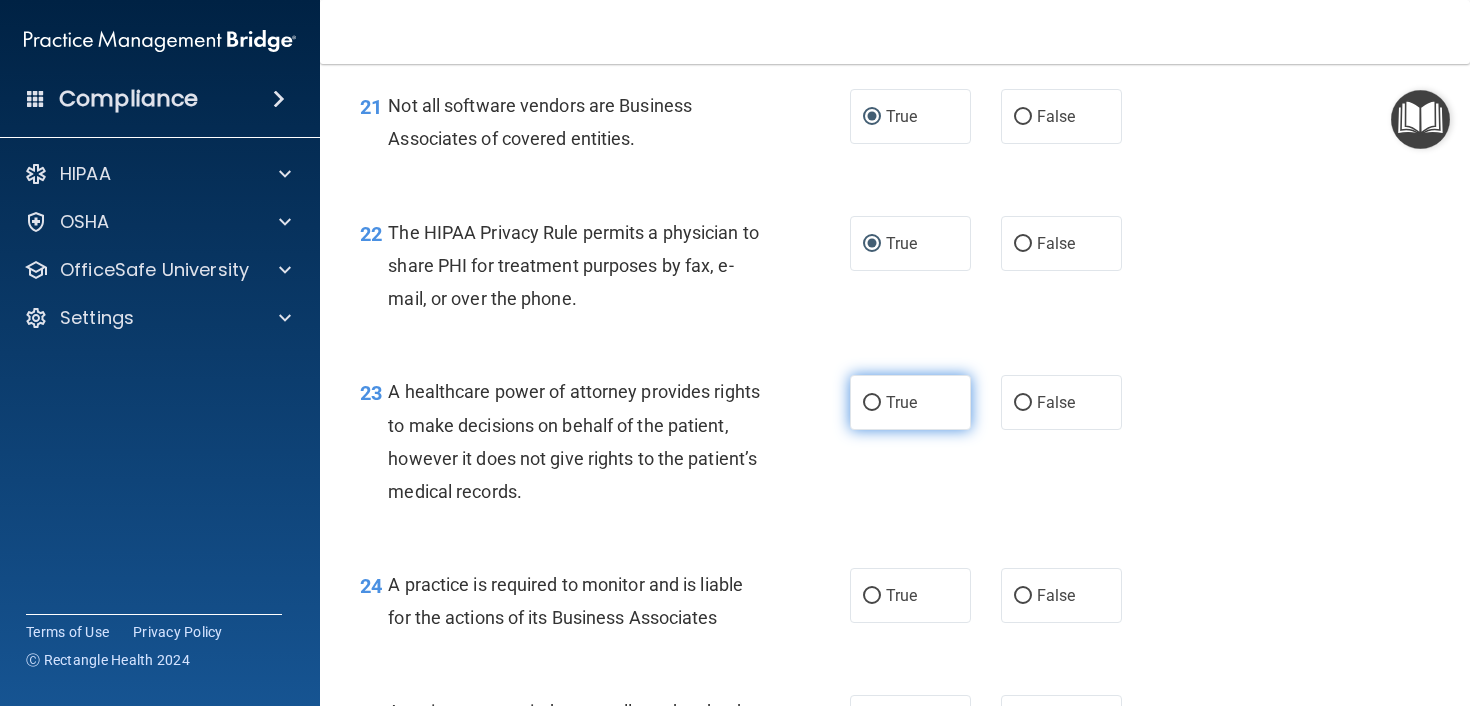 click on "True" at bounding box center [872, 403] 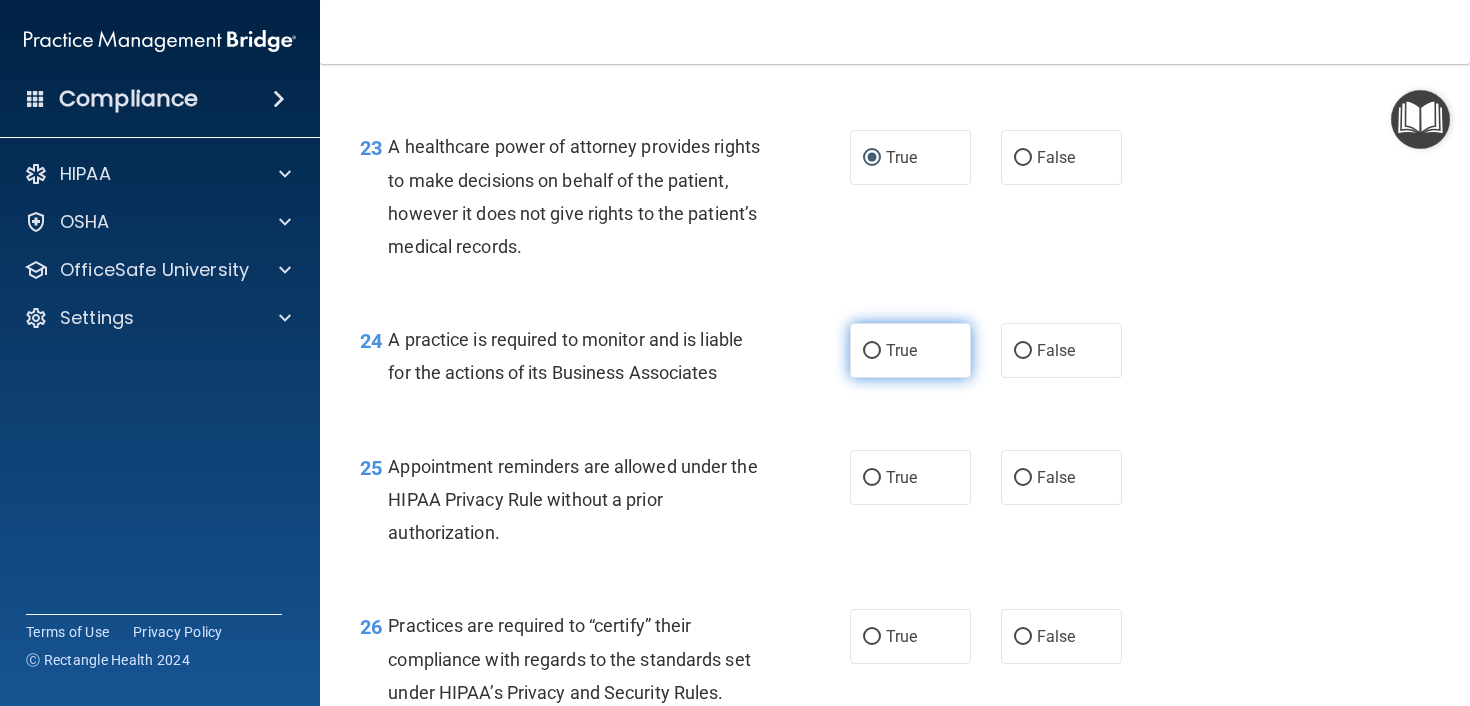 scroll, scrollTop: 4082, scrollLeft: 0, axis: vertical 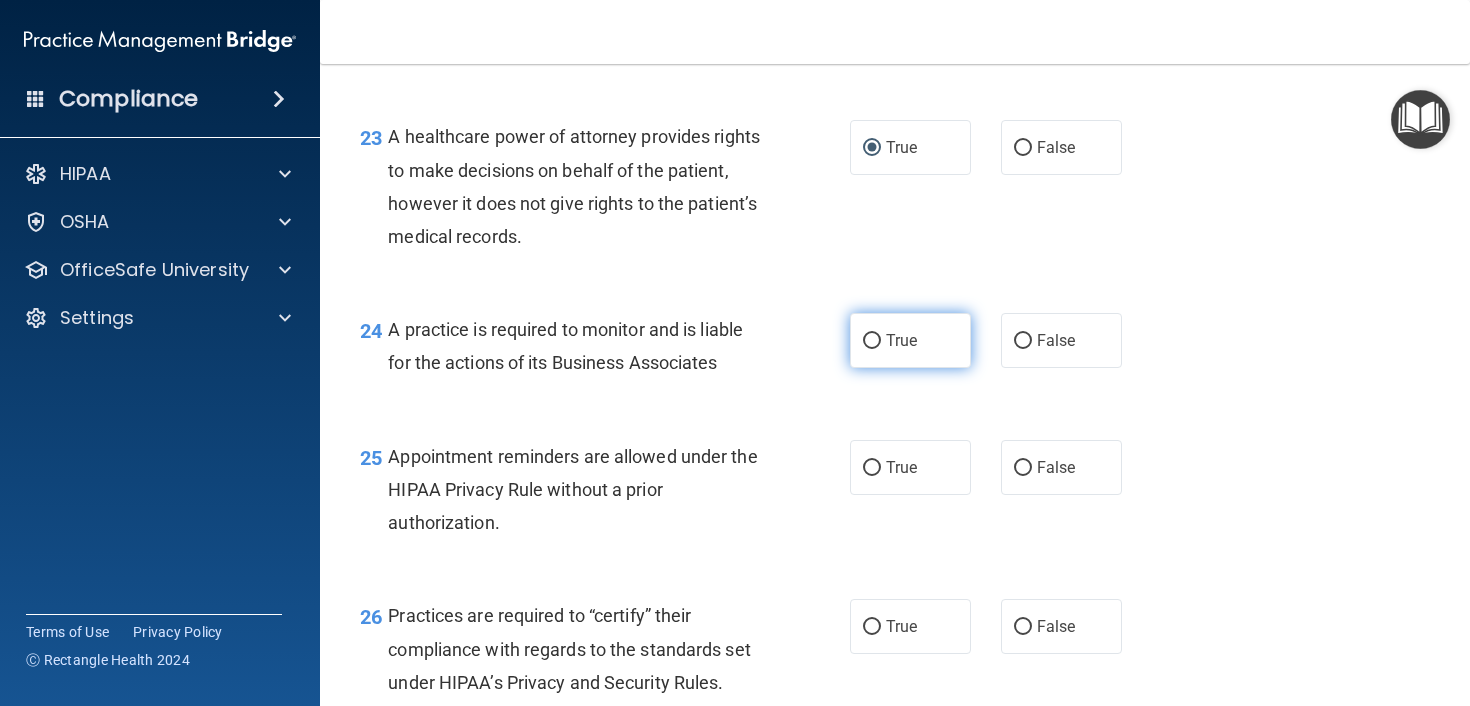 click on "True" at bounding box center [872, 341] 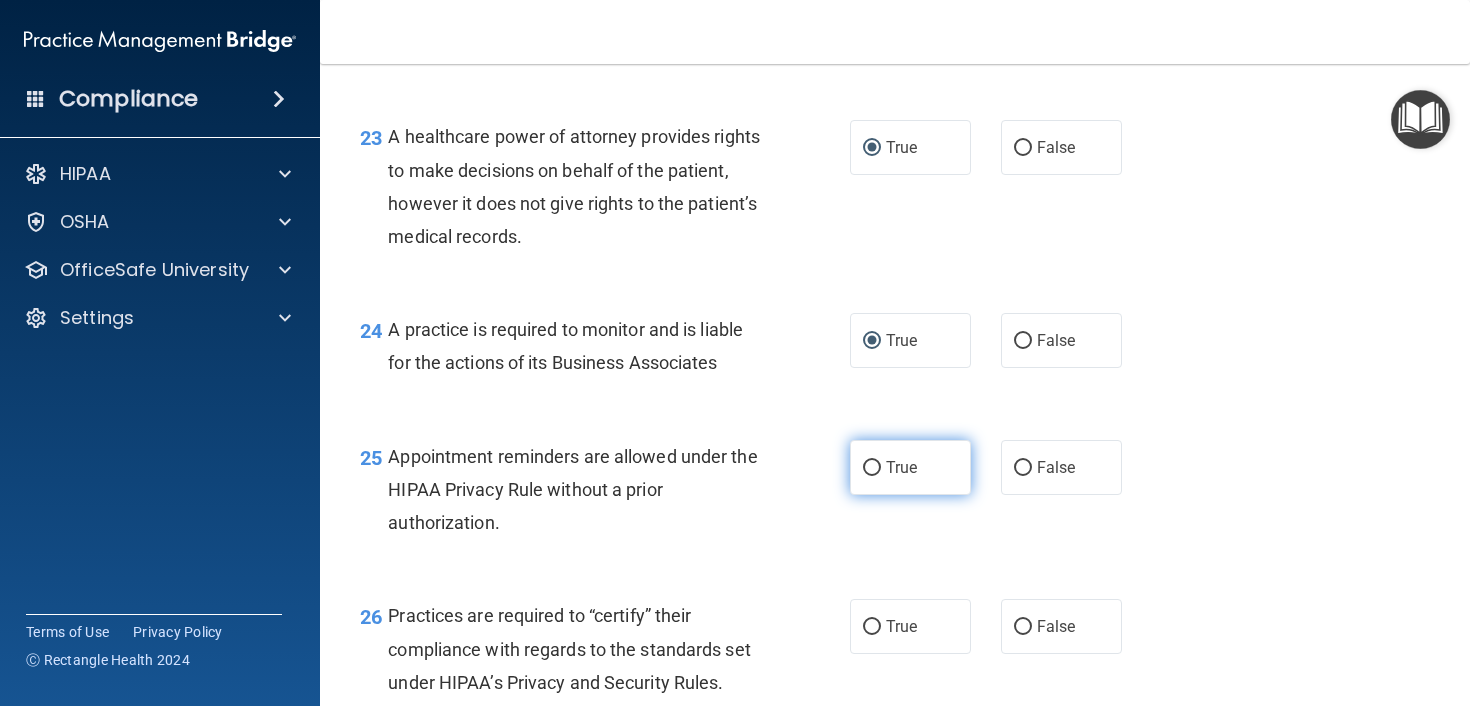 click on "True" at bounding box center (872, 468) 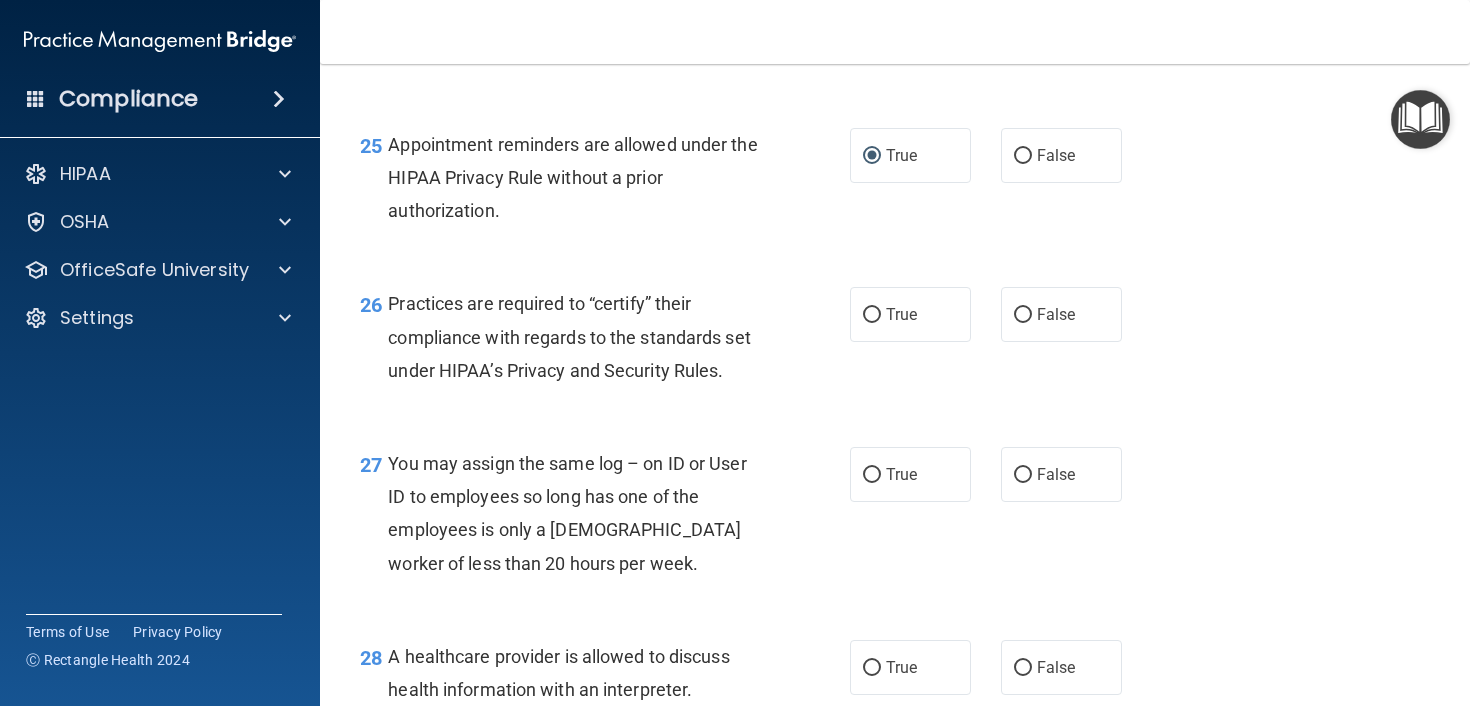 scroll, scrollTop: 4406, scrollLeft: 0, axis: vertical 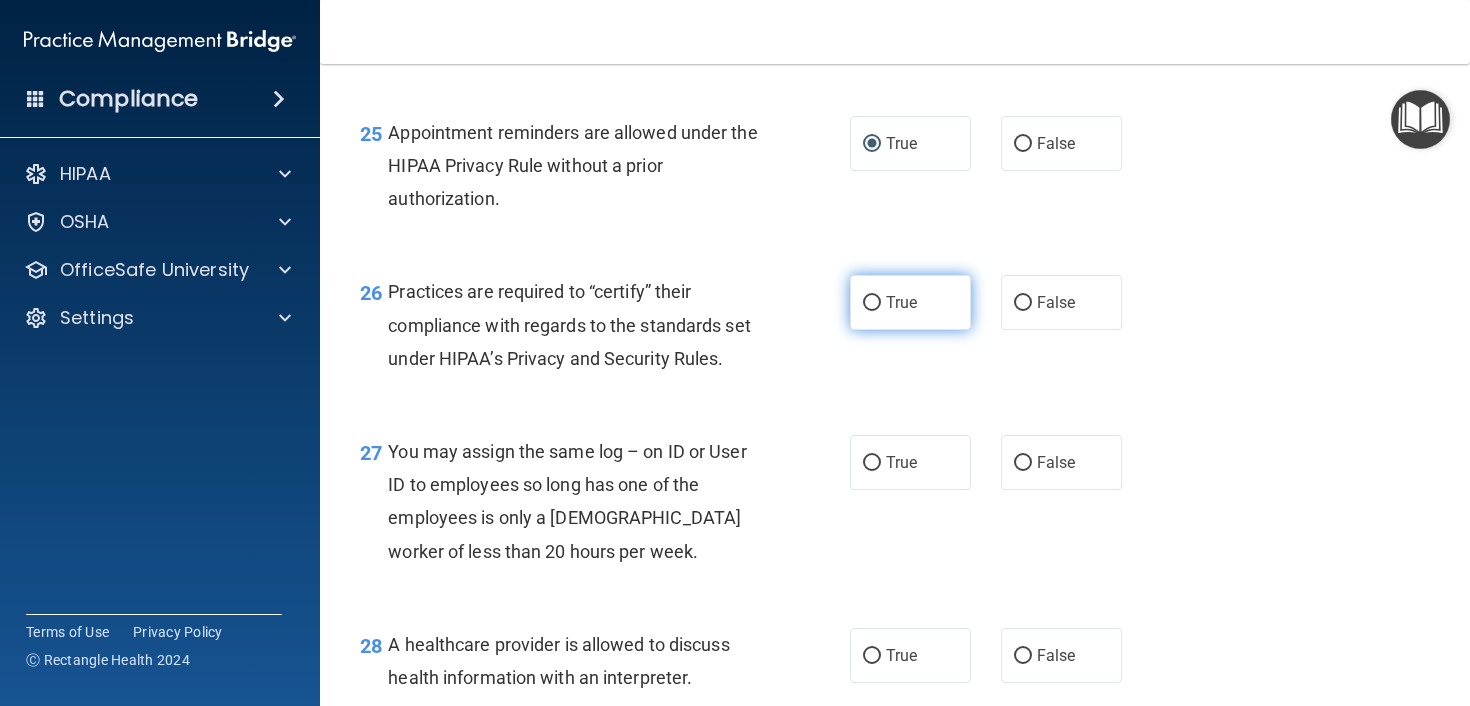 click on "True" at bounding box center [910, 302] 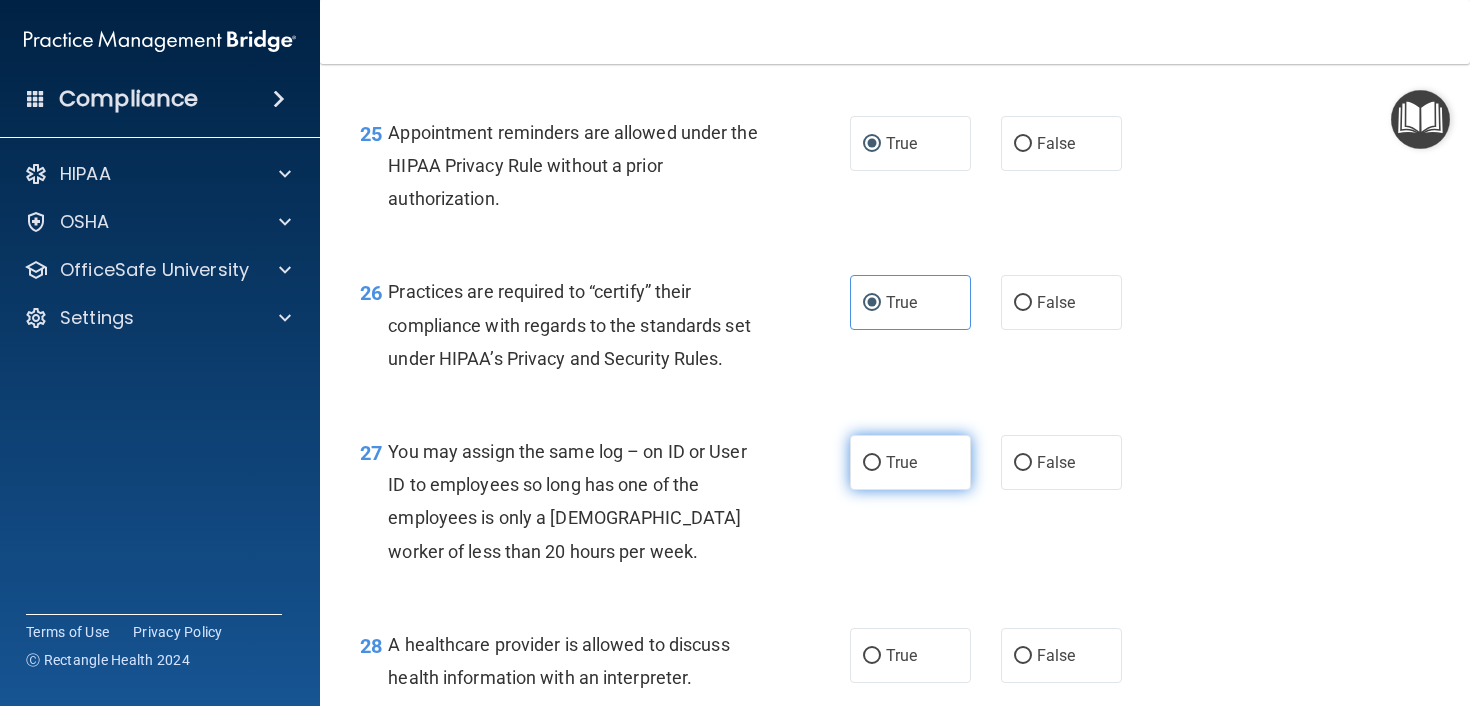 click on "True" at bounding box center [872, 463] 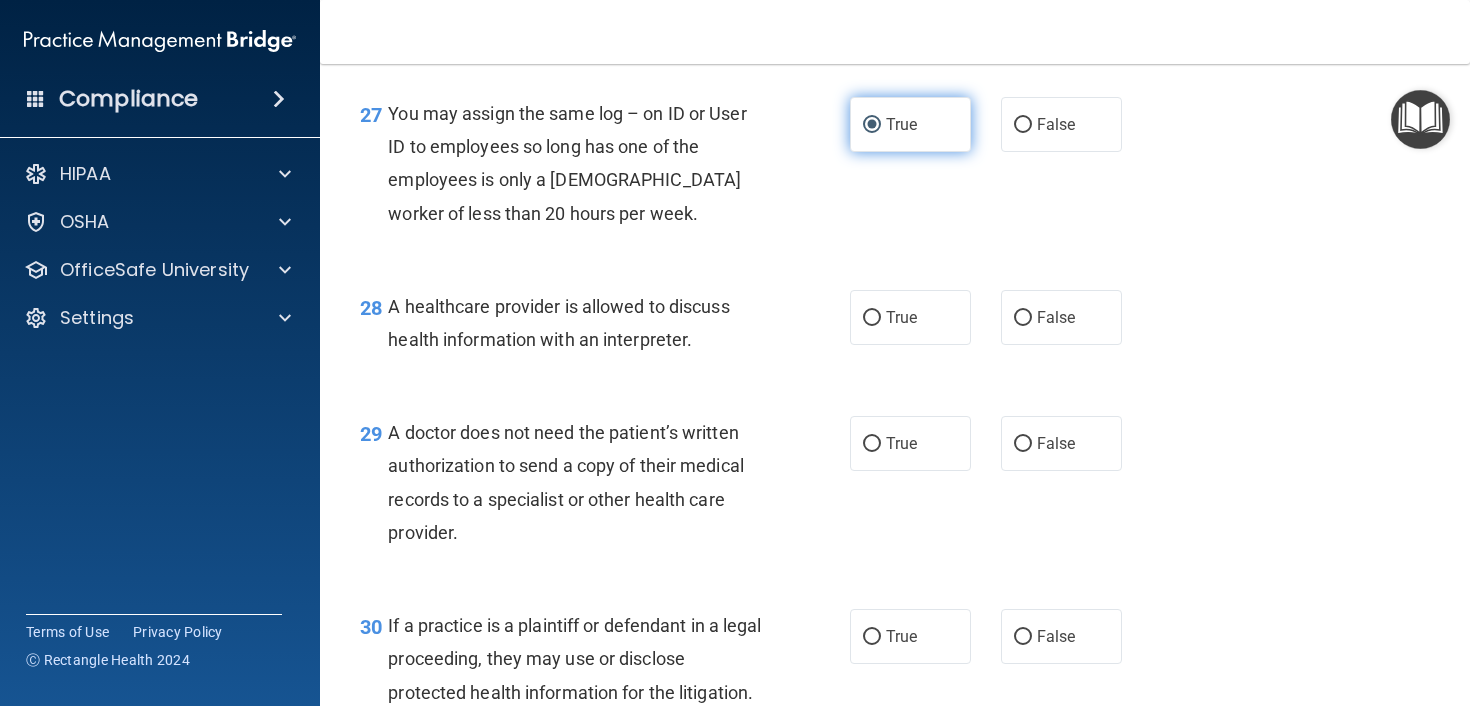 scroll, scrollTop: 4772, scrollLeft: 0, axis: vertical 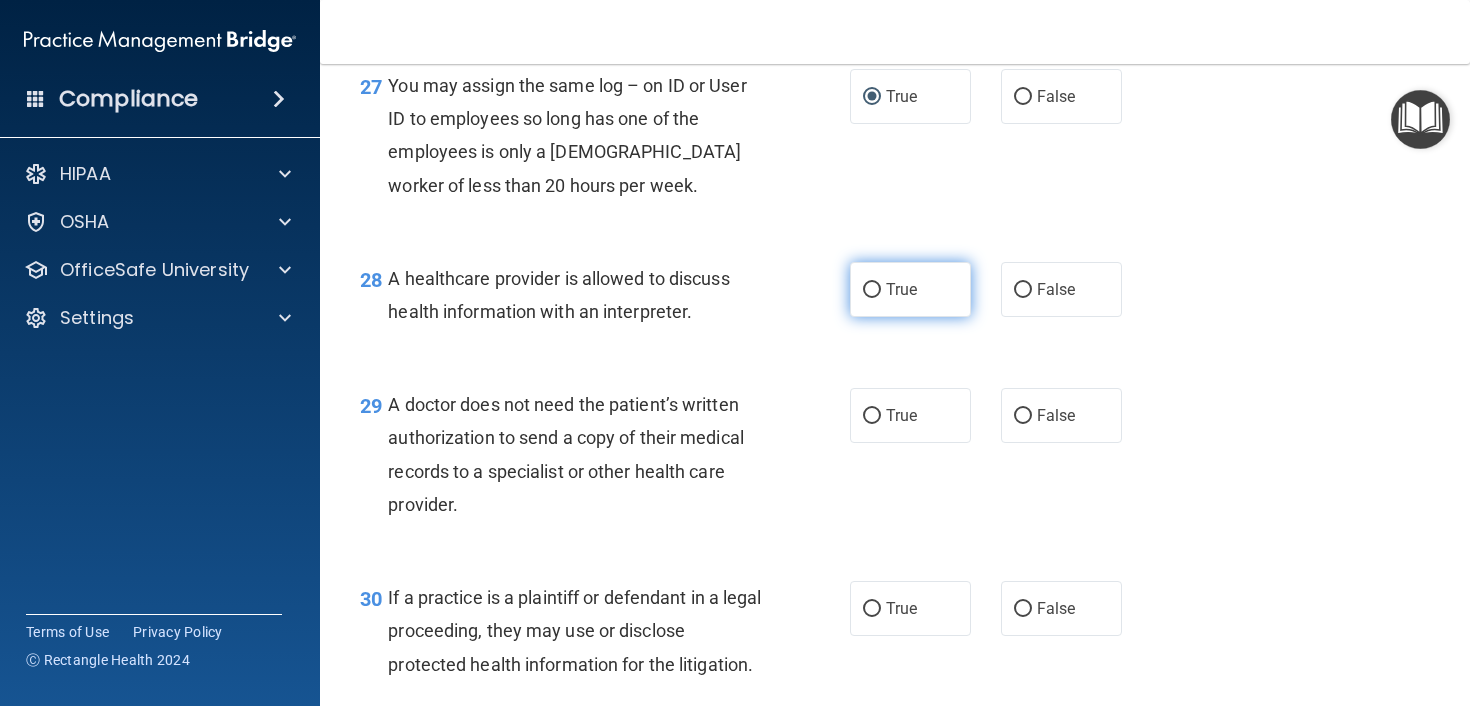 click on "True" at bounding box center [872, 290] 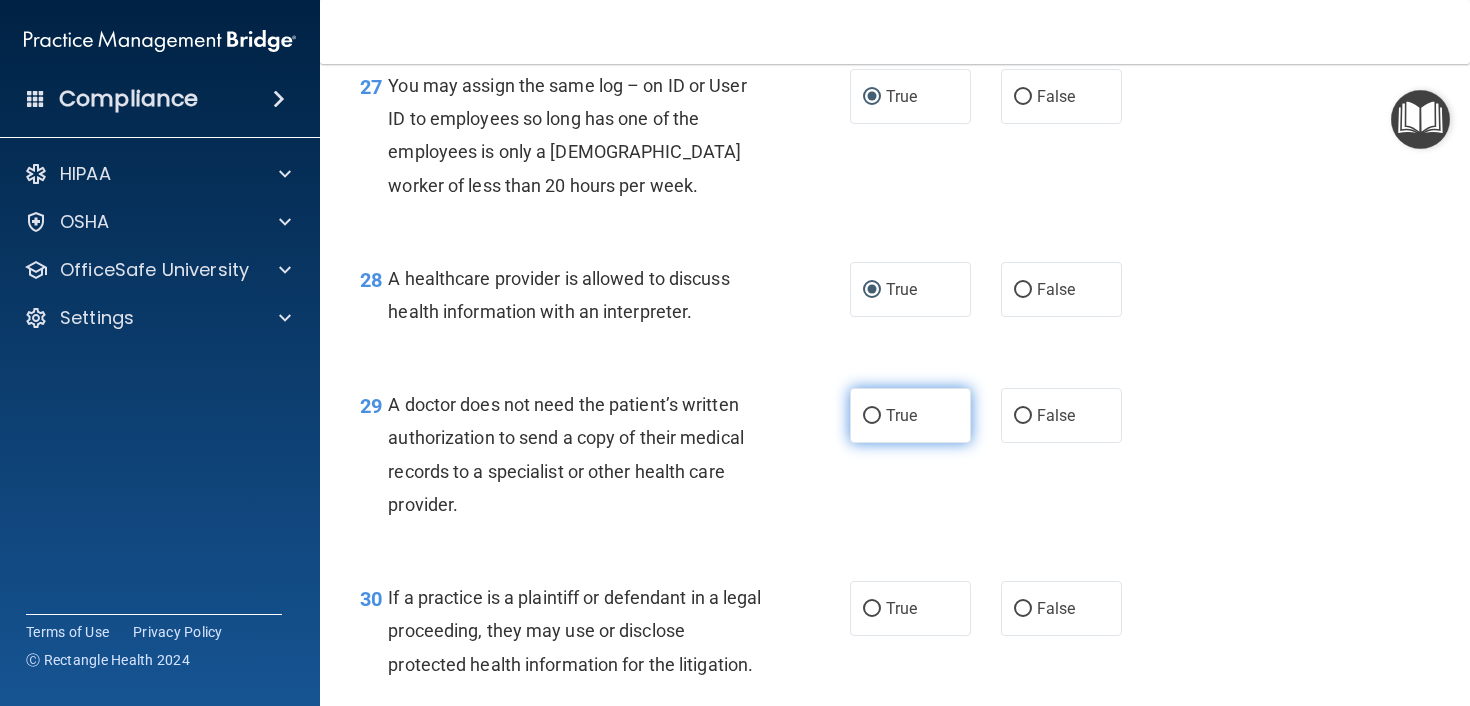 click on "True" at bounding box center [872, 416] 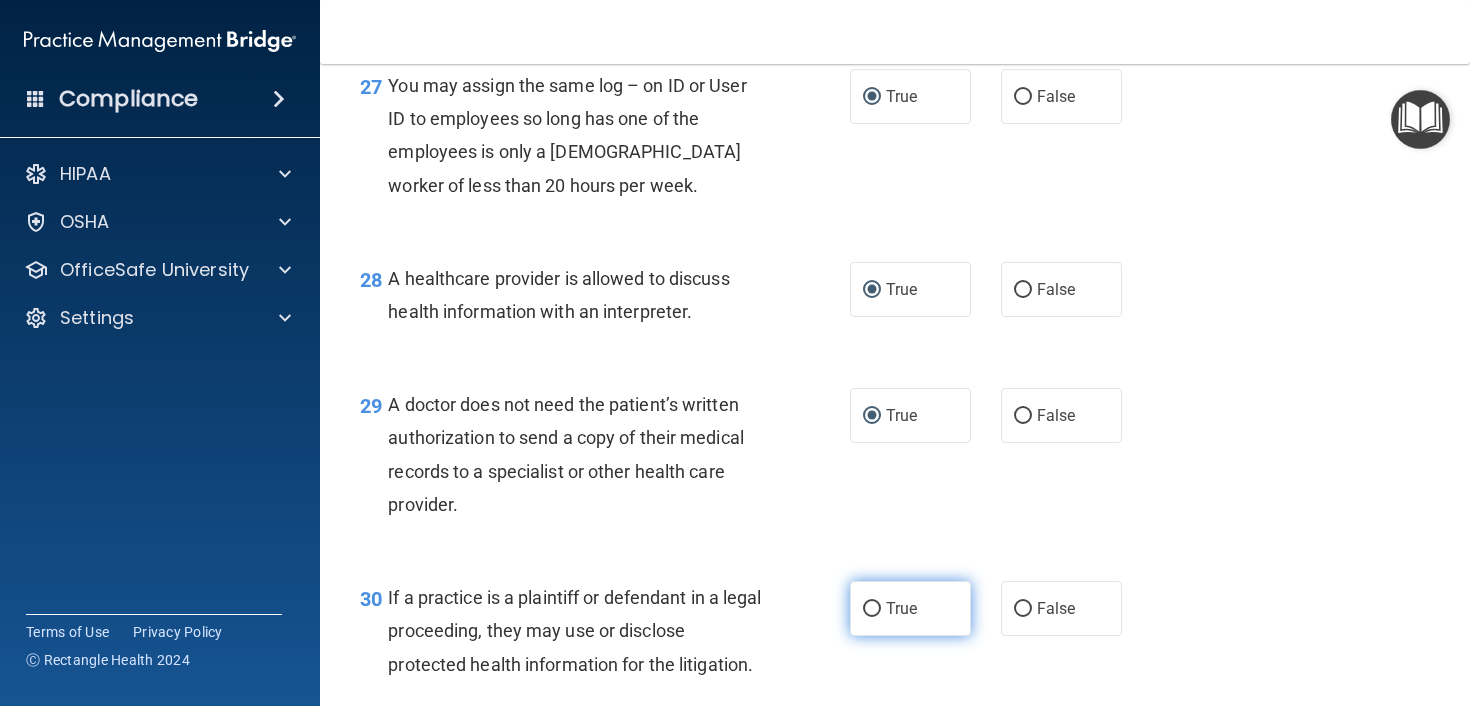 click on "True" at bounding box center [872, 609] 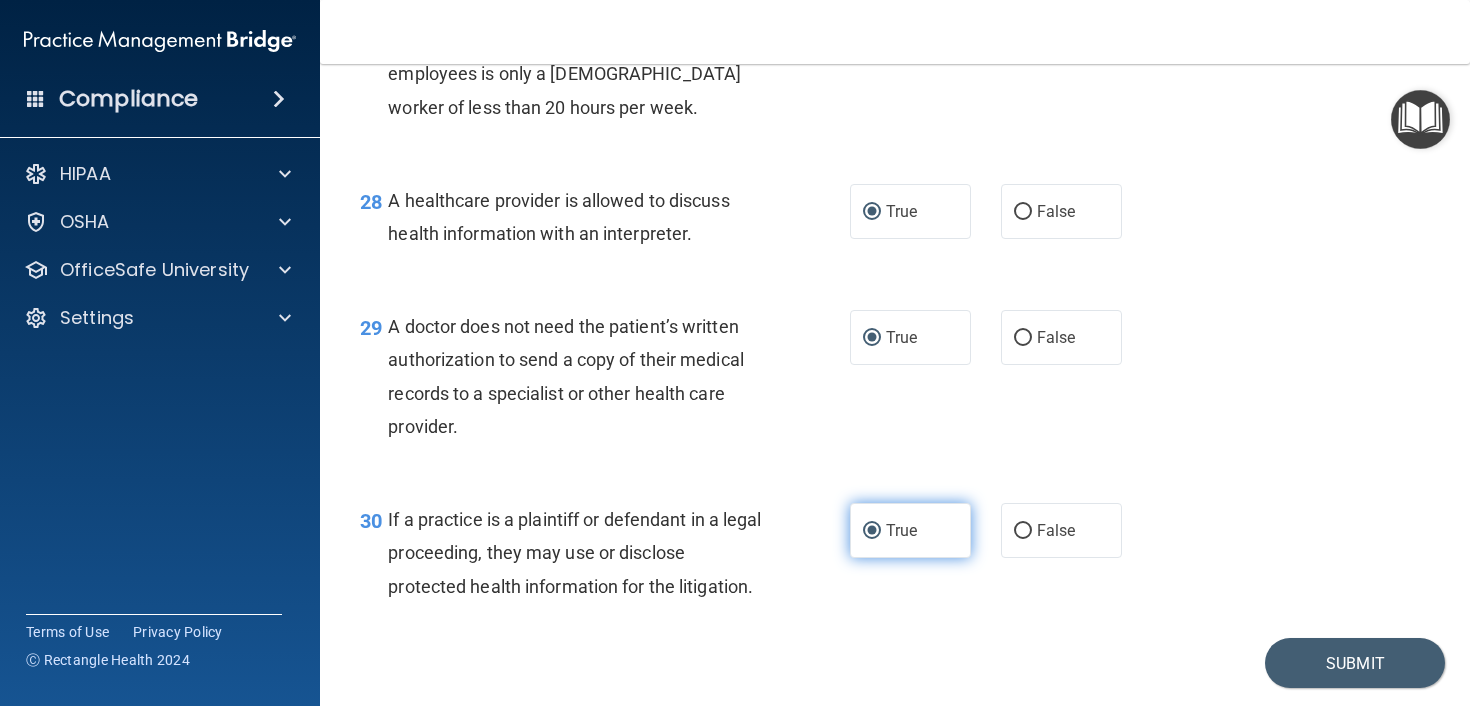 scroll, scrollTop: 4946, scrollLeft: 0, axis: vertical 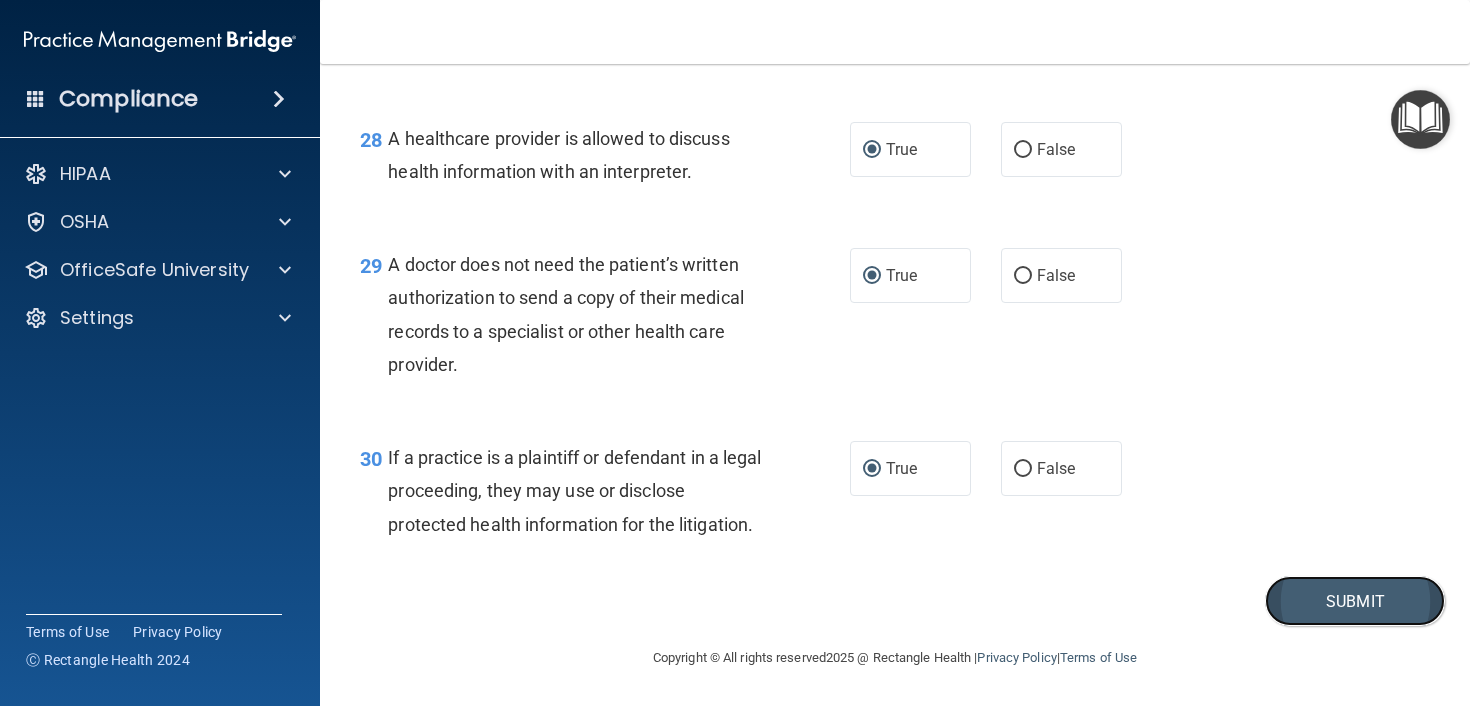 click on "Submit" at bounding box center (1355, 601) 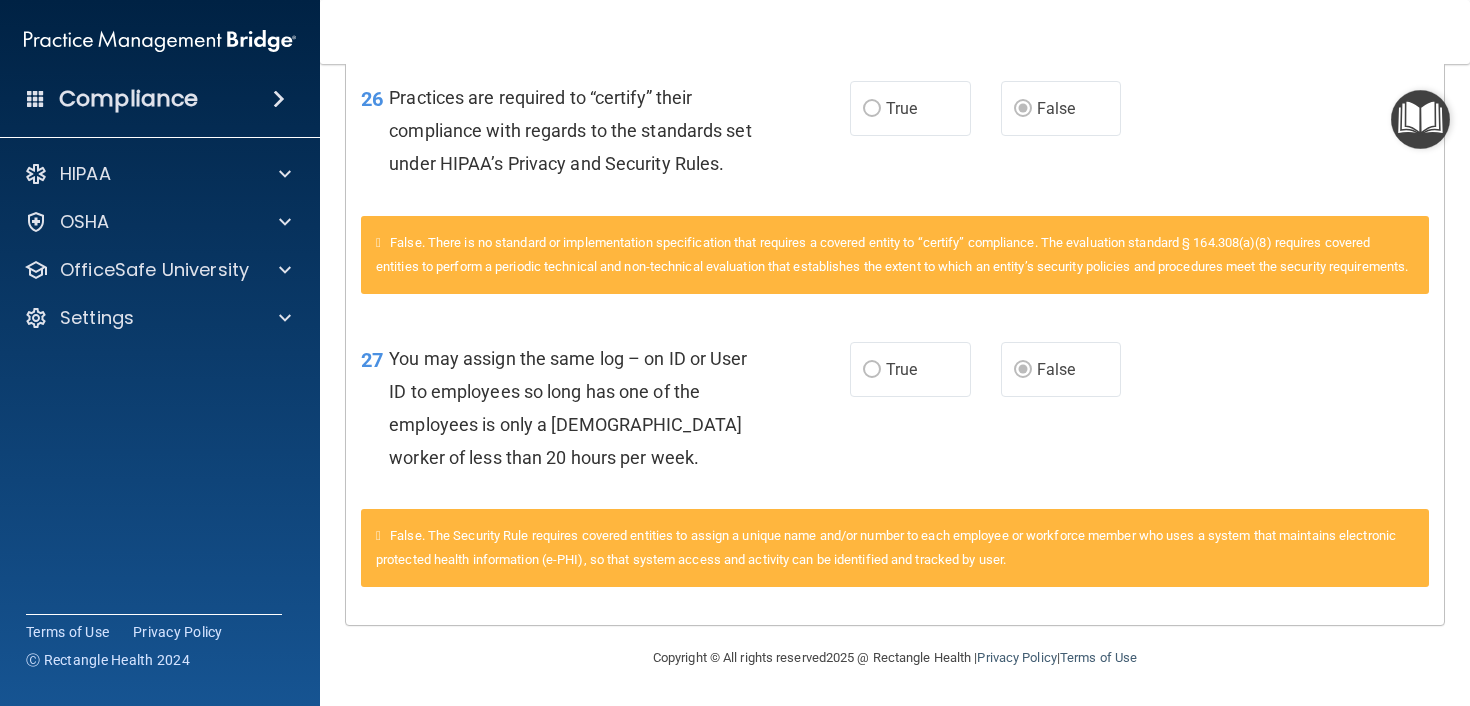 scroll, scrollTop: 4403, scrollLeft: 0, axis: vertical 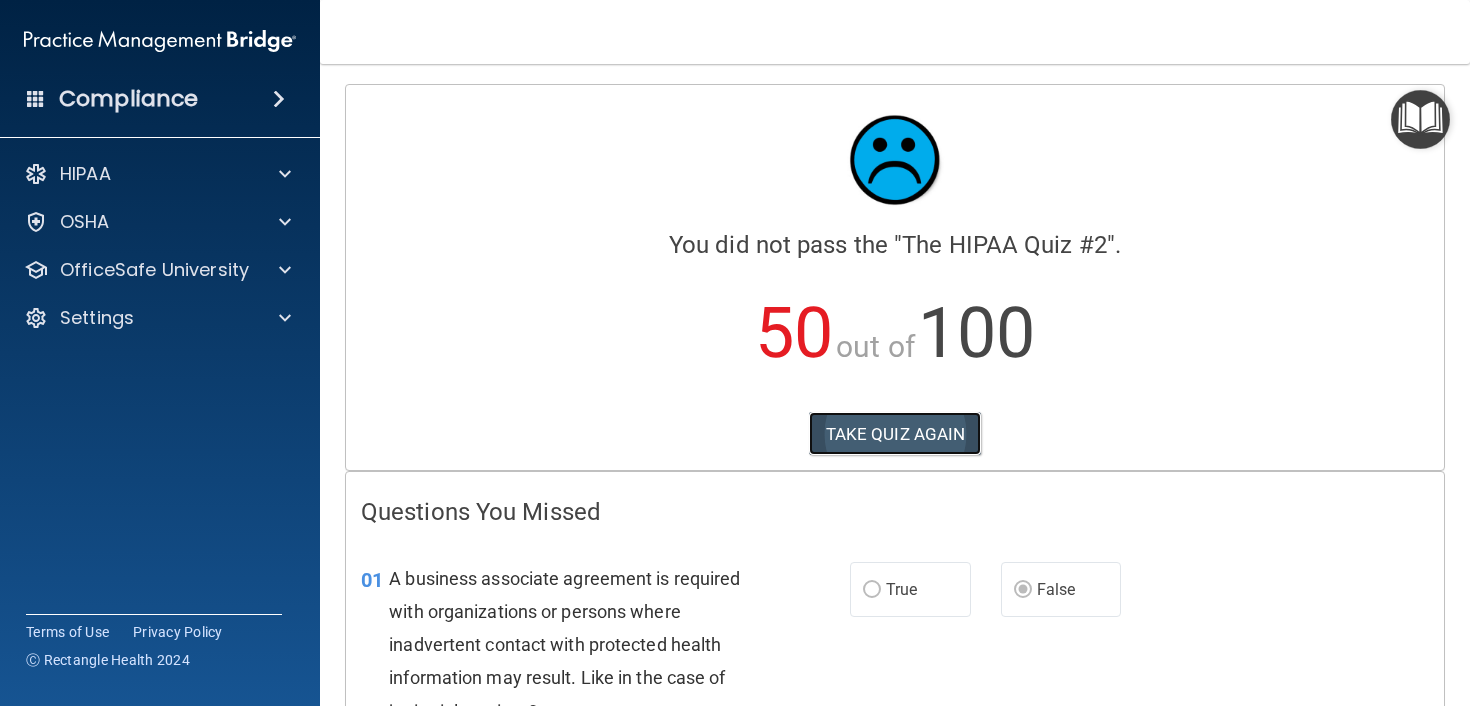 click on "TAKE QUIZ AGAIN" at bounding box center (895, 434) 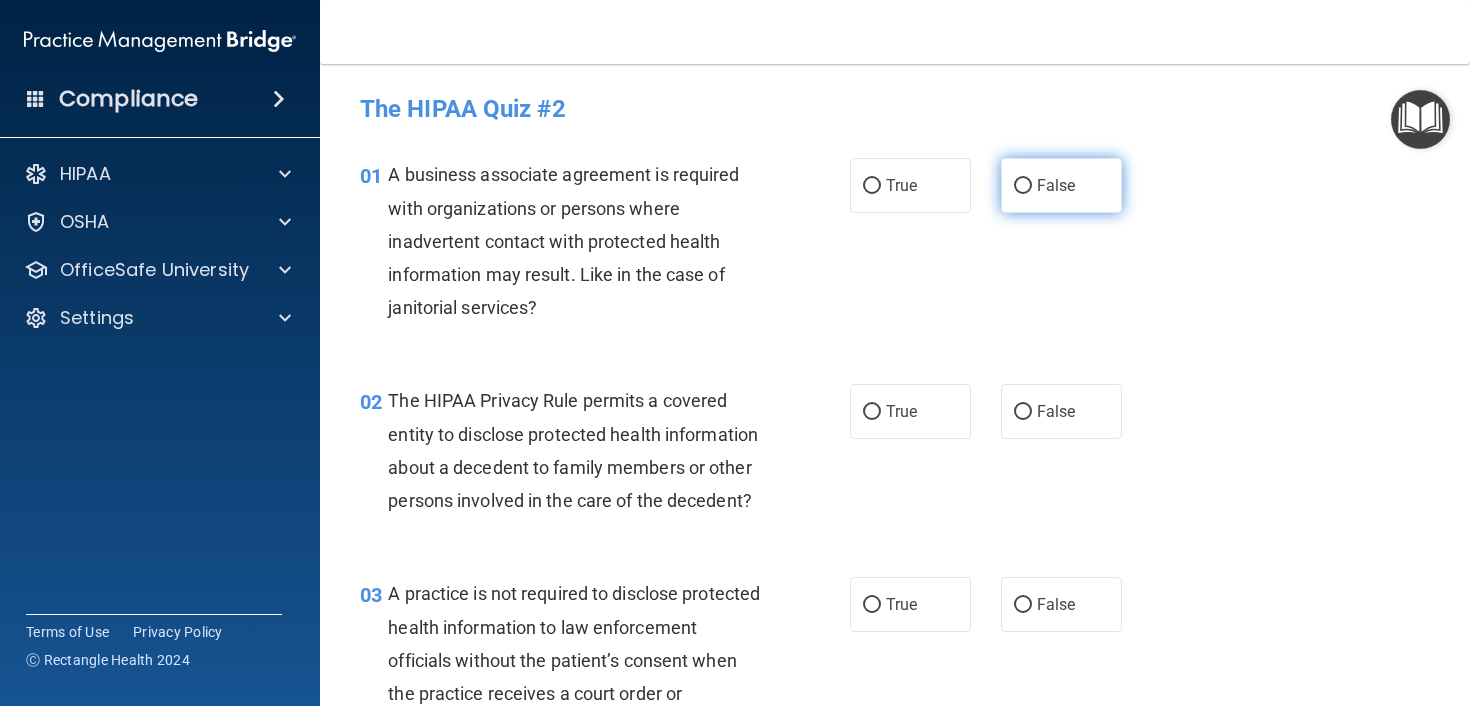 click on "False" at bounding box center (1023, 186) 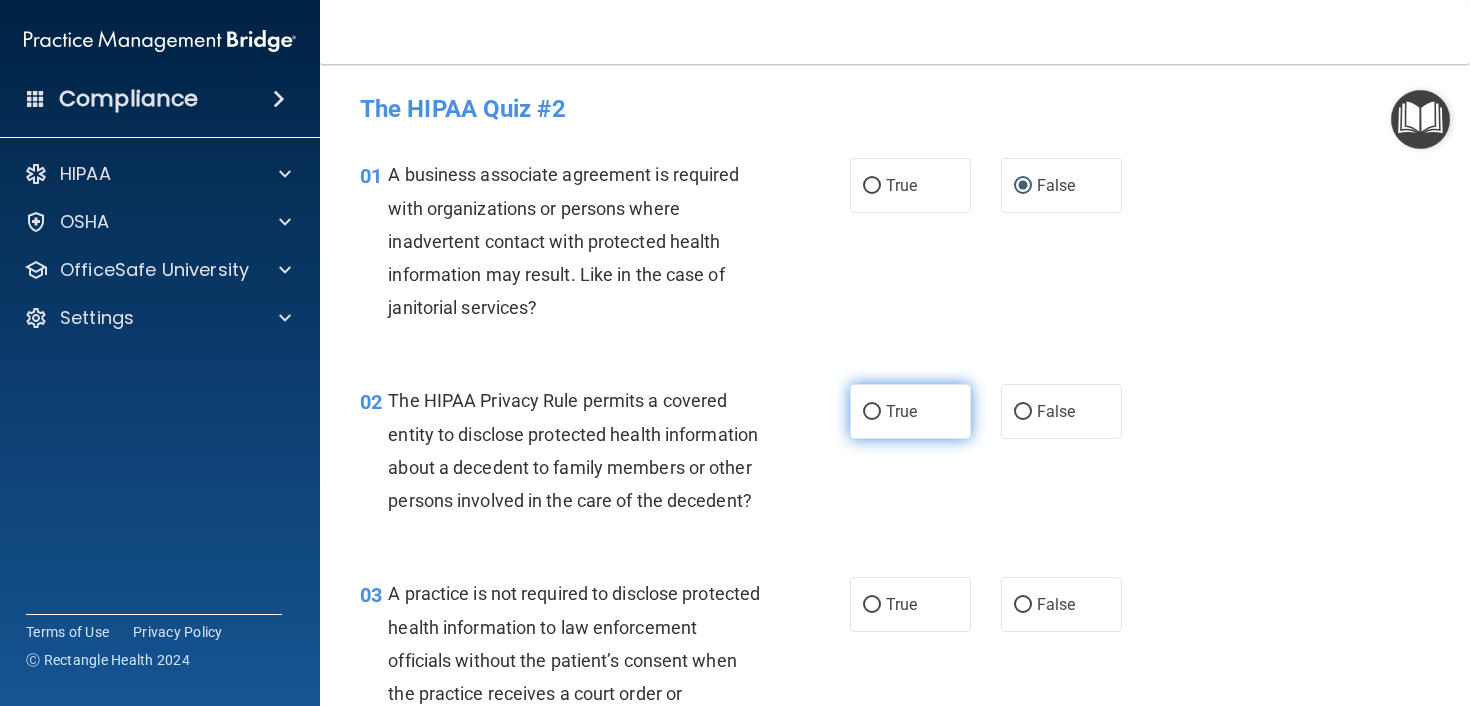 click on "True" at bounding box center [872, 412] 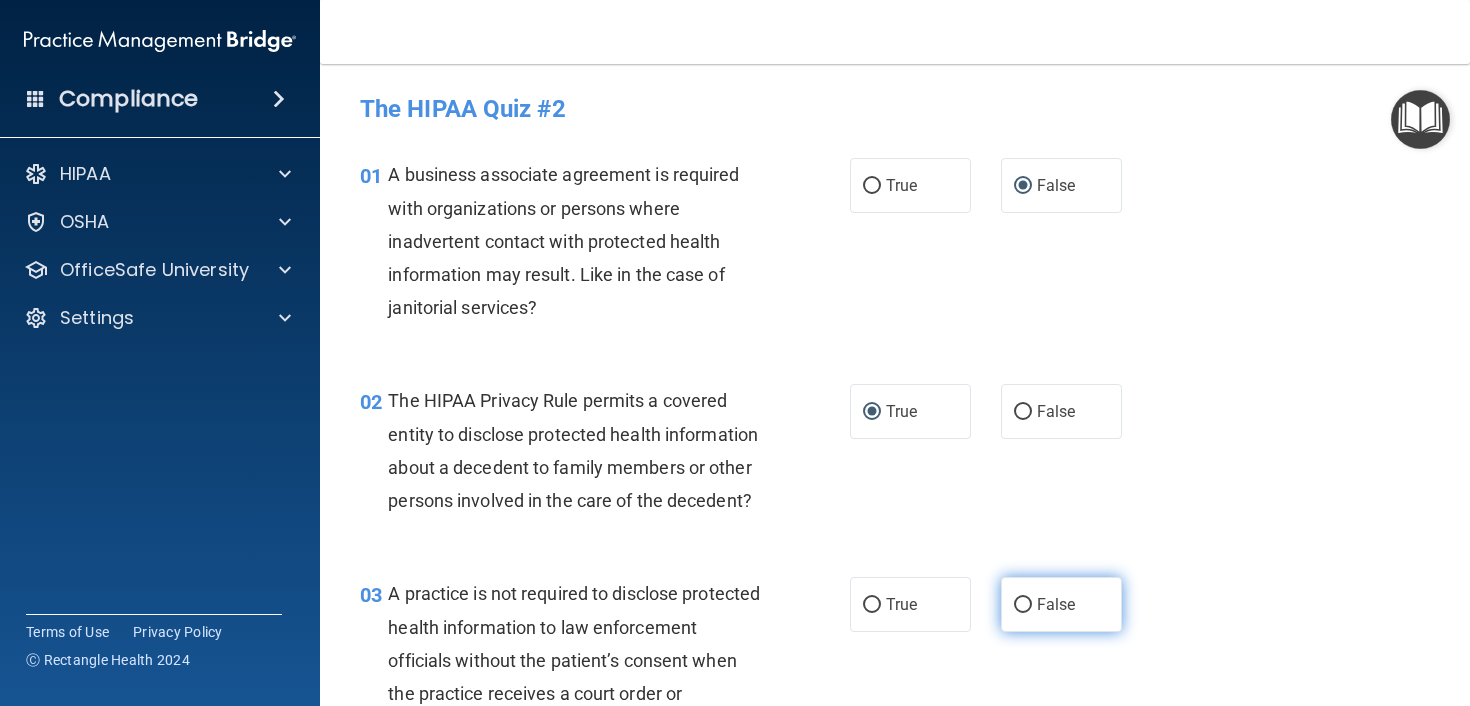 click on "False" at bounding box center (1023, 605) 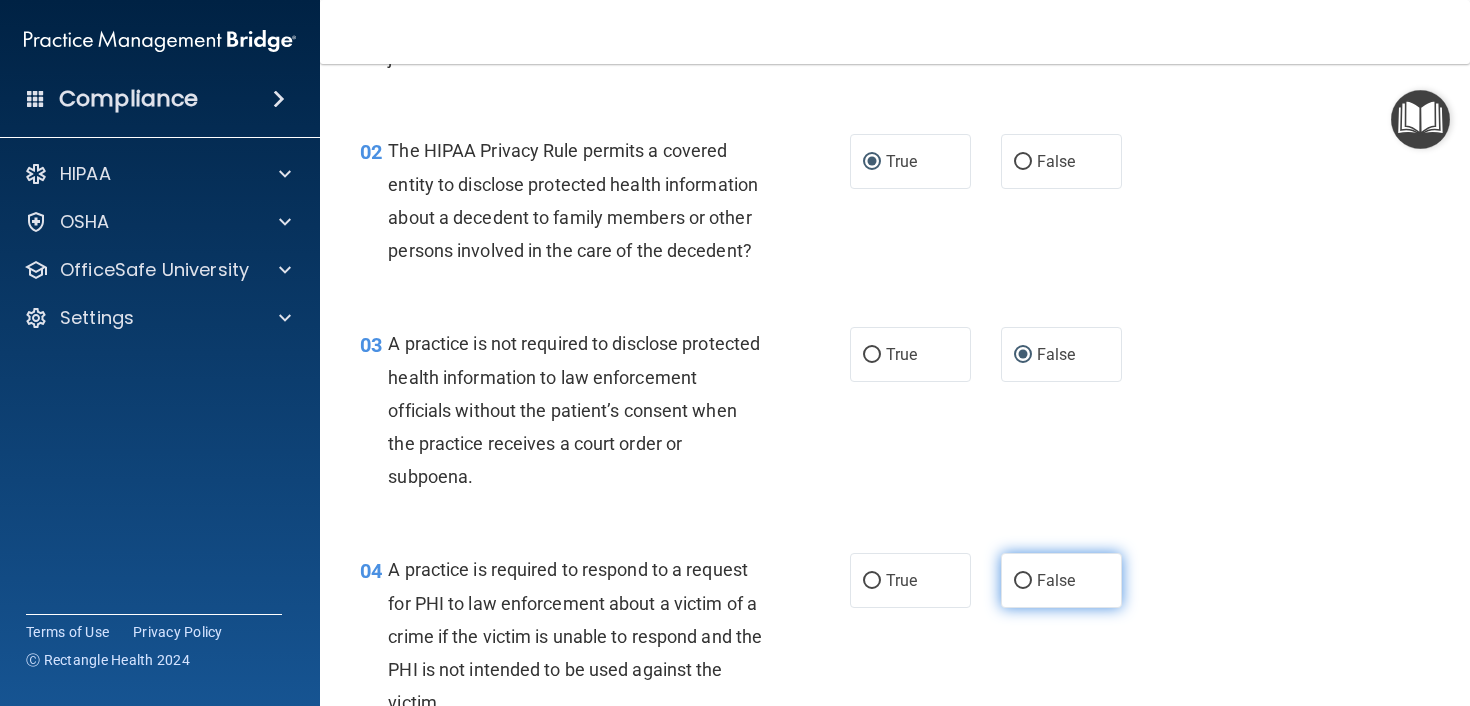 scroll, scrollTop: 251, scrollLeft: 0, axis: vertical 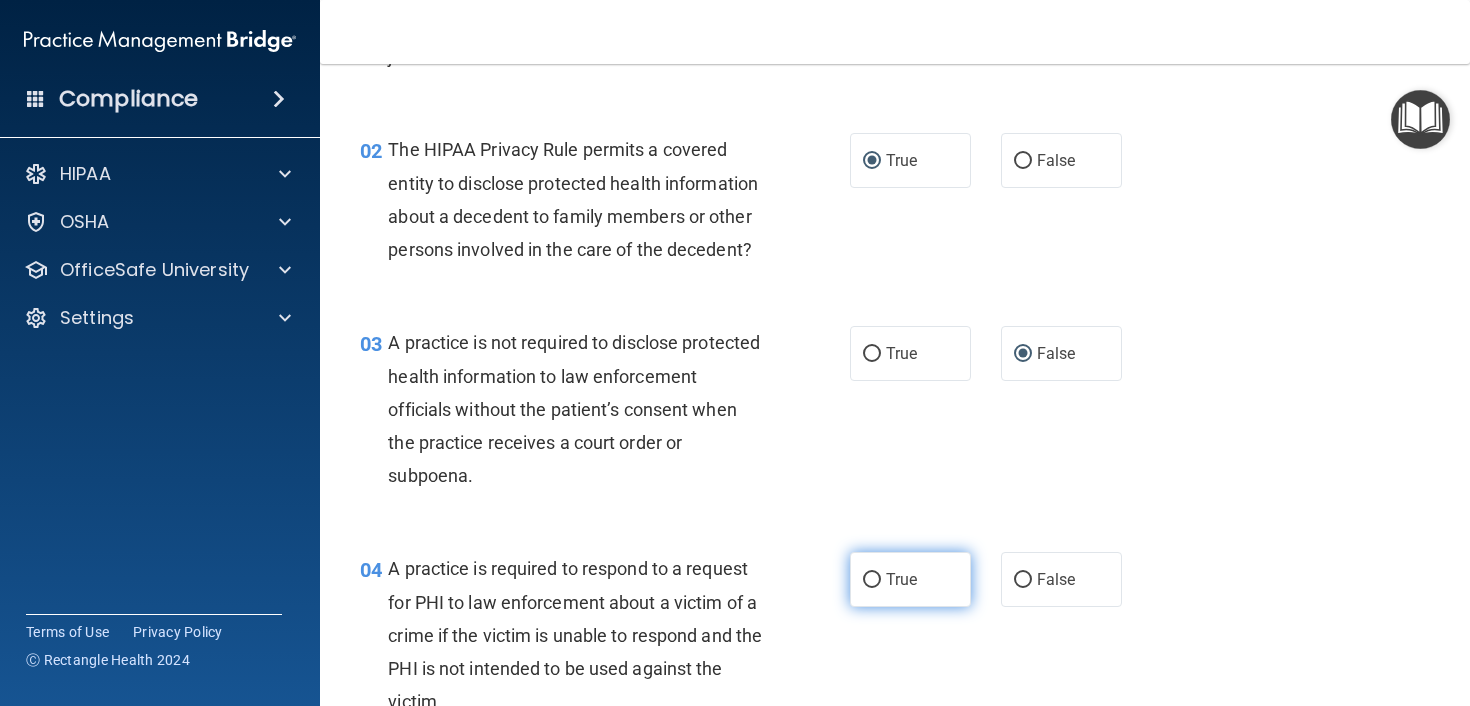 click on "True" at bounding box center (910, 579) 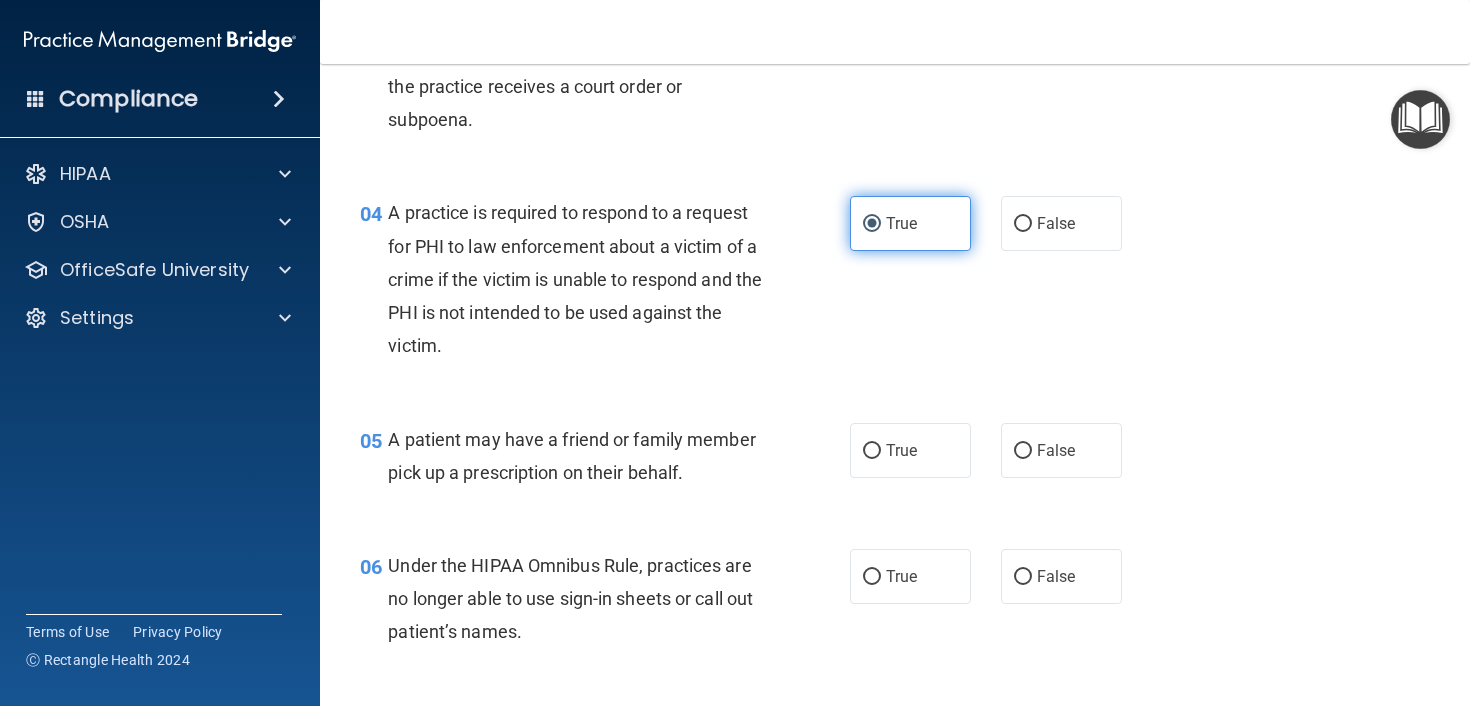 scroll, scrollTop: 664, scrollLeft: 0, axis: vertical 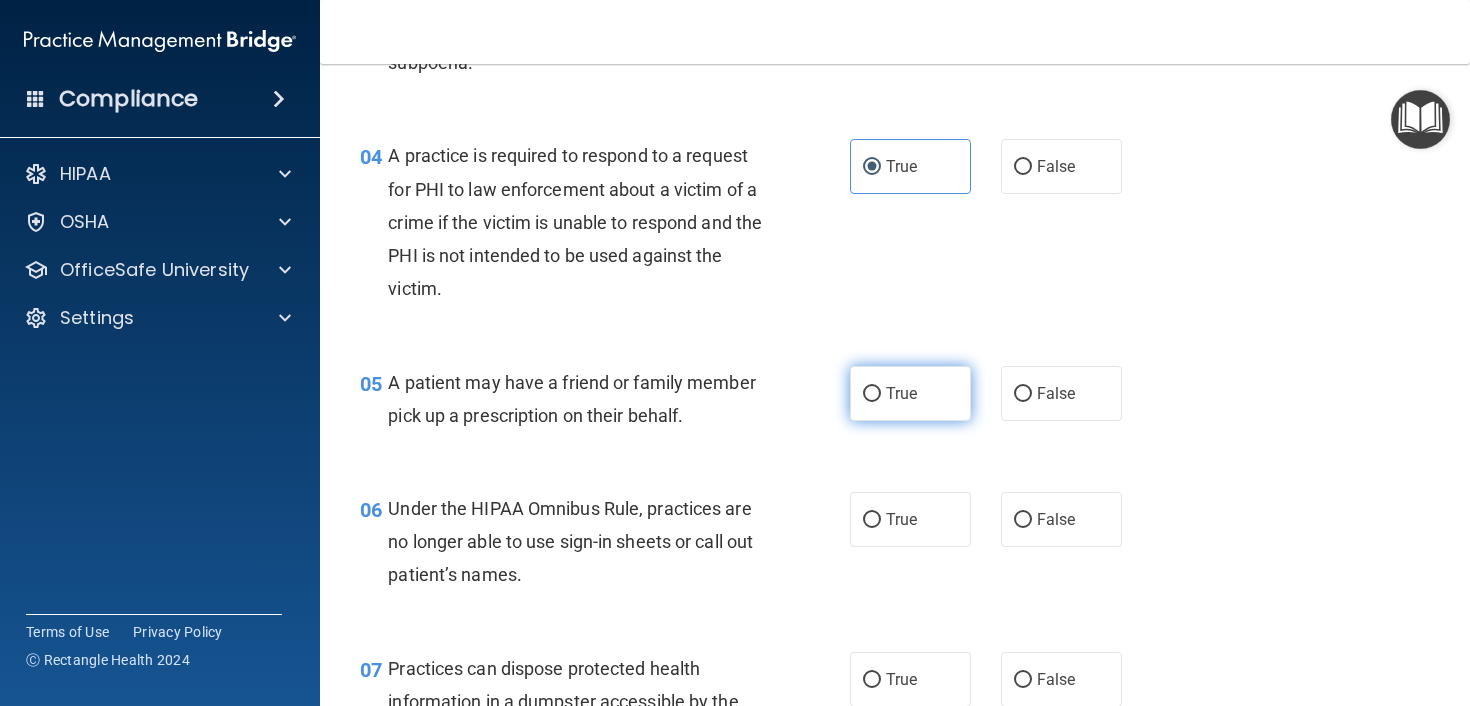 click on "True" at bounding box center (872, 394) 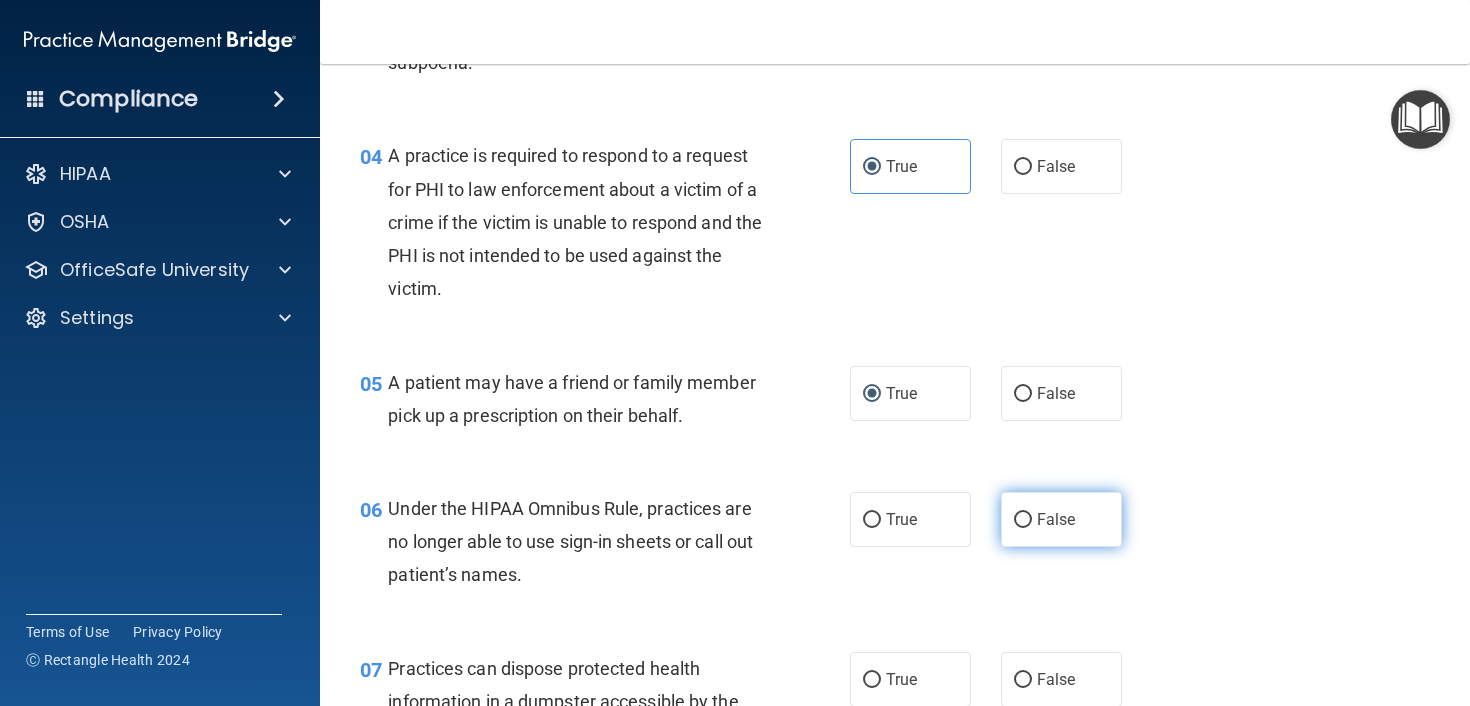 click on "False" at bounding box center (1023, 520) 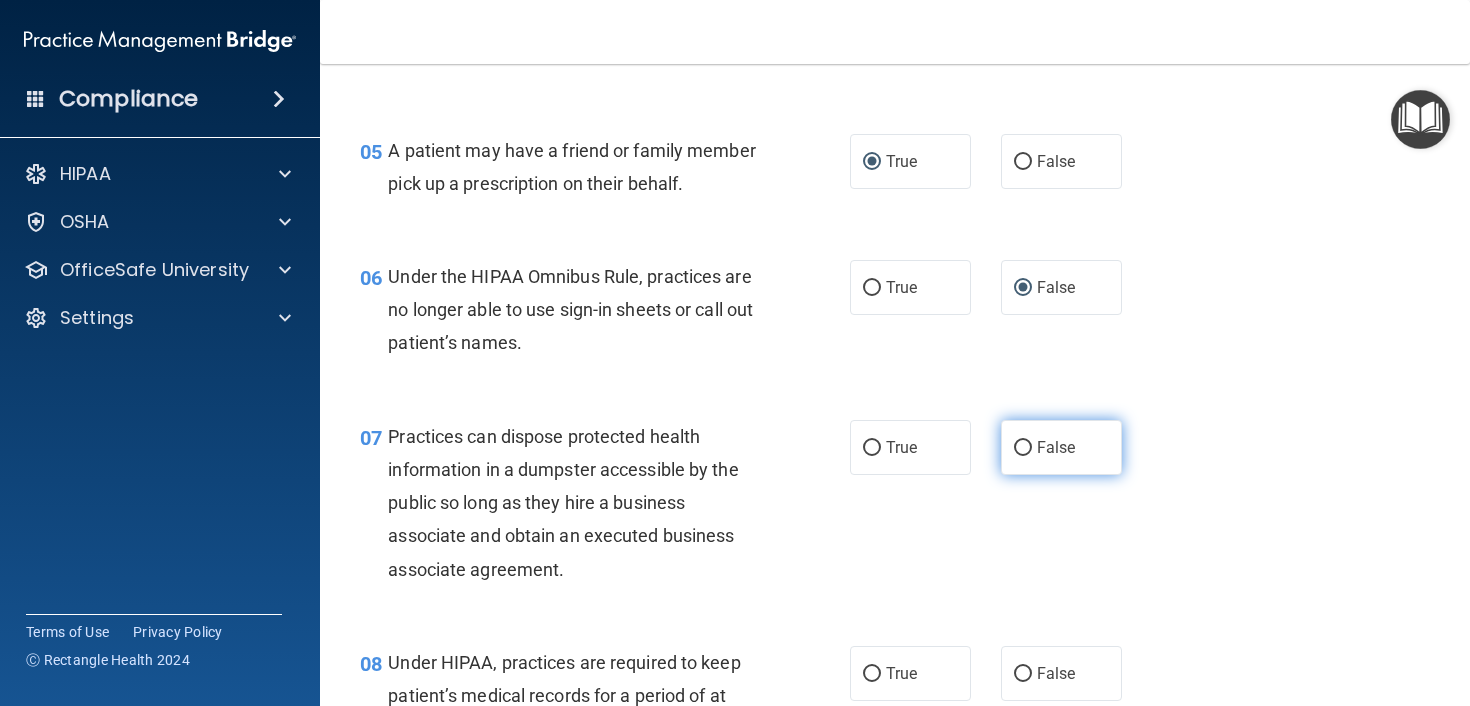 scroll, scrollTop: 899, scrollLeft: 0, axis: vertical 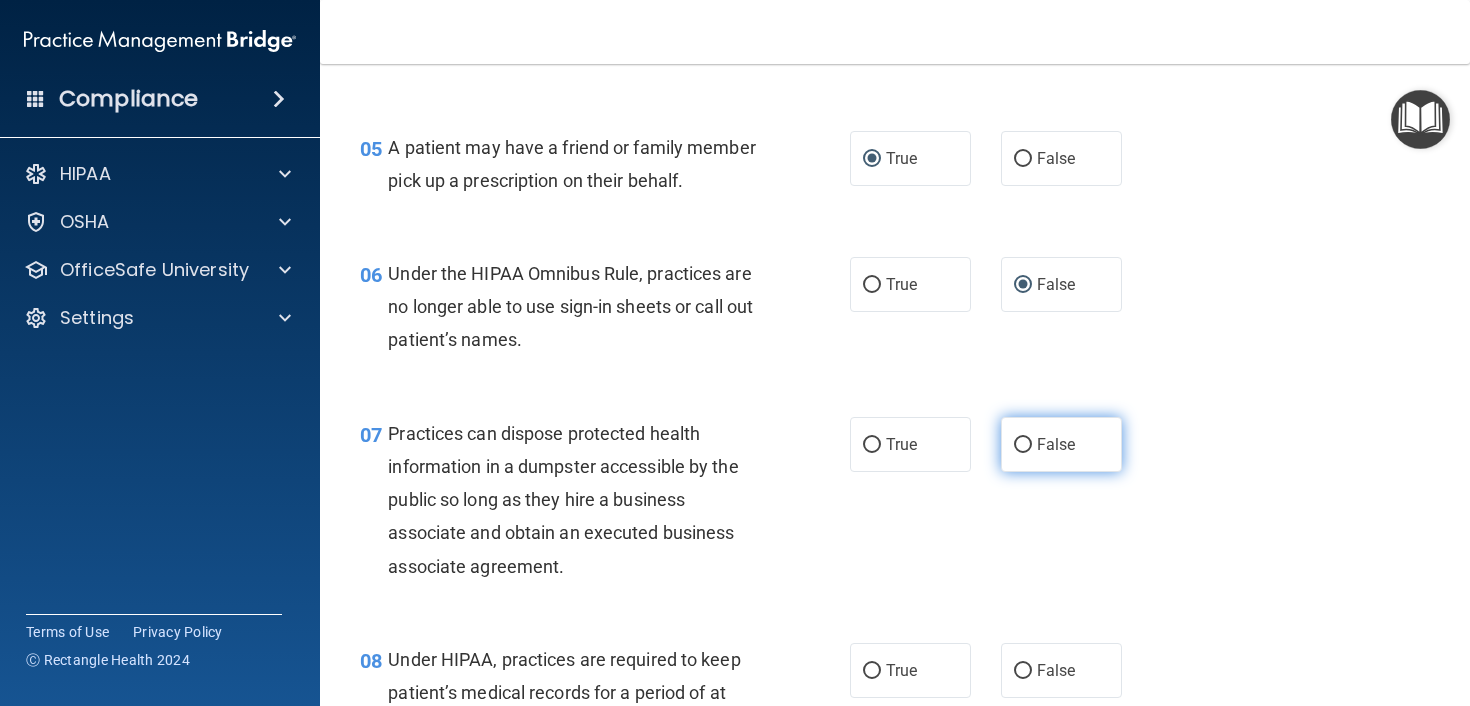 click on "False" at bounding box center [1023, 445] 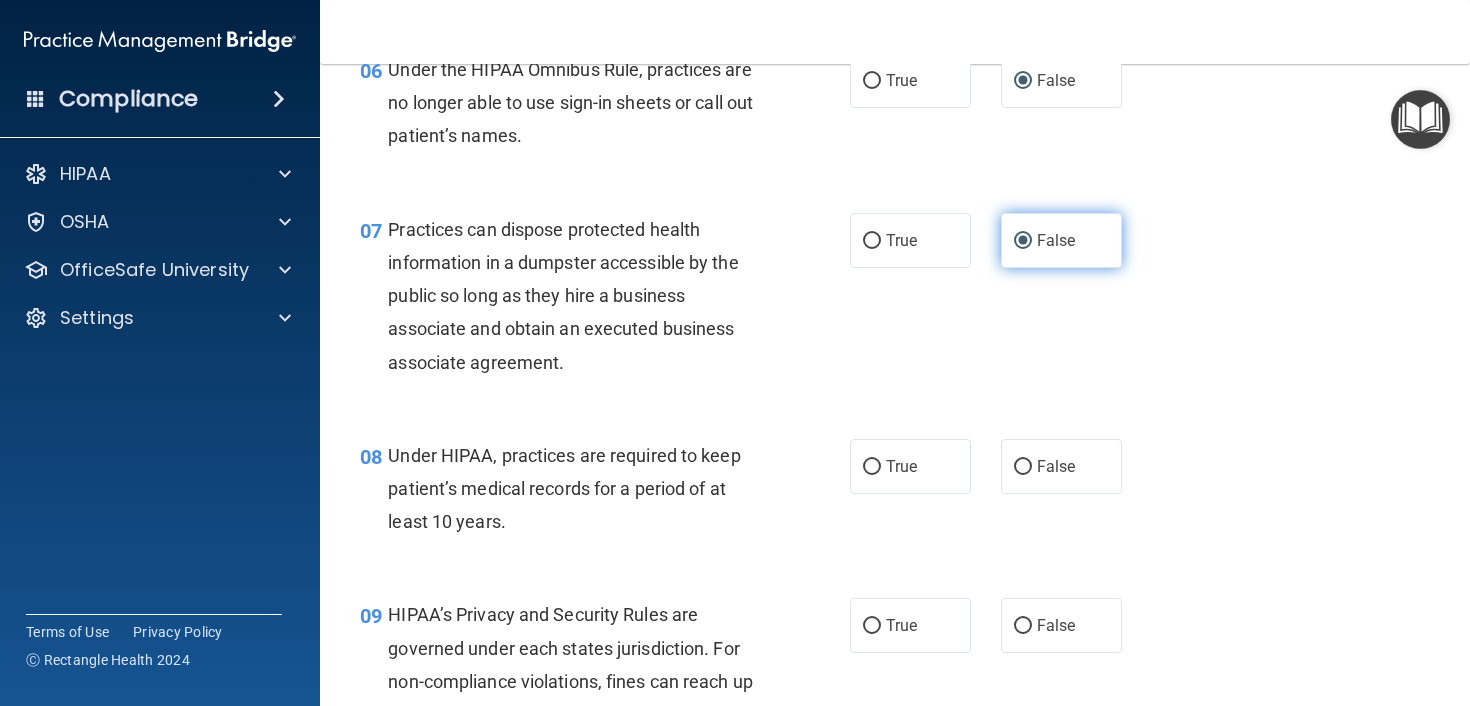 scroll, scrollTop: 1126, scrollLeft: 0, axis: vertical 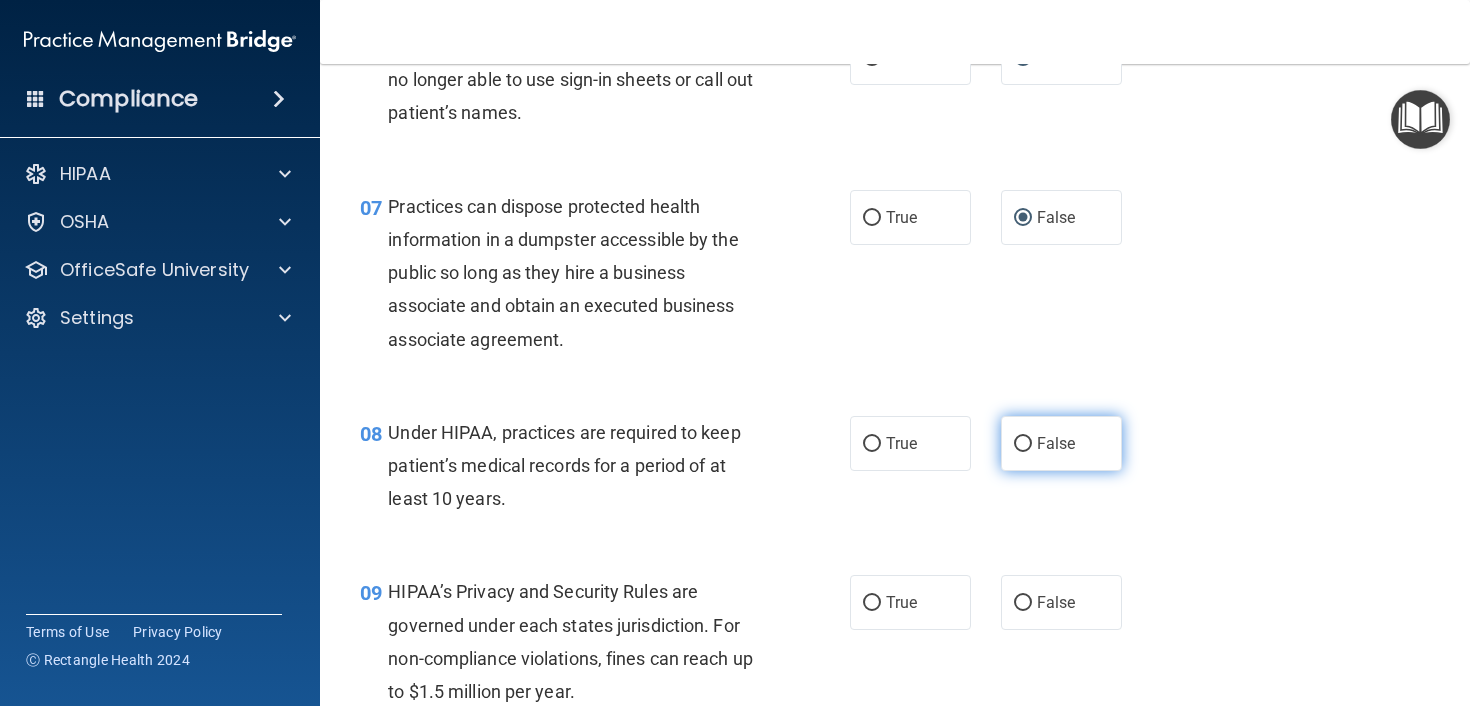 click on "False" at bounding box center [1061, 443] 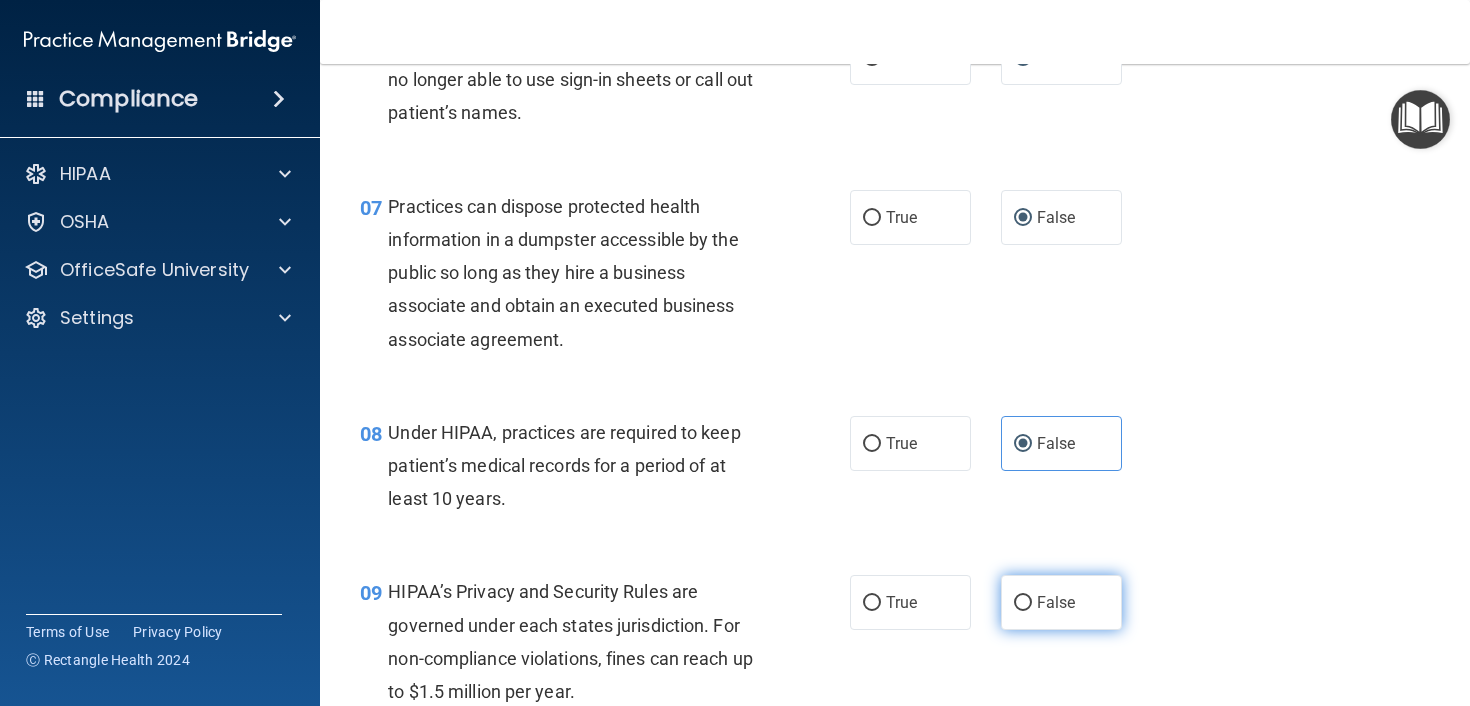 click on "False" at bounding box center (1023, 603) 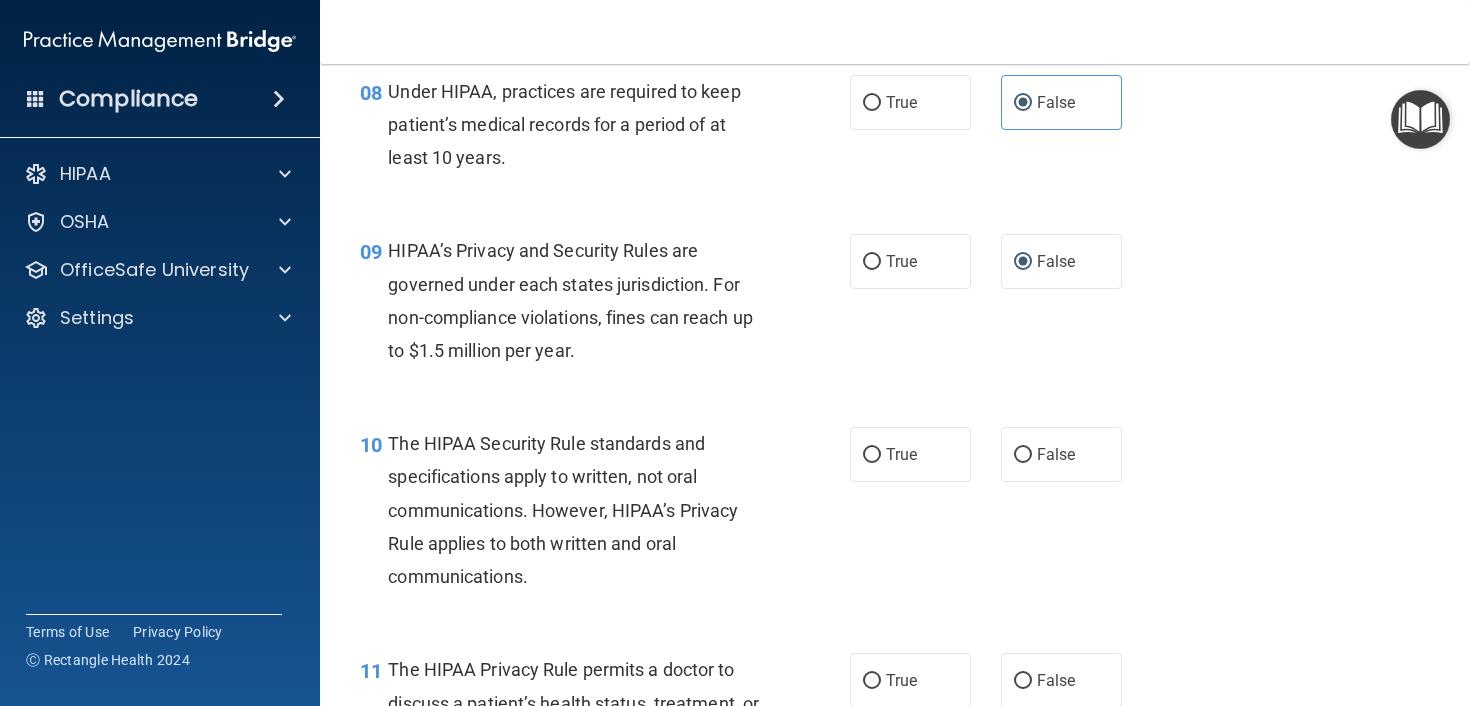 scroll, scrollTop: 1478, scrollLeft: 0, axis: vertical 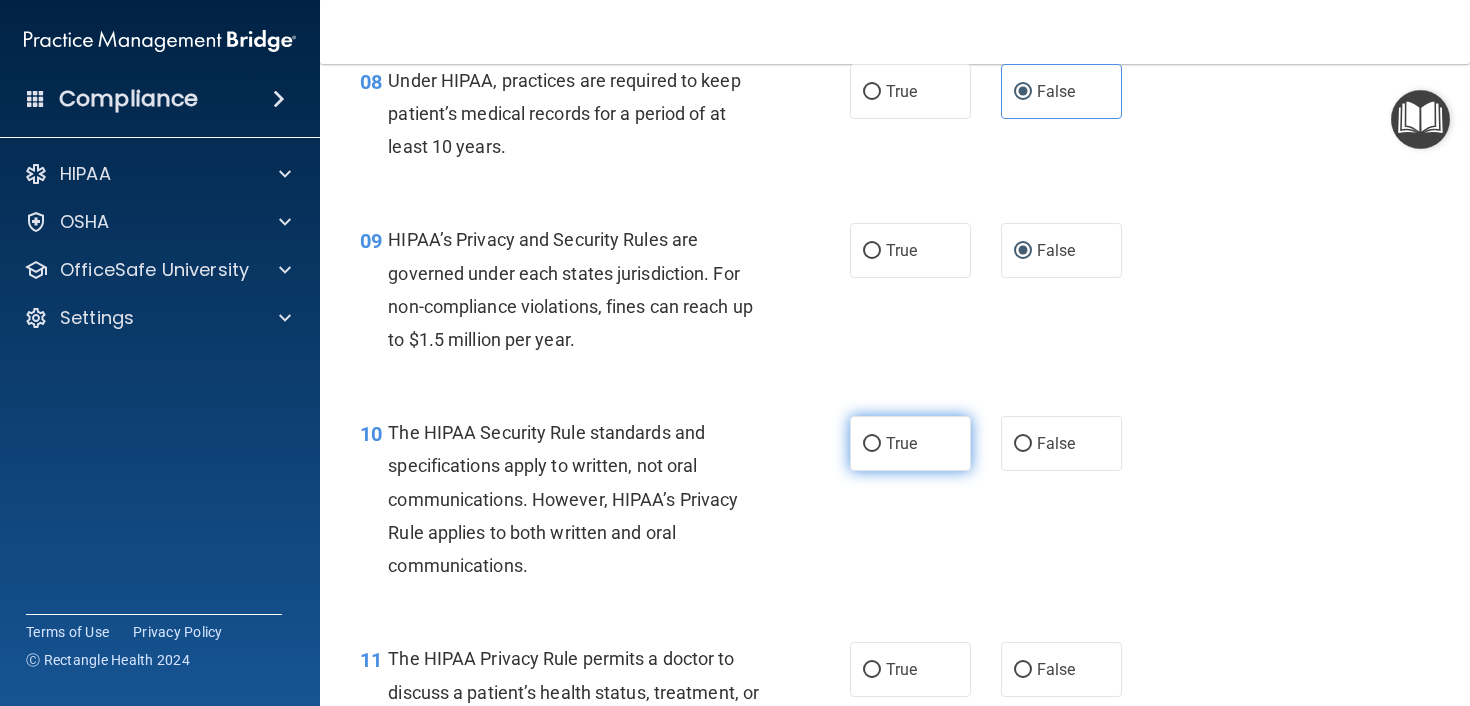 click on "True" at bounding box center (910, 443) 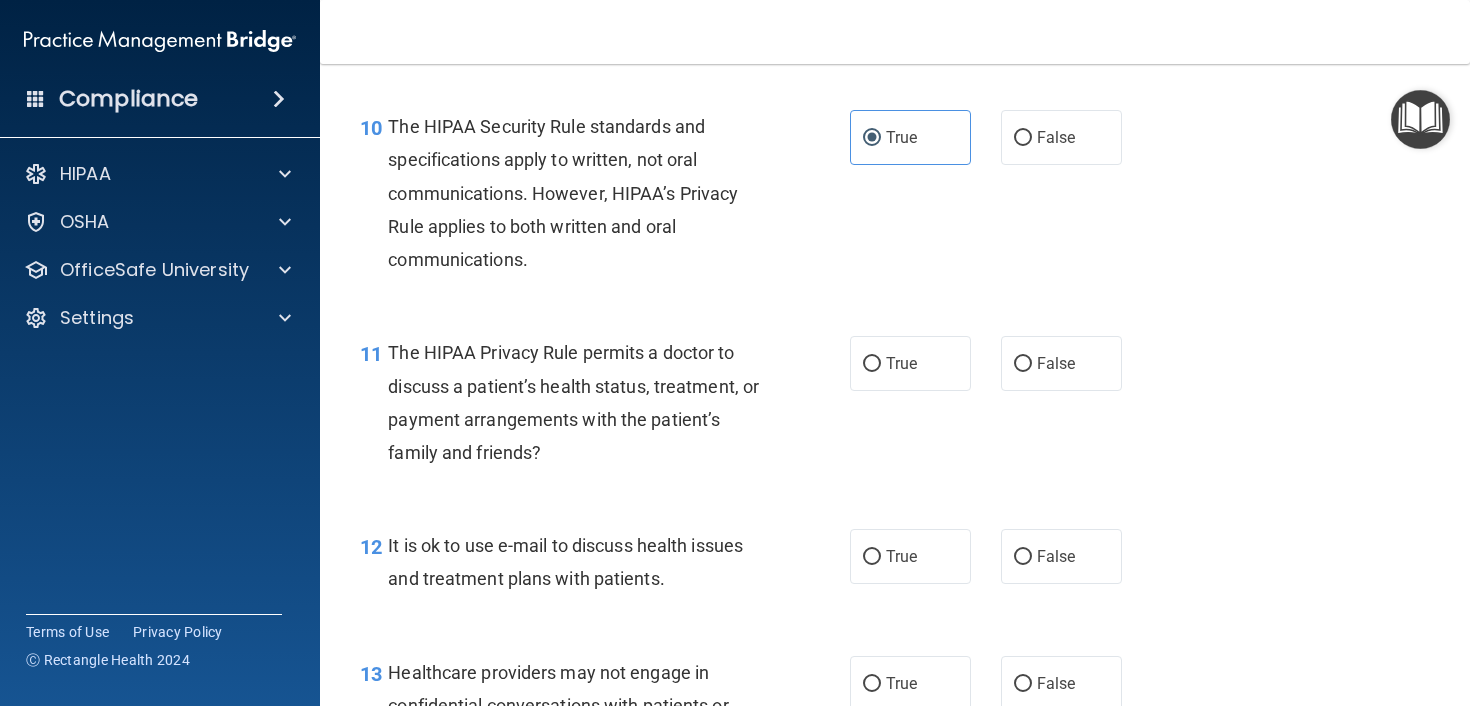 scroll, scrollTop: 1797, scrollLeft: 0, axis: vertical 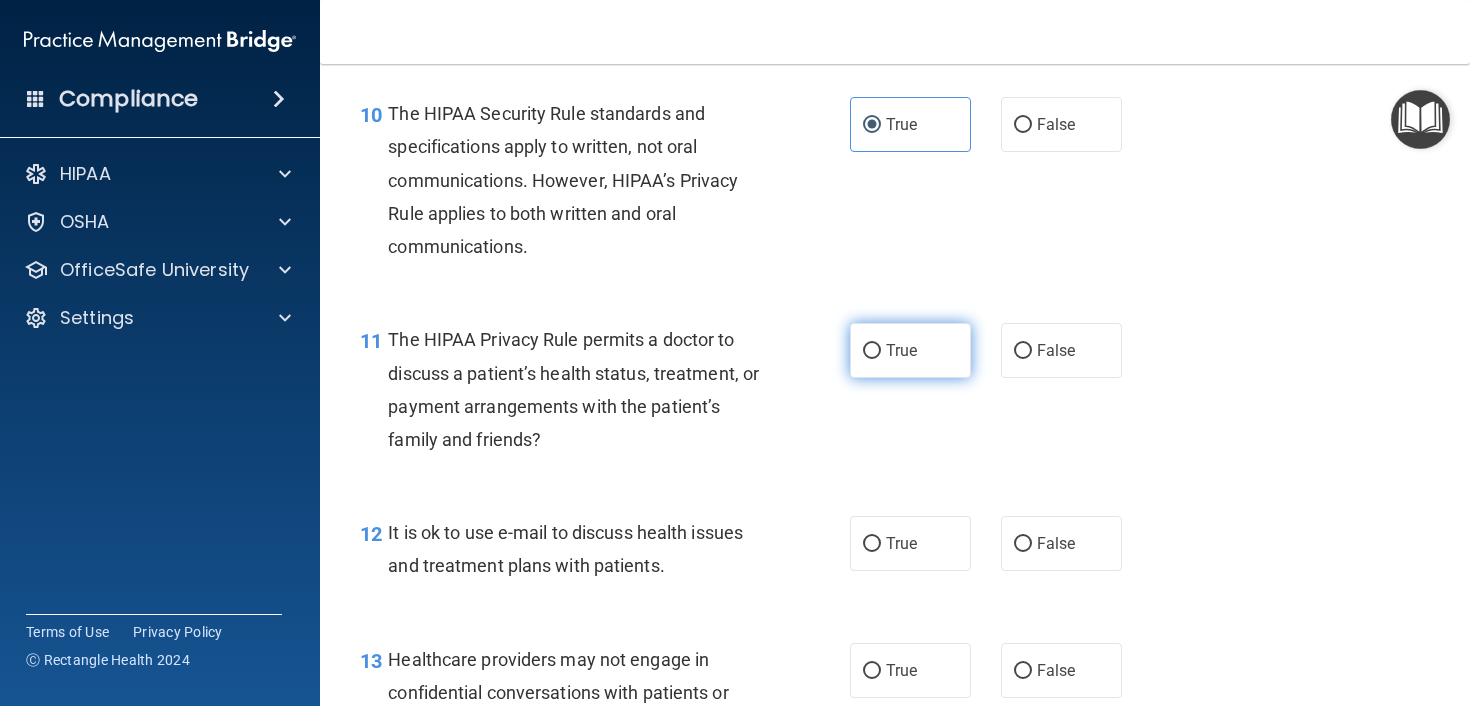 click on "True" at bounding box center [910, 350] 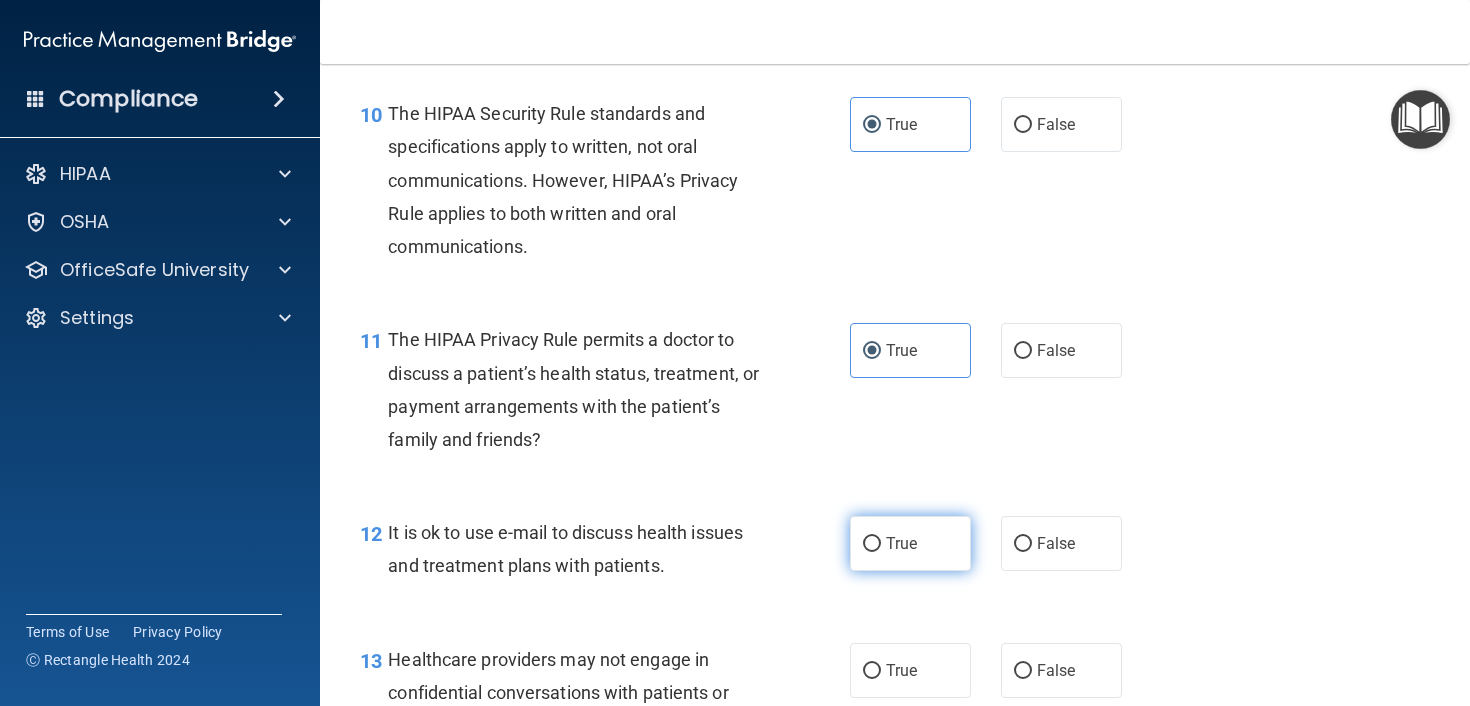 click on "True" at bounding box center [872, 544] 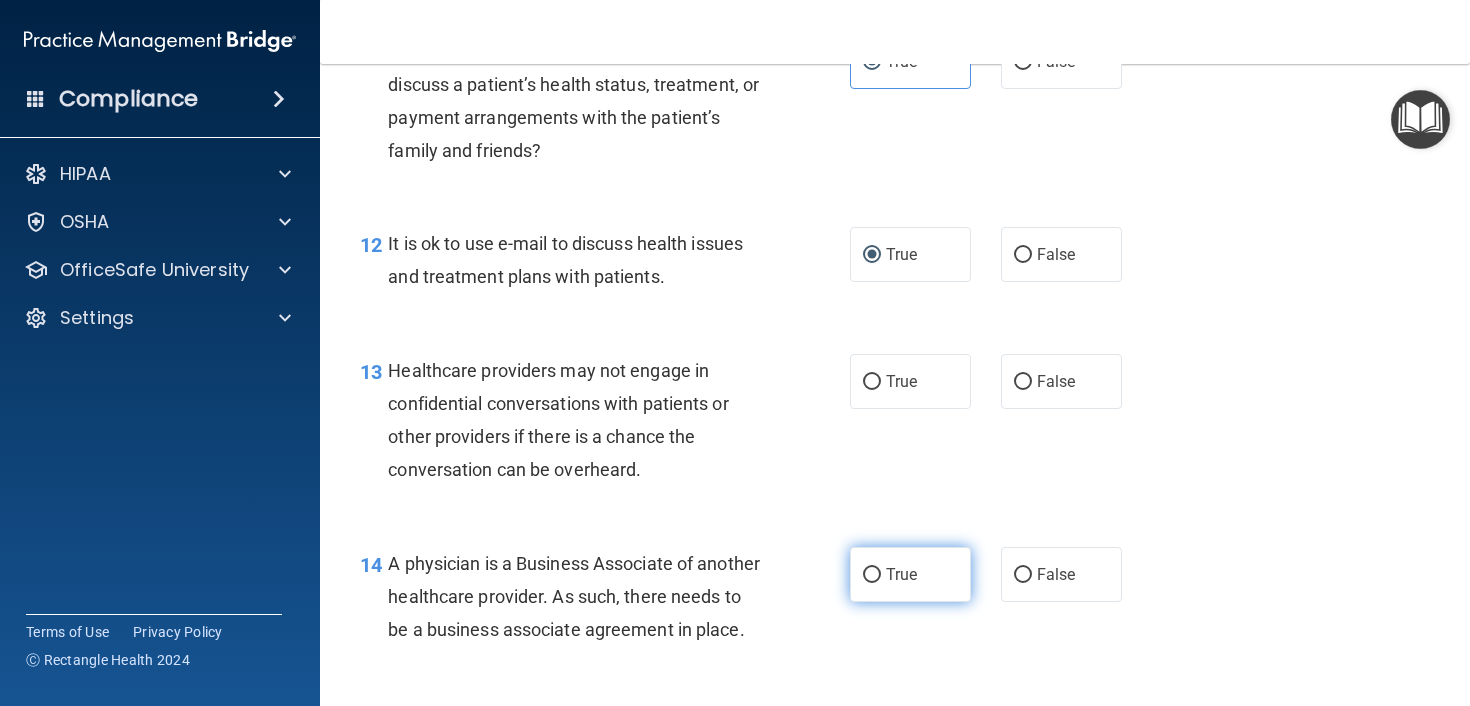 scroll, scrollTop: 2094, scrollLeft: 0, axis: vertical 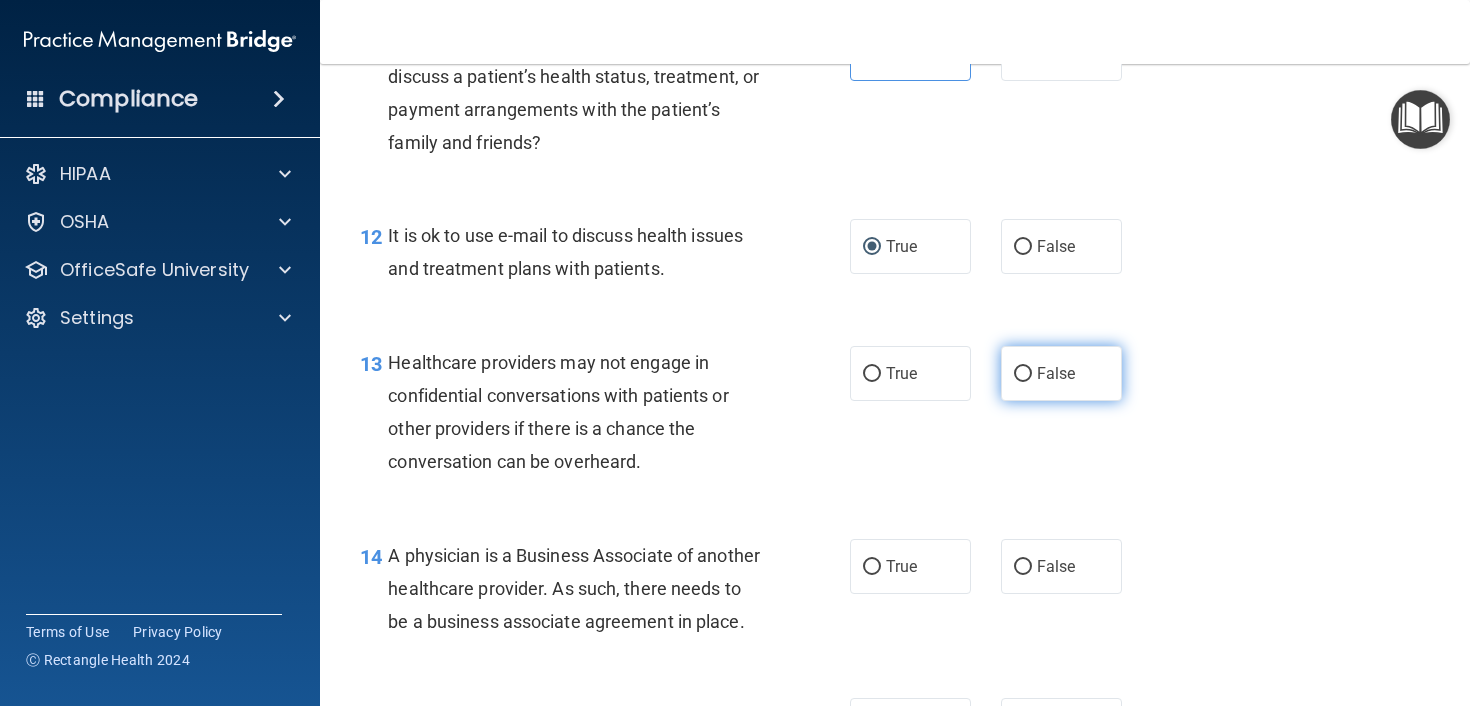 click on "False" at bounding box center [1023, 374] 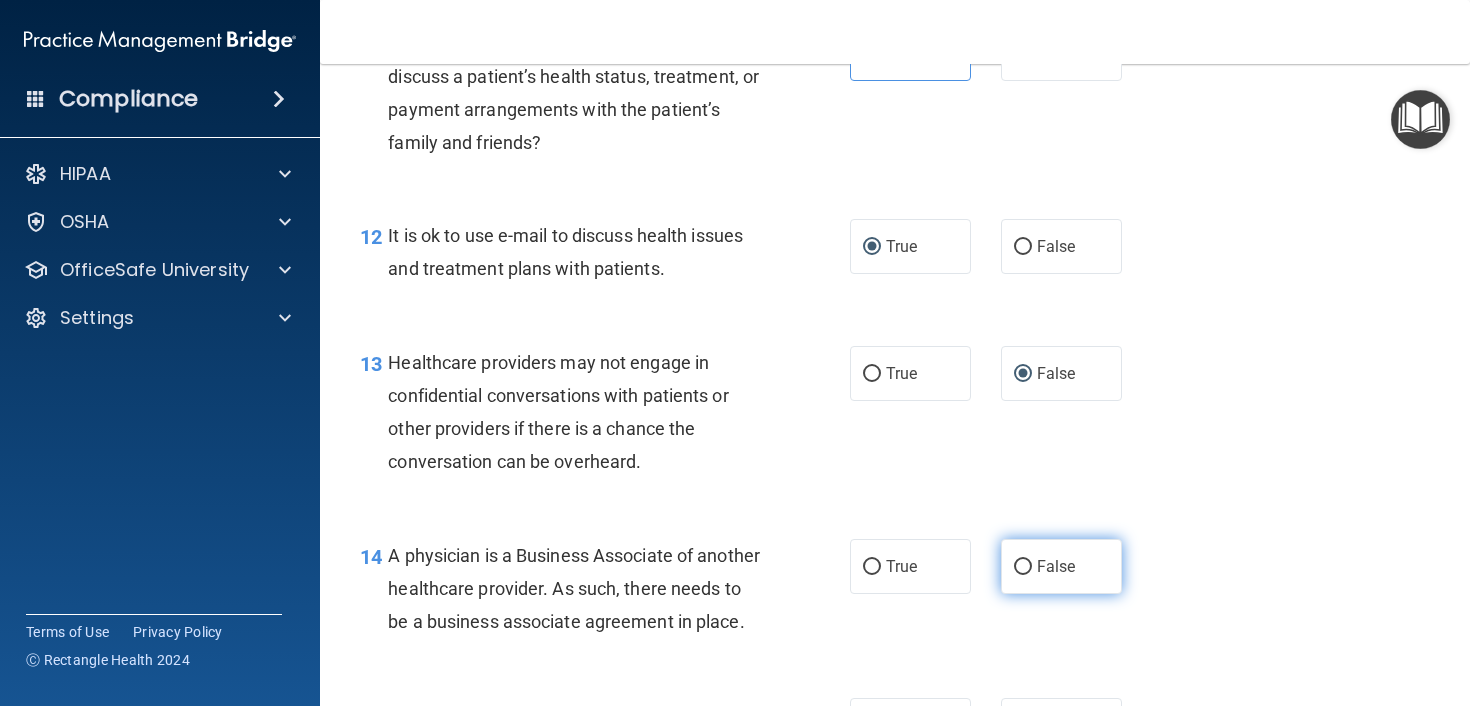 click on "False" at bounding box center (1061, 566) 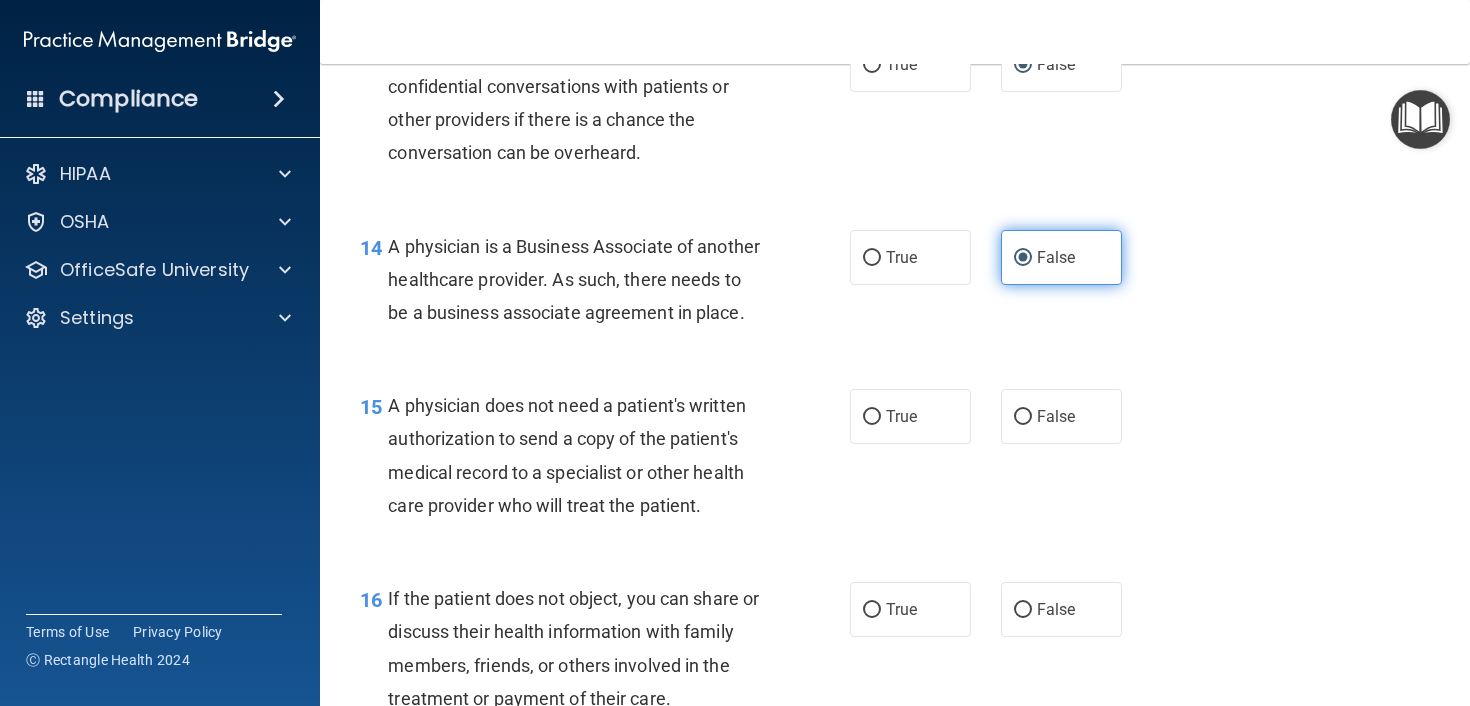 scroll, scrollTop: 2445, scrollLeft: 0, axis: vertical 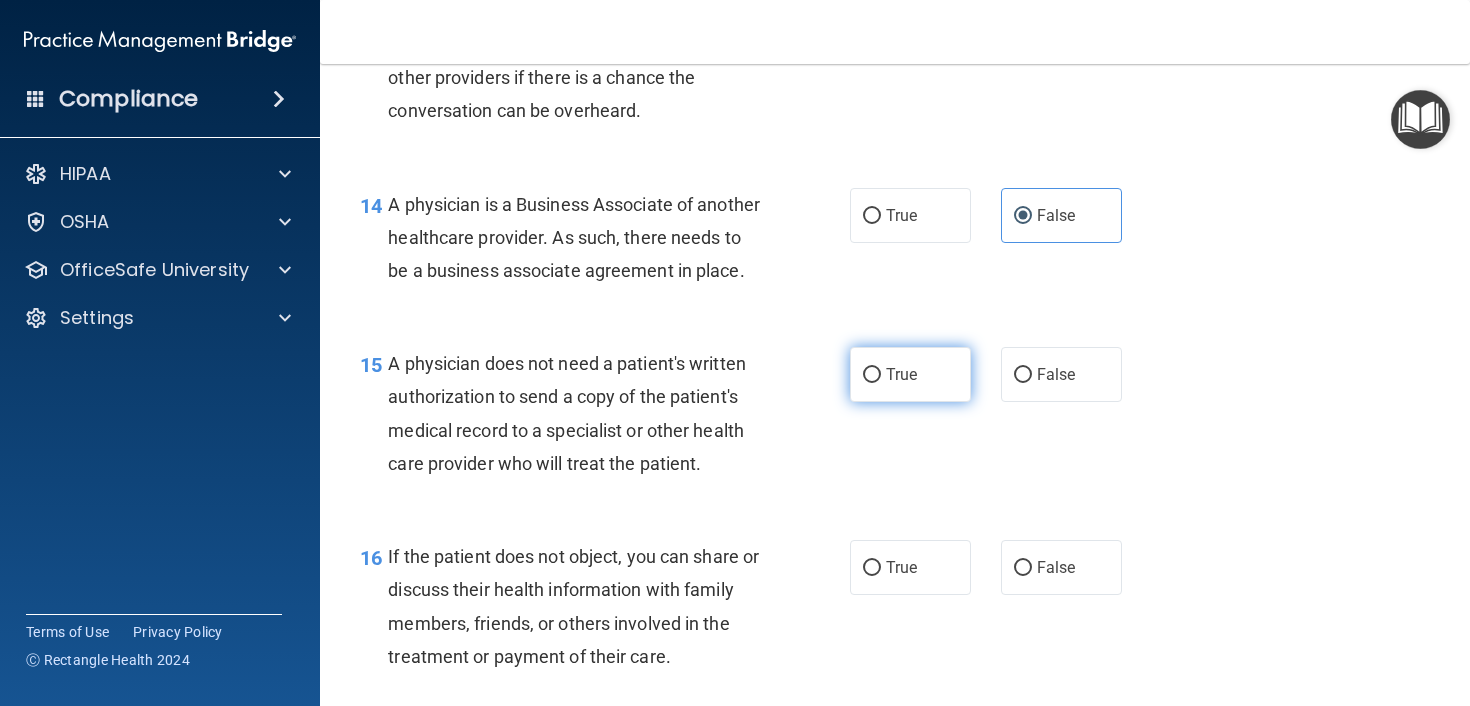 click on "True" at bounding box center [872, 375] 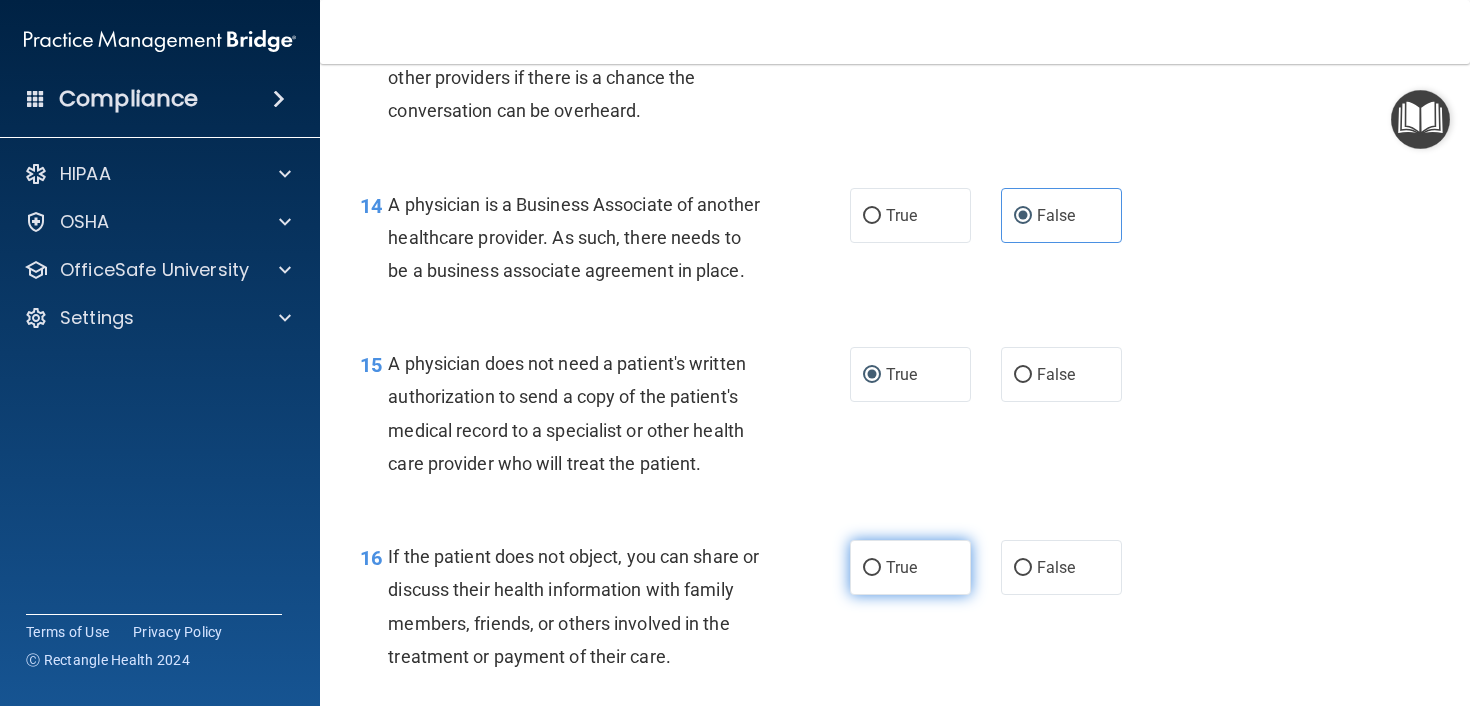 click on "True" at bounding box center (872, 568) 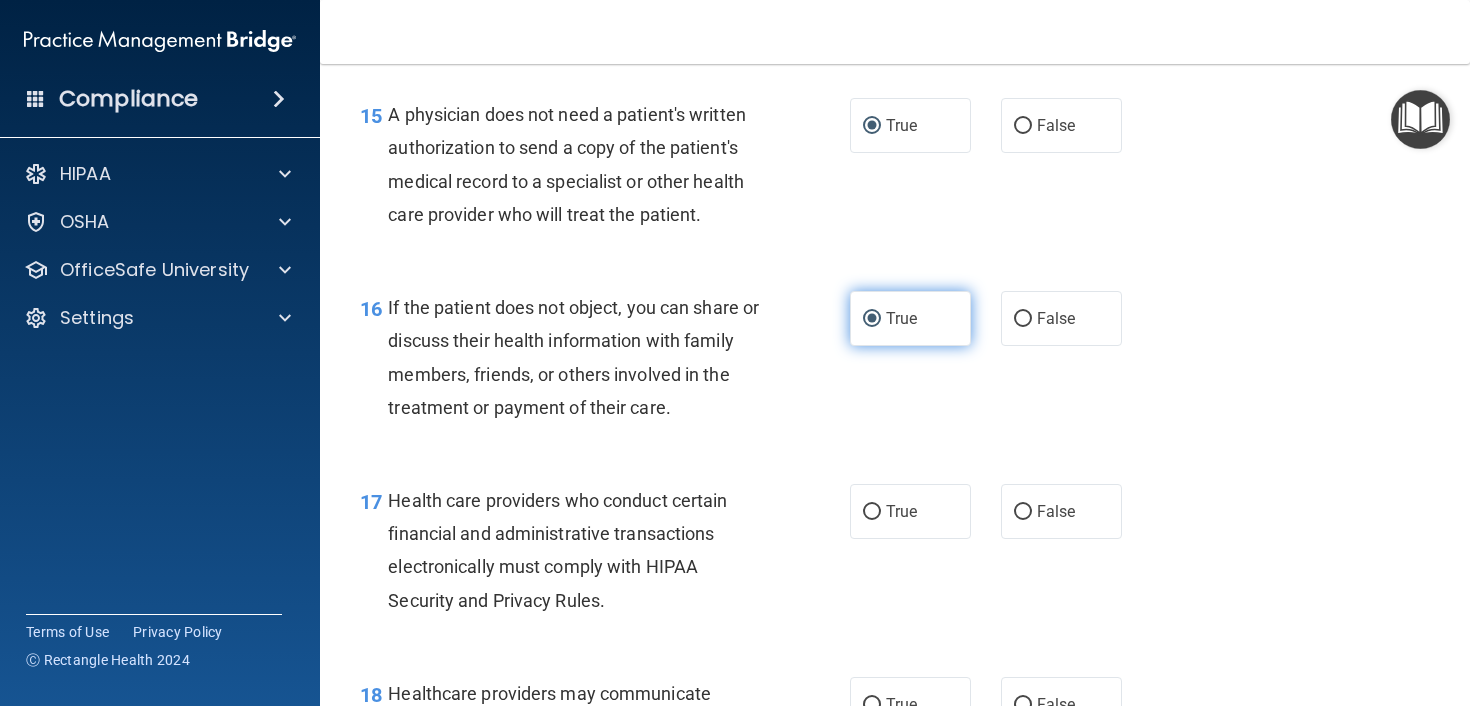 scroll, scrollTop: 2742, scrollLeft: 0, axis: vertical 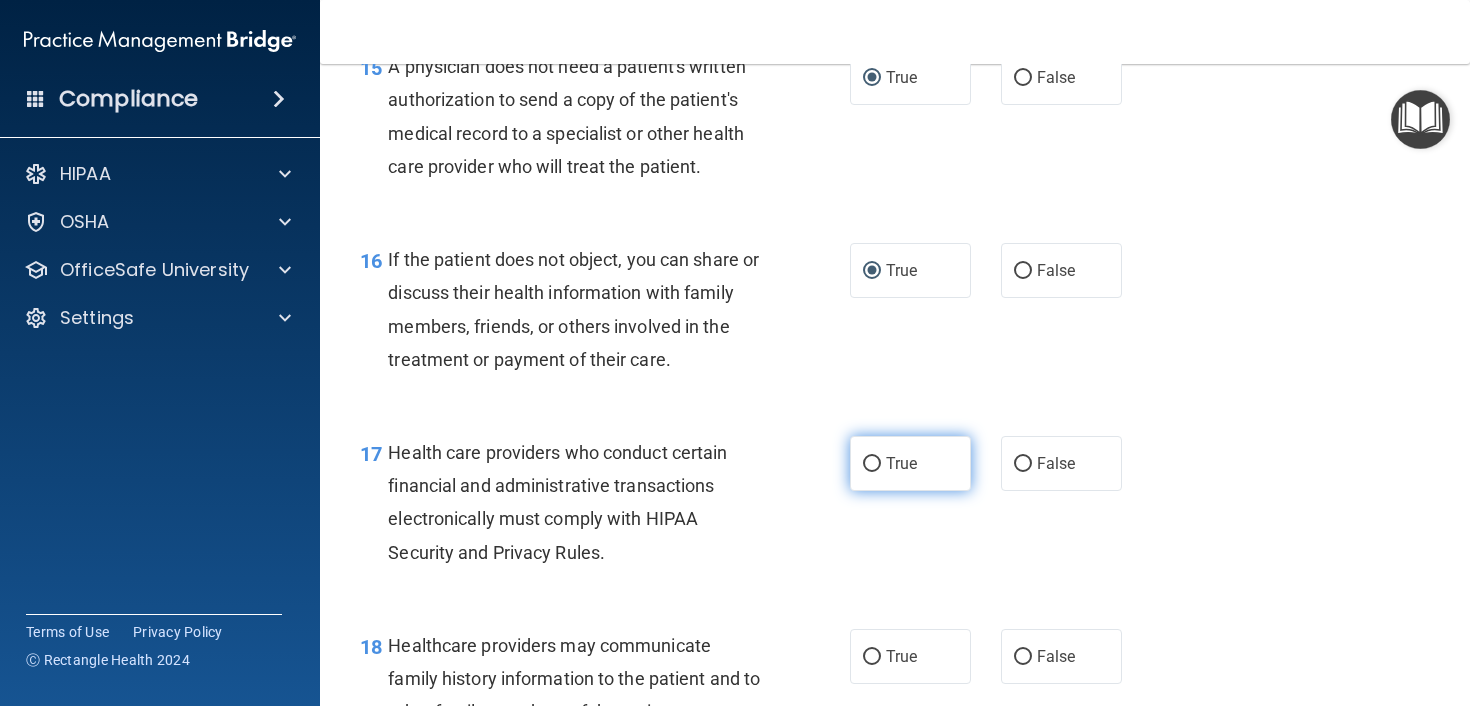 click on "True" at bounding box center (872, 464) 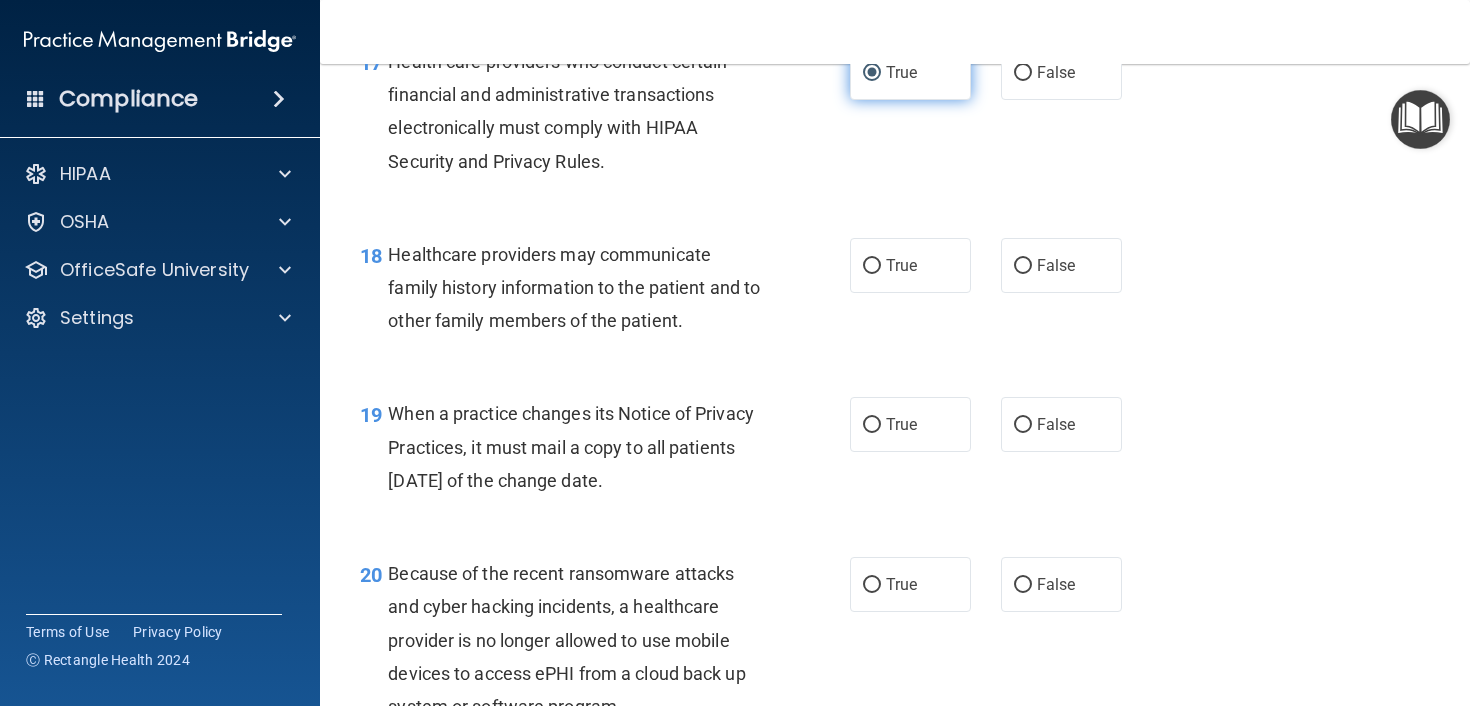 scroll, scrollTop: 3135, scrollLeft: 0, axis: vertical 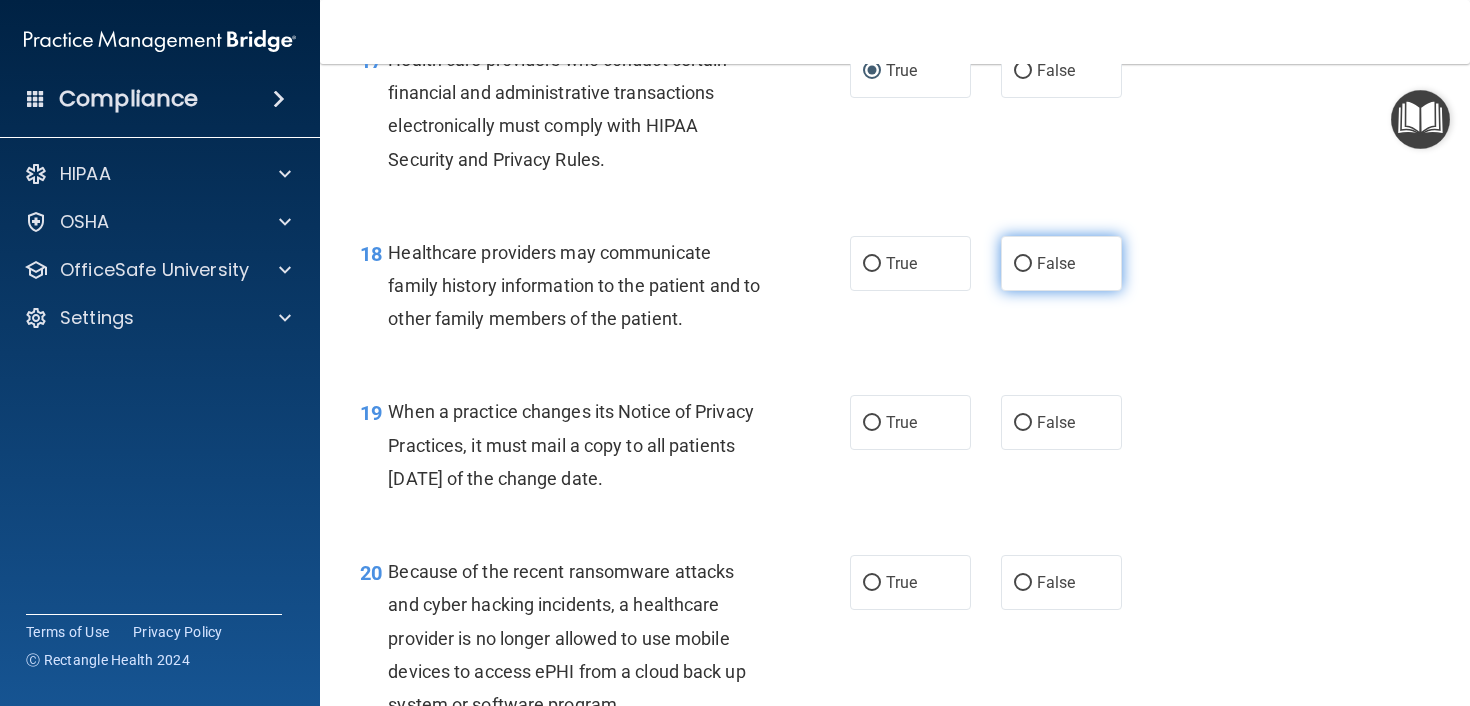 click on "False" at bounding box center [1023, 264] 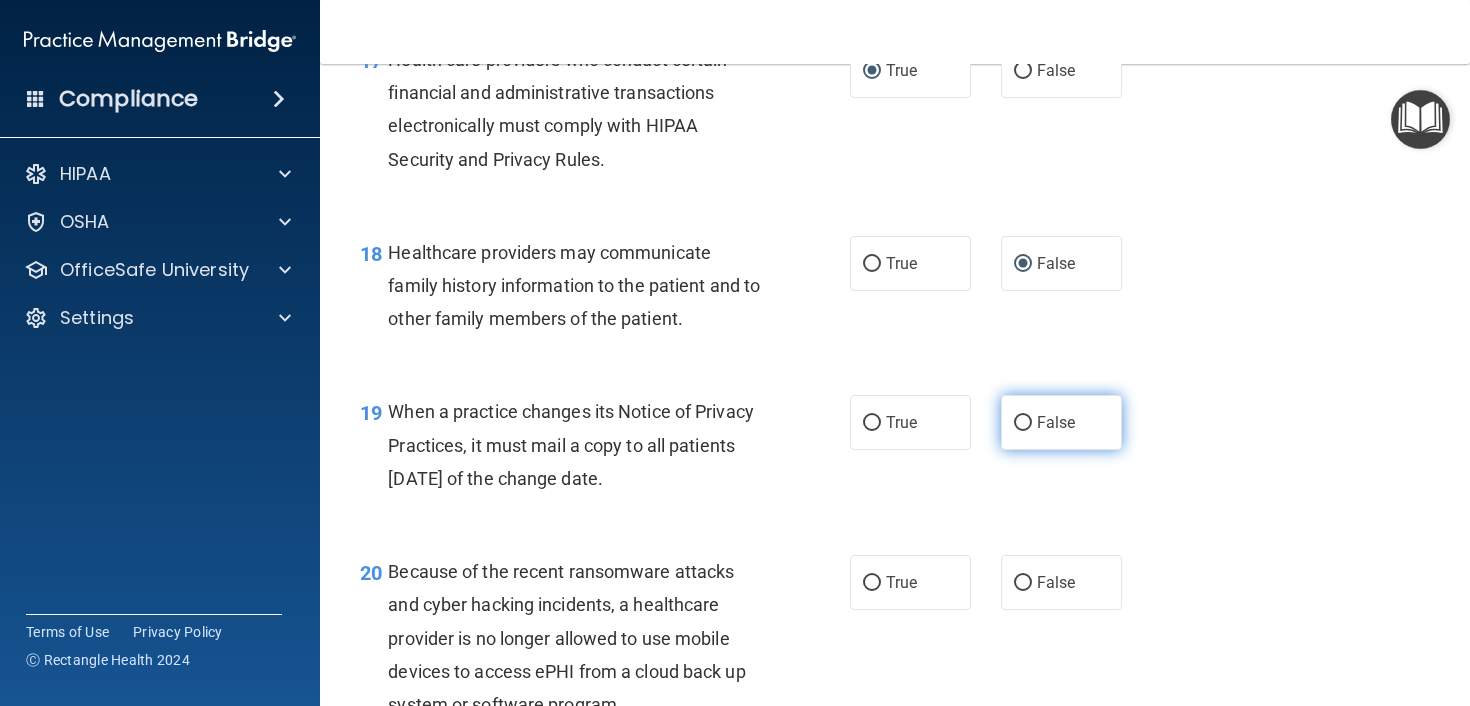 click on "False" at bounding box center [1023, 423] 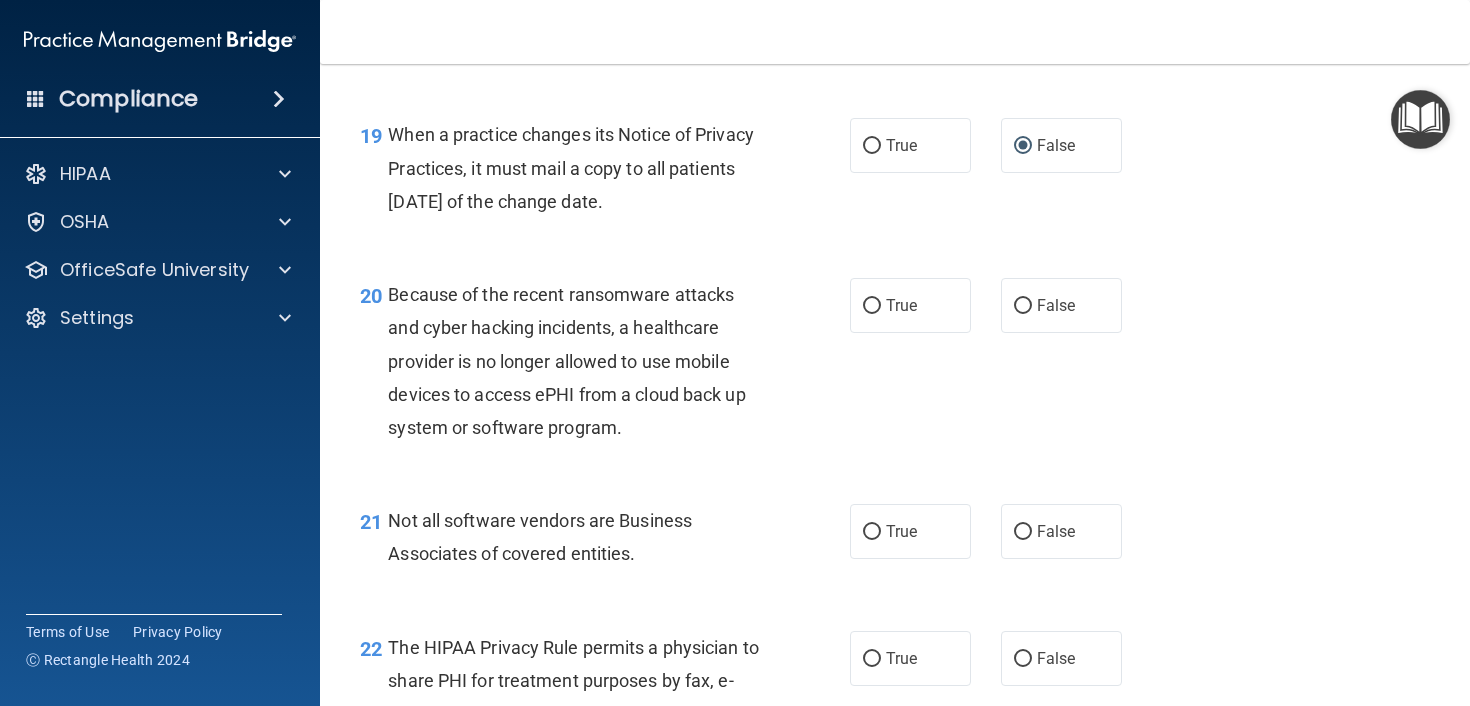 scroll, scrollTop: 3429, scrollLeft: 0, axis: vertical 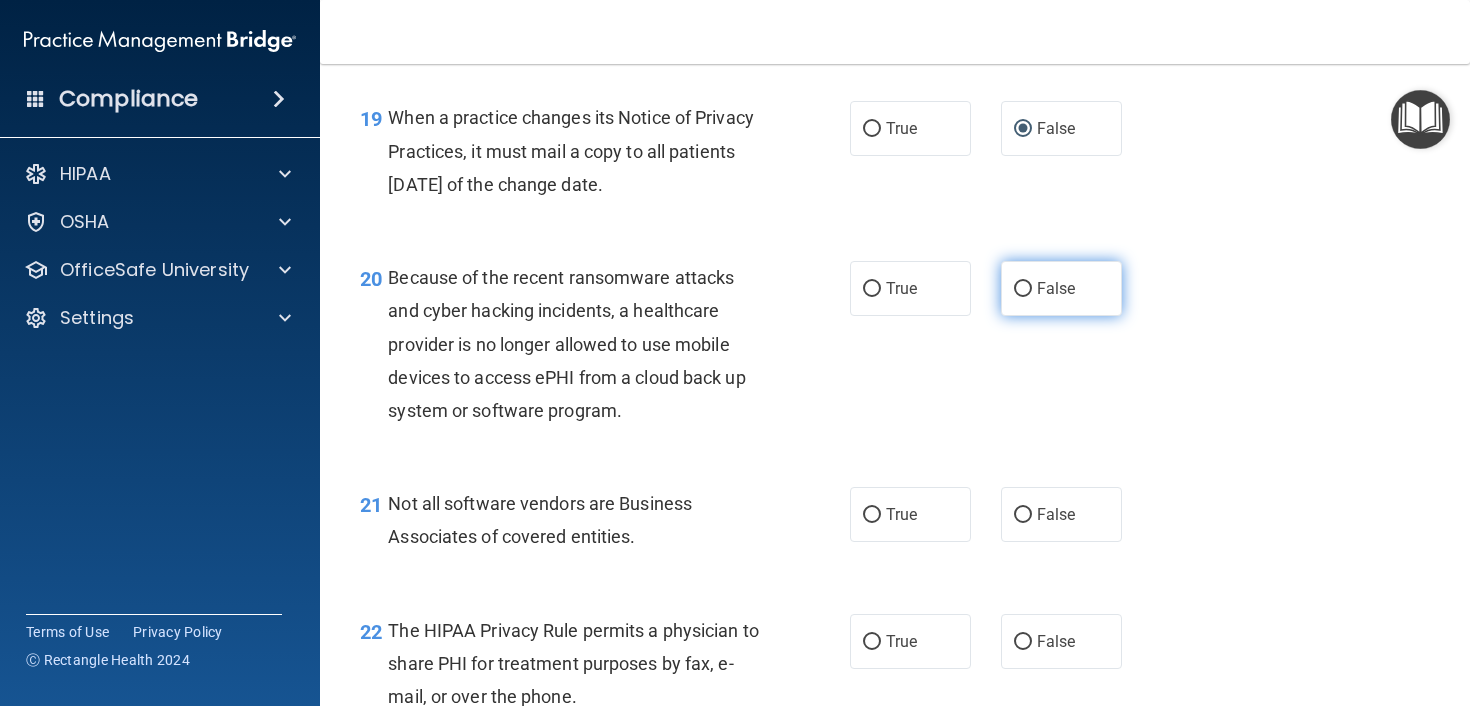 click on "False" at bounding box center [1023, 289] 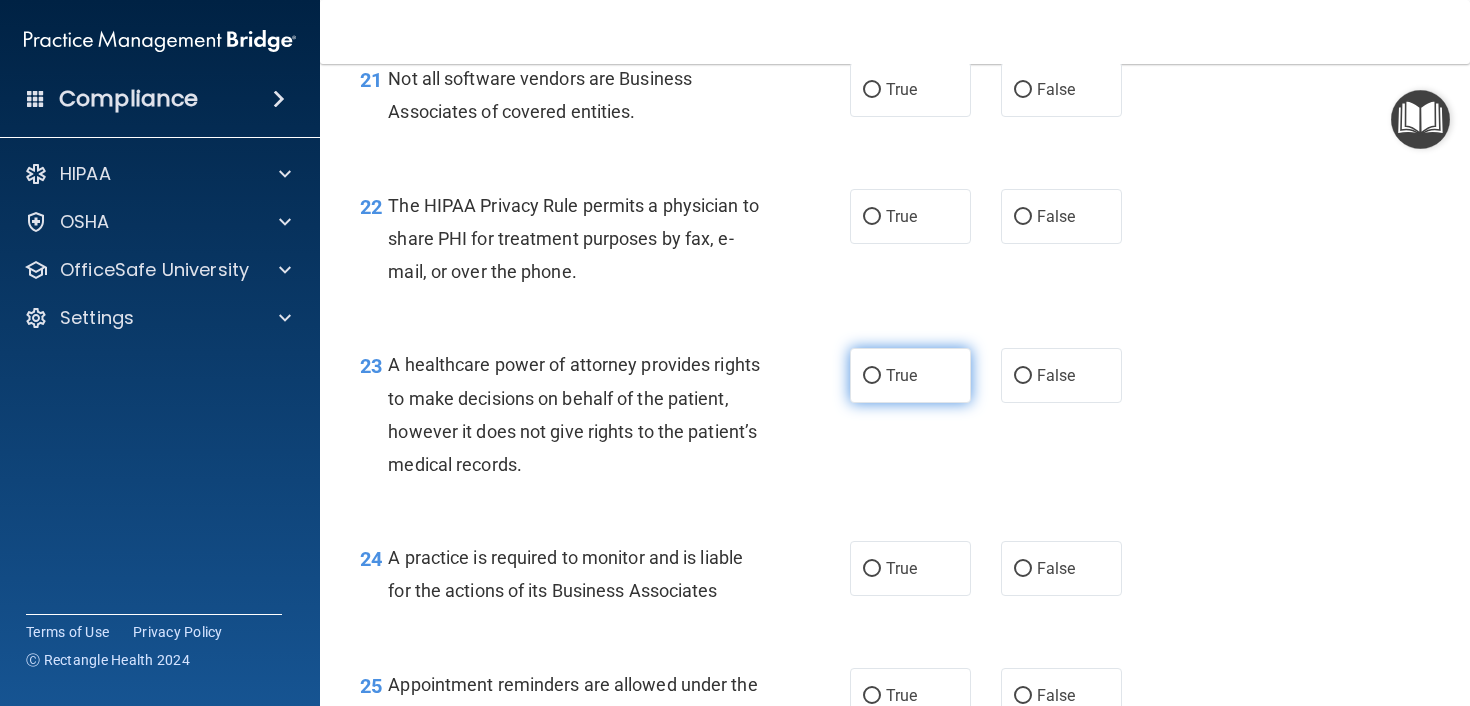 scroll, scrollTop: 3861, scrollLeft: 0, axis: vertical 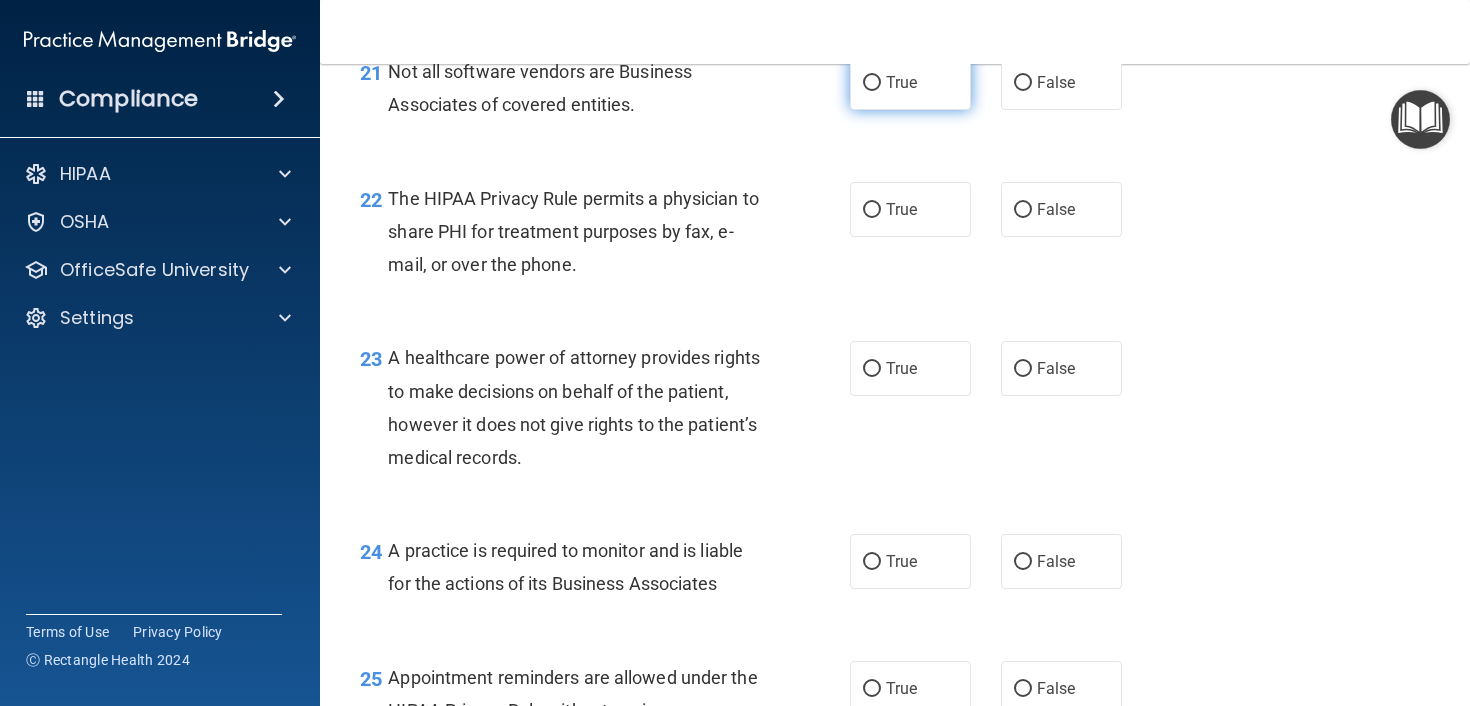 click on "True" at bounding box center (872, 83) 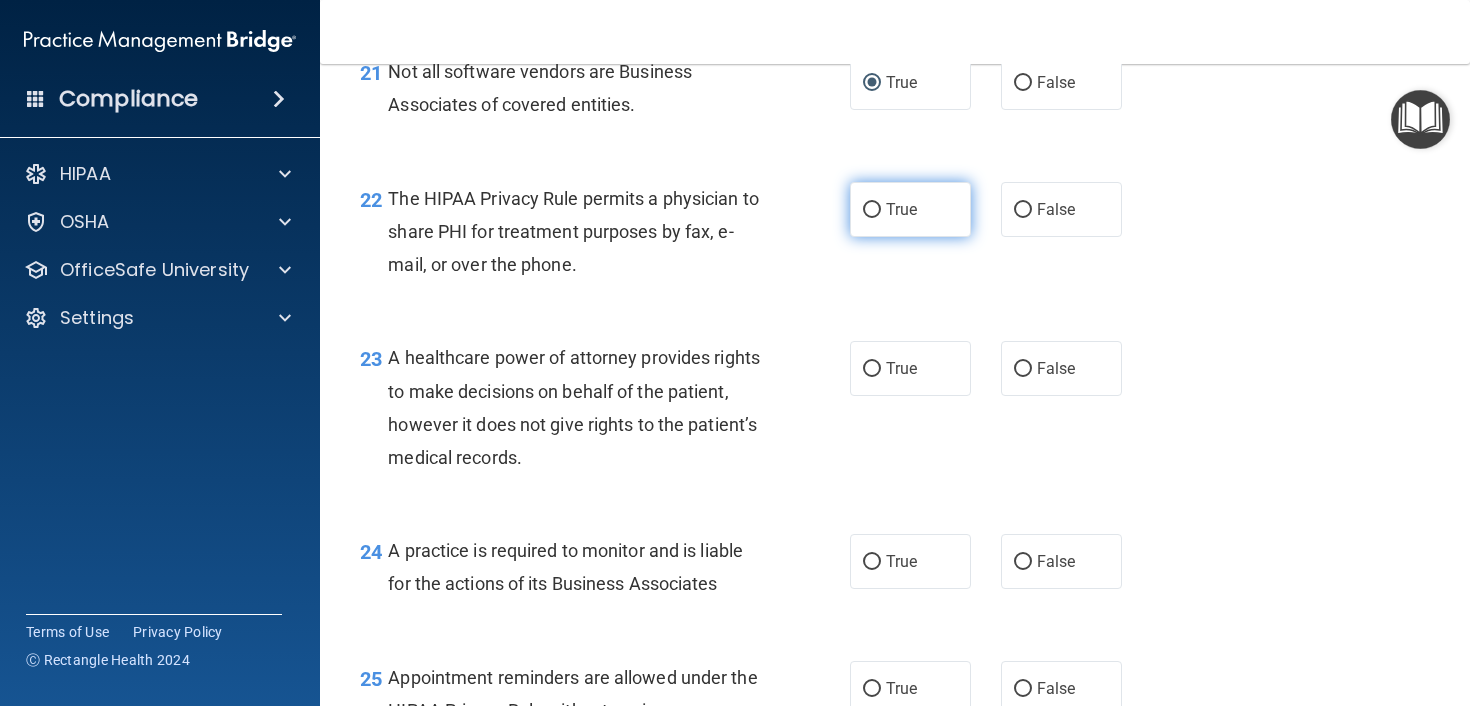 click on "True" at bounding box center [872, 210] 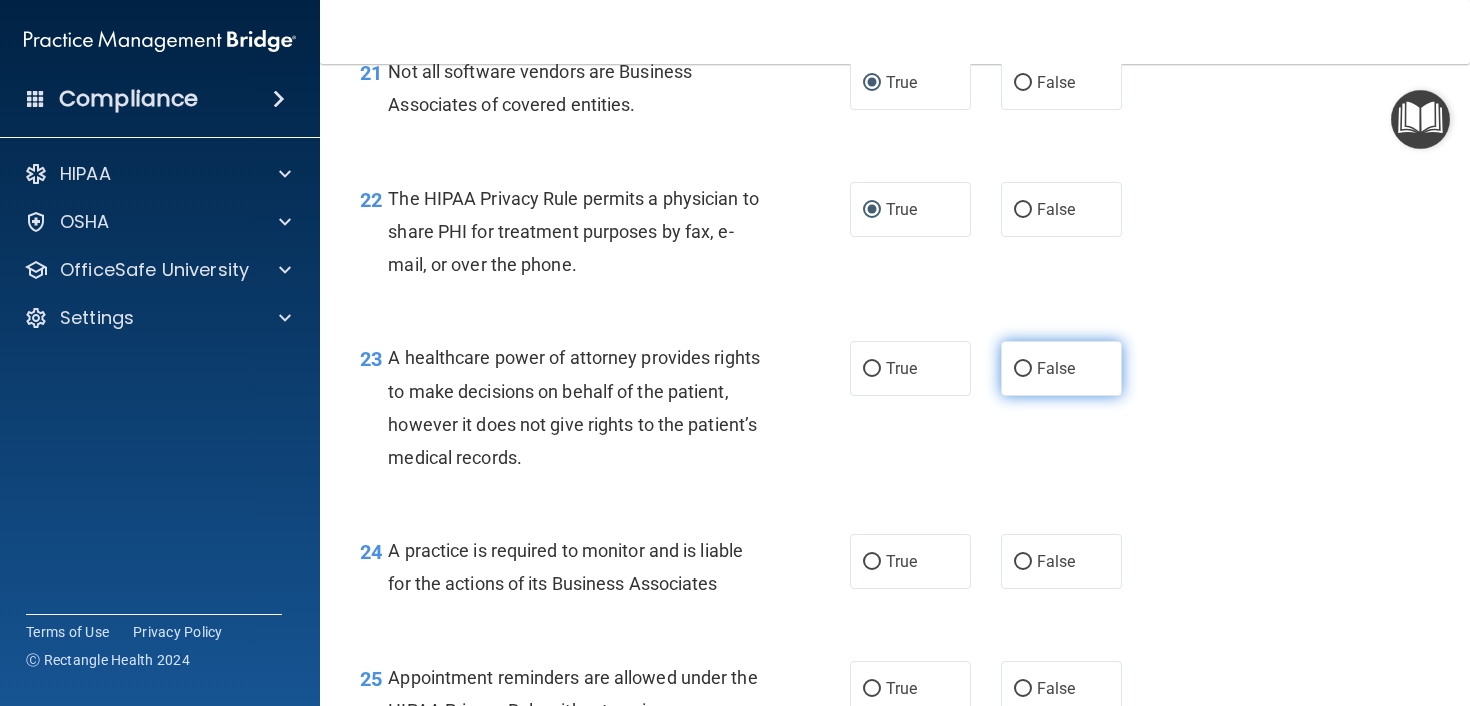 click on "False" at bounding box center [1023, 369] 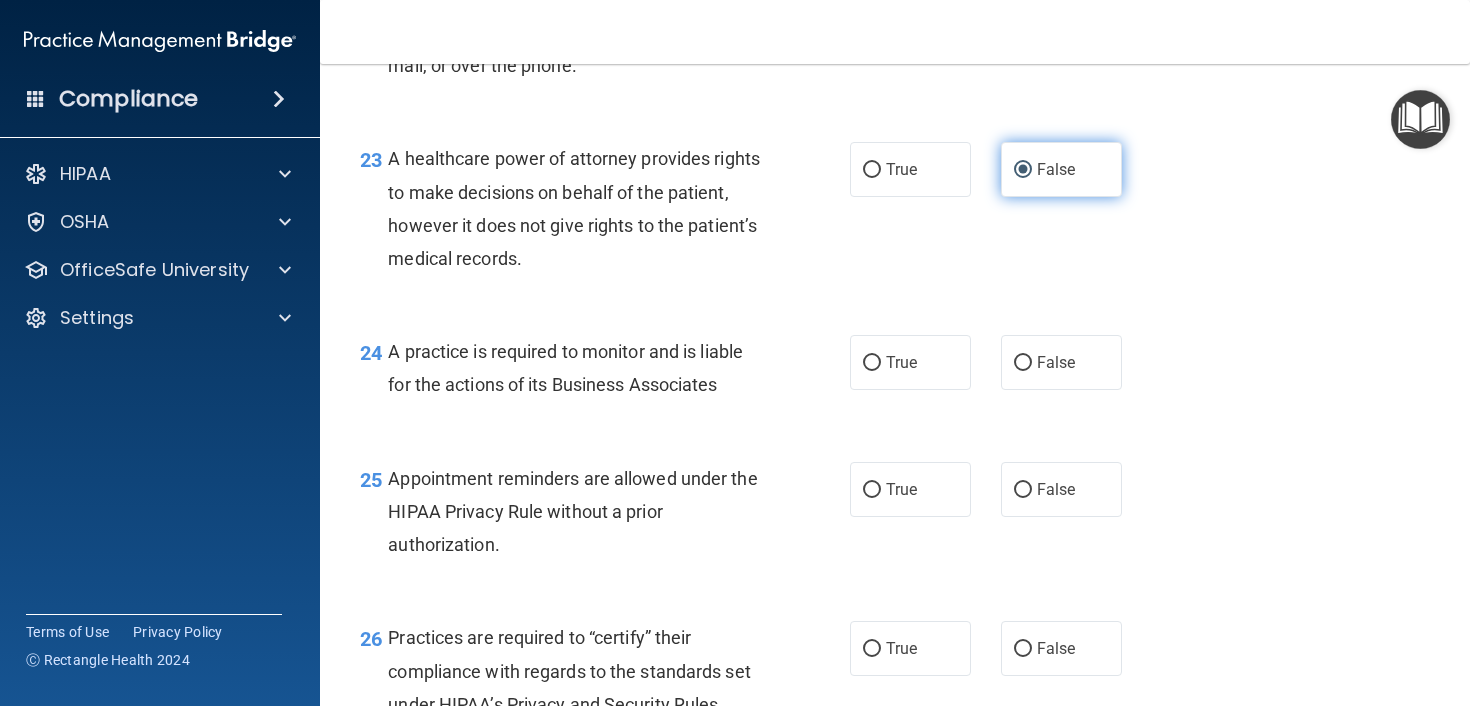 scroll, scrollTop: 4096, scrollLeft: 0, axis: vertical 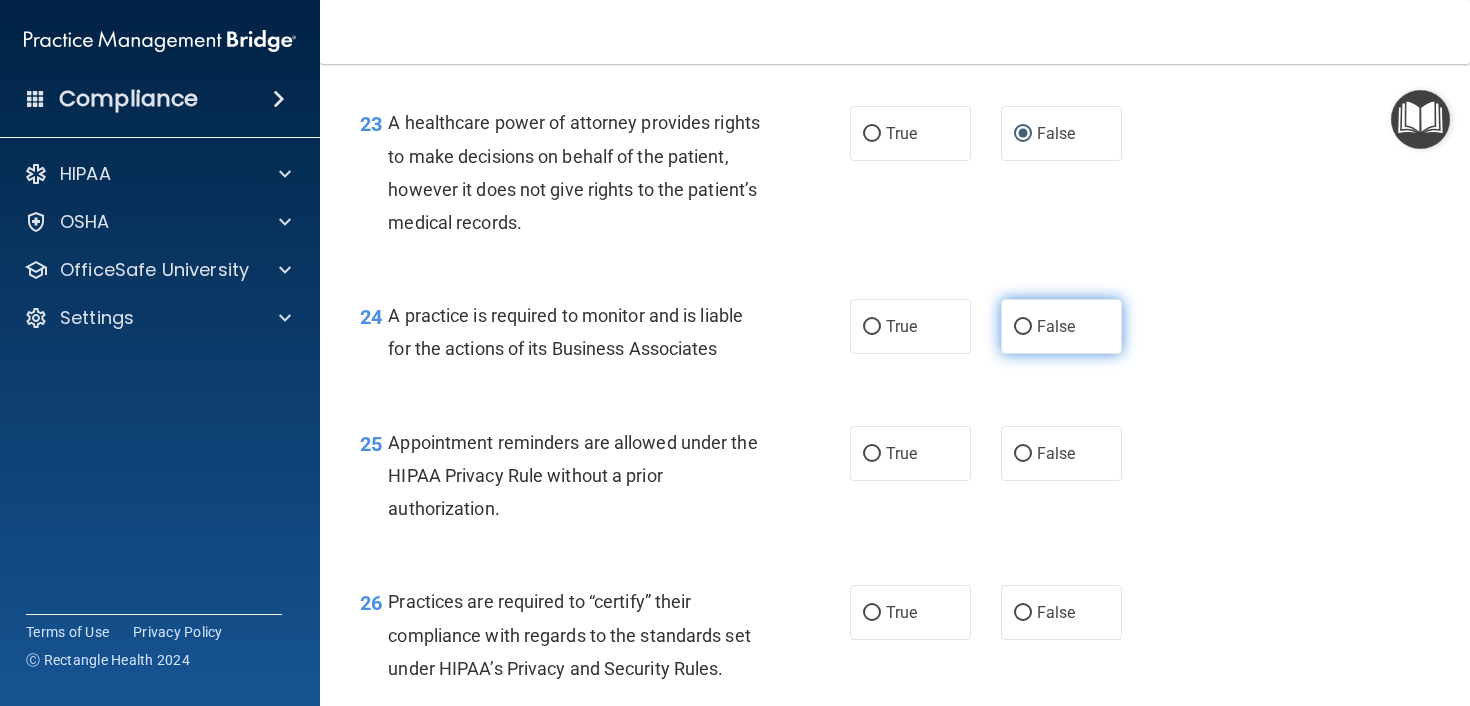 click on "False" at bounding box center [1023, 327] 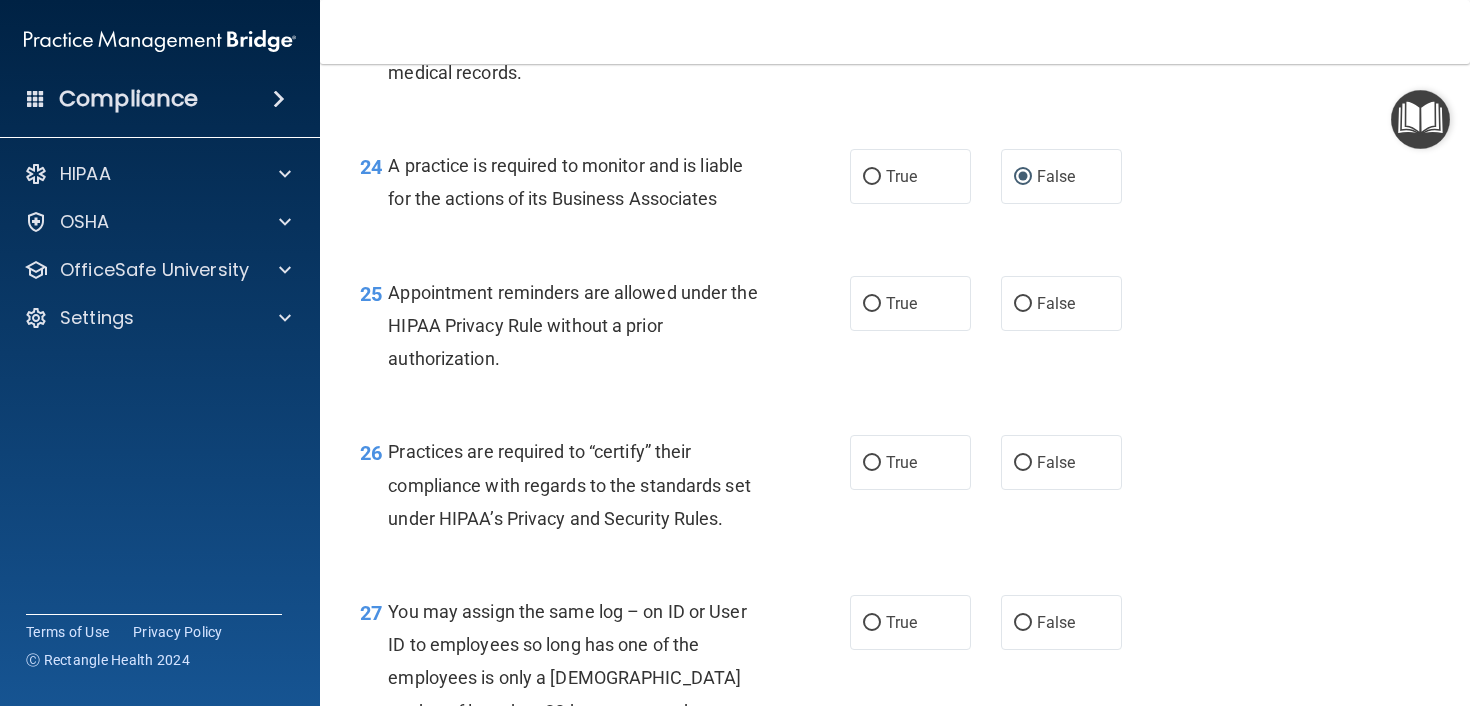 scroll, scrollTop: 4255, scrollLeft: 0, axis: vertical 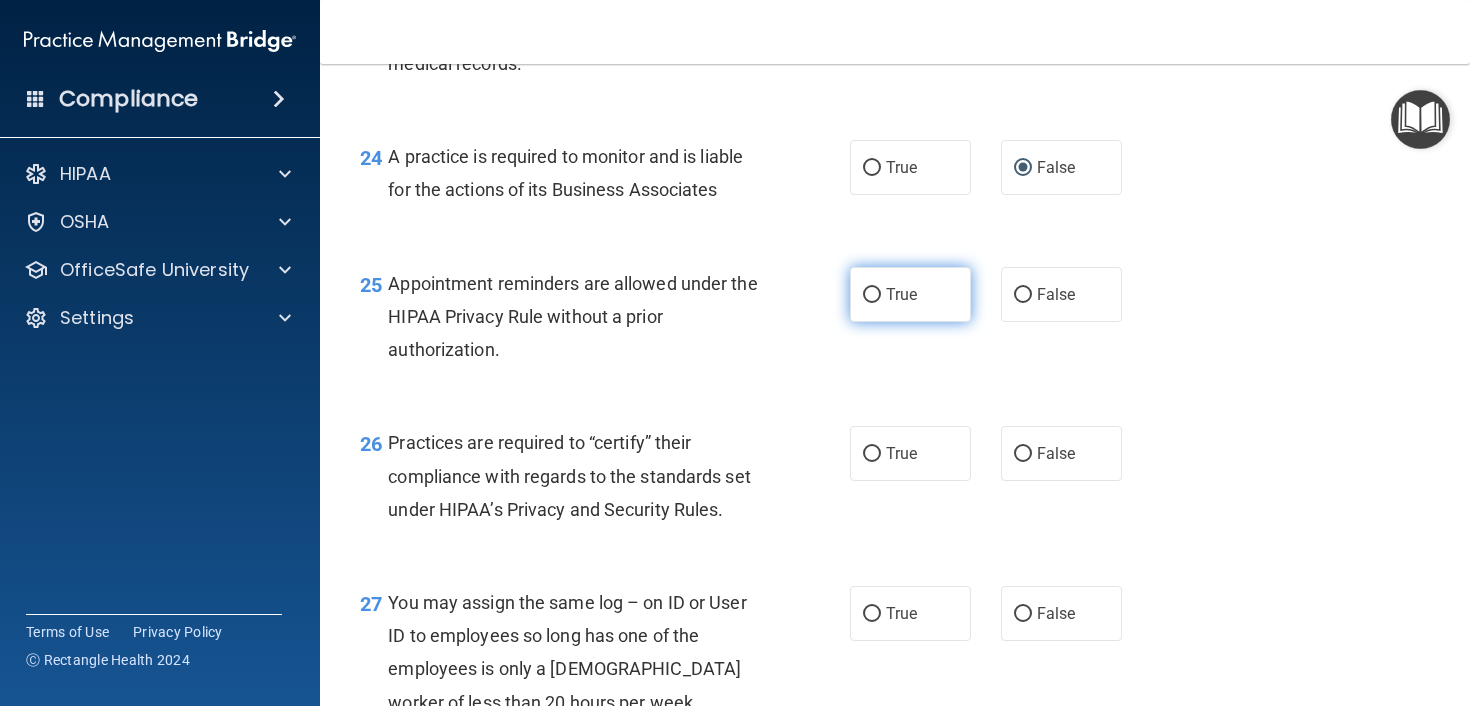 click on "True" at bounding box center (872, 295) 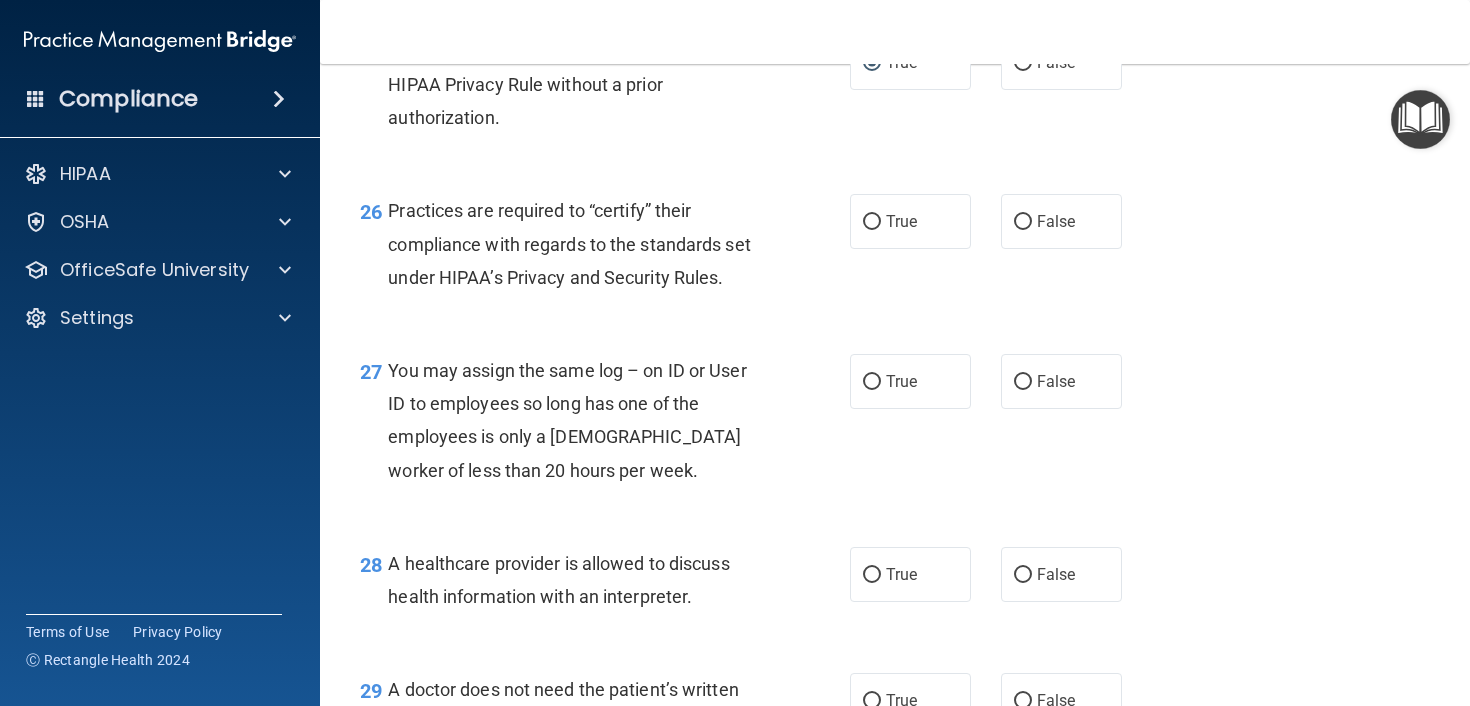 scroll, scrollTop: 4523, scrollLeft: 0, axis: vertical 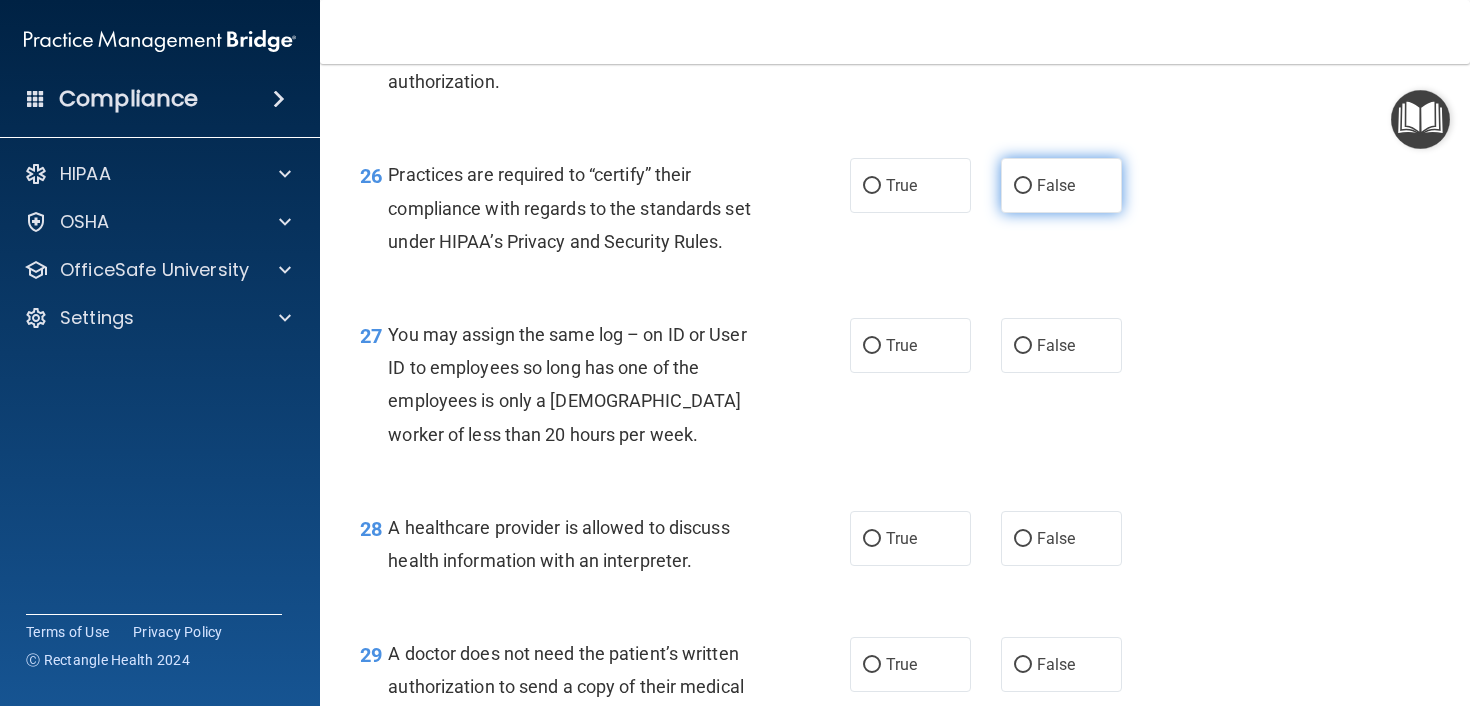 click on "False" at bounding box center (1061, 185) 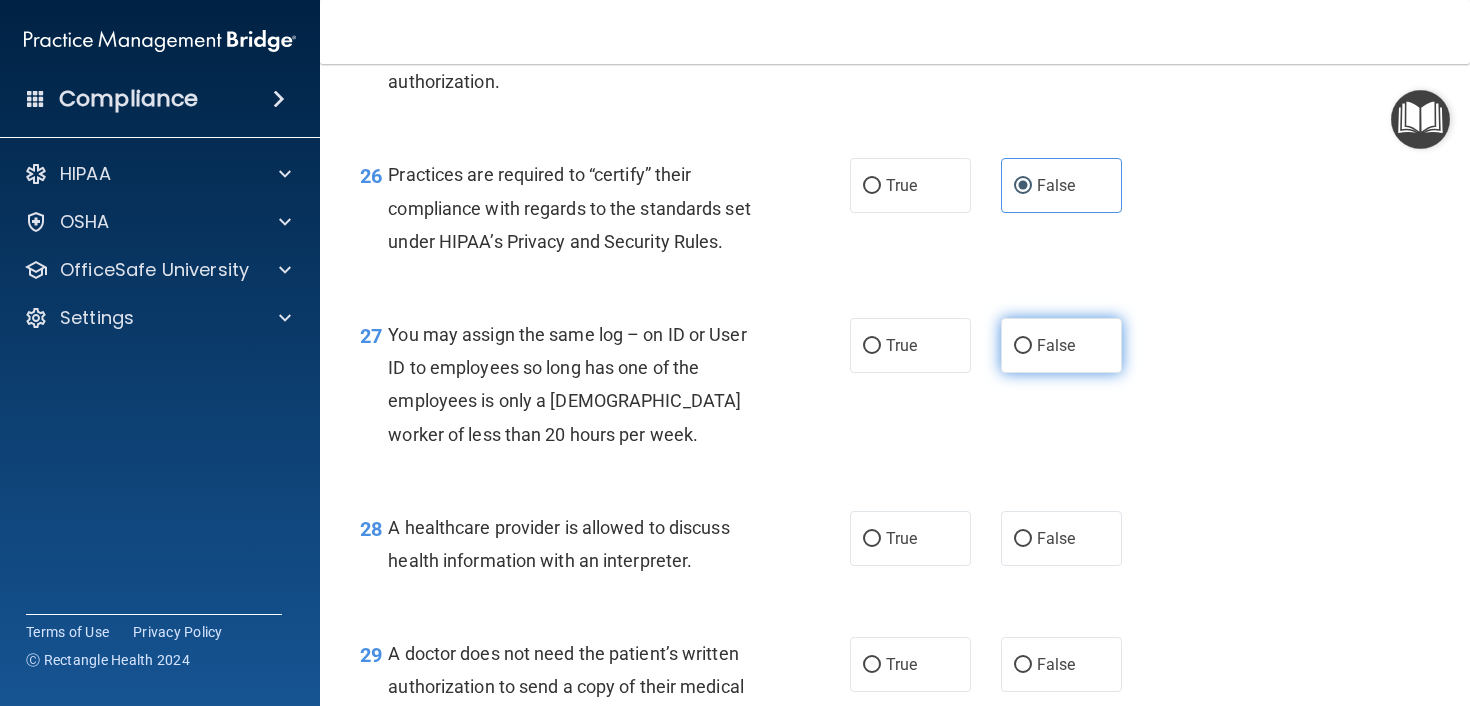 click on "False" at bounding box center (1023, 346) 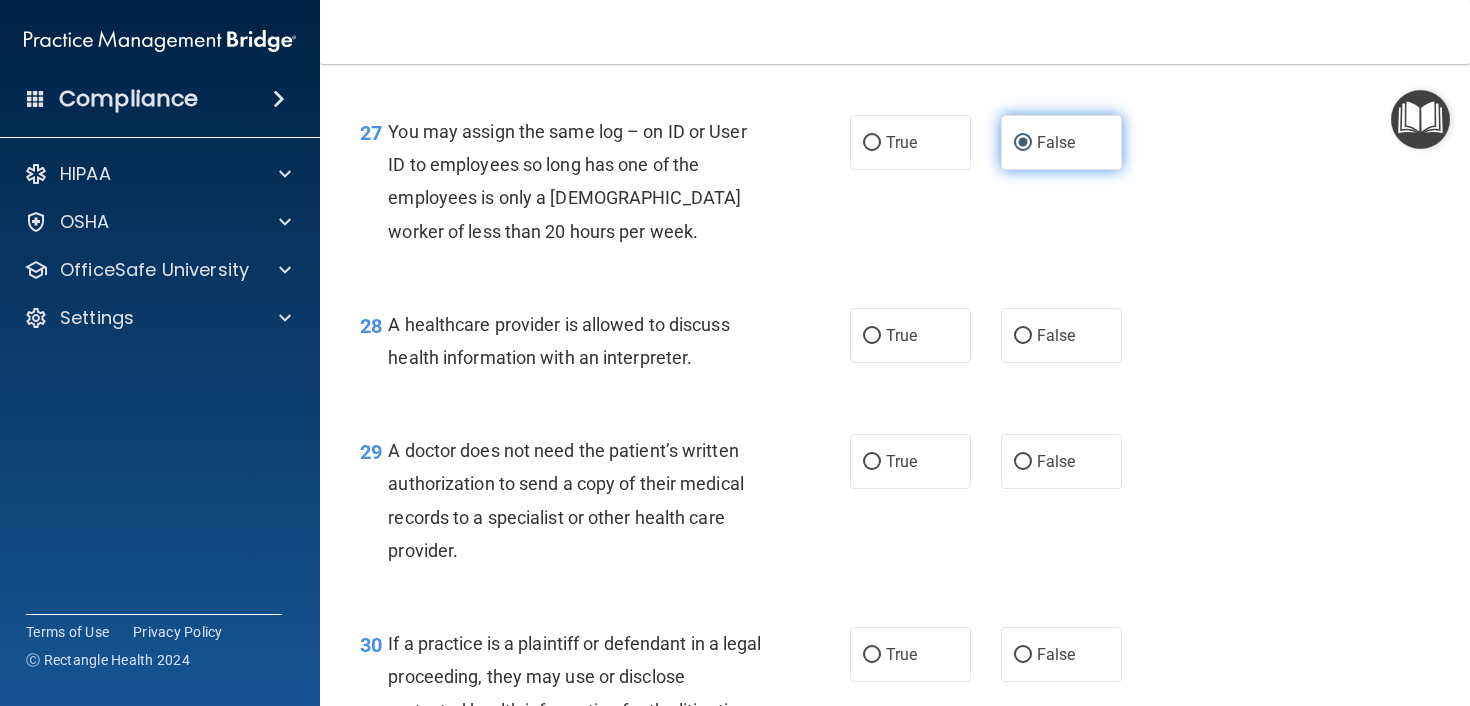 scroll, scrollTop: 4768, scrollLeft: 0, axis: vertical 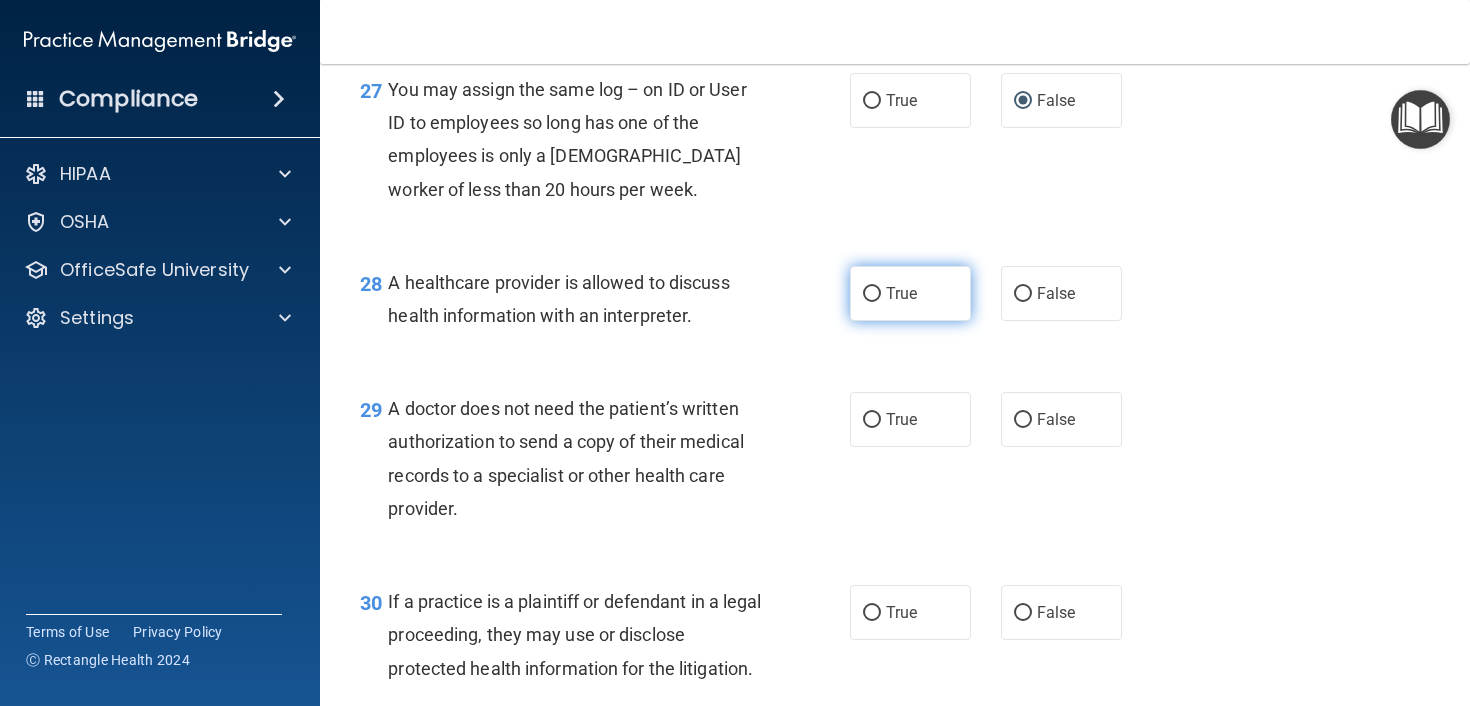 click on "True" at bounding box center (872, 294) 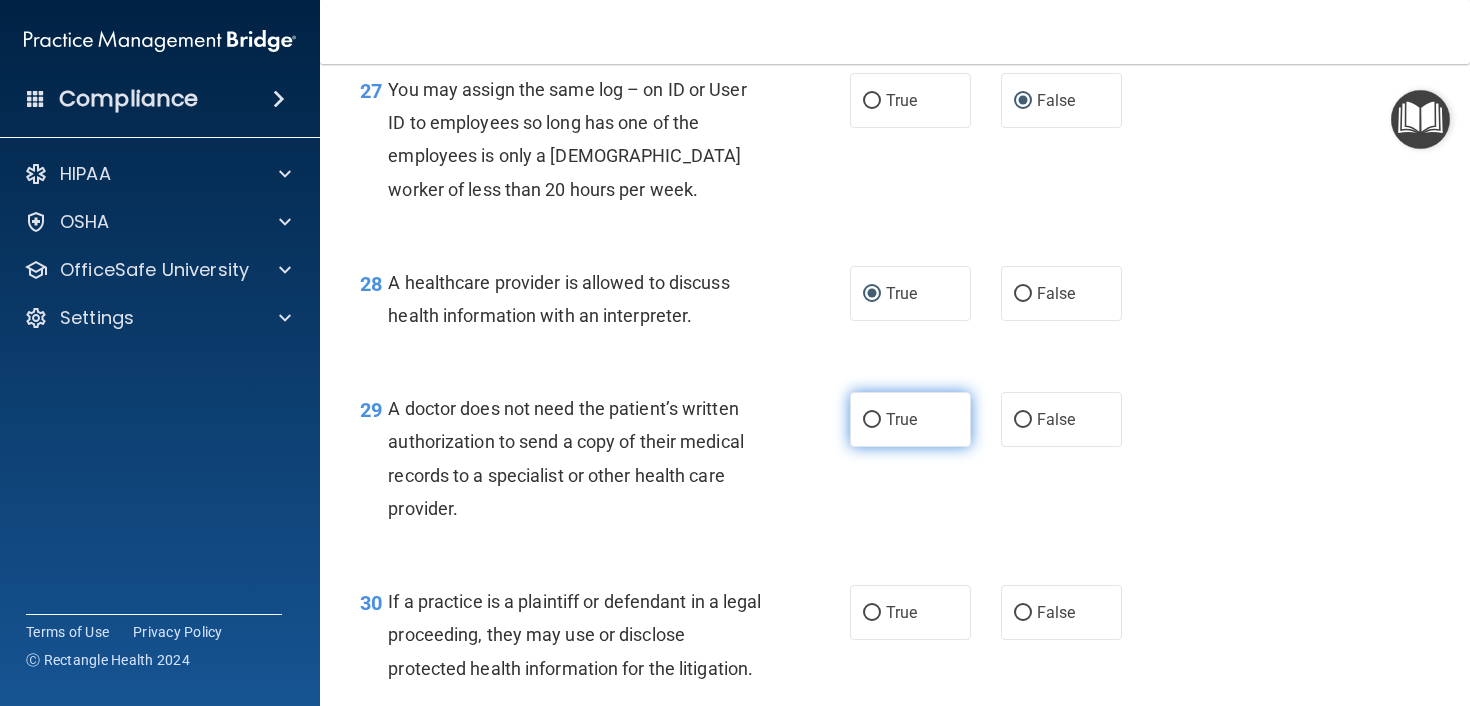 click on "True" at bounding box center [872, 420] 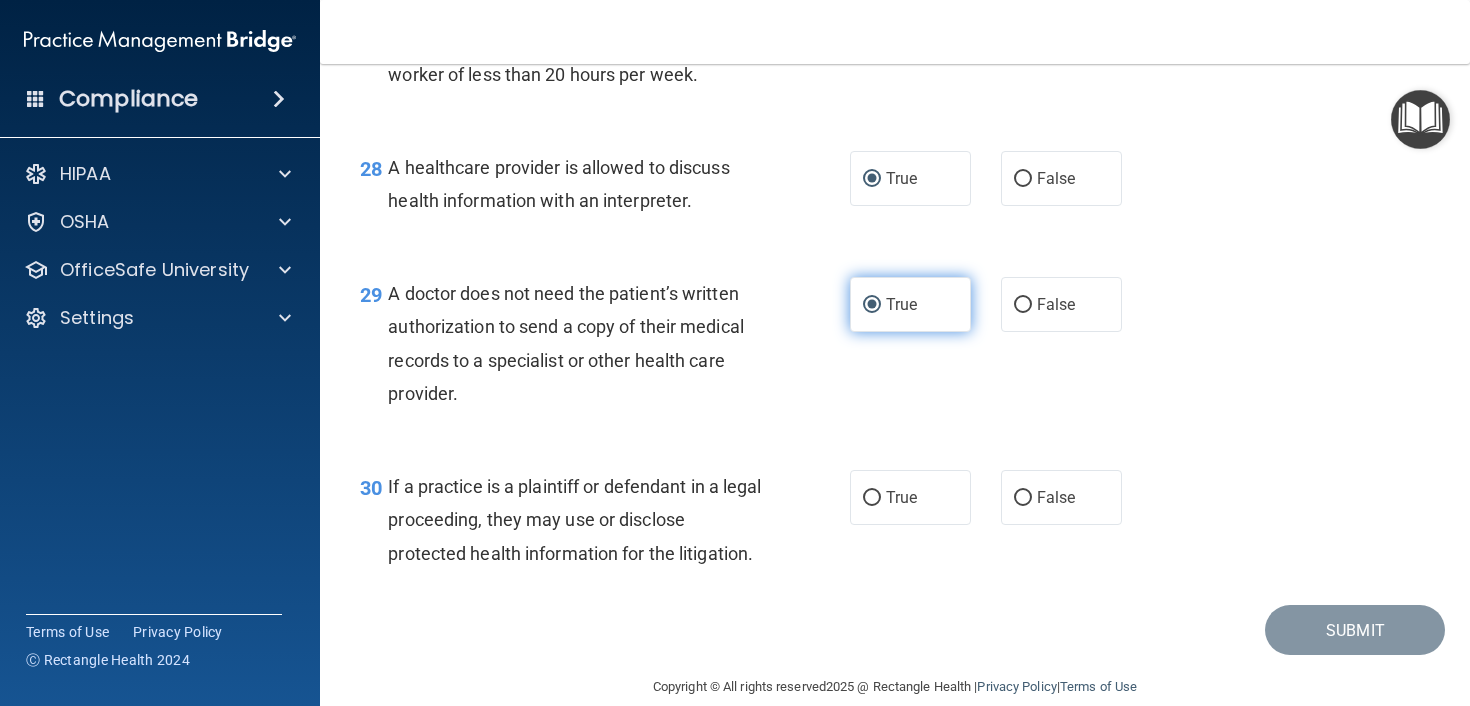 scroll, scrollTop: 4946, scrollLeft: 0, axis: vertical 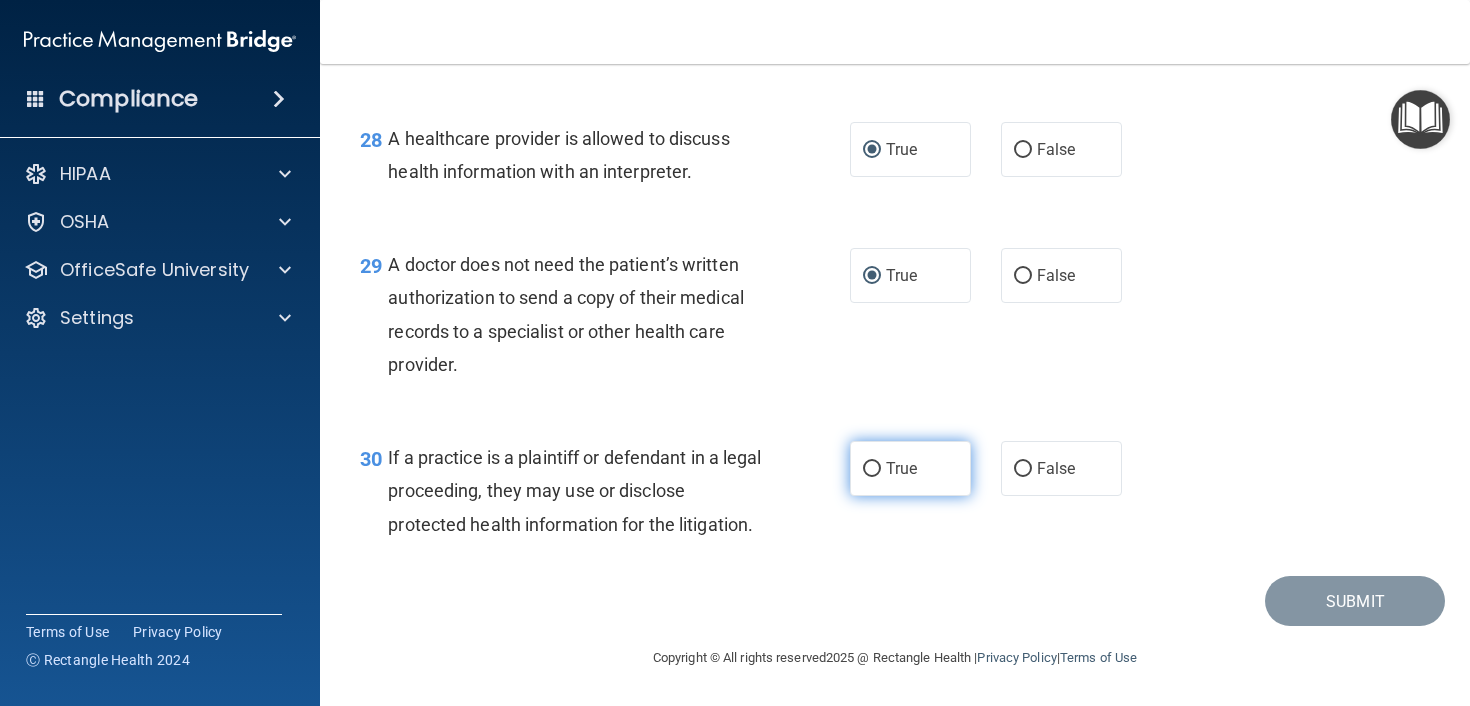click on "True" at bounding box center [872, 469] 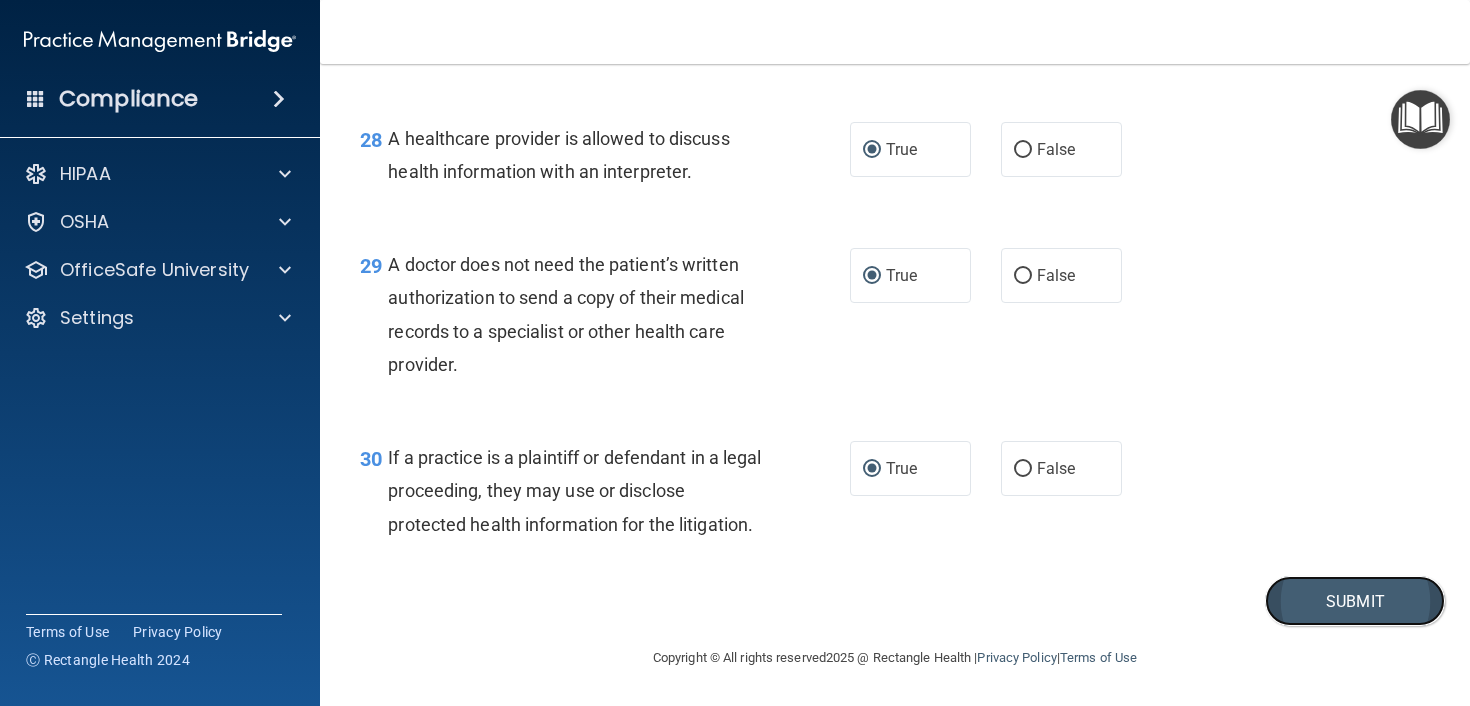 click on "Submit" at bounding box center [1355, 601] 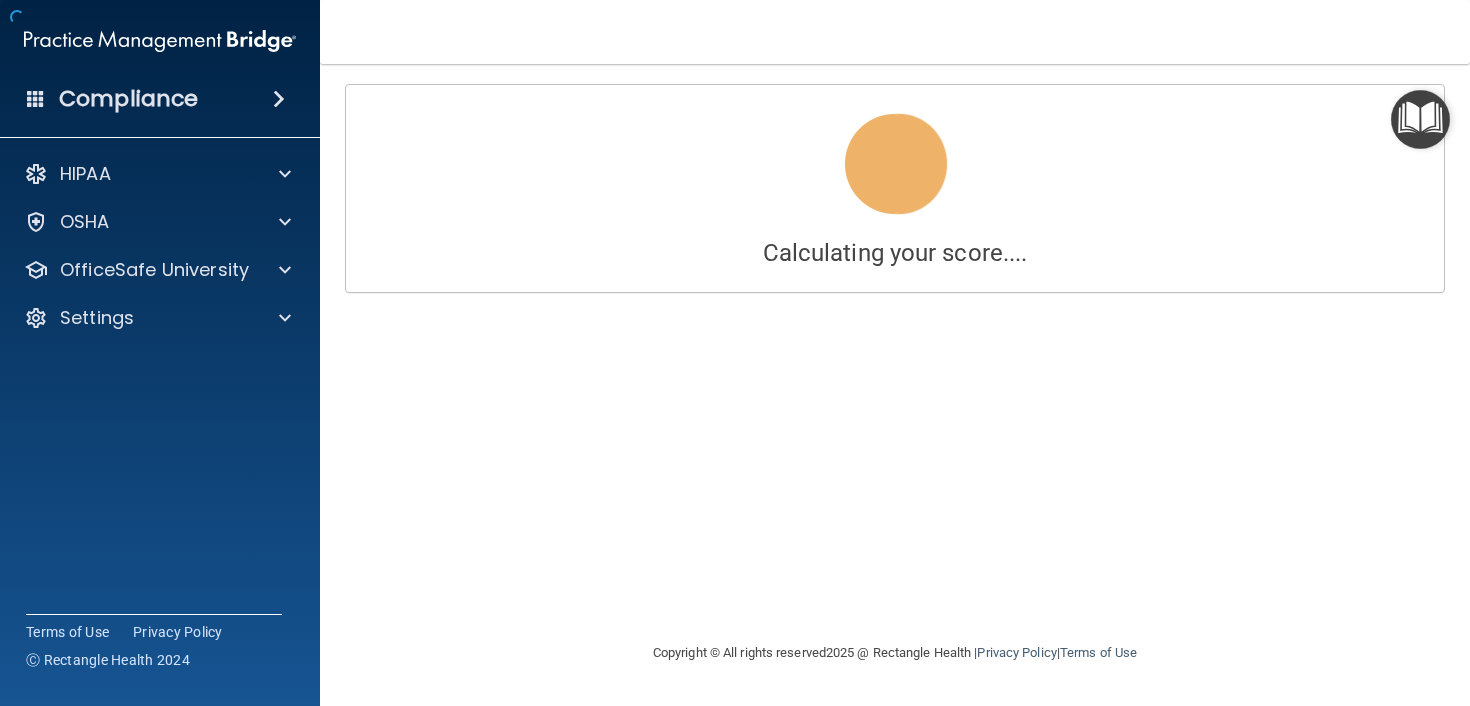 scroll, scrollTop: 0, scrollLeft: 0, axis: both 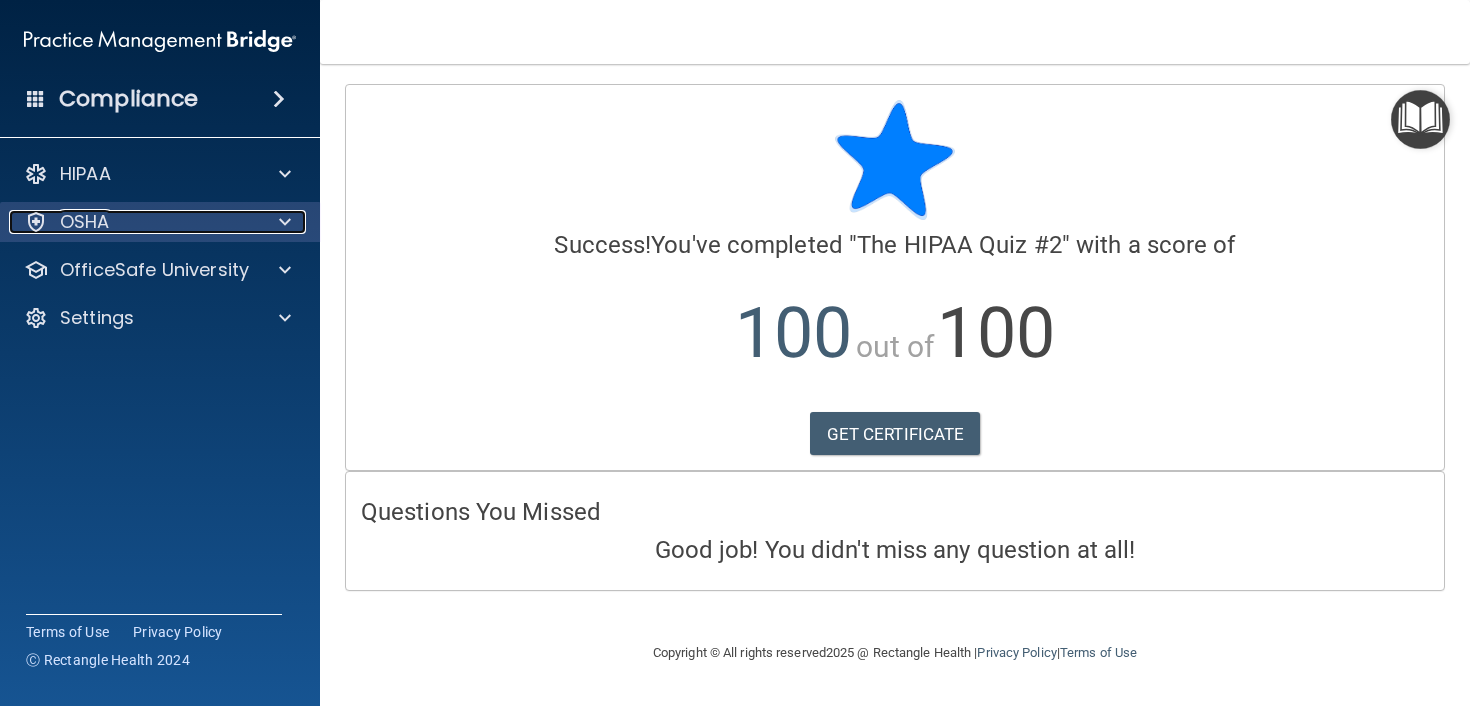 click on "OSHA" at bounding box center (85, 222) 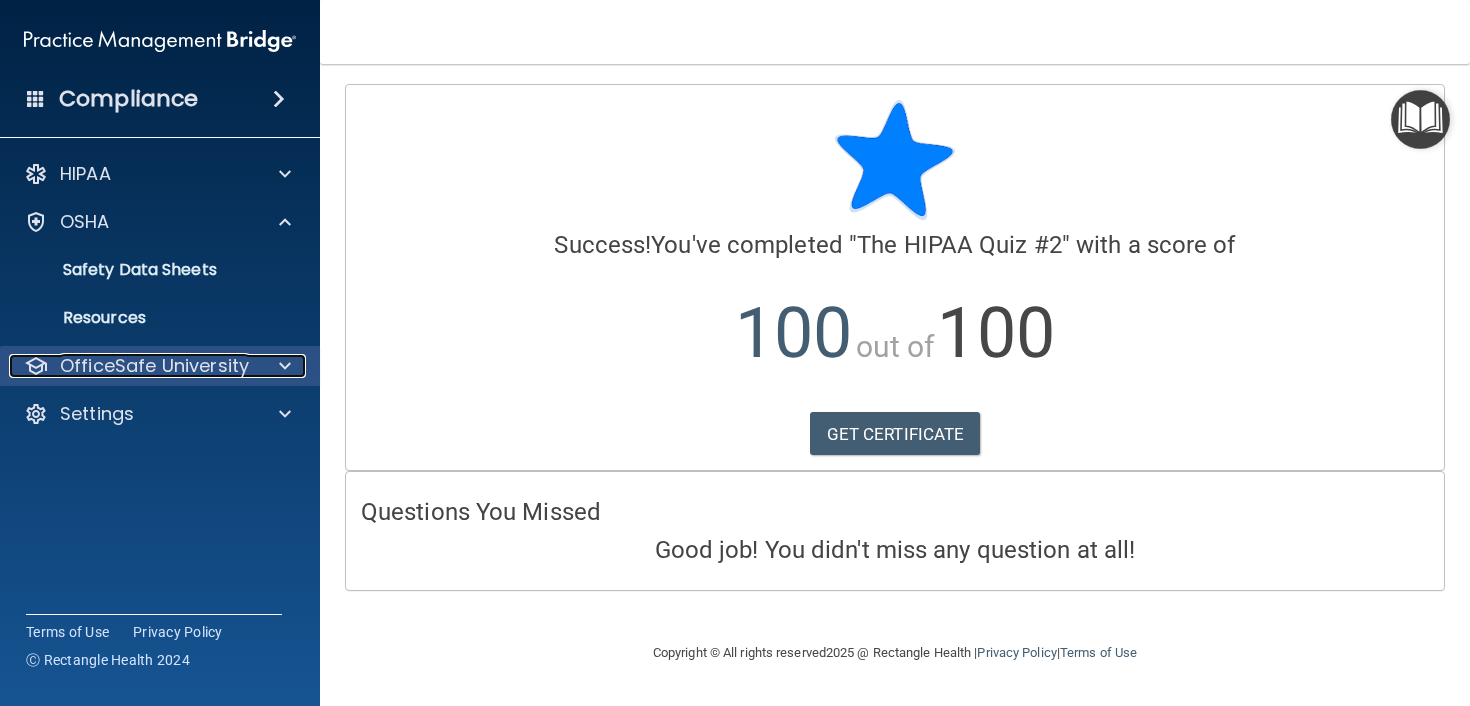 click on "OfficeSafe University" at bounding box center [154, 366] 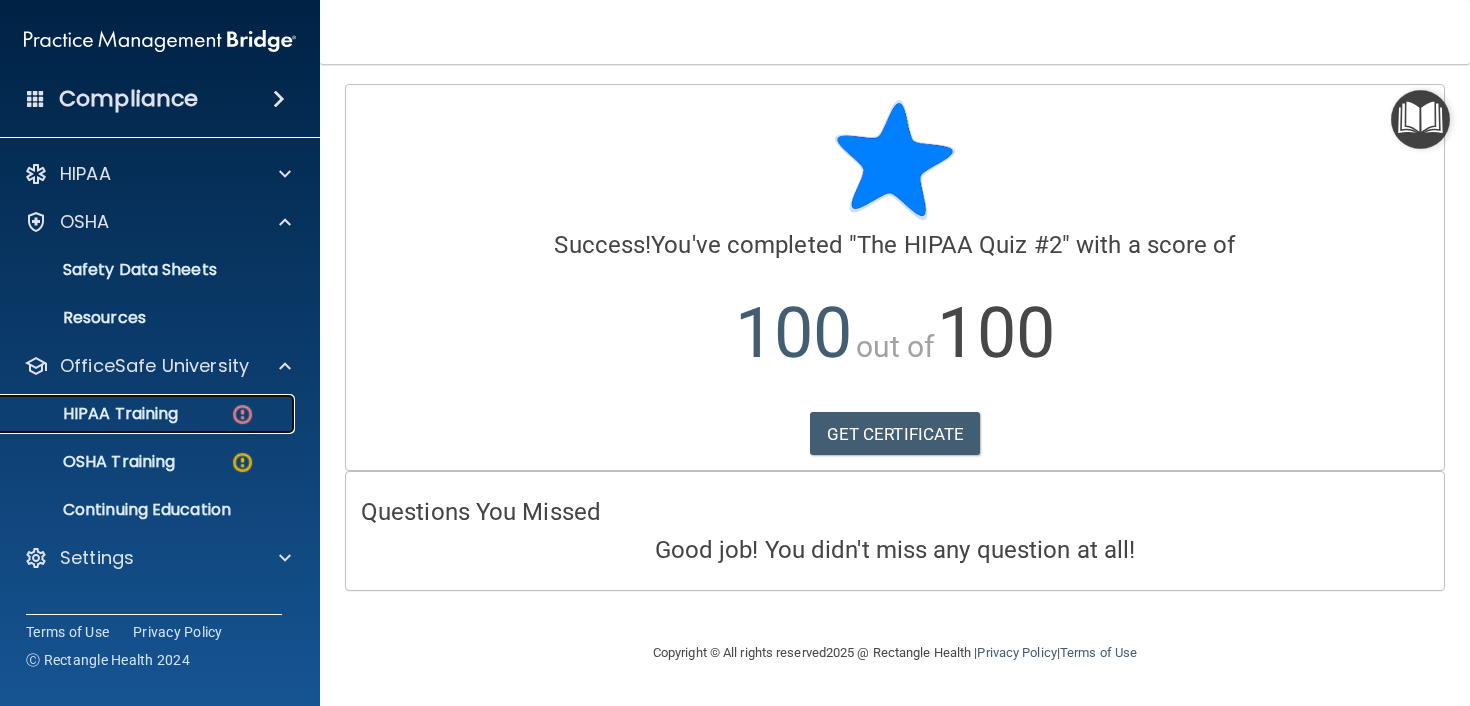 click on "HIPAA Training" at bounding box center [95, 414] 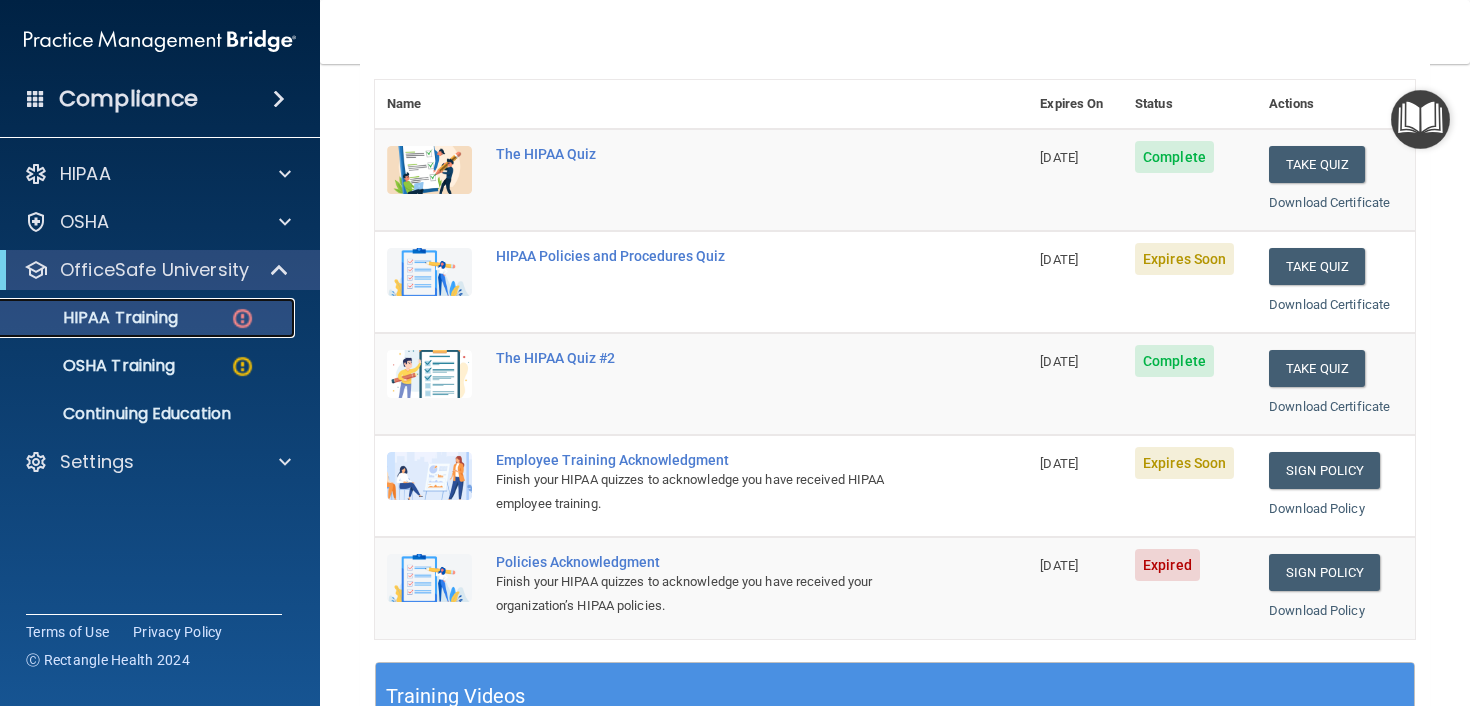scroll, scrollTop: 215, scrollLeft: 0, axis: vertical 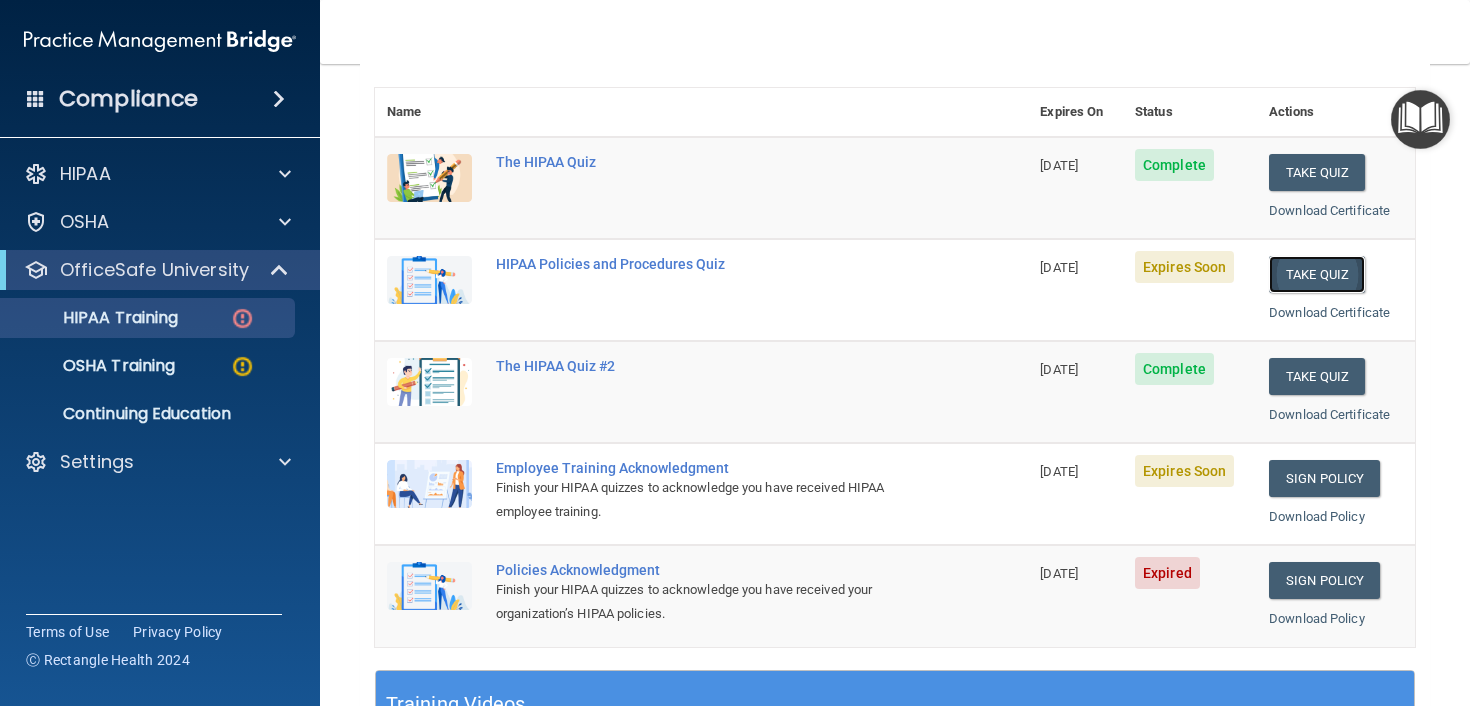 click on "Take Quiz" at bounding box center [1317, 274] 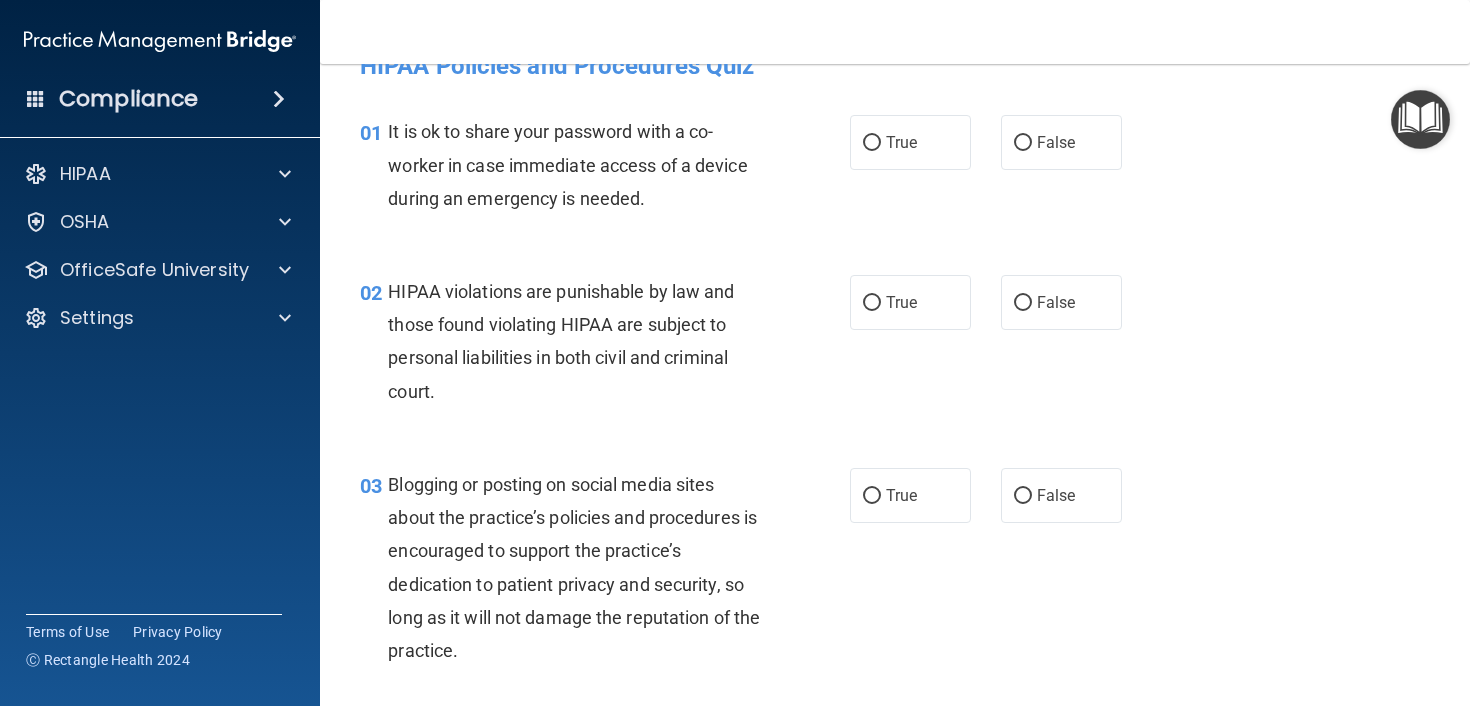 scroll, scrollTop: 0, scrollLeft: 0, axis: both 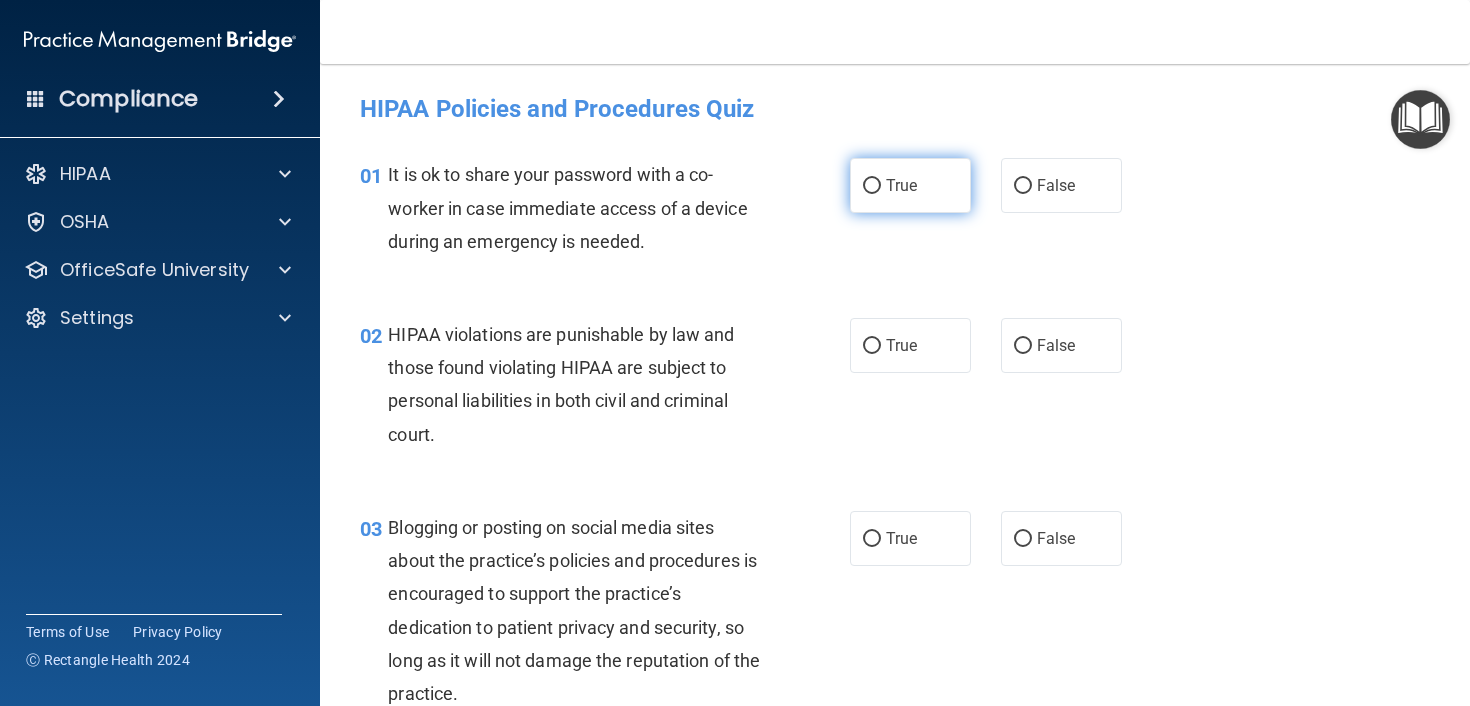 click on "True" at bounding box center (872, 186) 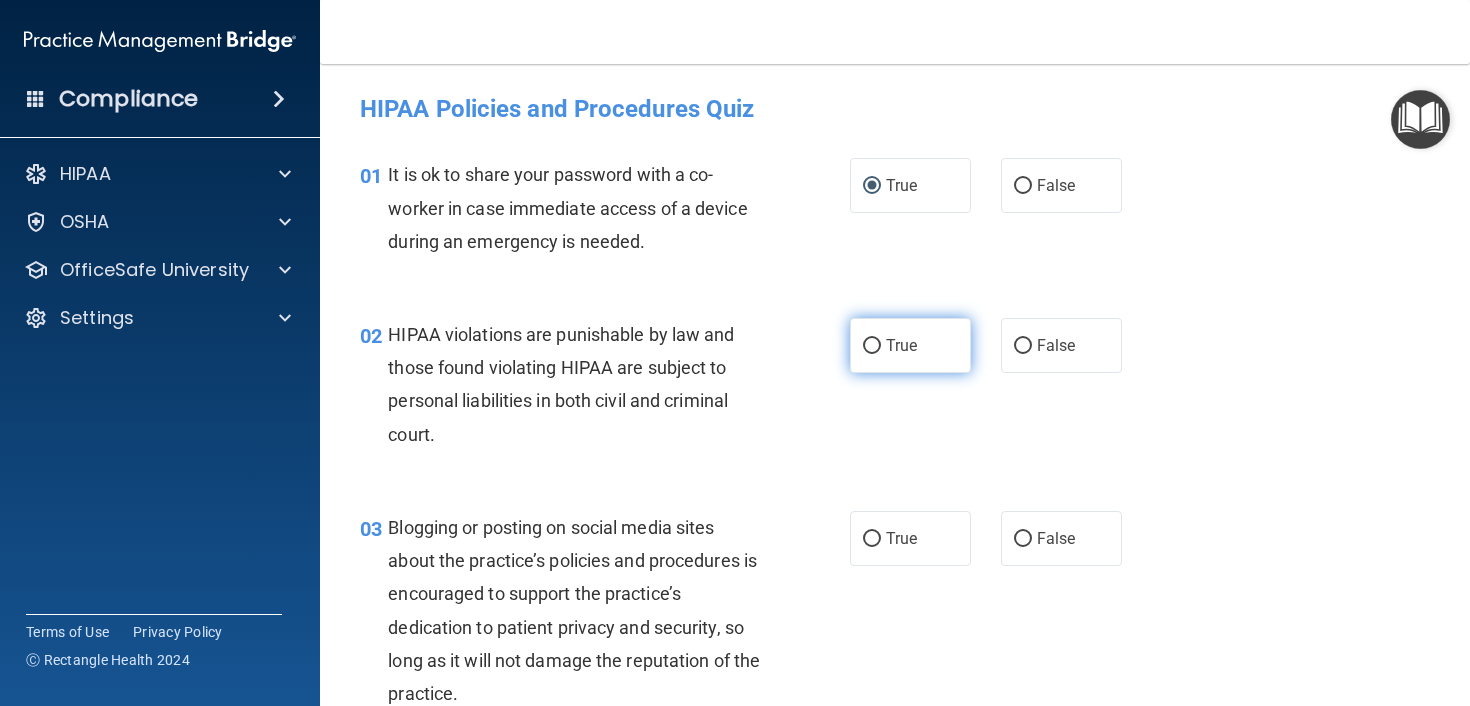 click on "True" at bounding box center [872, 346] 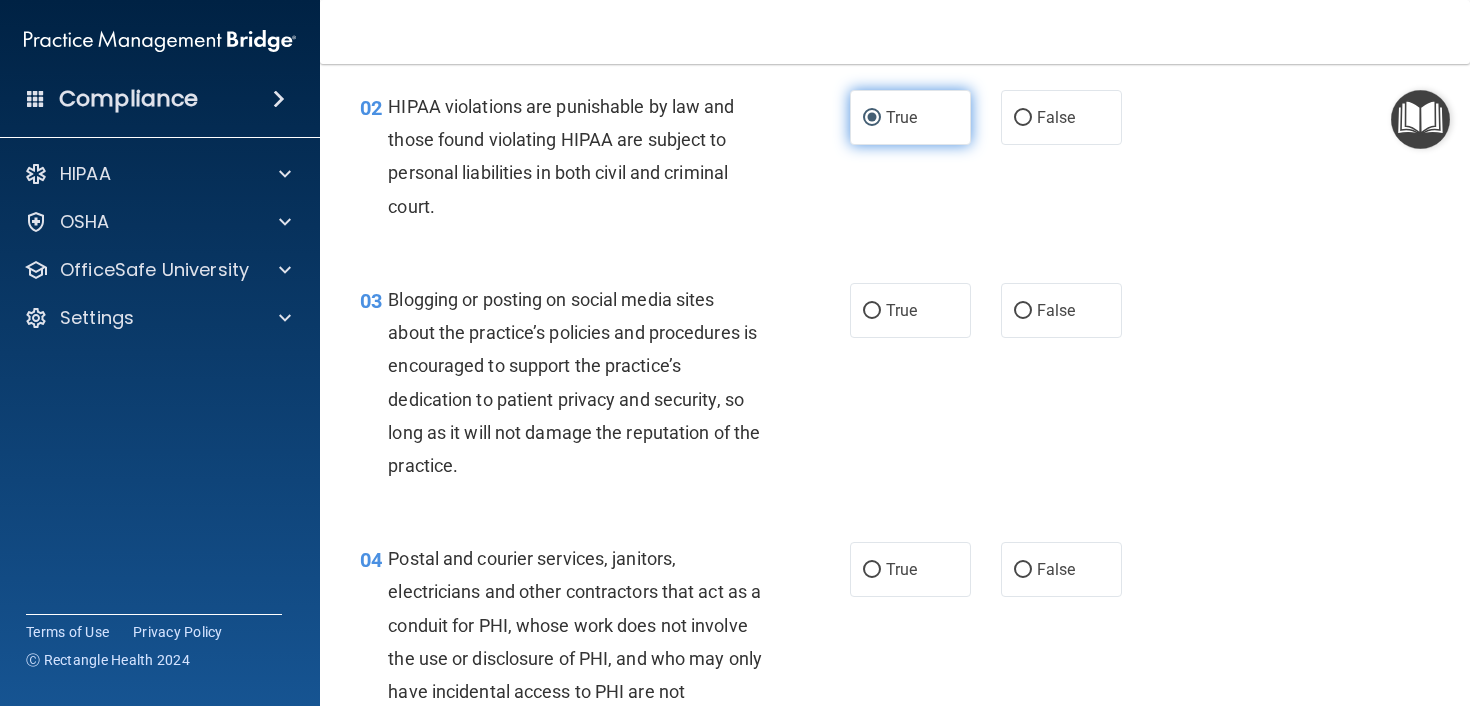 scroll, scrollTop: 252, scrollLeft: 0, axis: vertical 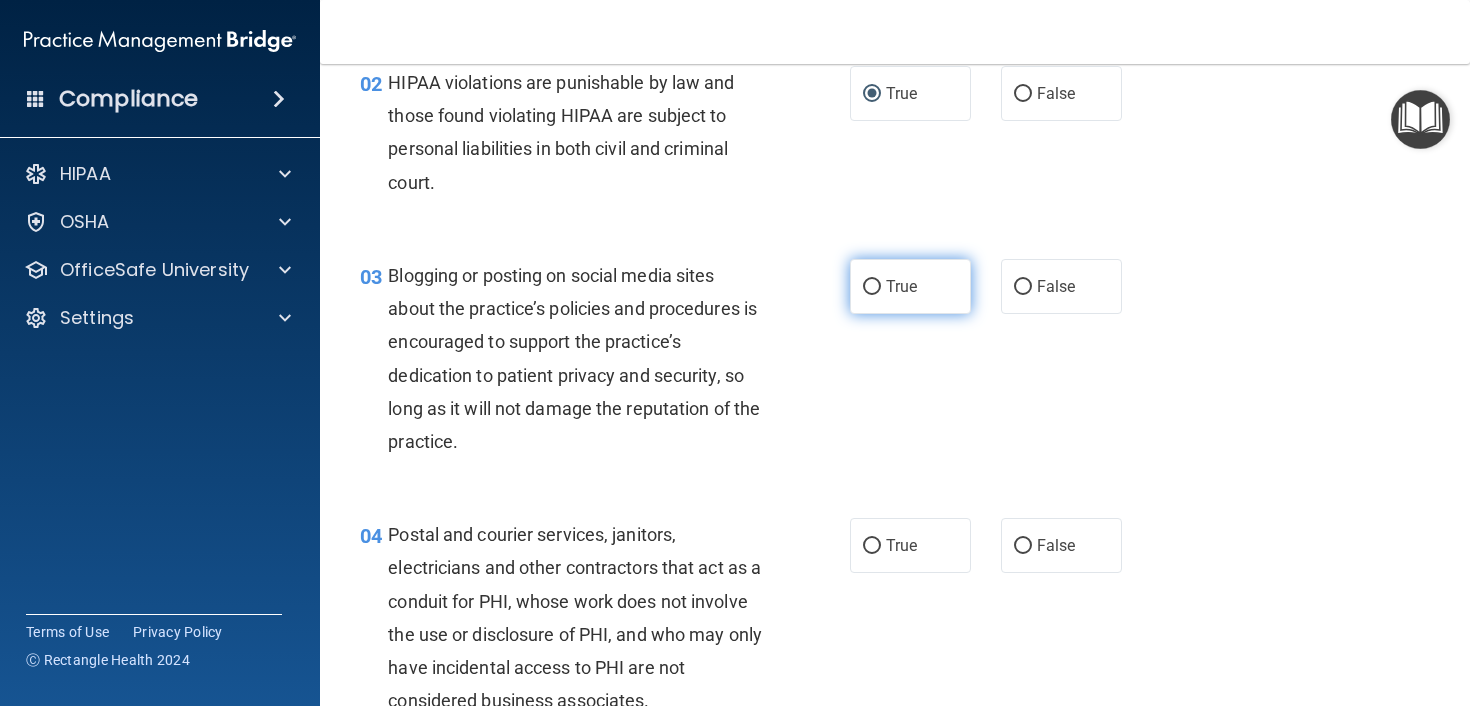 click on "True" at bounding box center [872, 287] 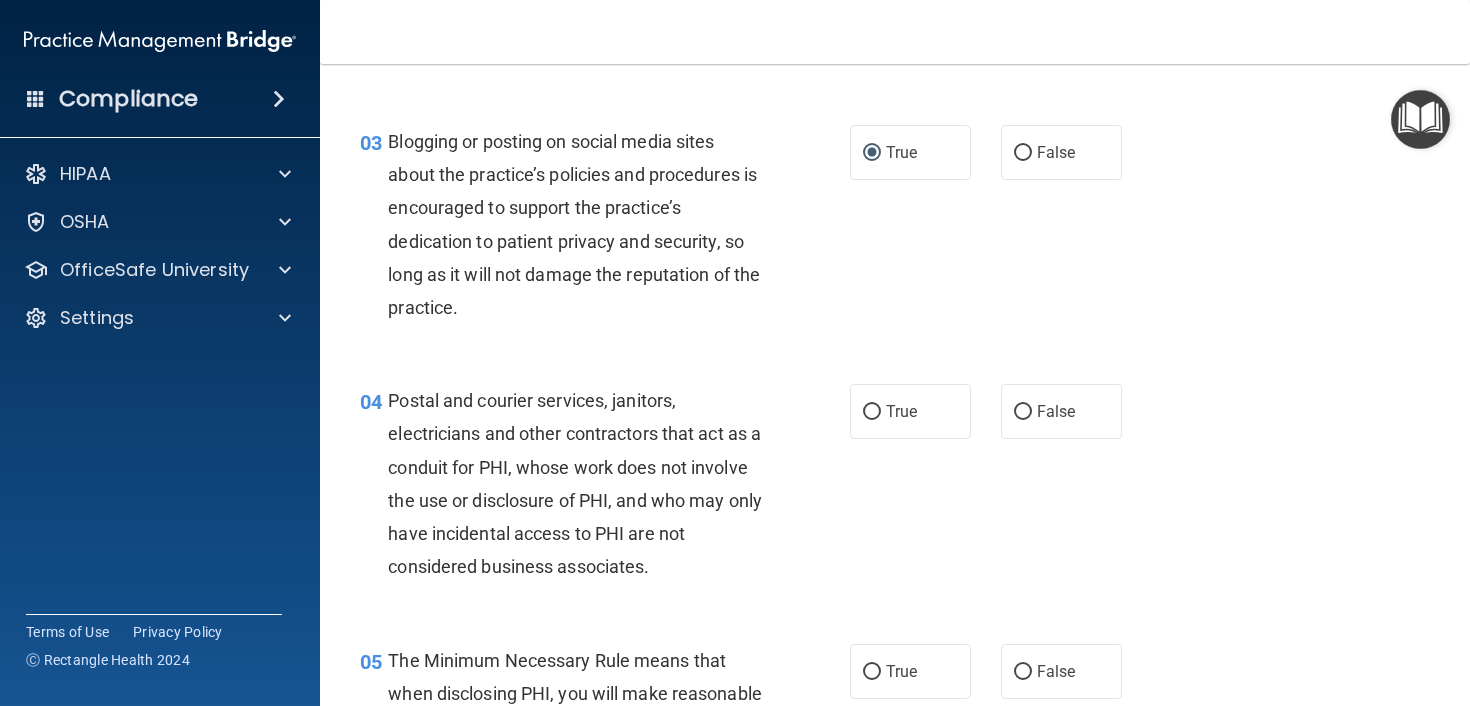scroll, scrollTop: 531, scrollLeft: 0, axis: vertical 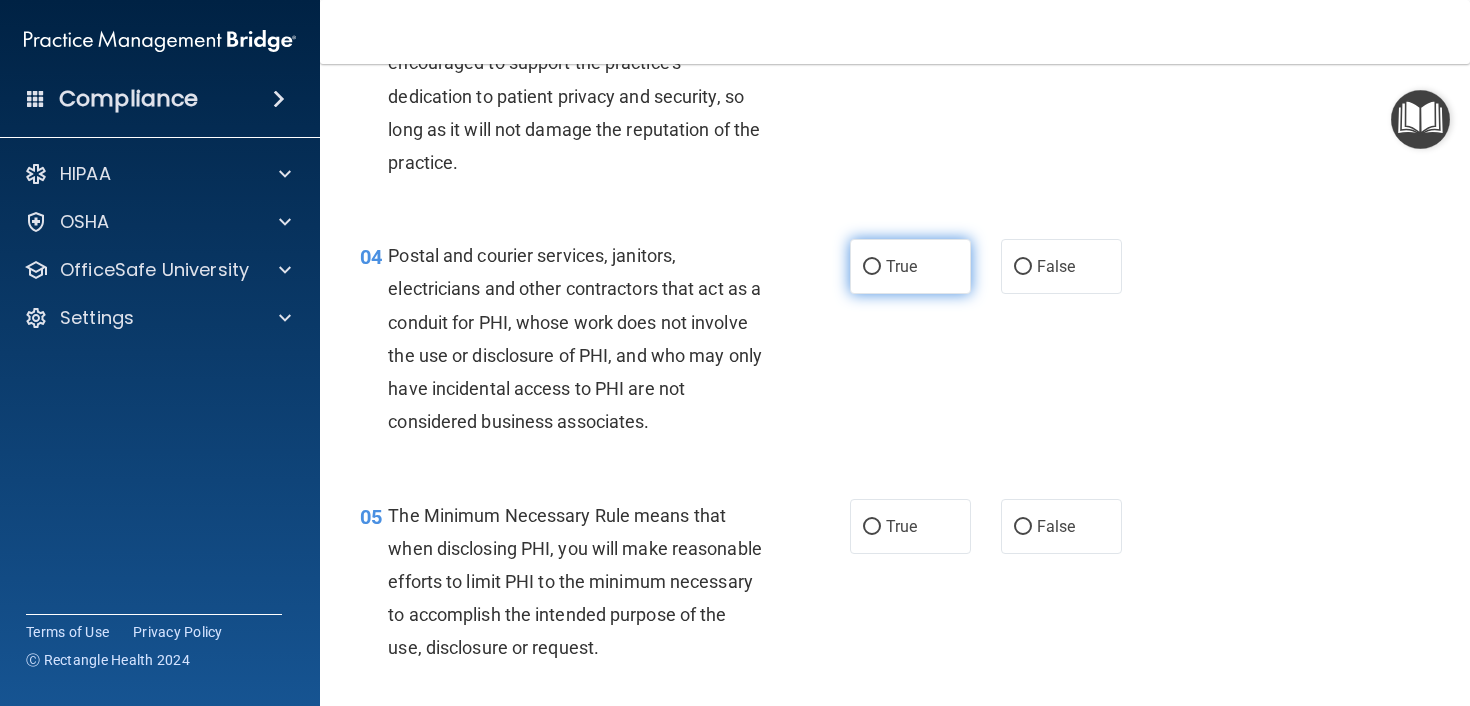 click on "True" at bounding box center (872, 267) 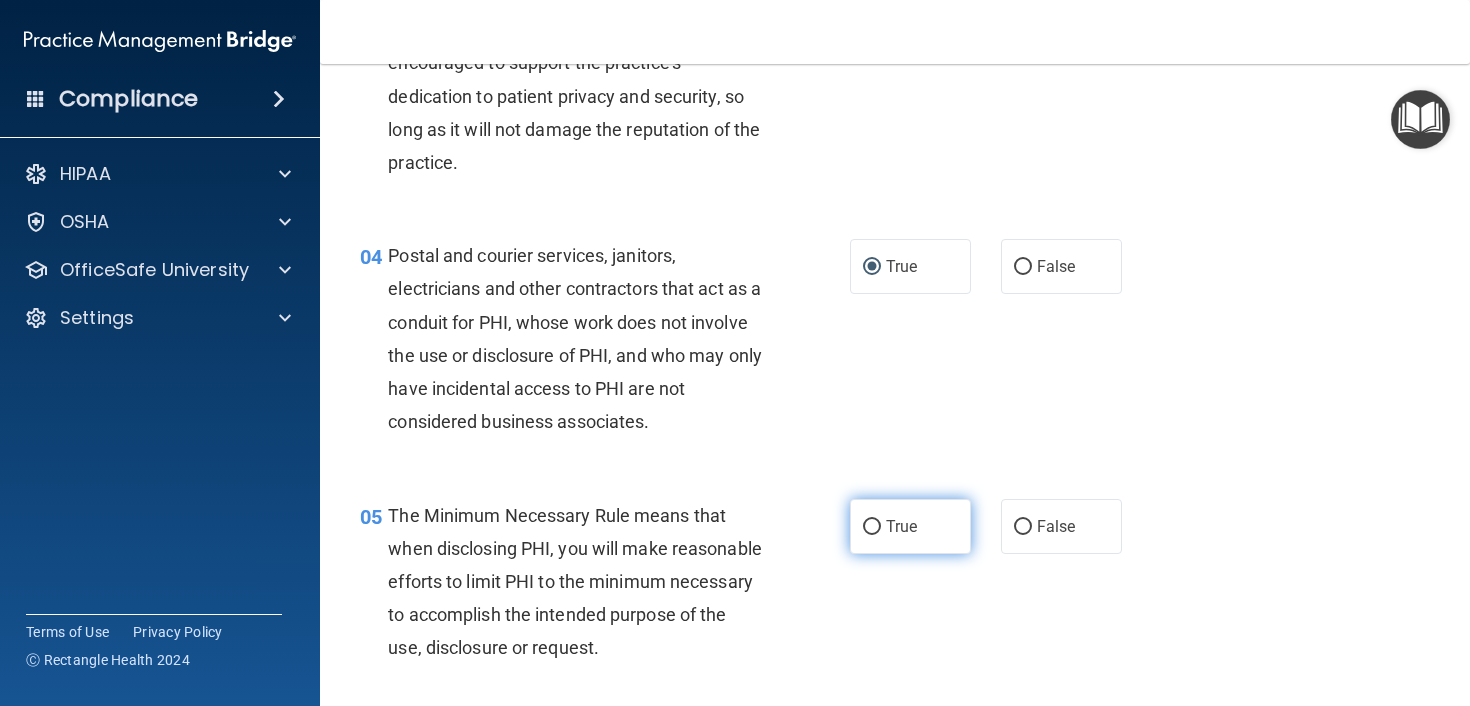 click on "True" at bounding box center [872, 527] 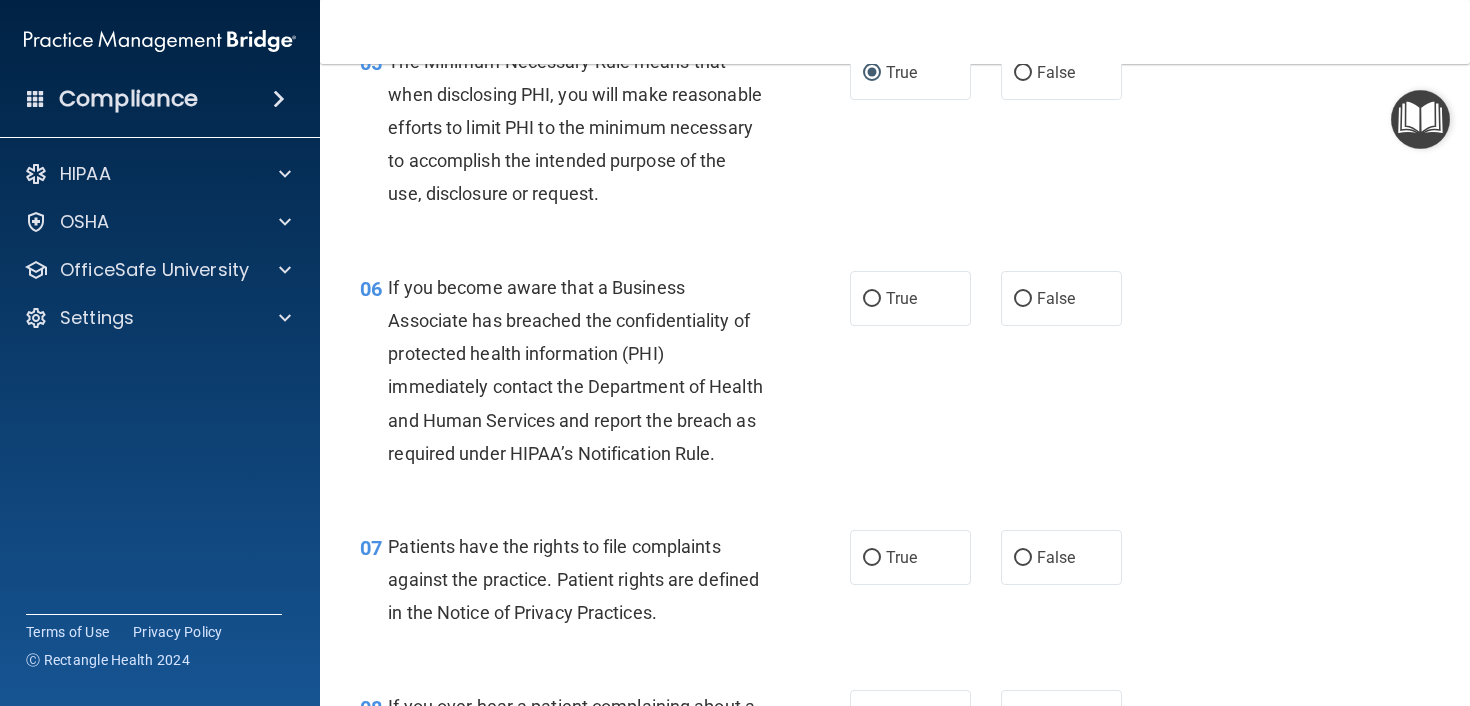 scroll, scrollTop: 1002, scrollLeft: 0, axis: vertical 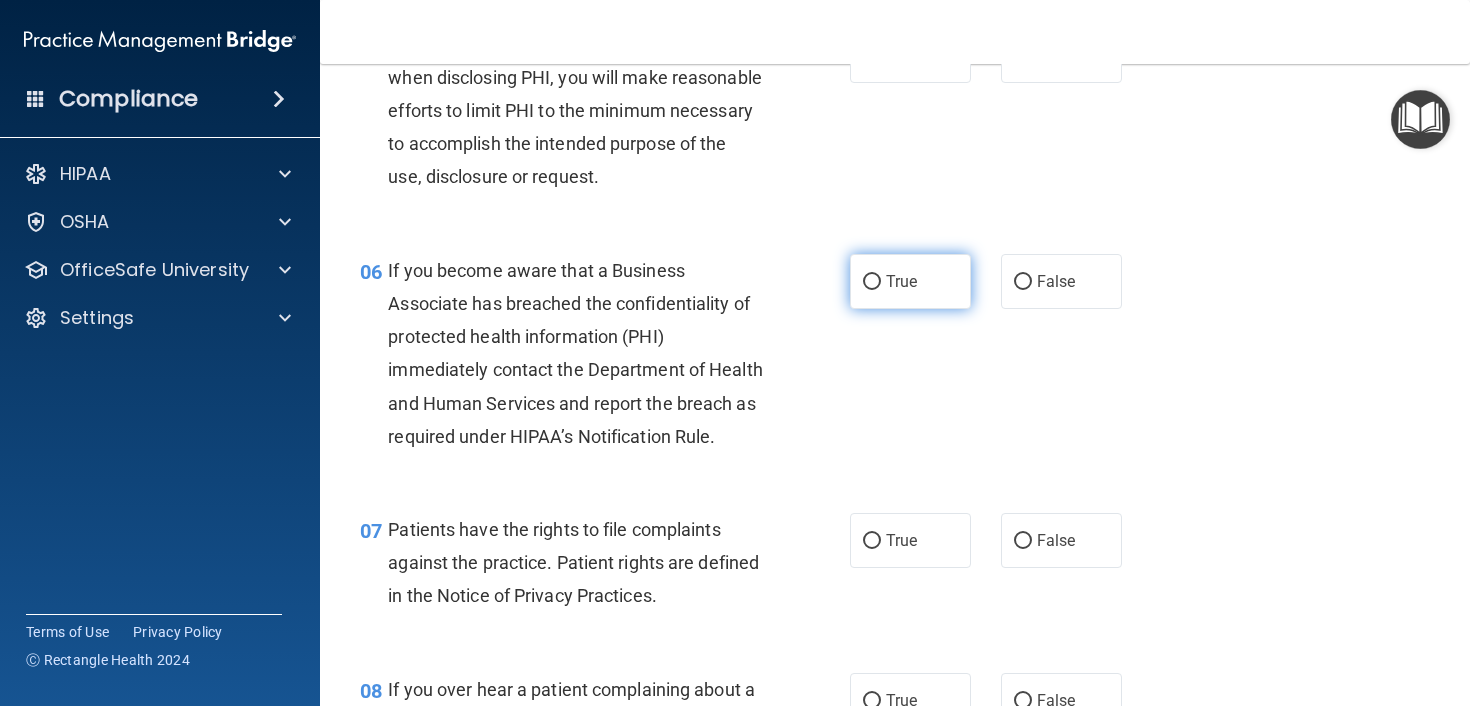 click on "True" at bounding box center (872, 282) 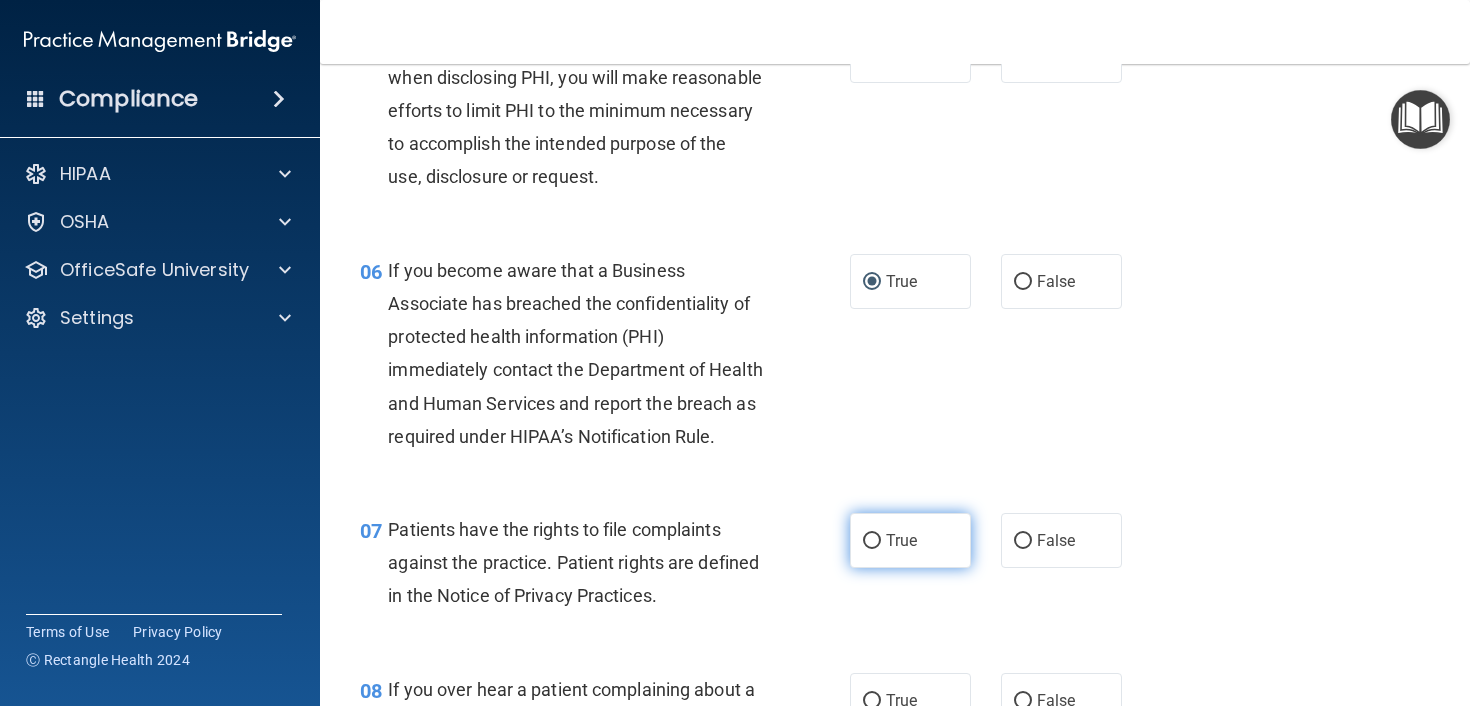 click on "True" at bounding box center [872, 541] 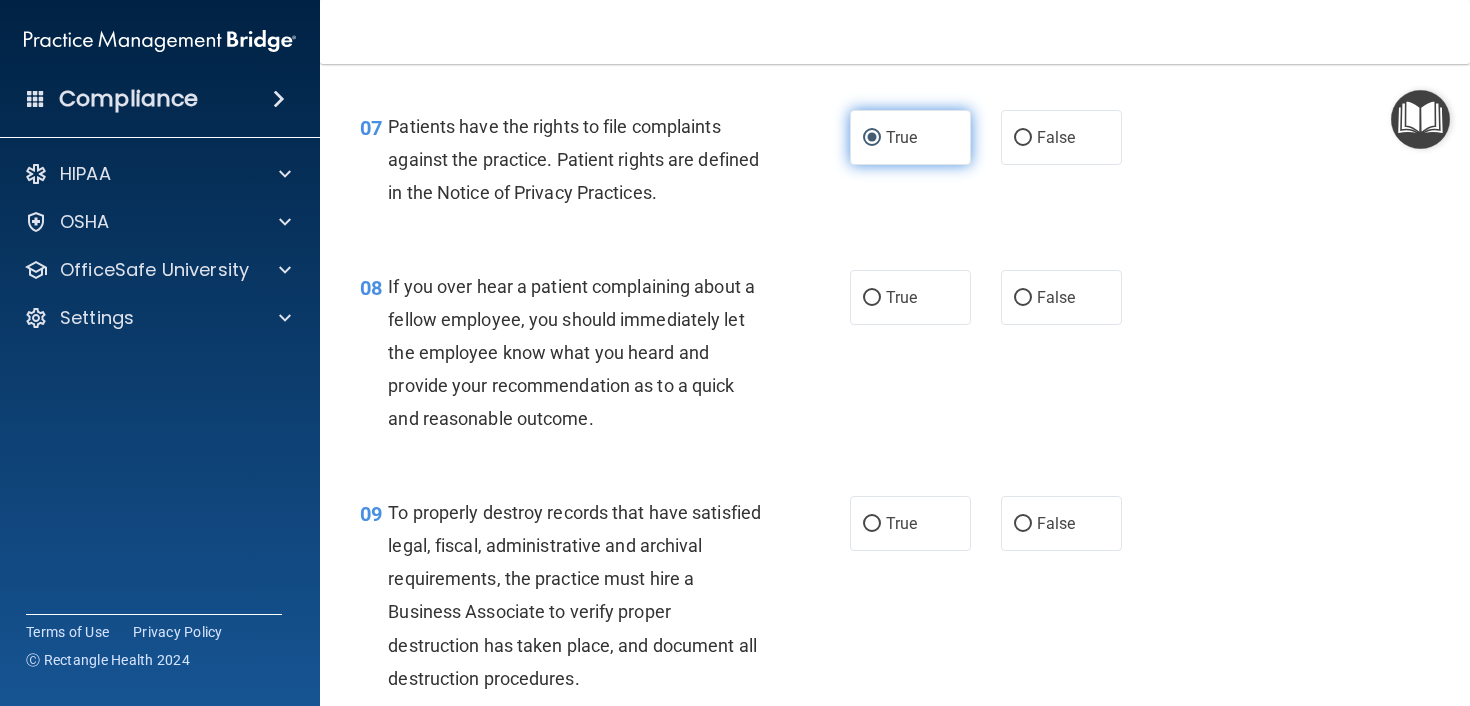 scroll, scrollTop: 1457, scrollLeft: 0, axis: vertical 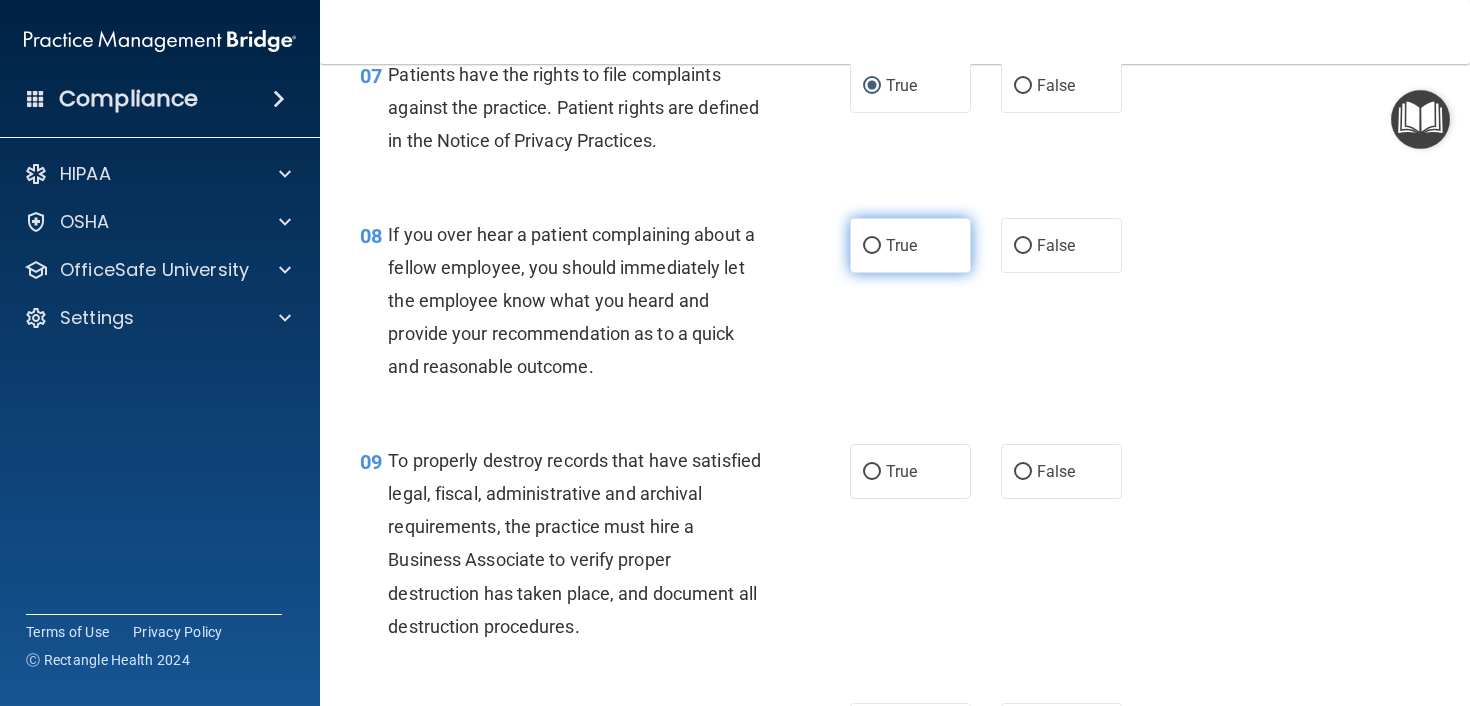 click on "True" at bounding box center (872, 246) 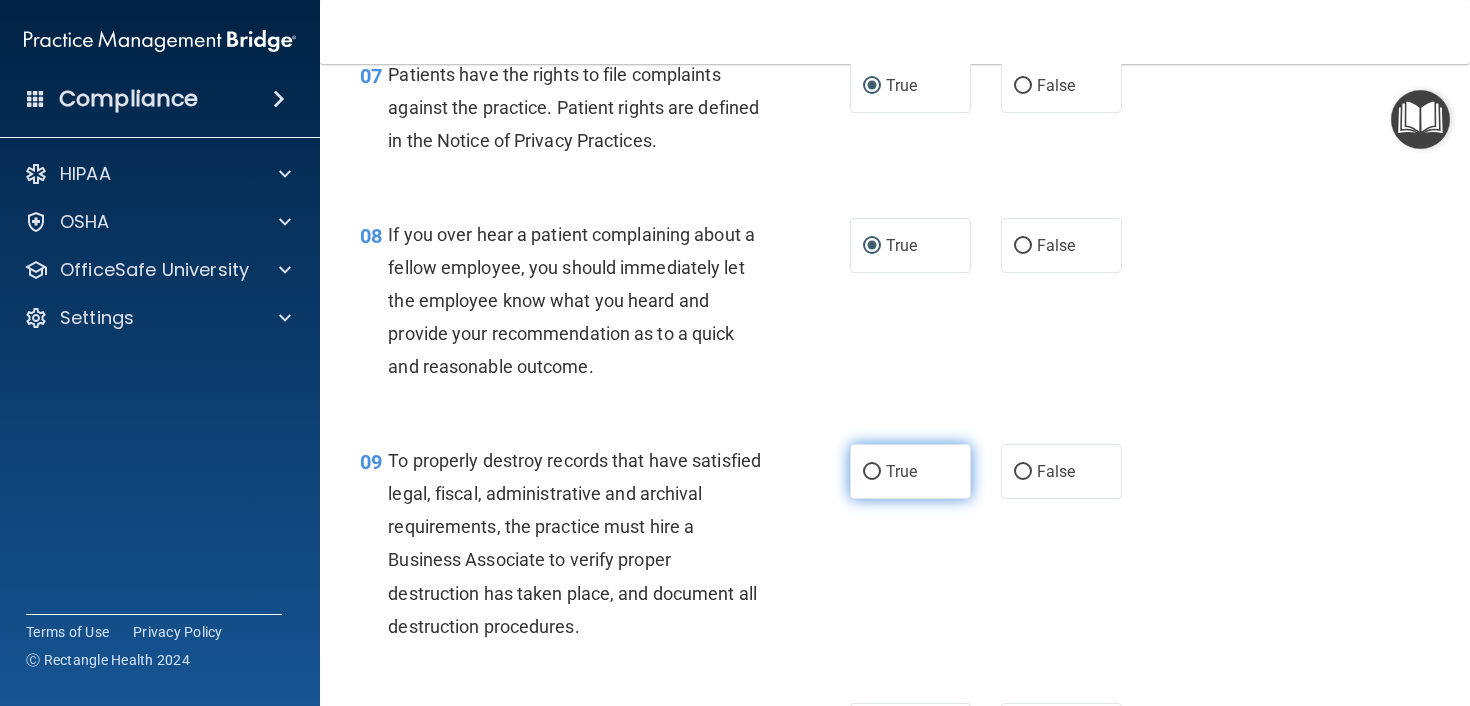 click on "True" at bounding box center [872, 472] 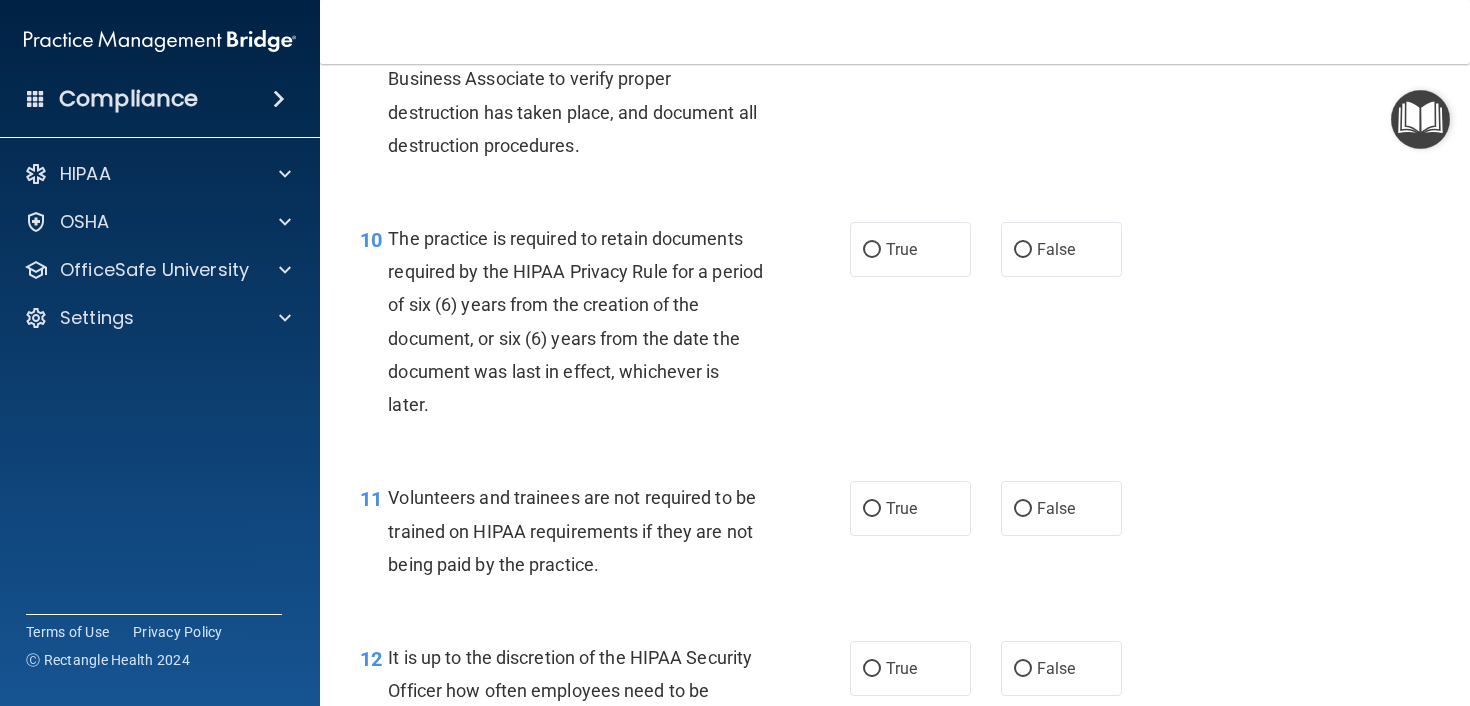 scroll, scrollTop: 1999, scrollLeft: 0, axis: vertical 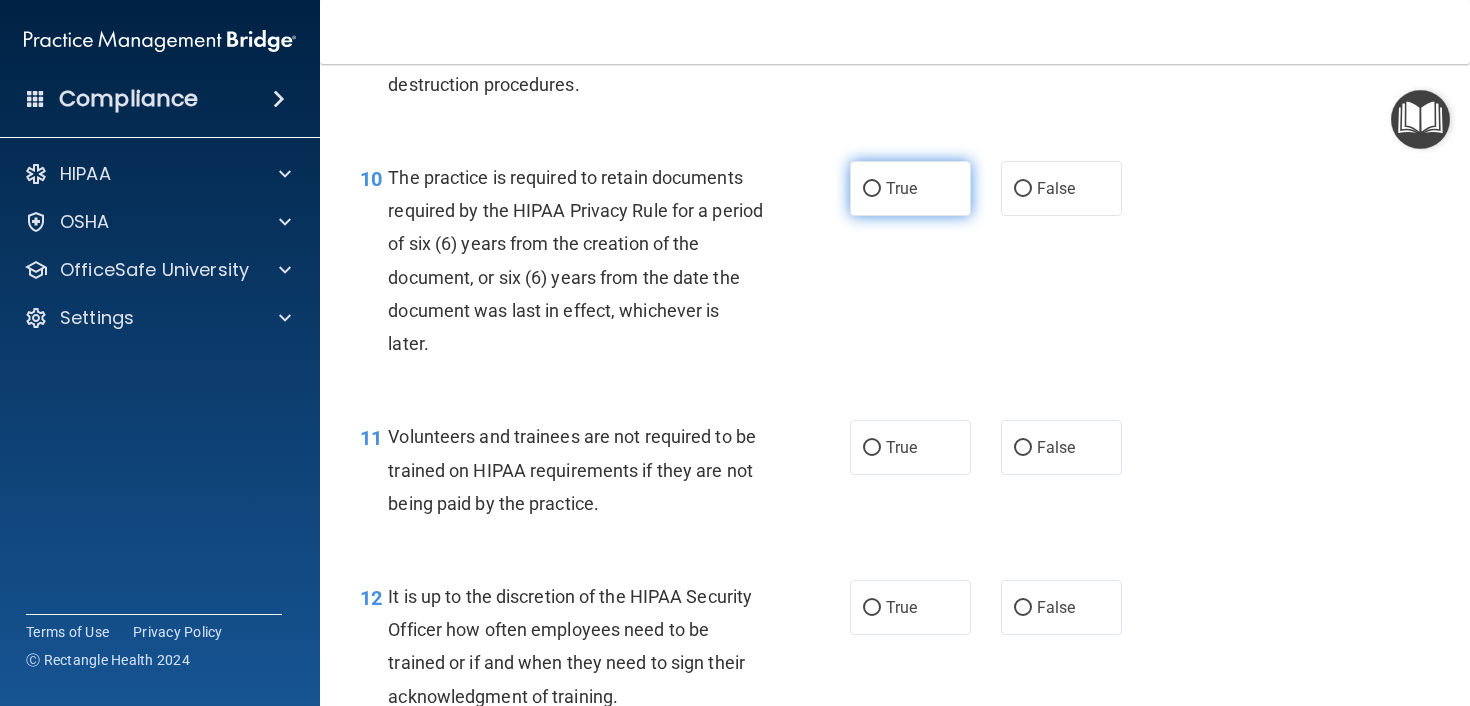 click on "True" at bounding box center (872, 189) 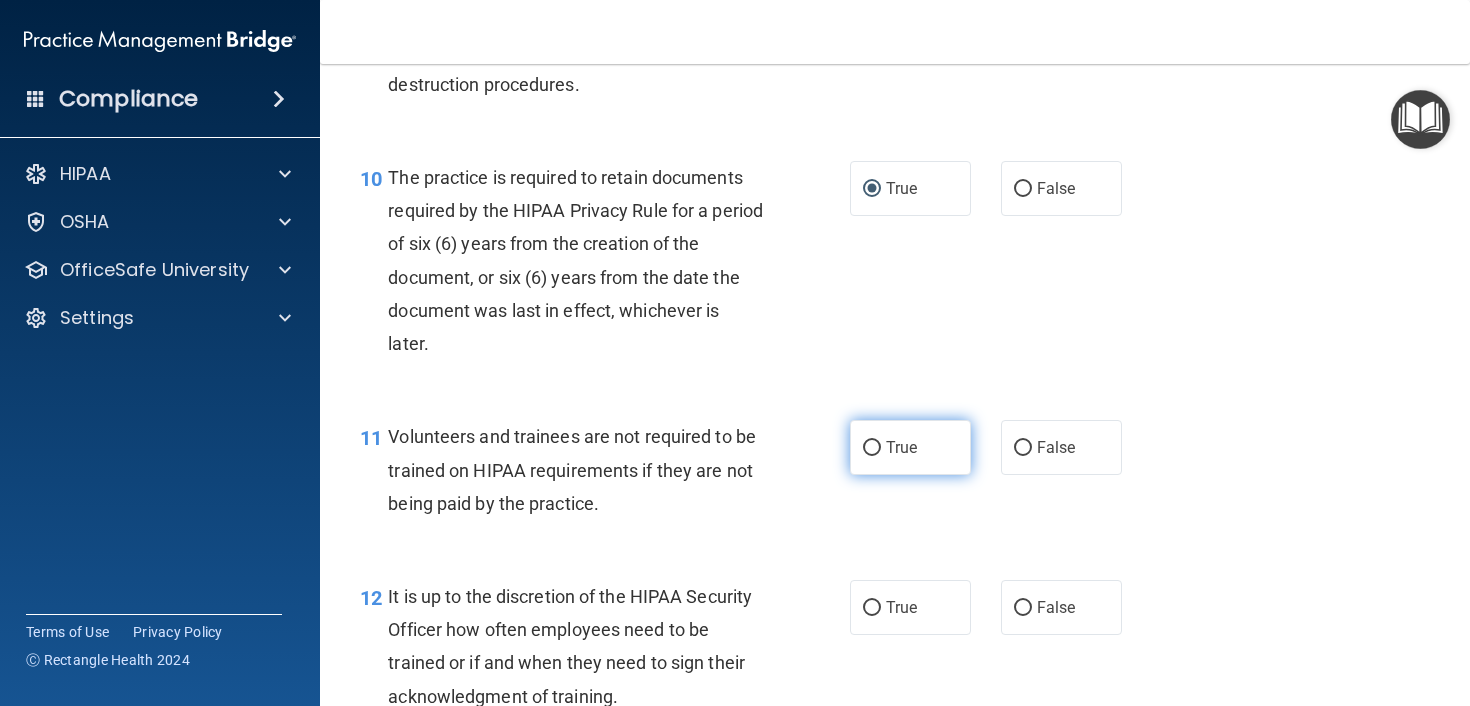 click on "True" at bounding box center (872, 448) 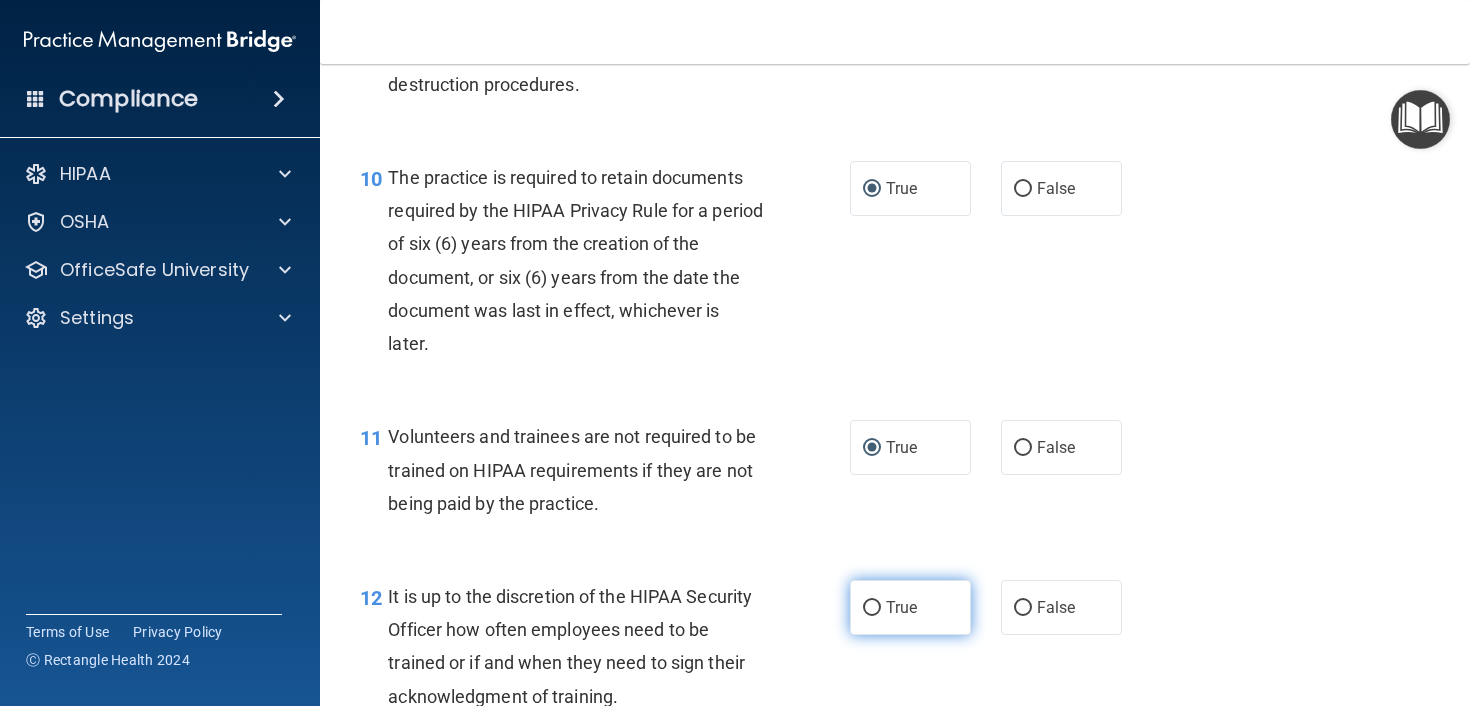 click on "True" at bounding box center [872, 608] 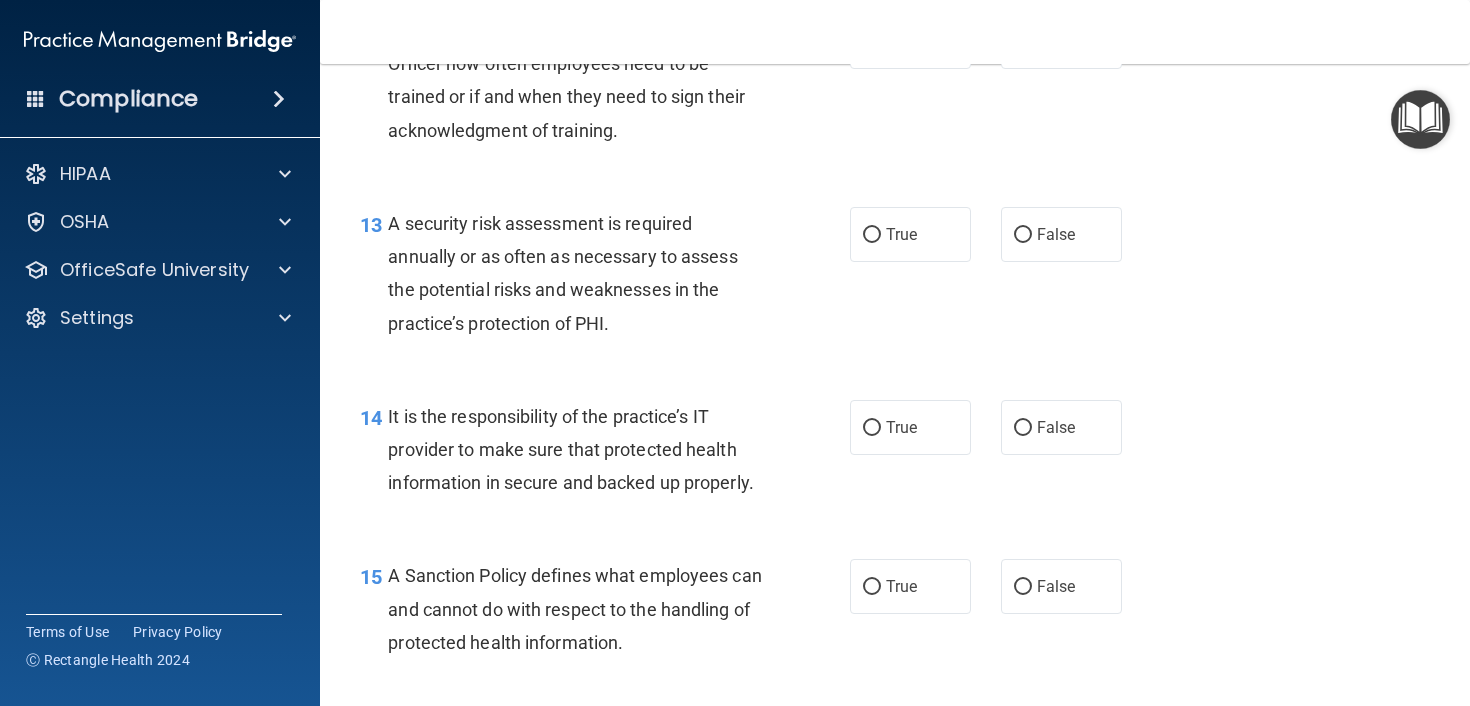 scroll, scrollTop: 2584, scrollLeft: 0, axis: vertical 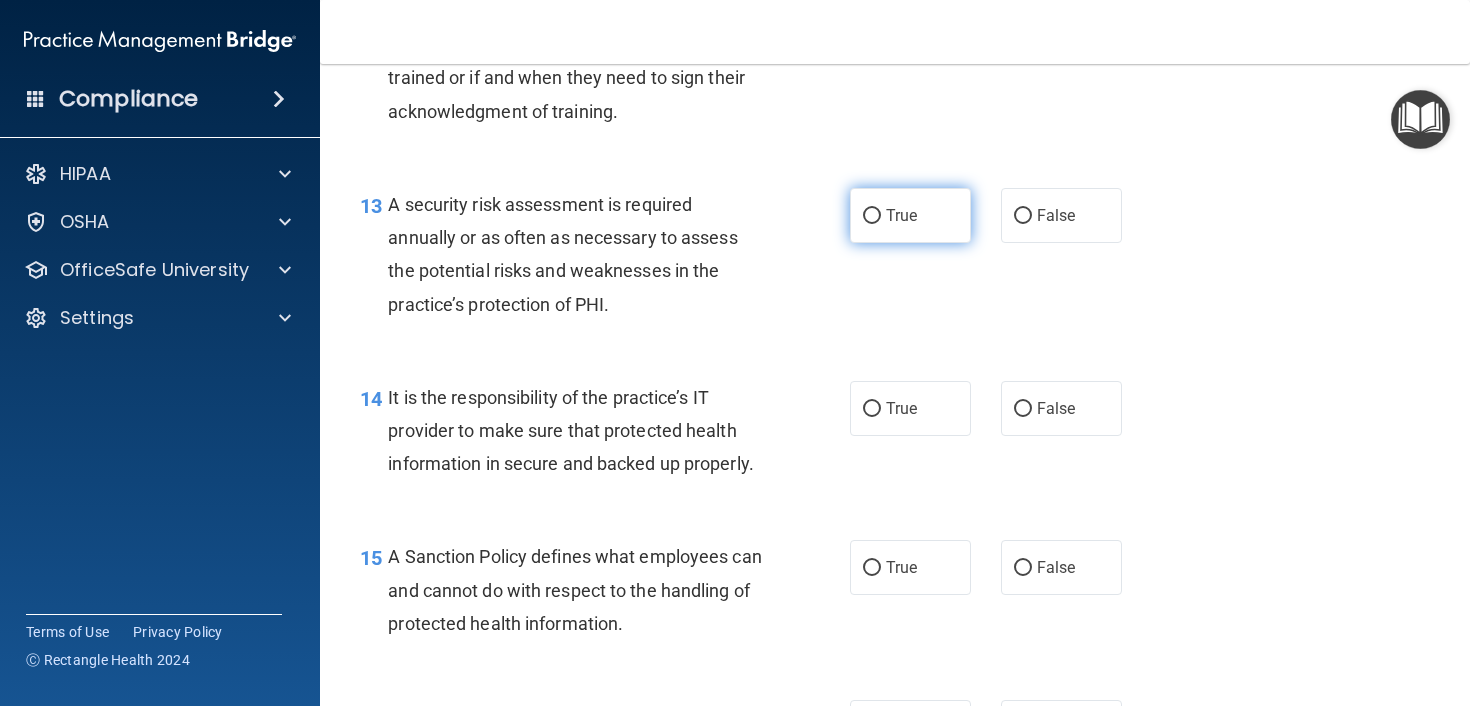 click on "True" at bounding box center [910, 215] 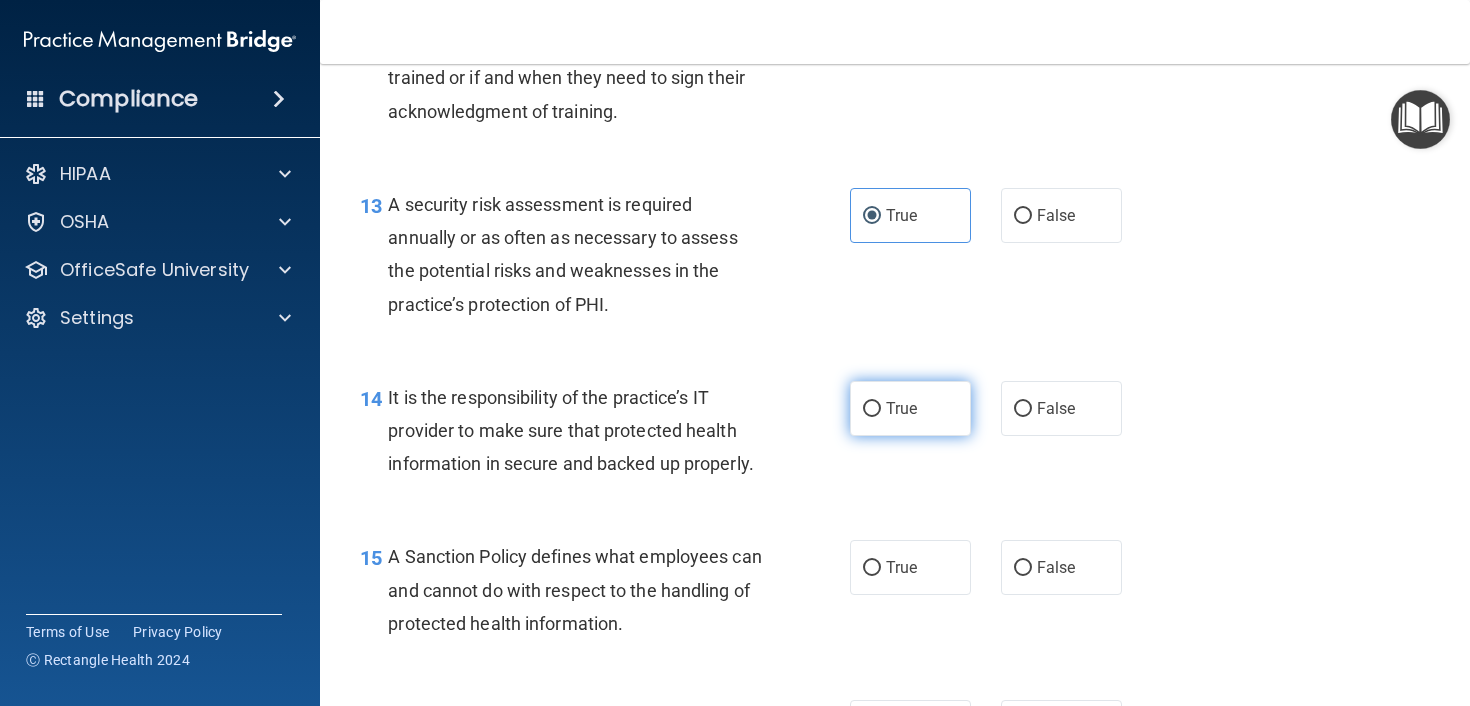 click on "True" at bounding box center [872, 409] 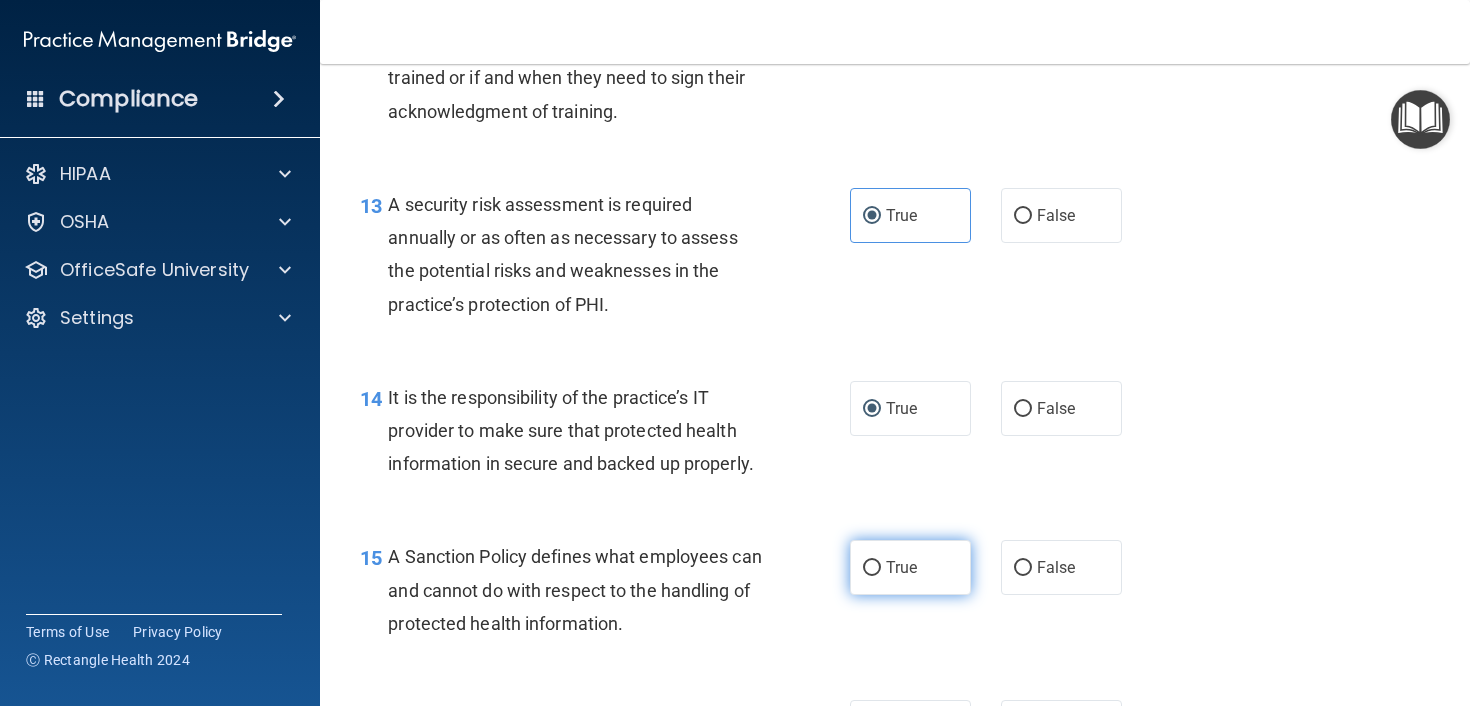 click on "True" at bounding box center (910, 567) 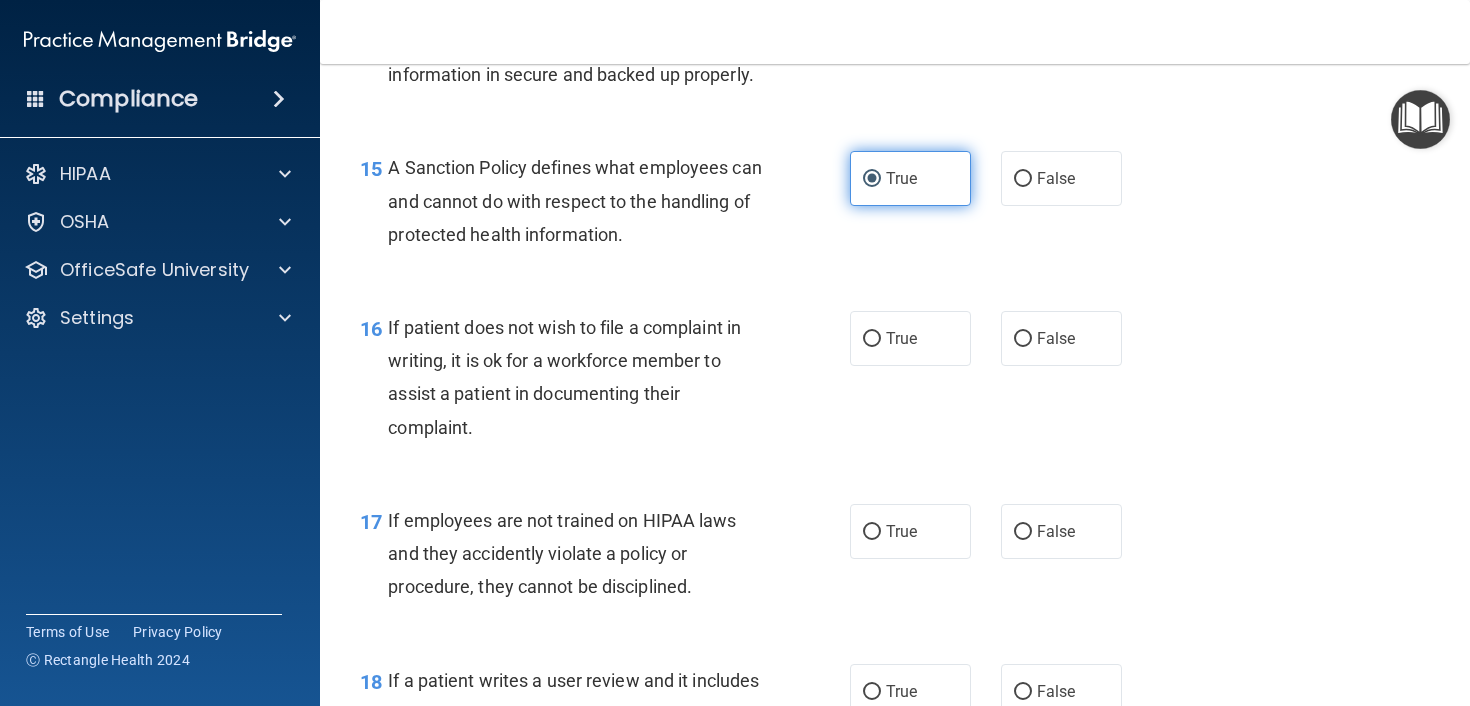 scroll, scrollTop: 3025, scrollLeft: 0, axis: vertical 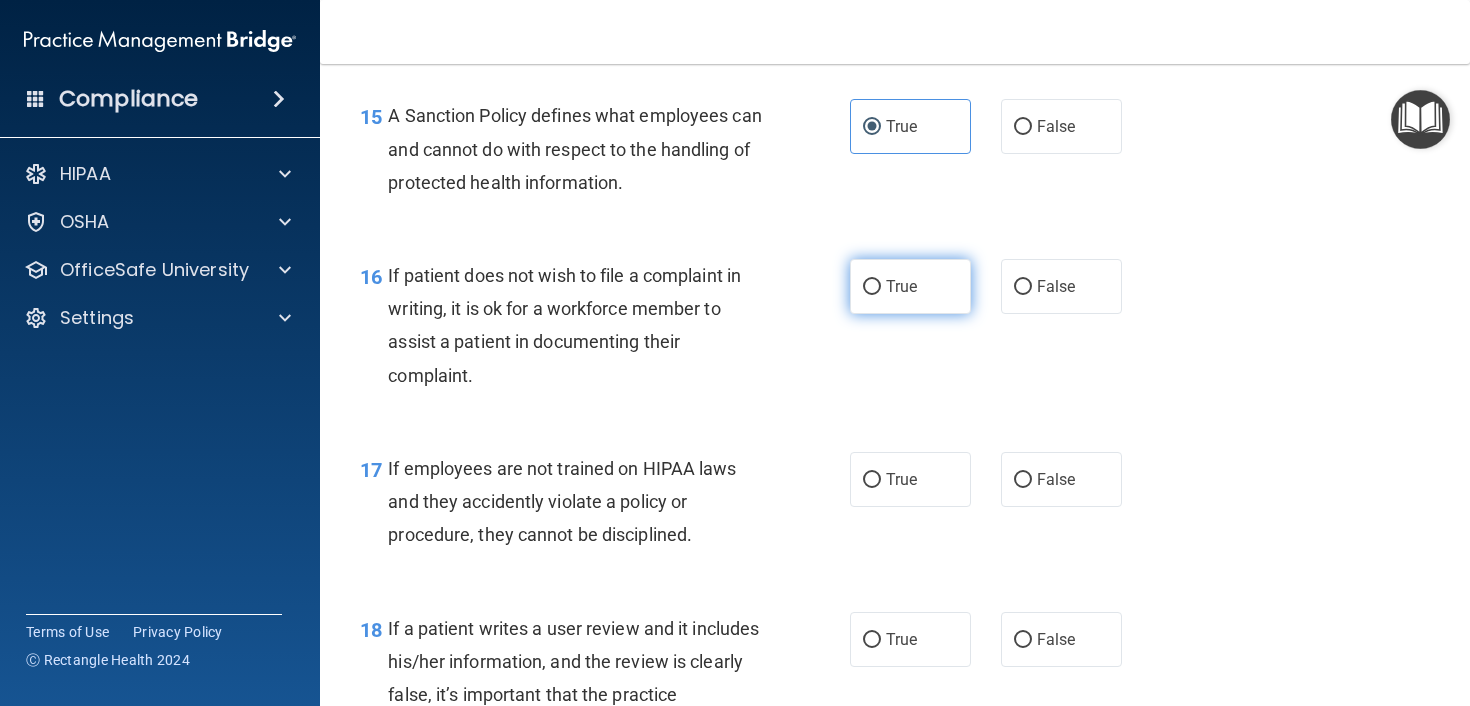 click on "True" at bounding box center [910, 286] 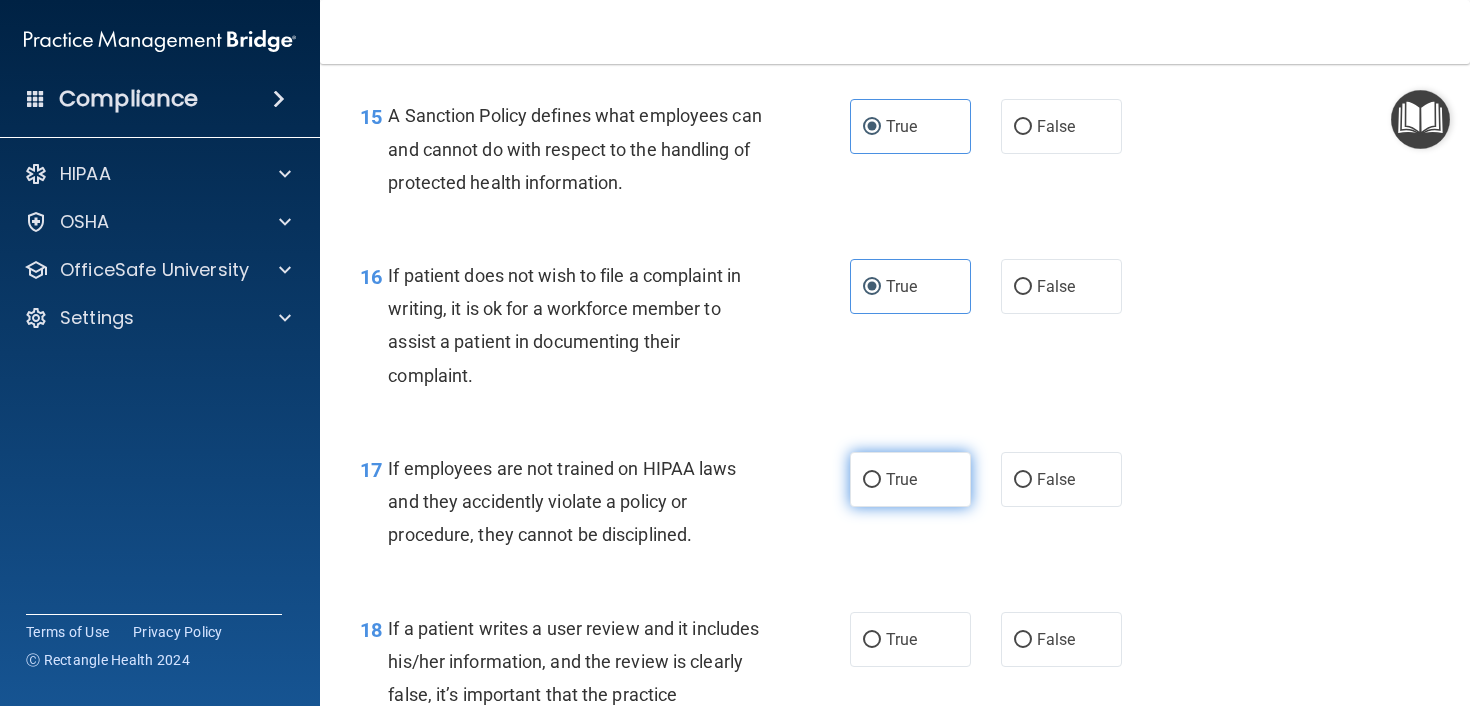 click on "True" at bounding box center [872, 480] 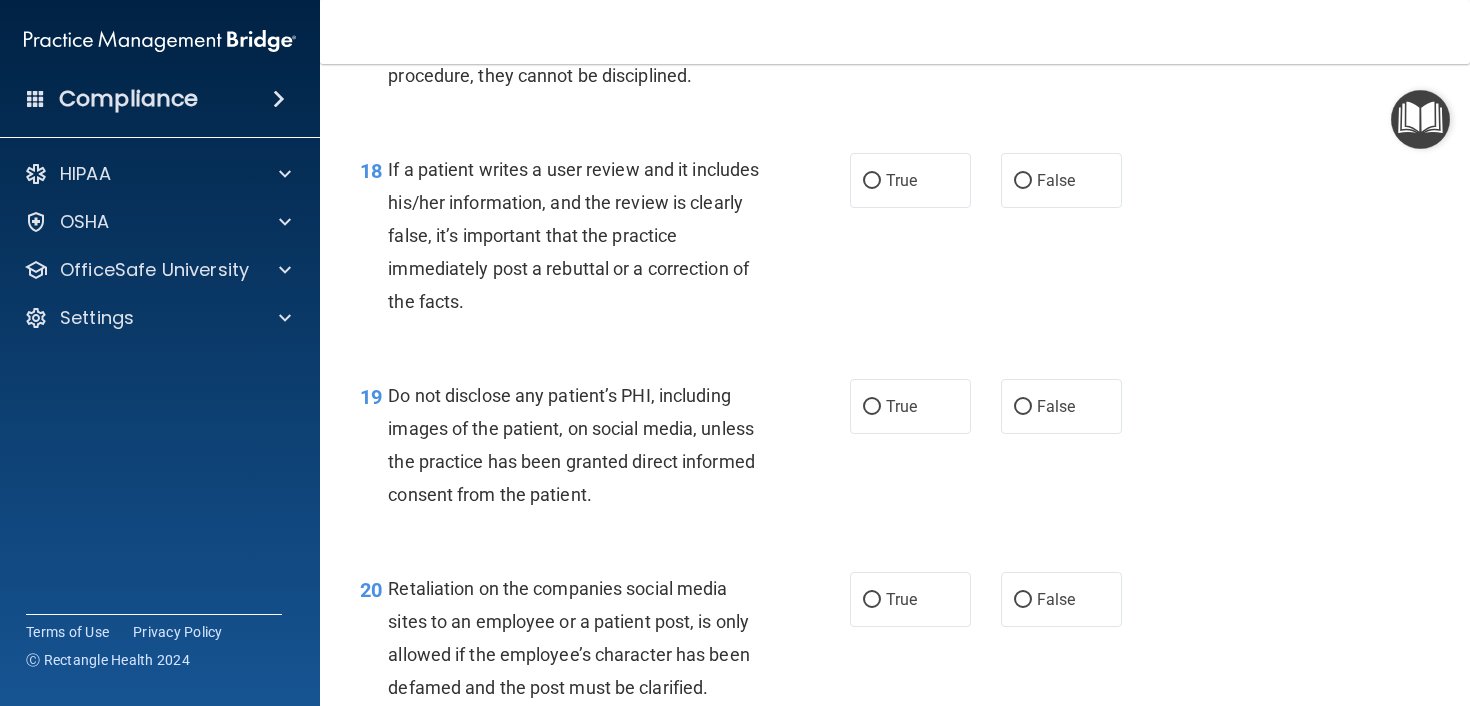 scroll, scrollTop: 3489, scrollLeft: 0, axis: vertical 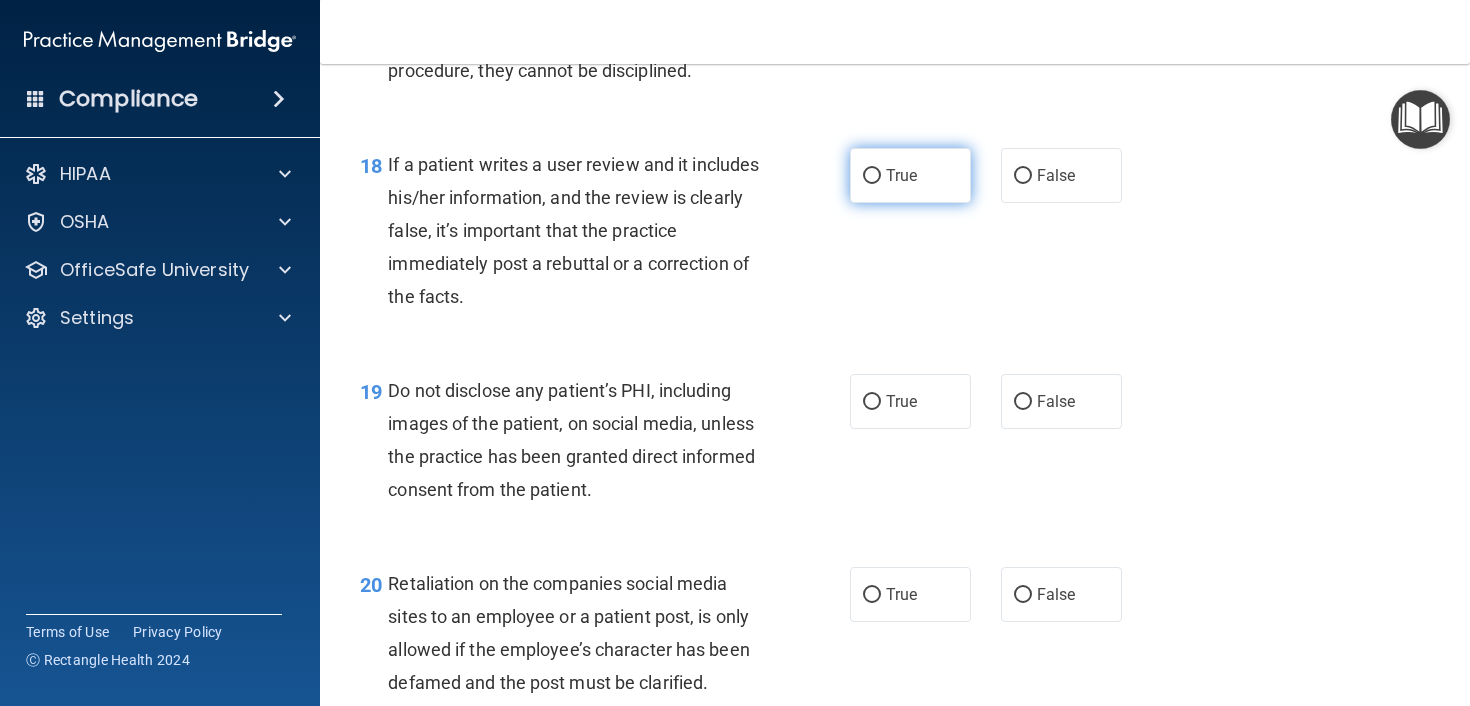 click on "True" at bounding box center (872, 176) 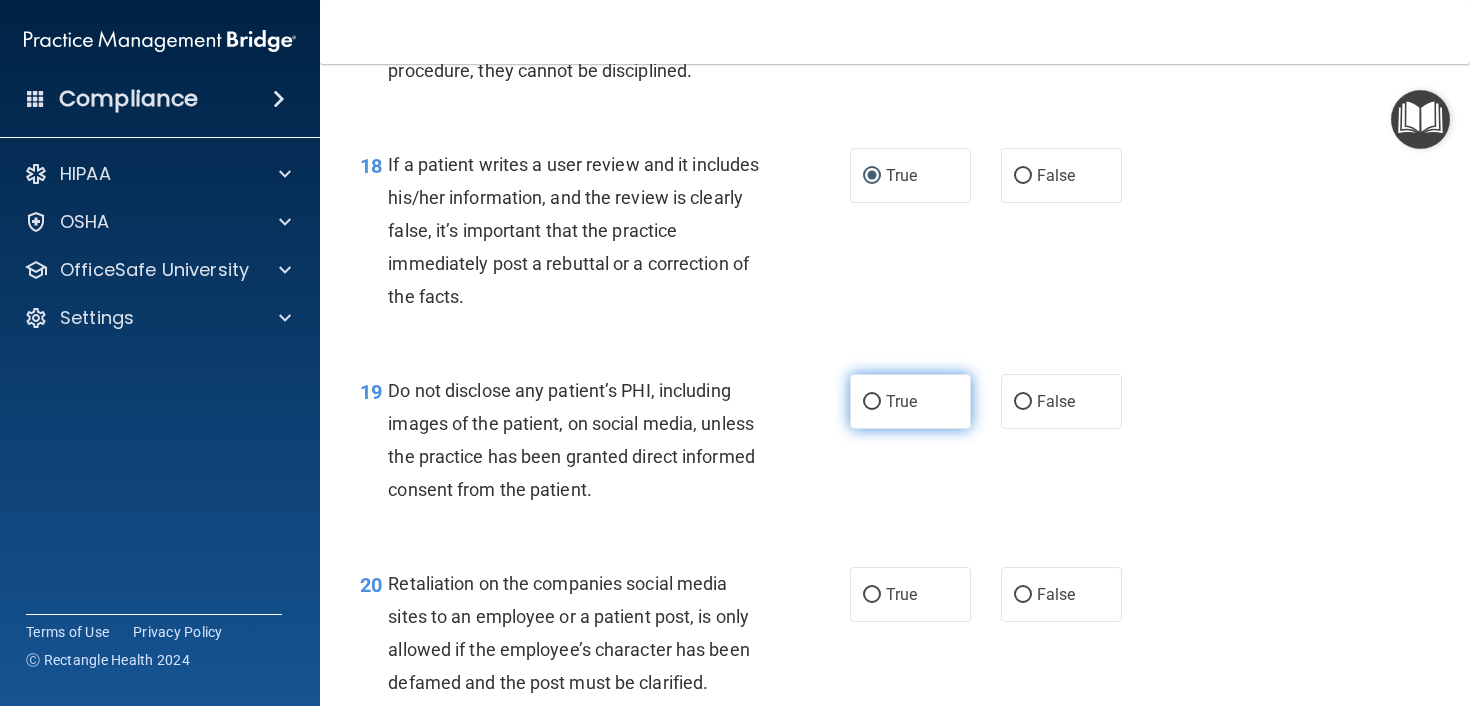 click on "True" at bounding box center (872, 402) 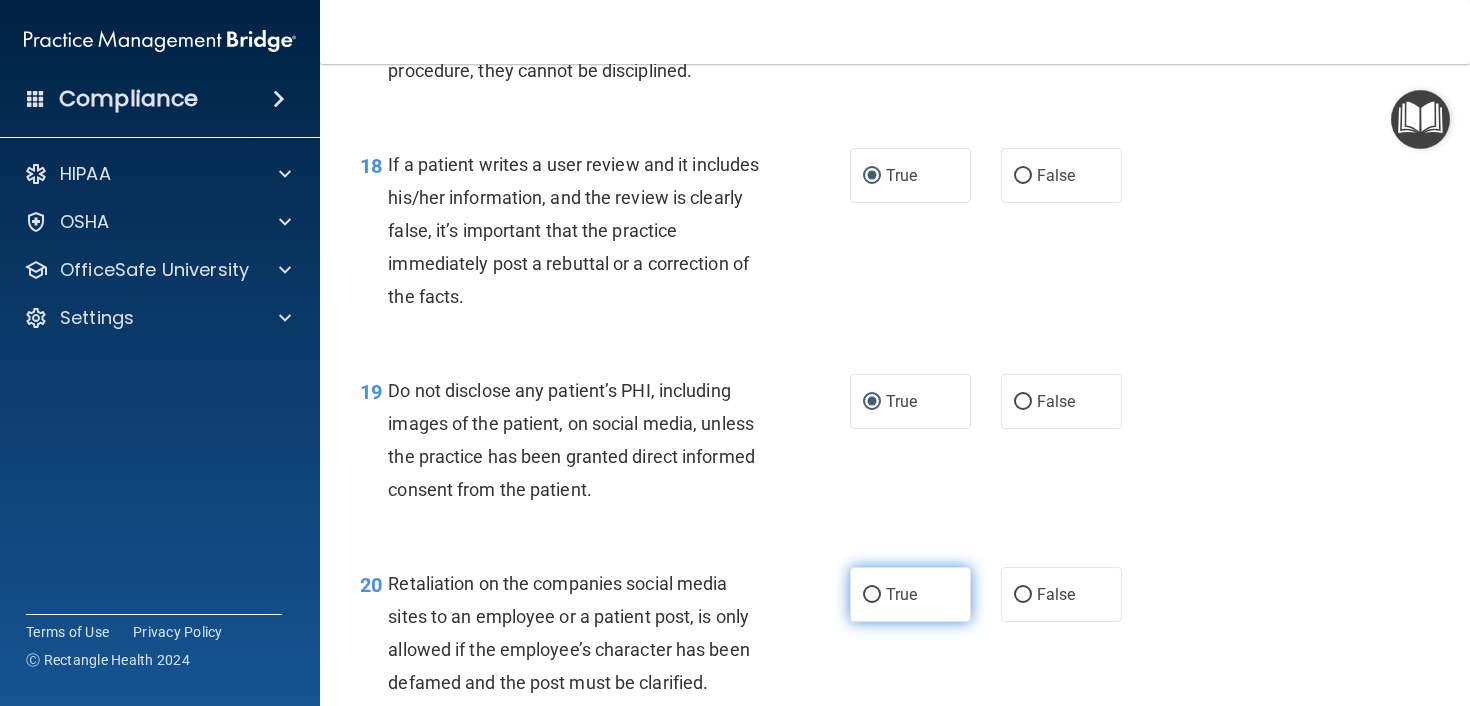click on "True" at bounding box center [872, 595] 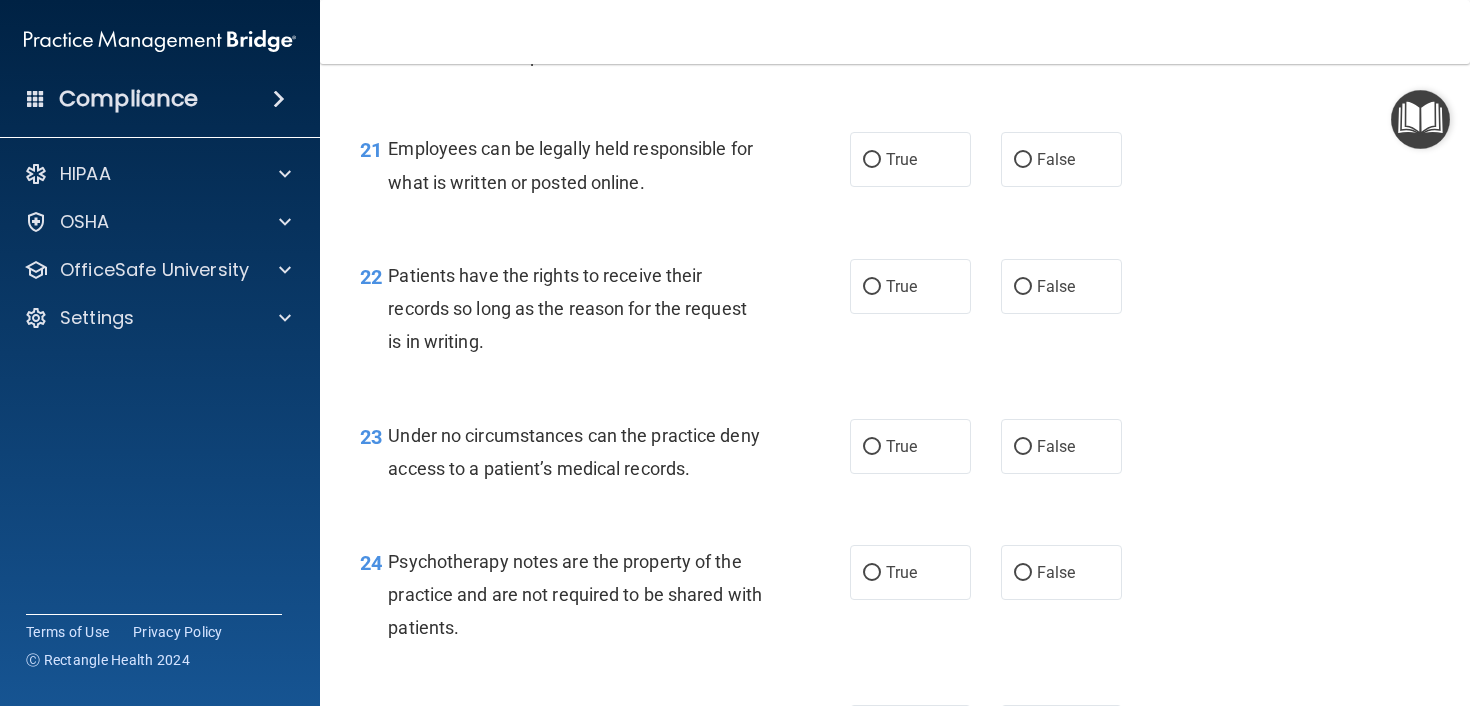 scroll, scrollTop: 4112, scrollLeft: 0, axis: vertical 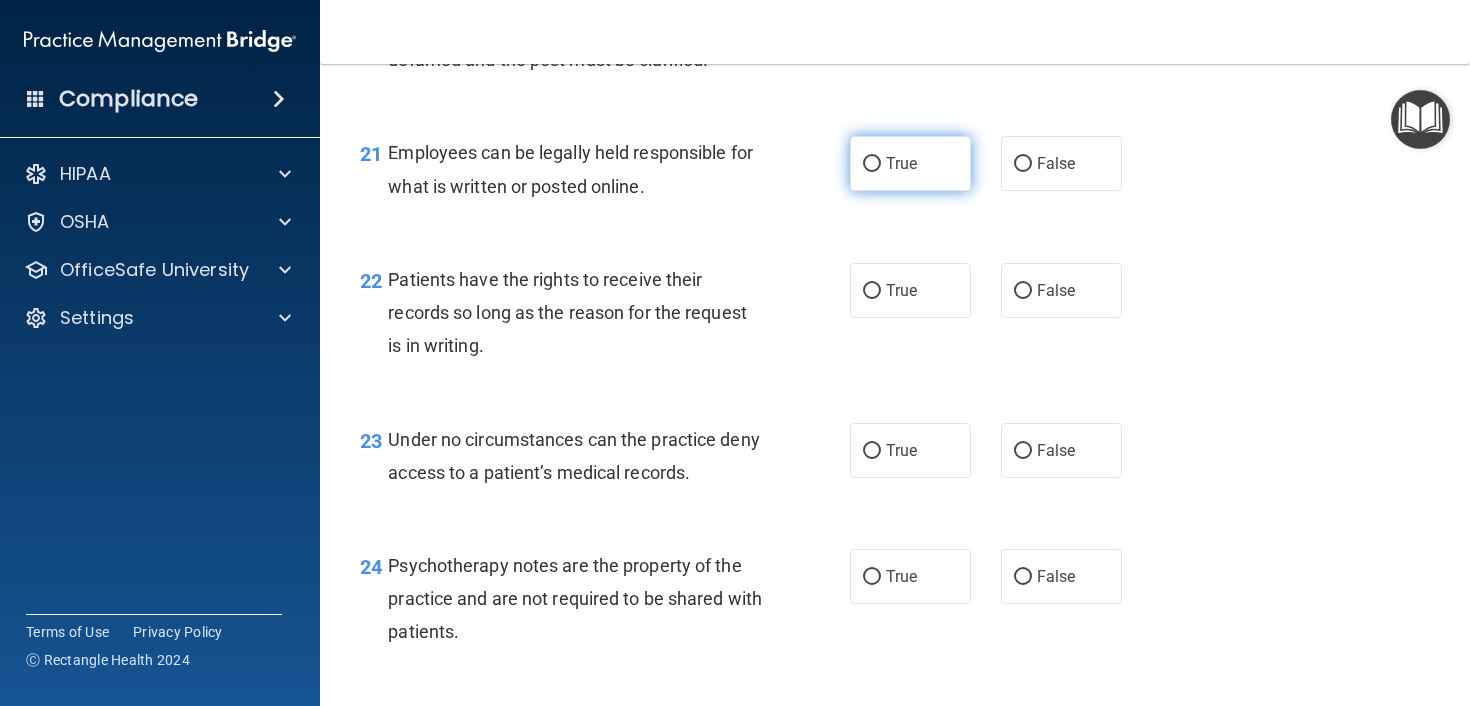 click on "True" at bounding box center (872, 164) 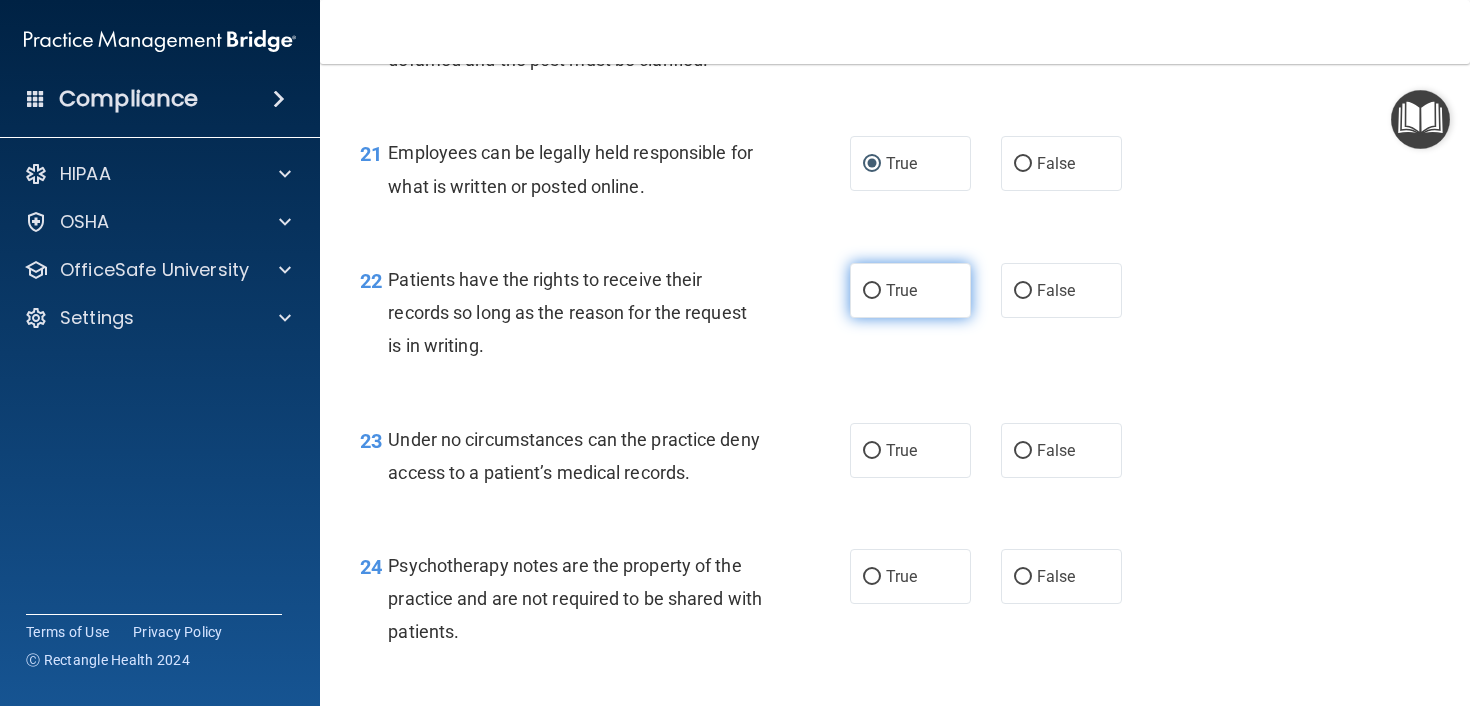 click on "True" at bounding box center (872, 291) 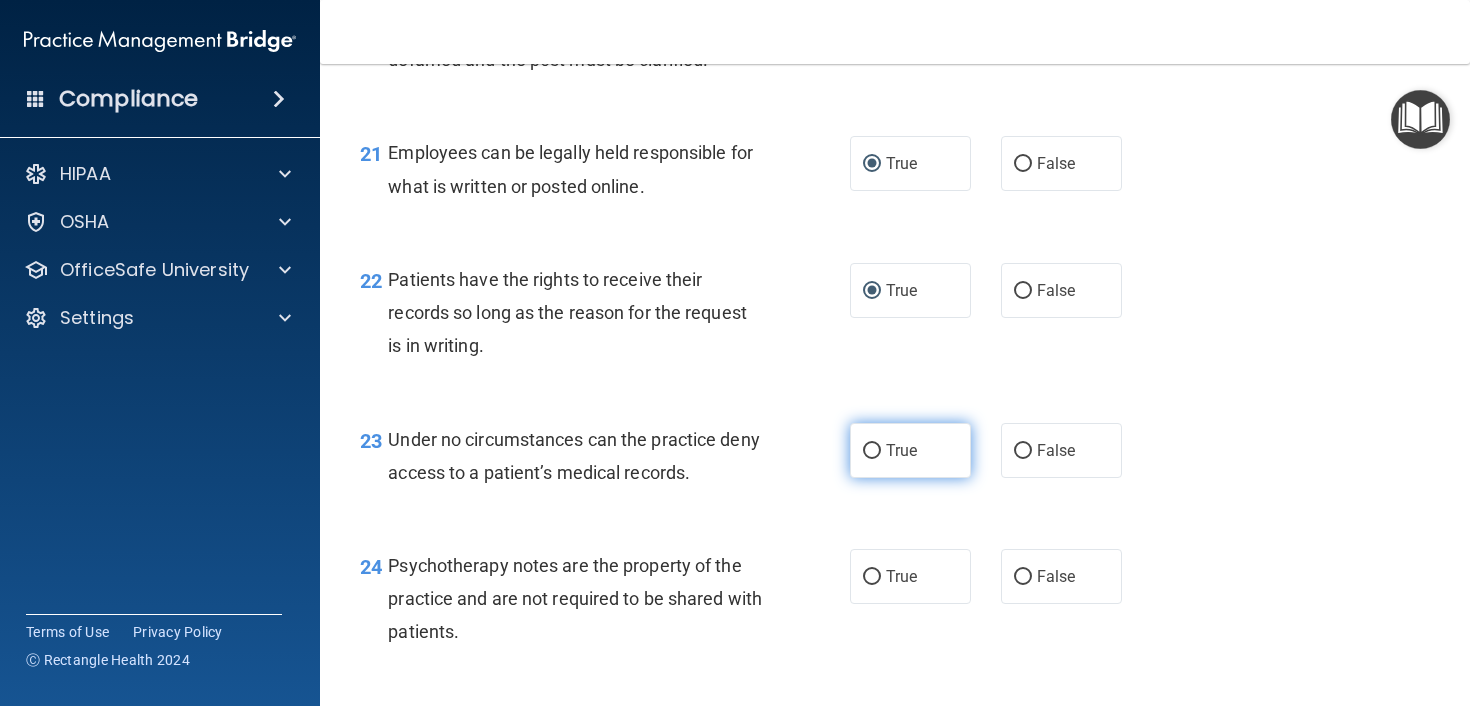click on "True" at bounding box center [872, 451] 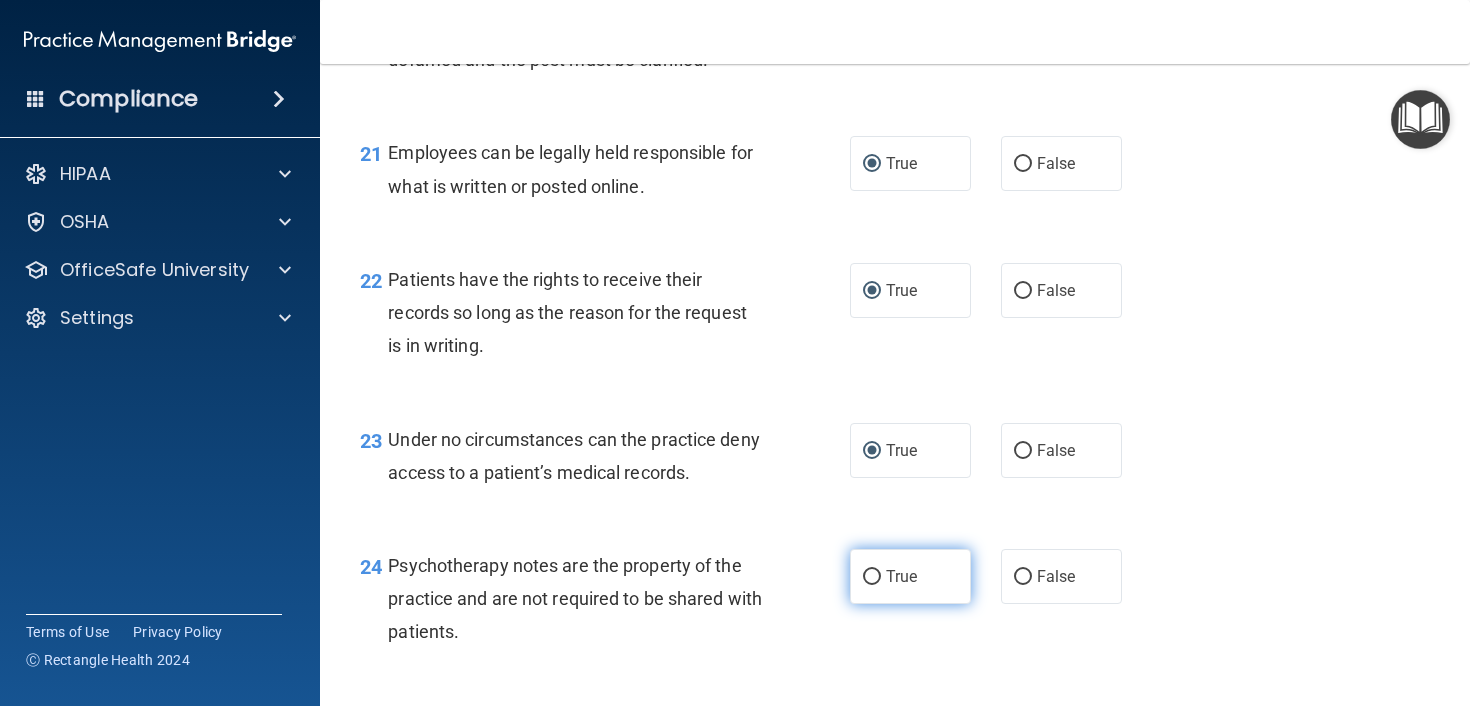 click on "True" at bounding box center (872, 577) 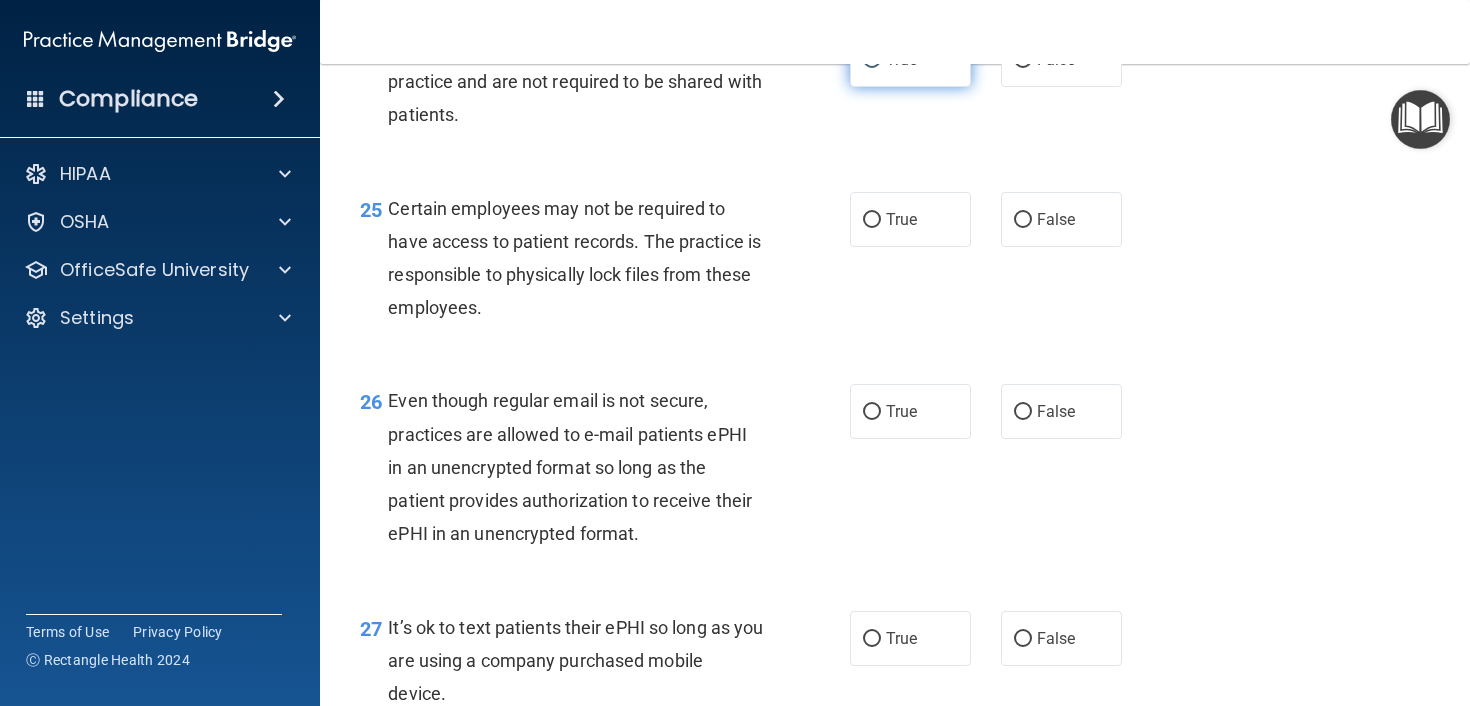 scroll, scrollTop: 4689, scrollLeft: 0, axis: vertical 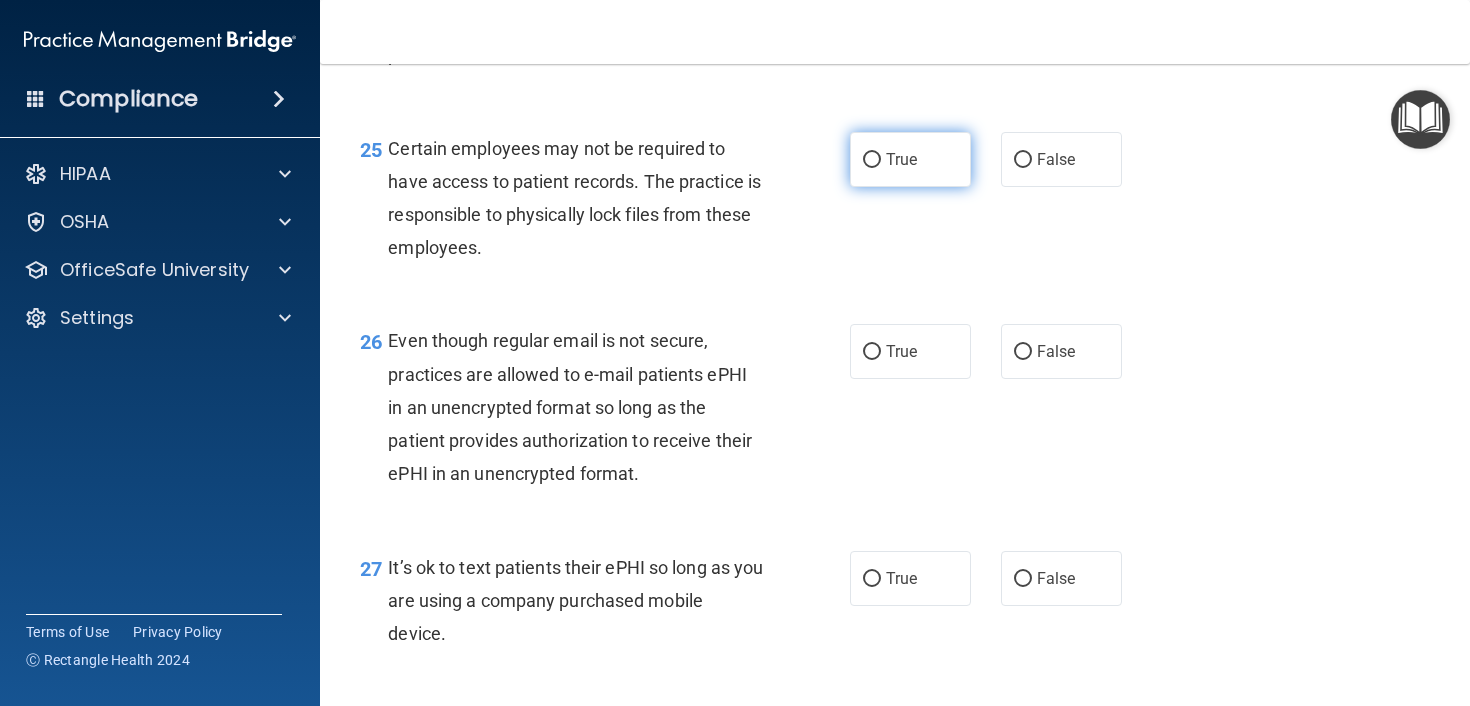 click on "True" at bounding box center (872, 160) 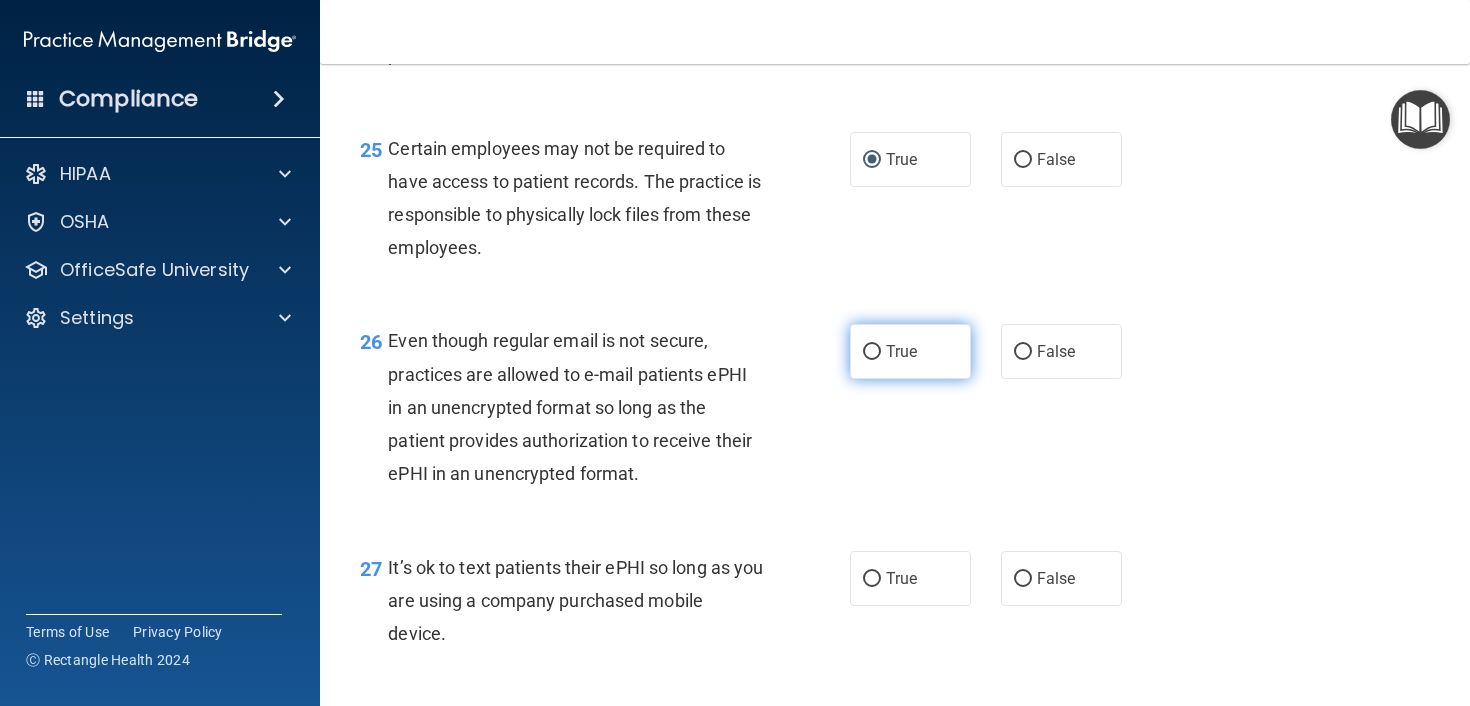 click on "True" at bounding box center [872, 352] 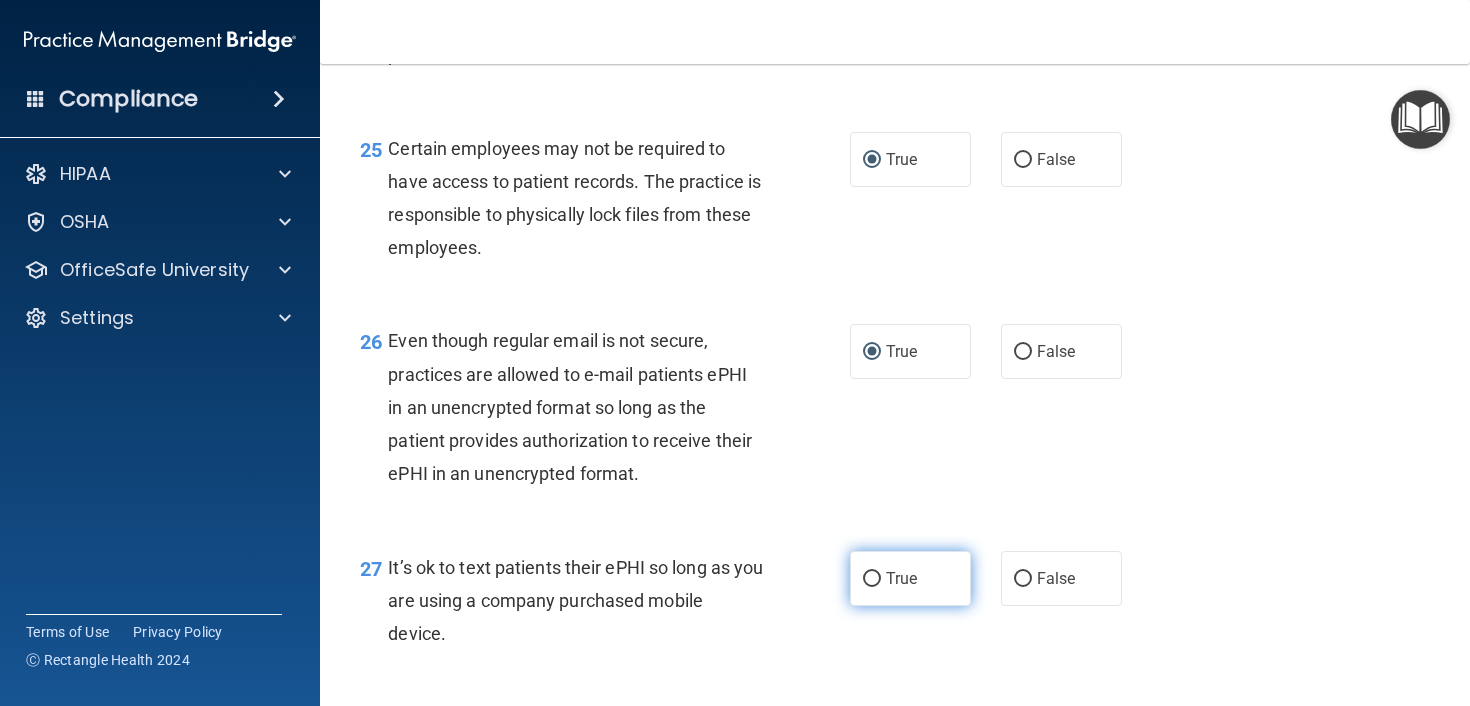 click on "True" at bounding box center (910, 578) 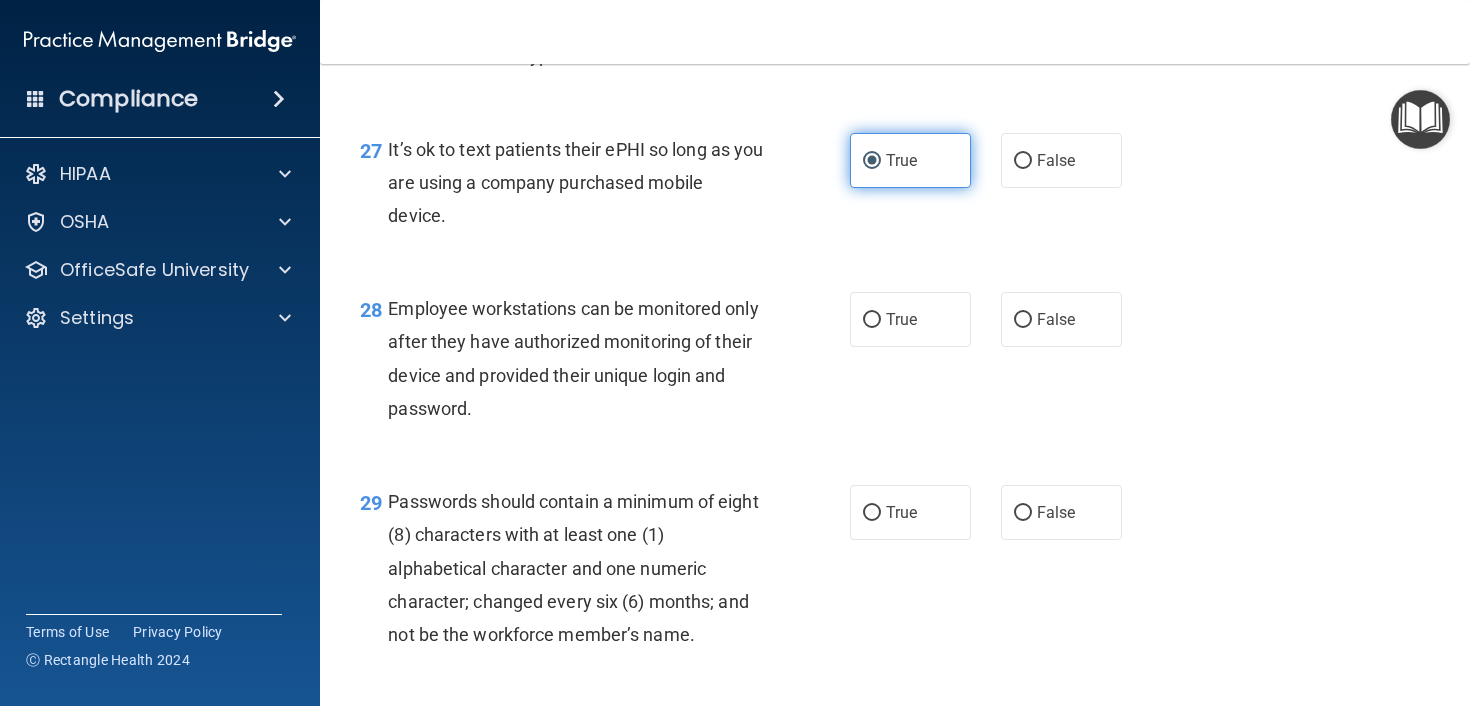 scroll, scrollTop: 5195, scrollLeft: 0, axis: vertical 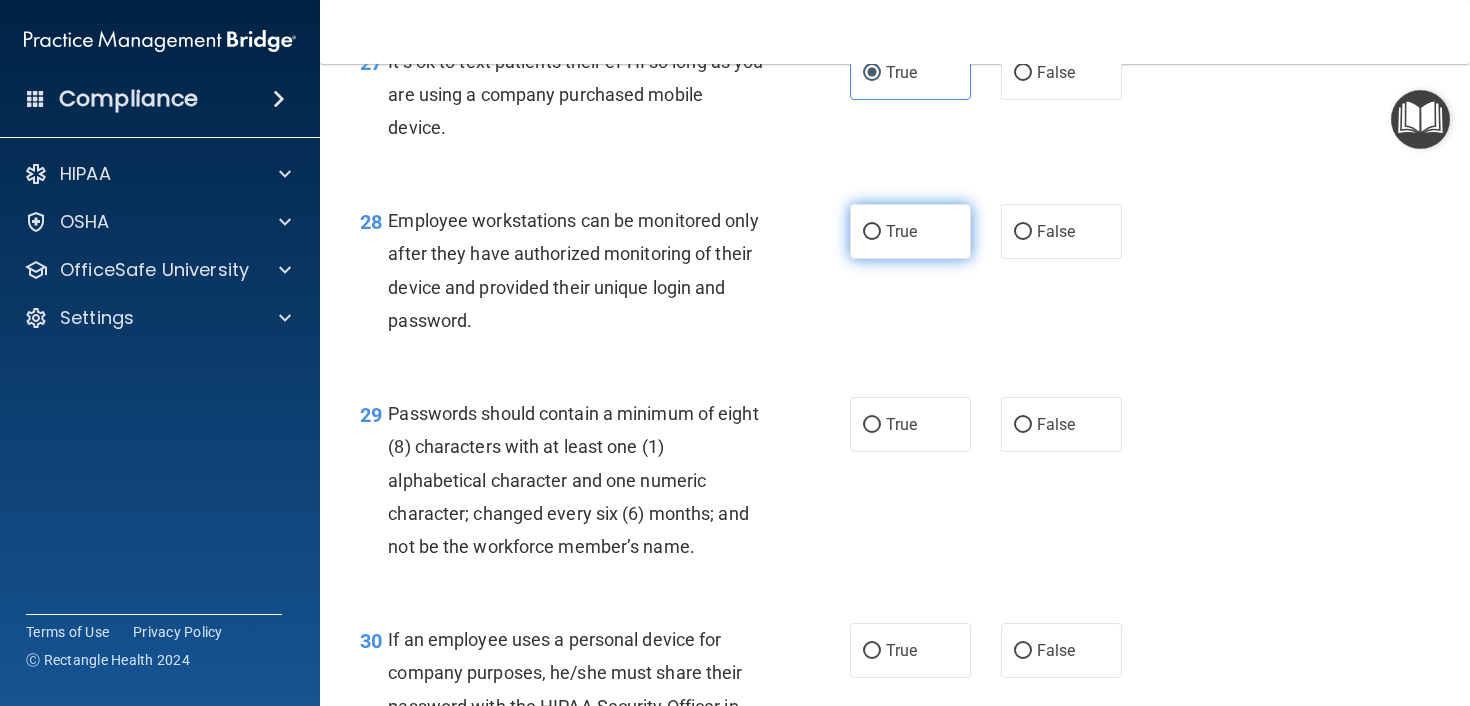 click on "True" at bounding box center (872, 232) 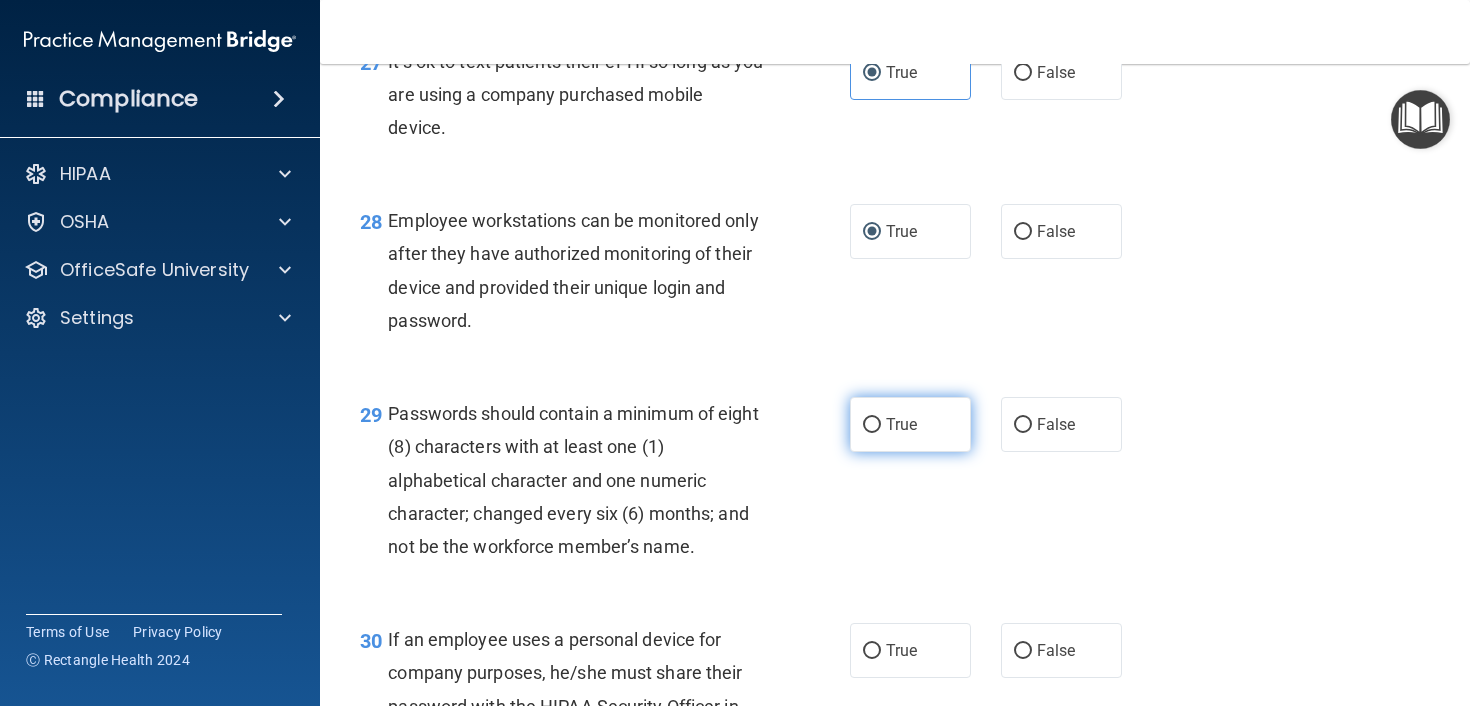 click on "True" at bounding box center [872, 425] 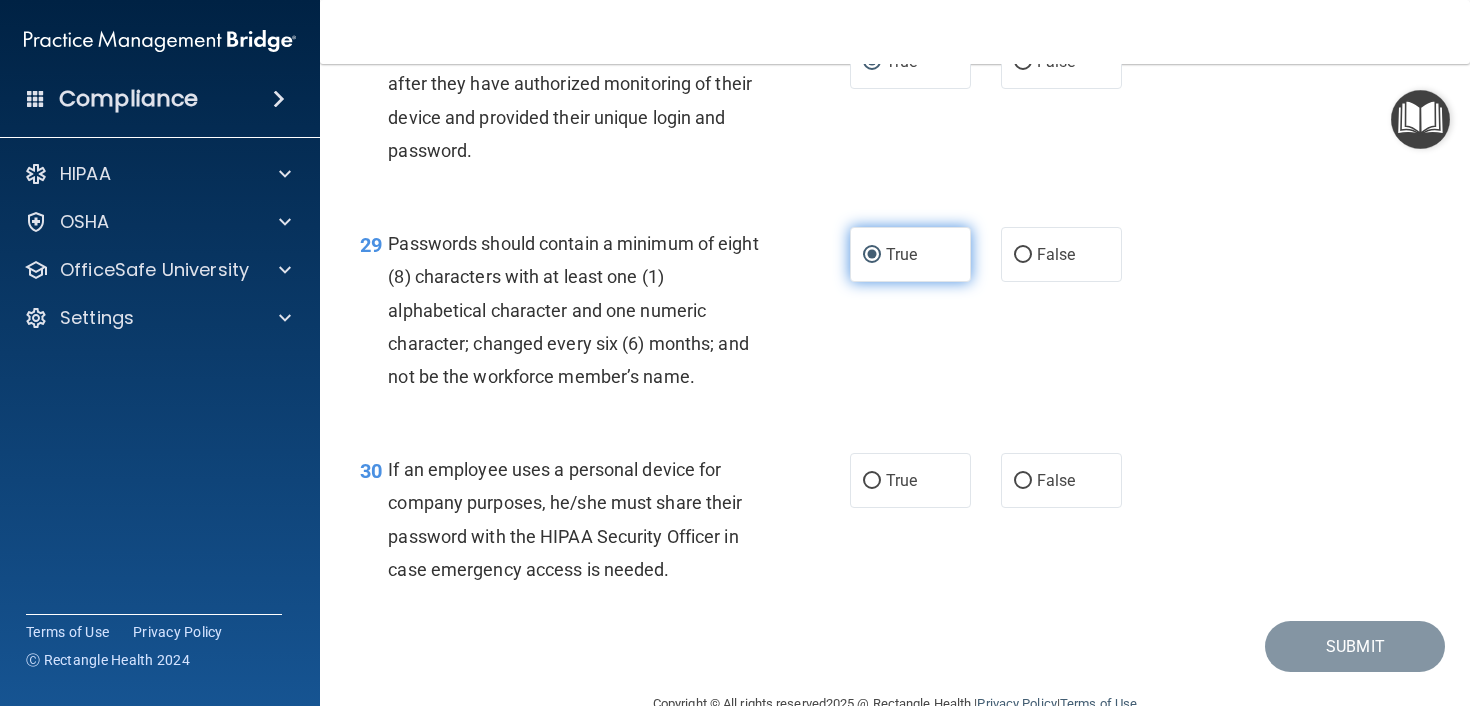 scroll, scrollTop: 5445, scrollLeft: 0, axis: vertical 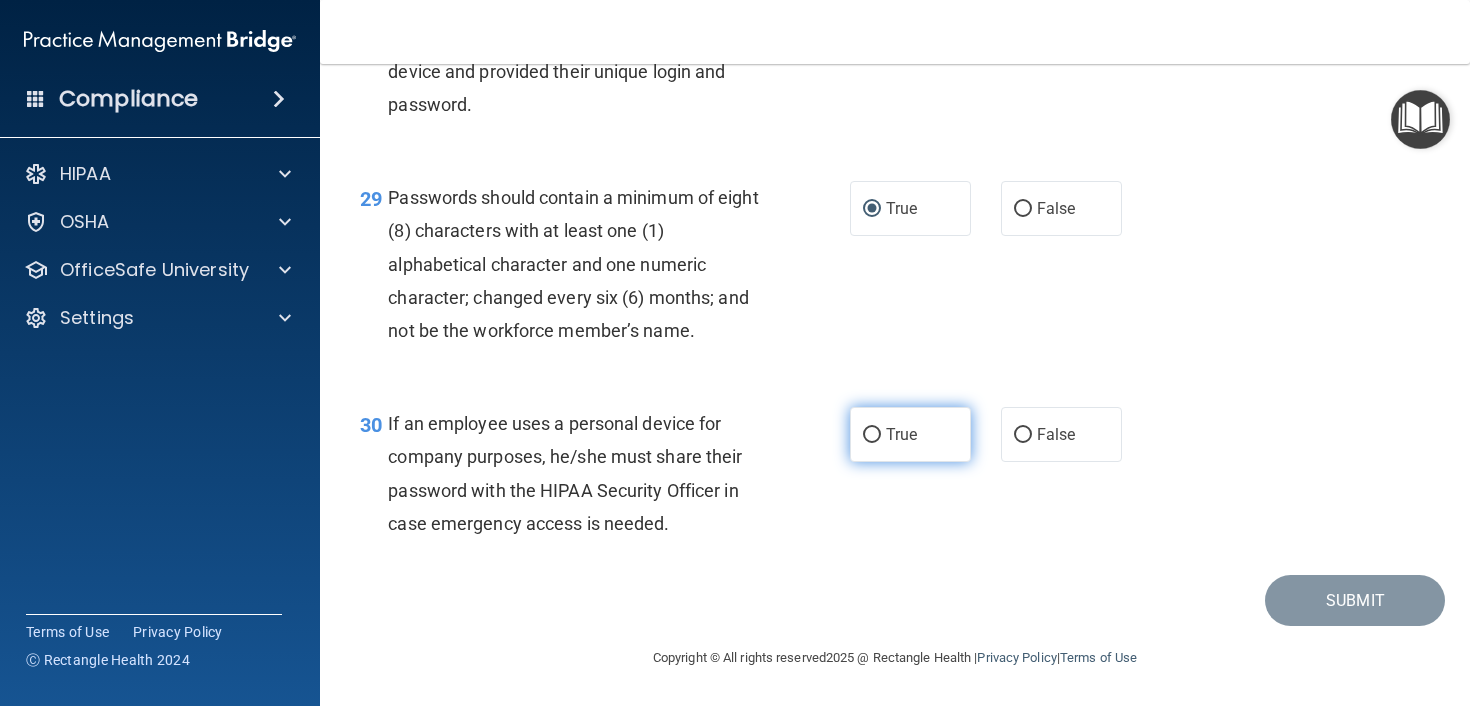 click on "True" at bounding box center [872, 435] 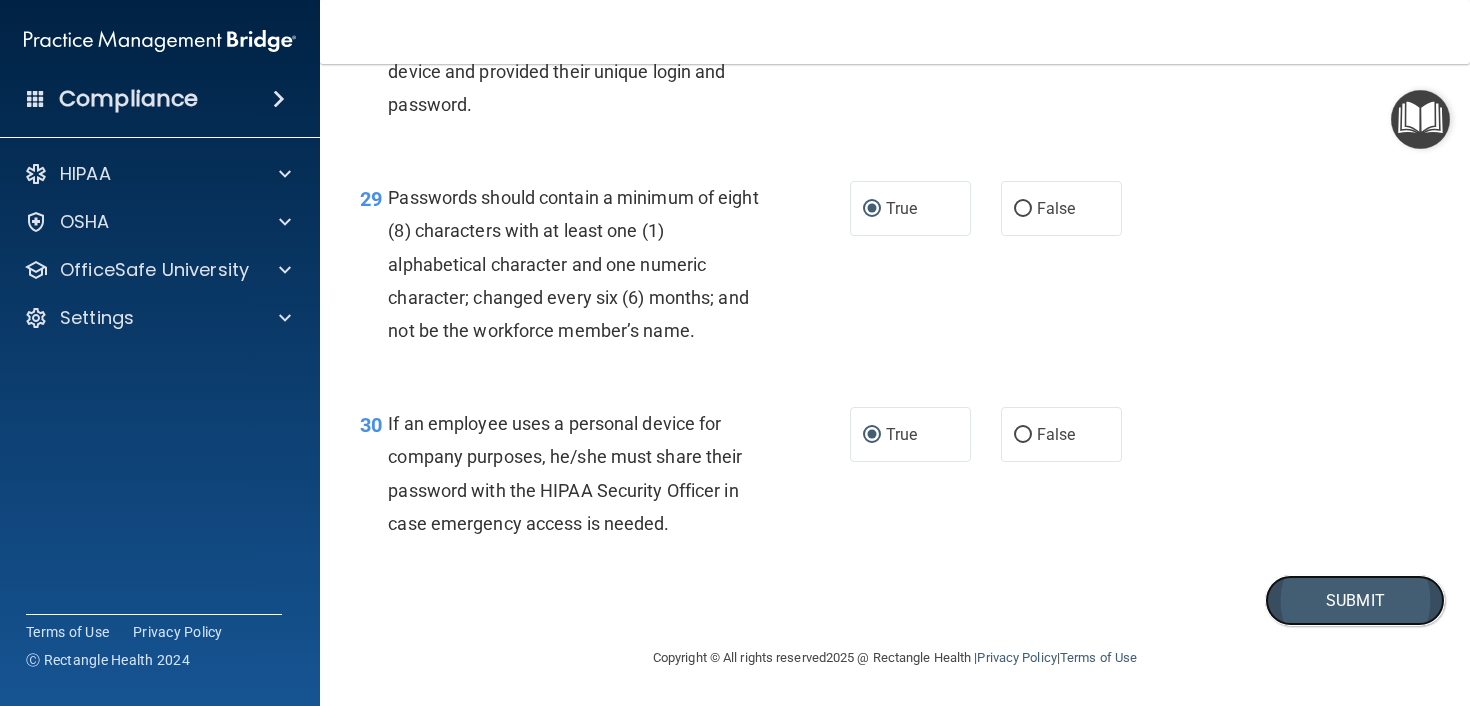 click on "Submit" at bounding box center [1355, 600] 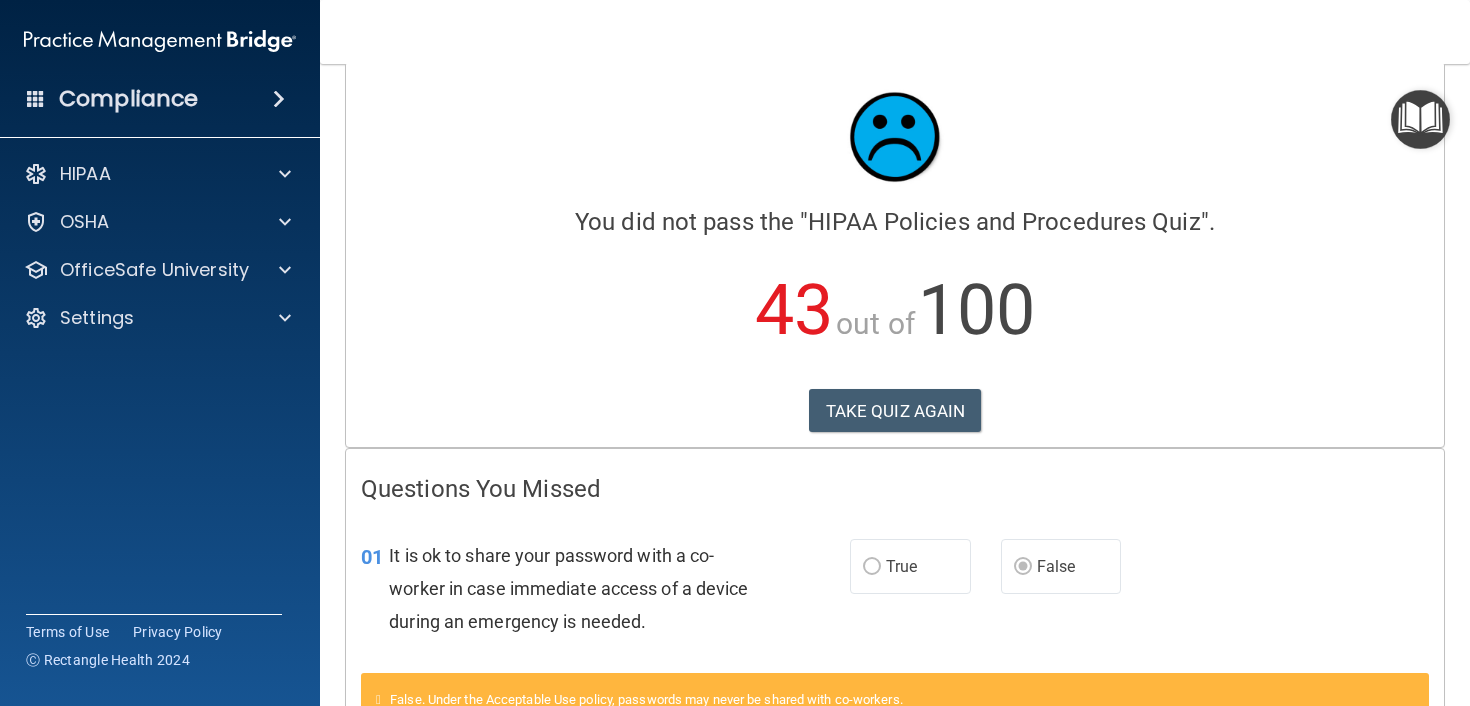 scroll, scrollTop: 0, scrollLeft: 0, axis: both 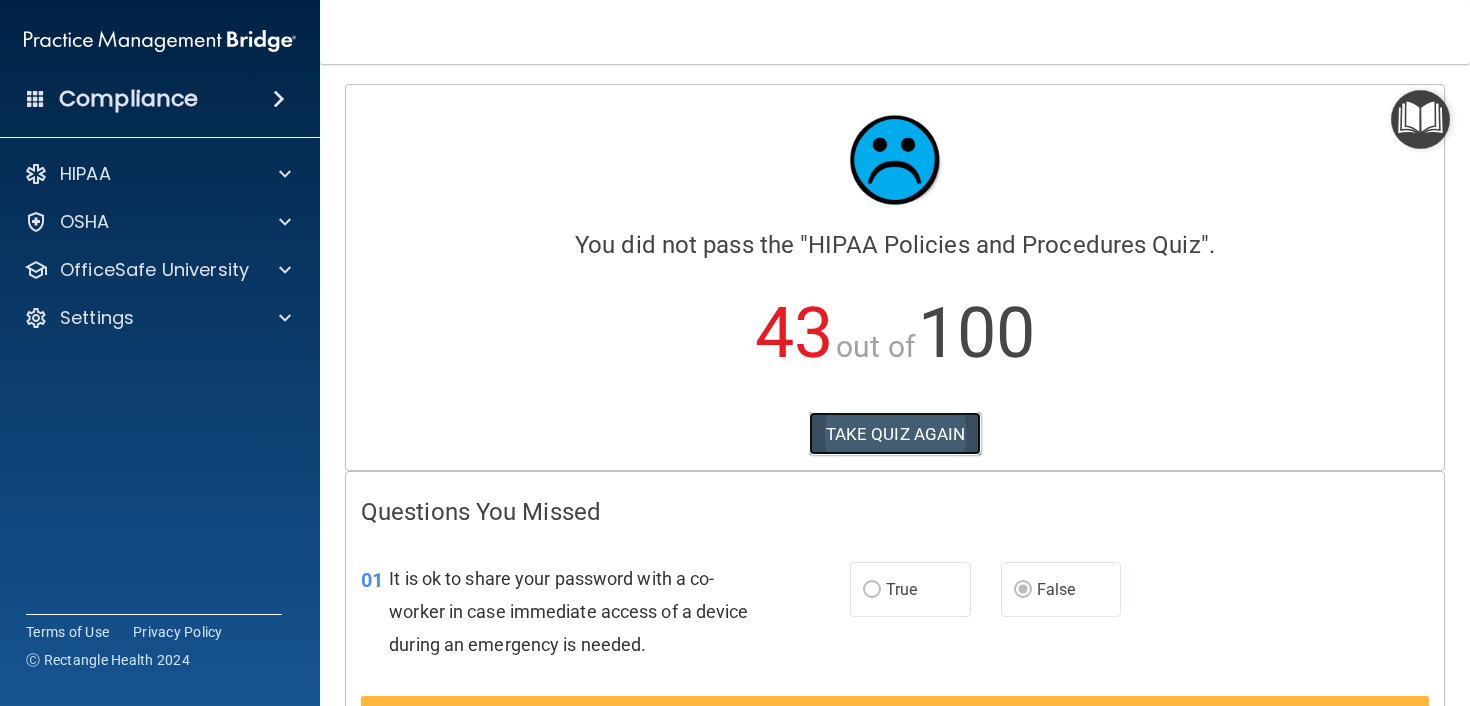 click on "TAKE QUIZ AGAIN" at bounding box center (895, 434) 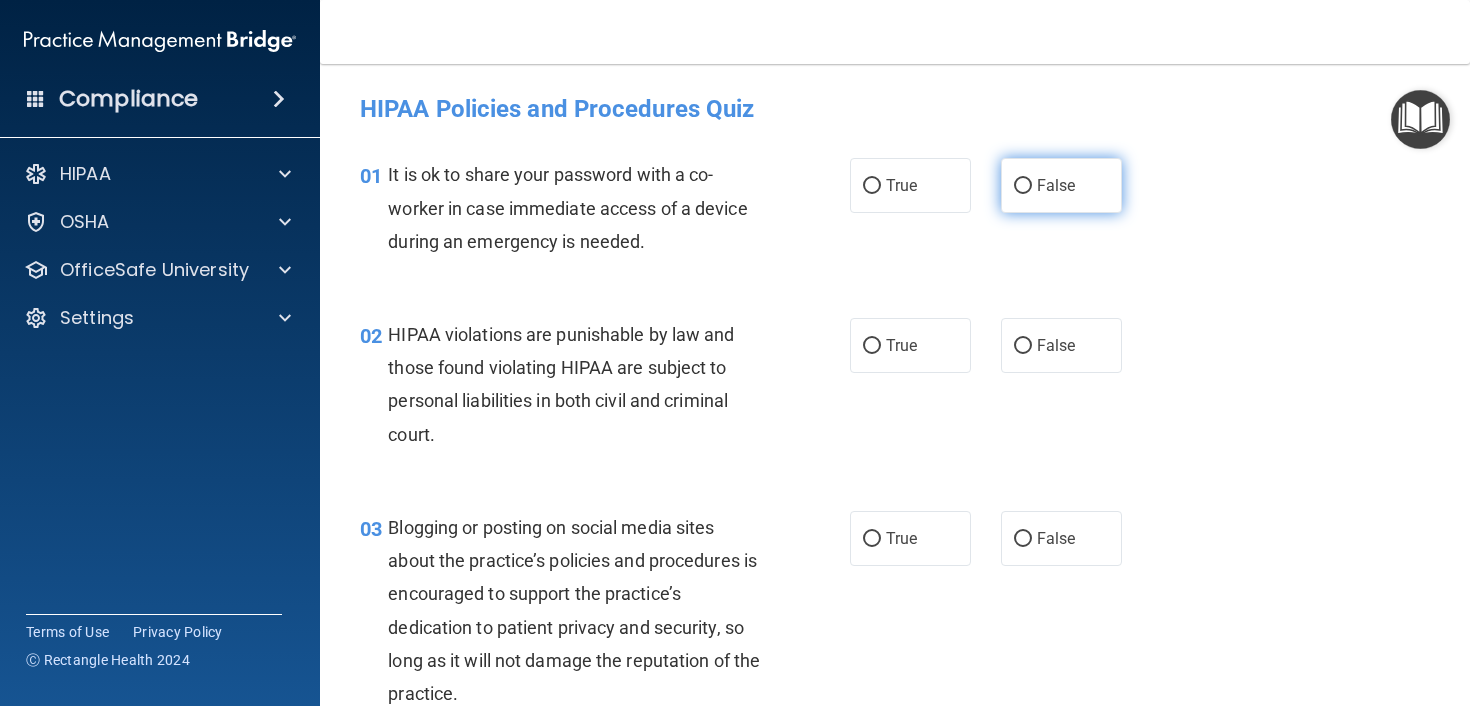 click on "False" at bounding box center [1023, 186] 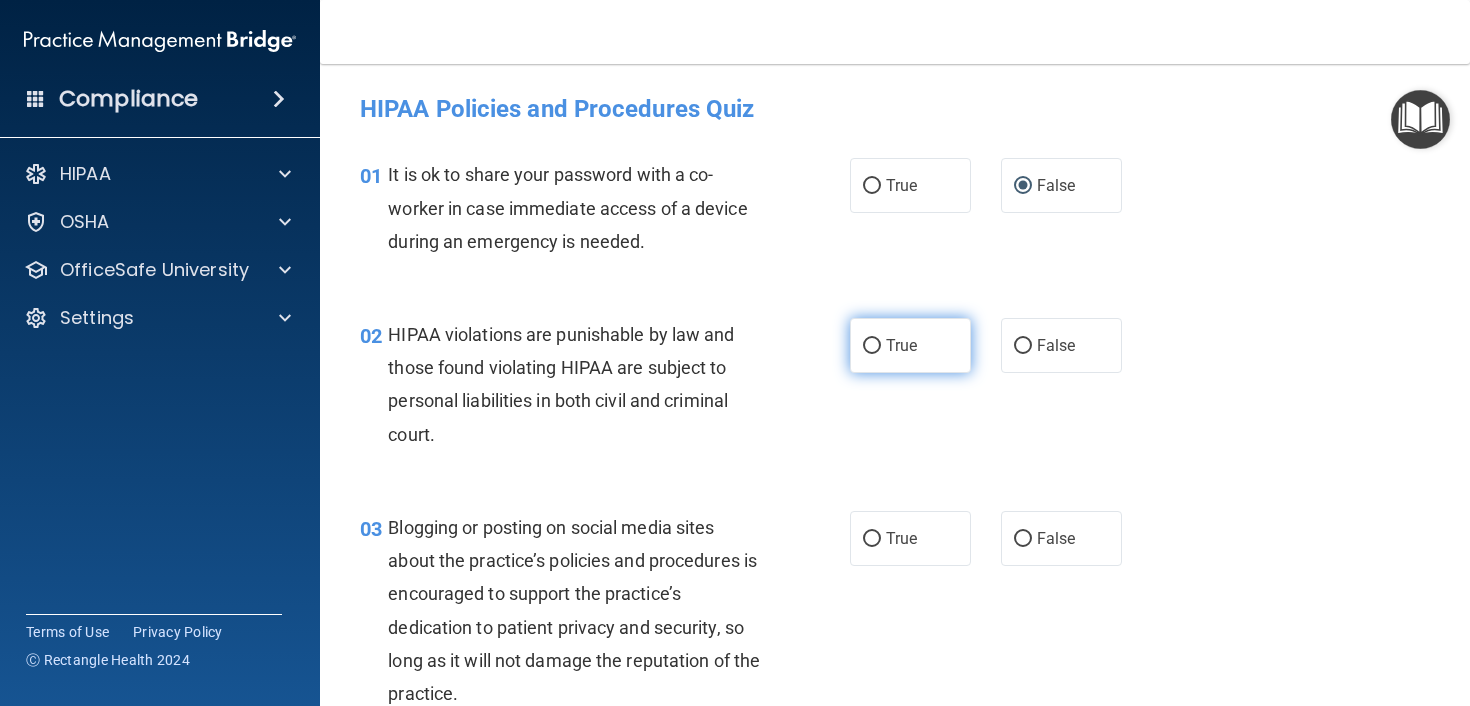 click on "True" at bounding box center (872, 346) 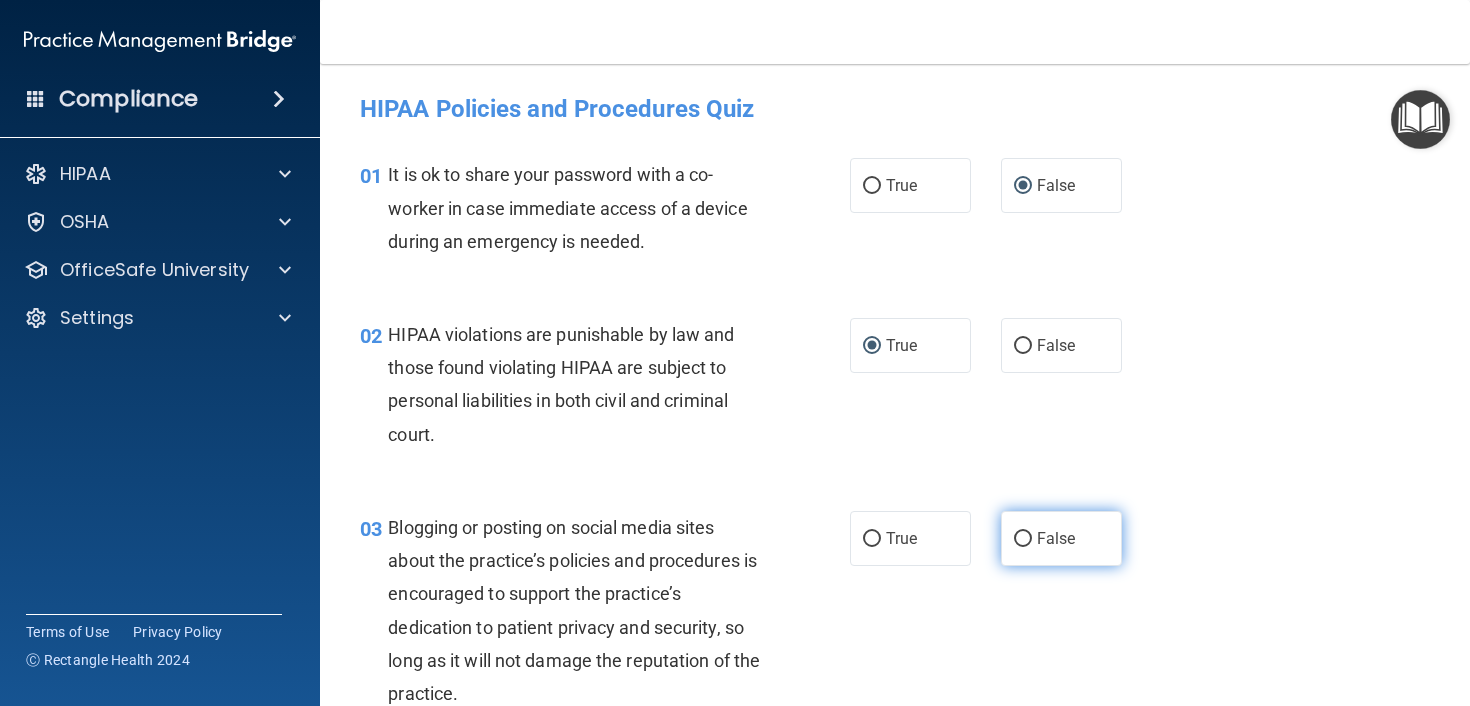 click on "False" at bounding box center [1023, 539] 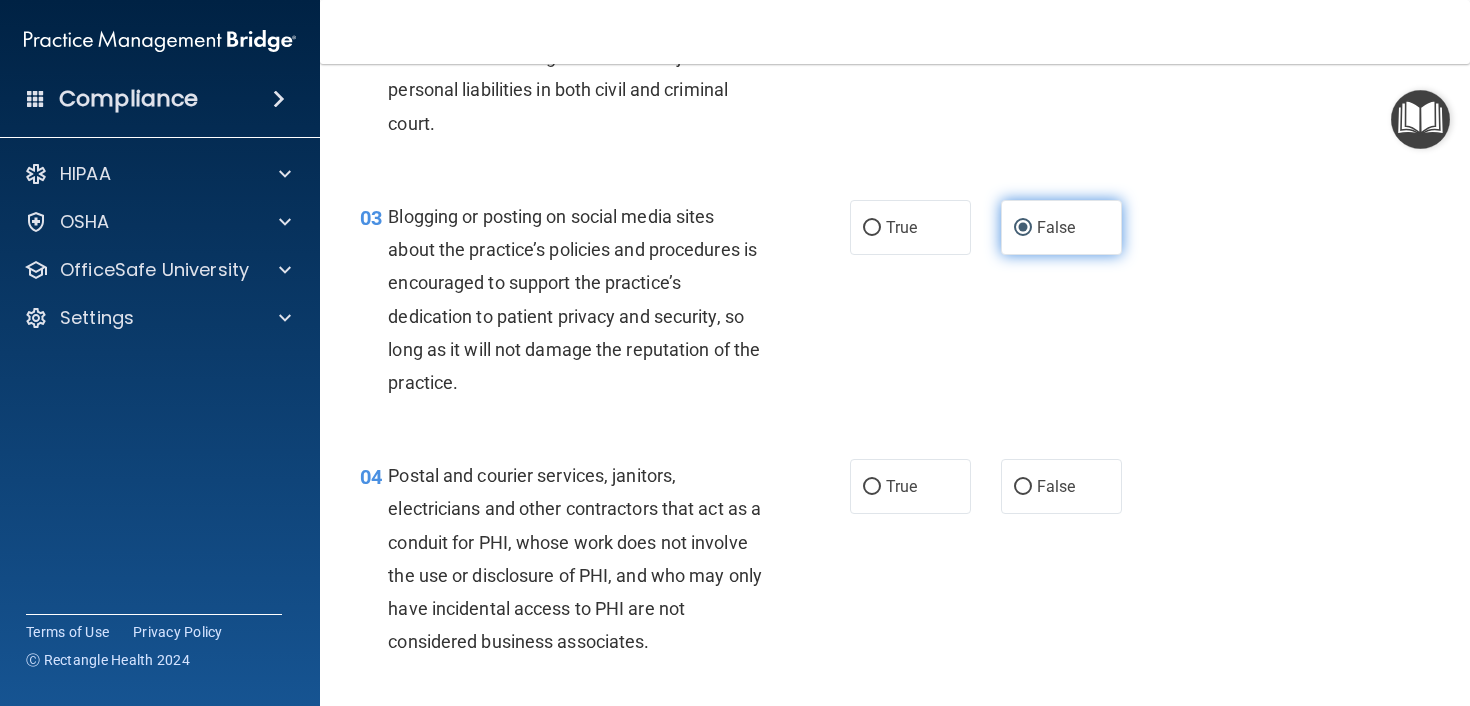 scroll, scrollTop: 327, scrollLeft: 0, axis: vertical 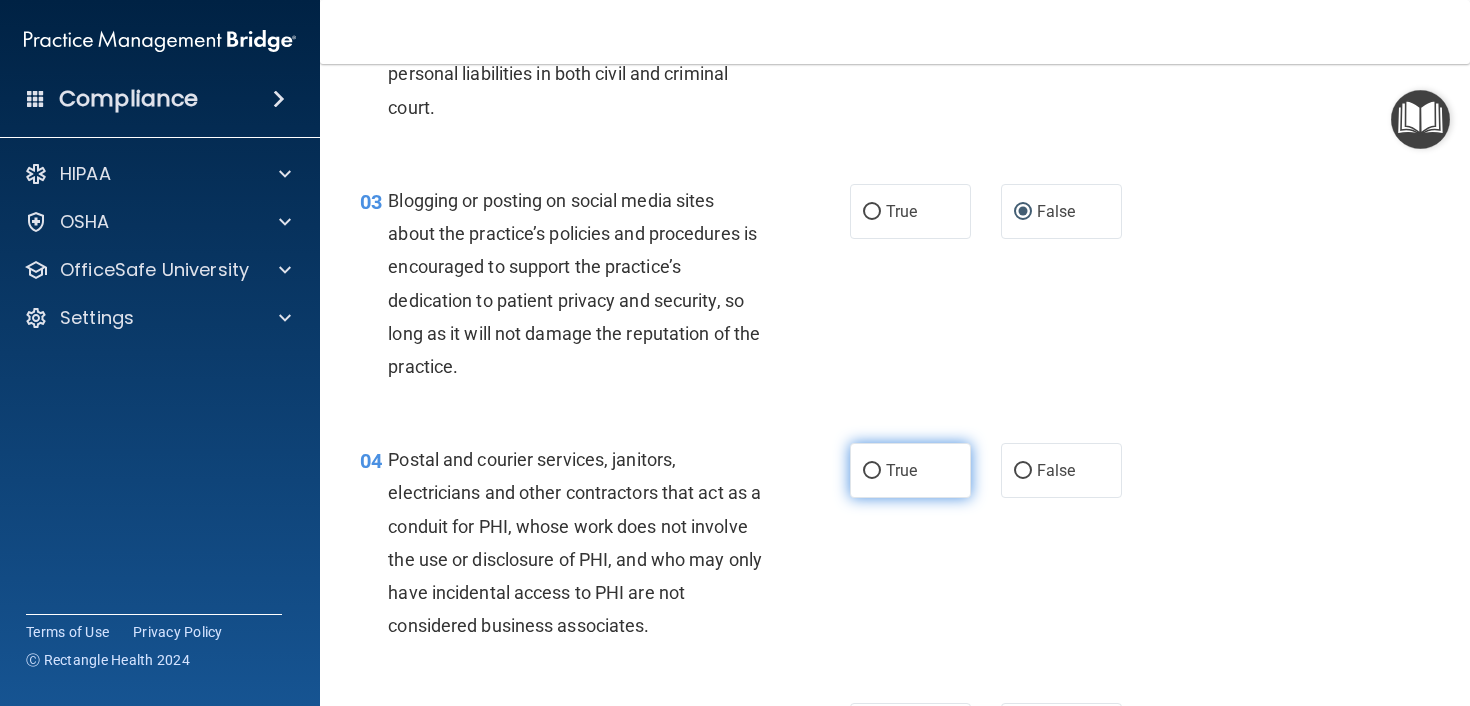 click on "True" at bounding box center [872, 471] 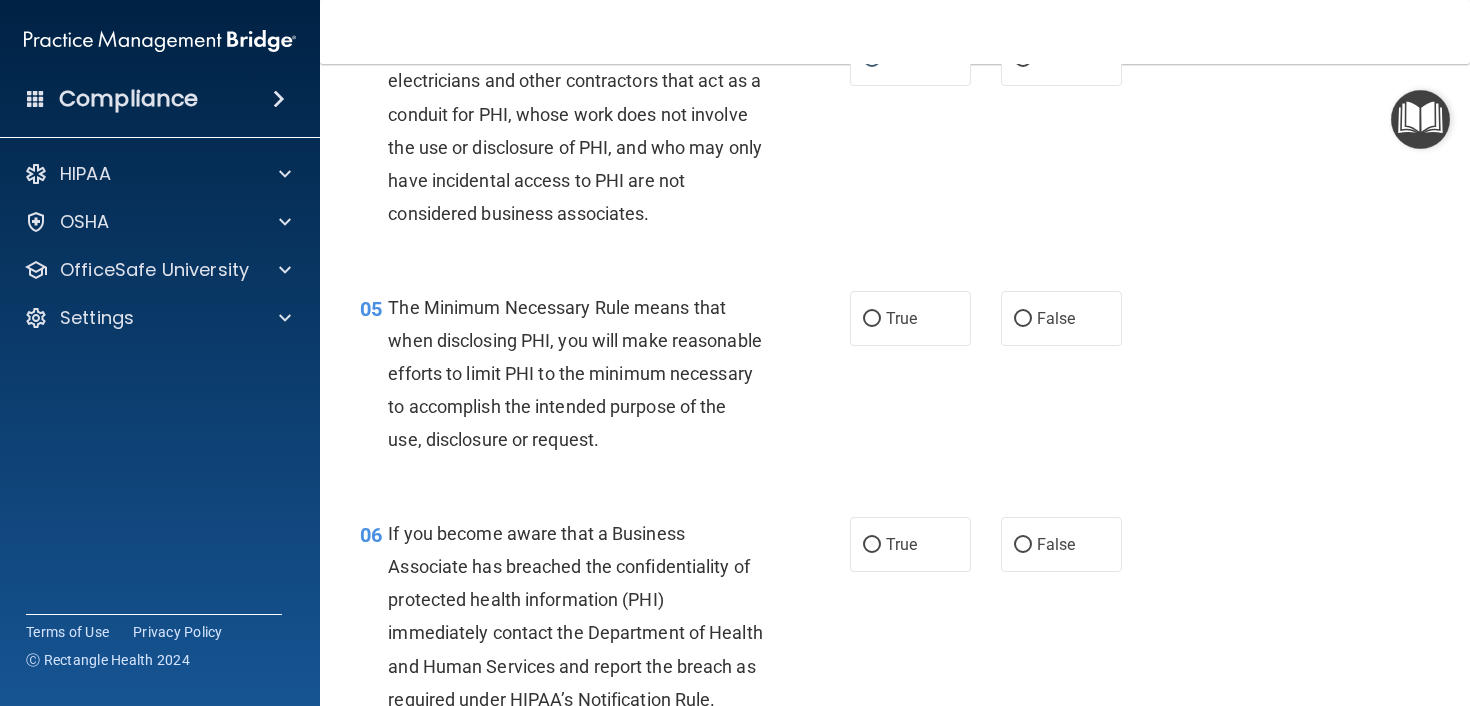 scroll, scrollTop: 760, scrollLeft: 0, axis: vertical 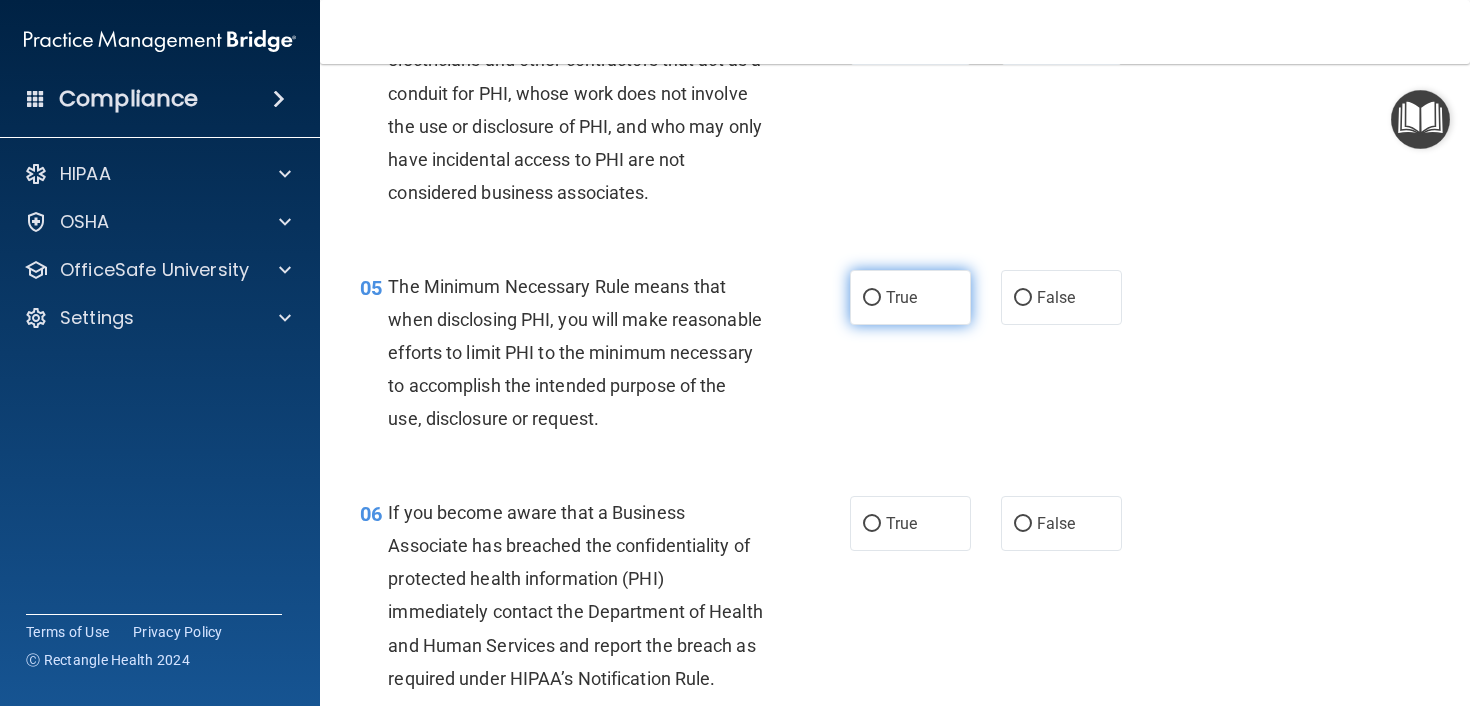 click on "True" at bounding box center [872, 298] 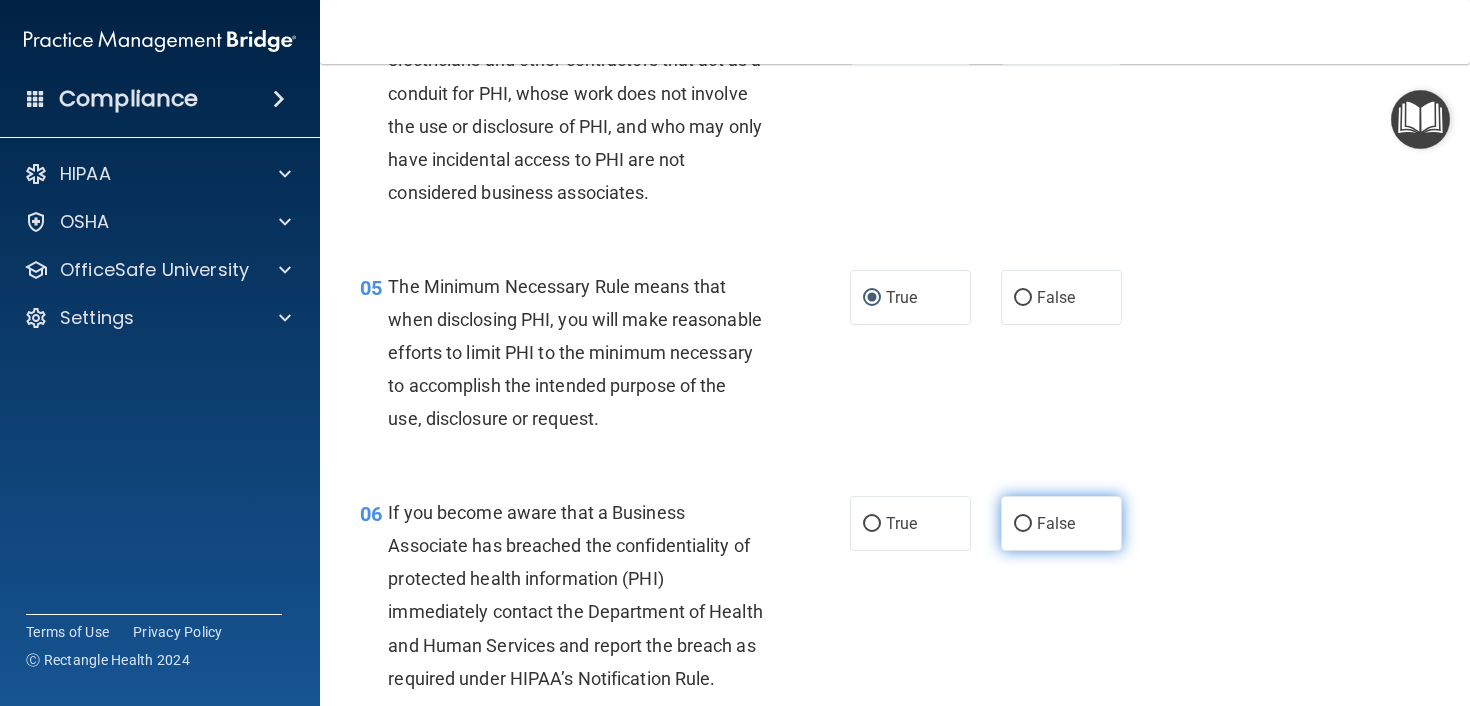 click on "False" at bounding box center [1023, 524] 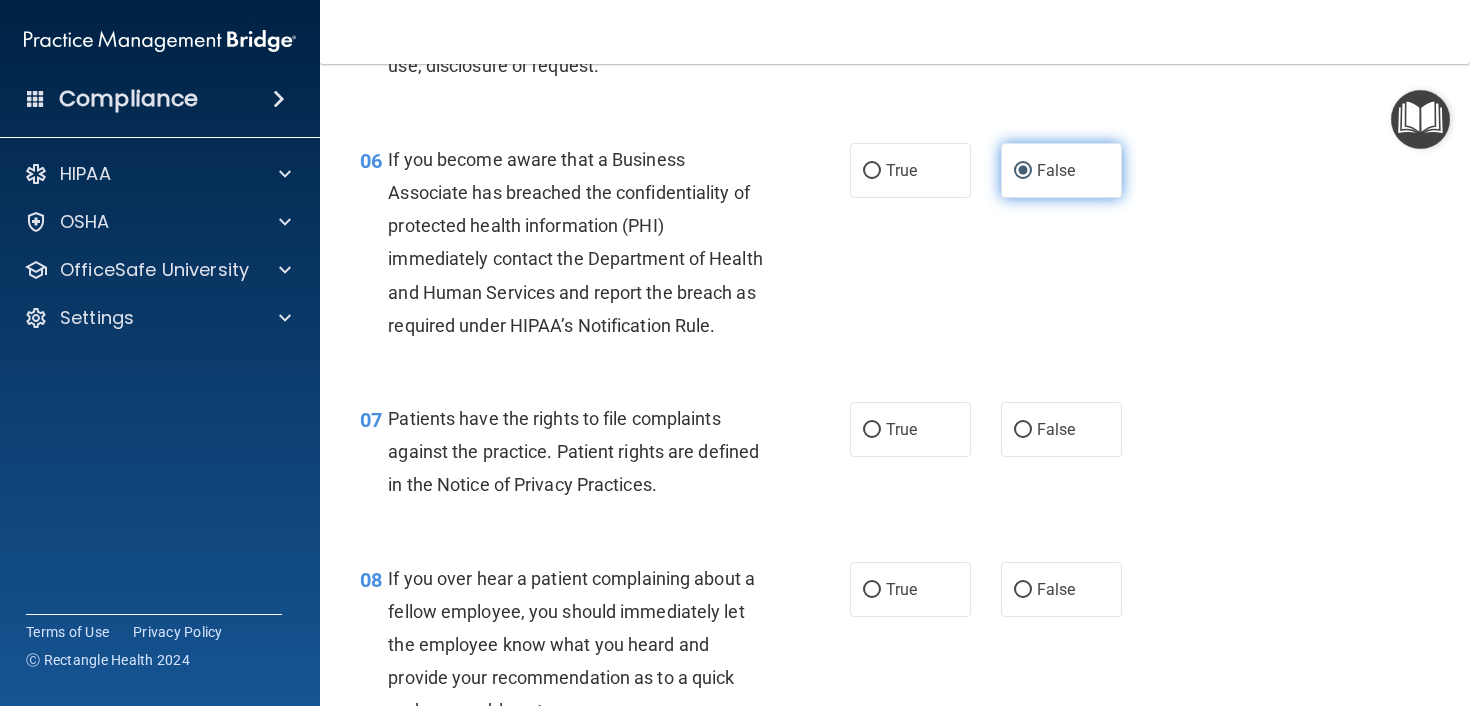scroll, scrollTop: 1189, scrollLeft: 0, axis: vertical 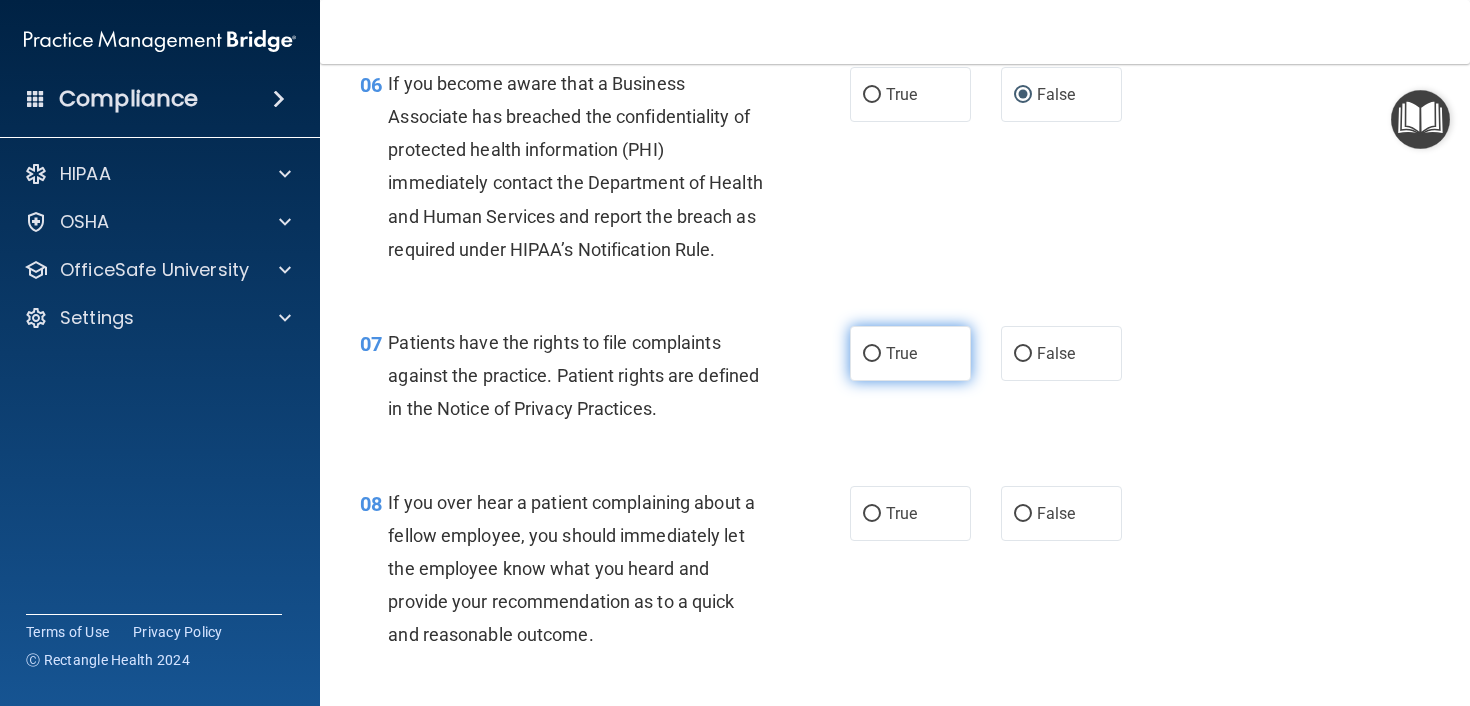 click on "True" at bounding box center (910, 353) 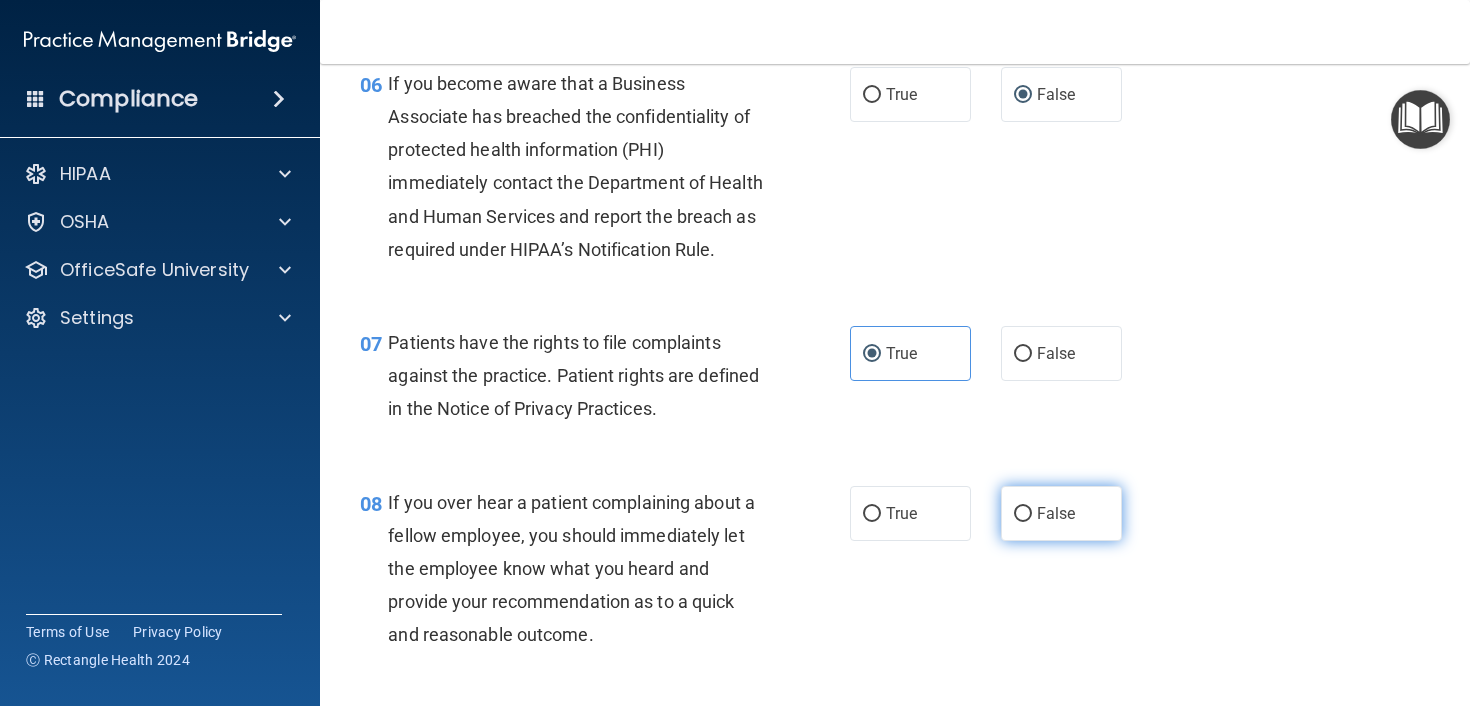 click on "False" at bounding box center [1023, 514] 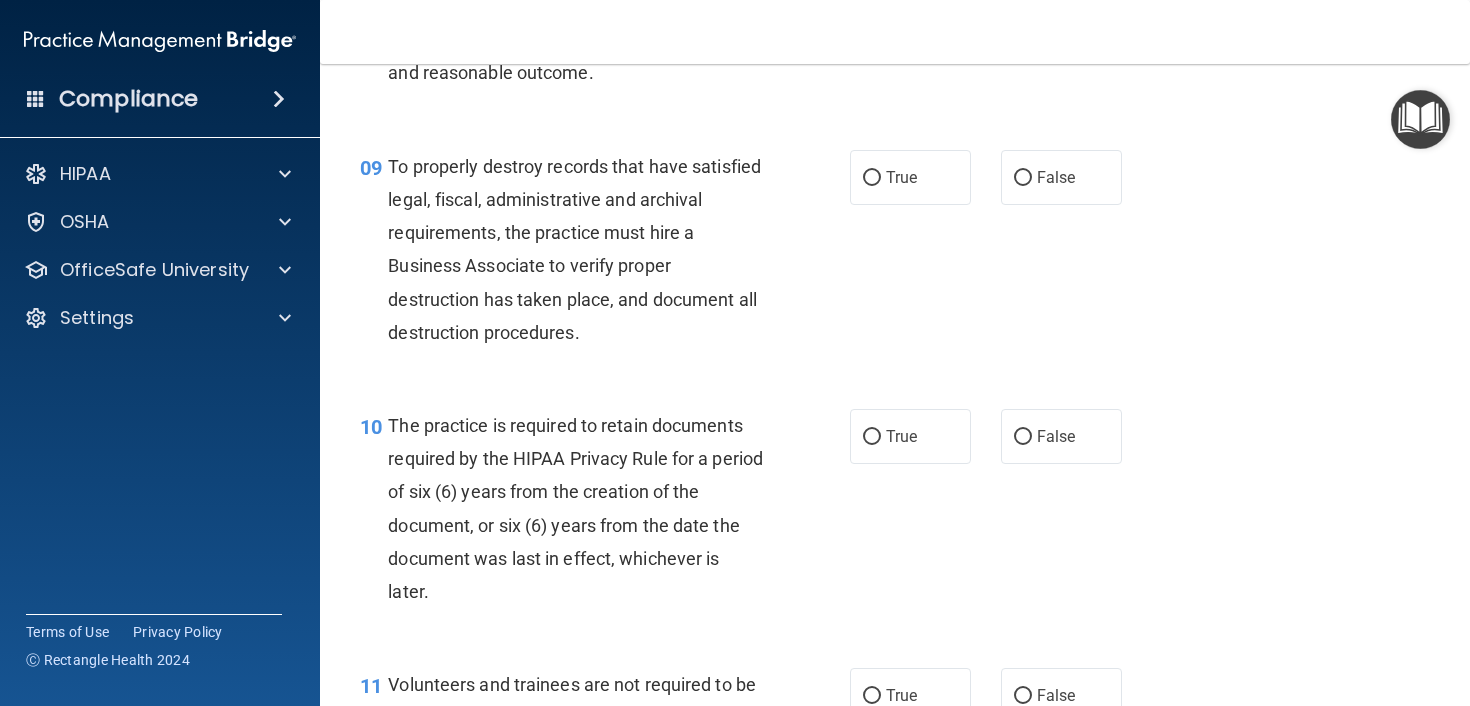 scroll, scrollTop: 1753, scrollLeft: 0, axis: vertical 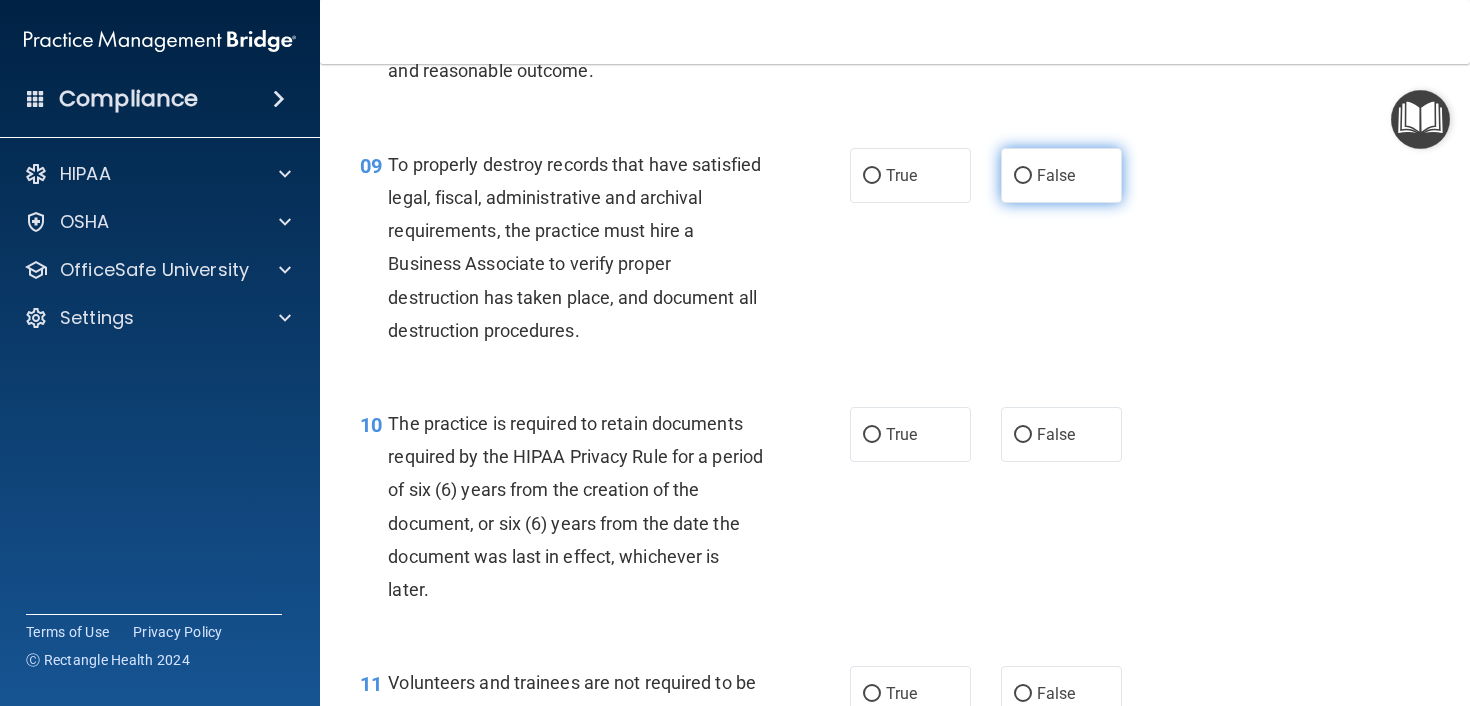 click on "False" at bounding box center [1023, 176] 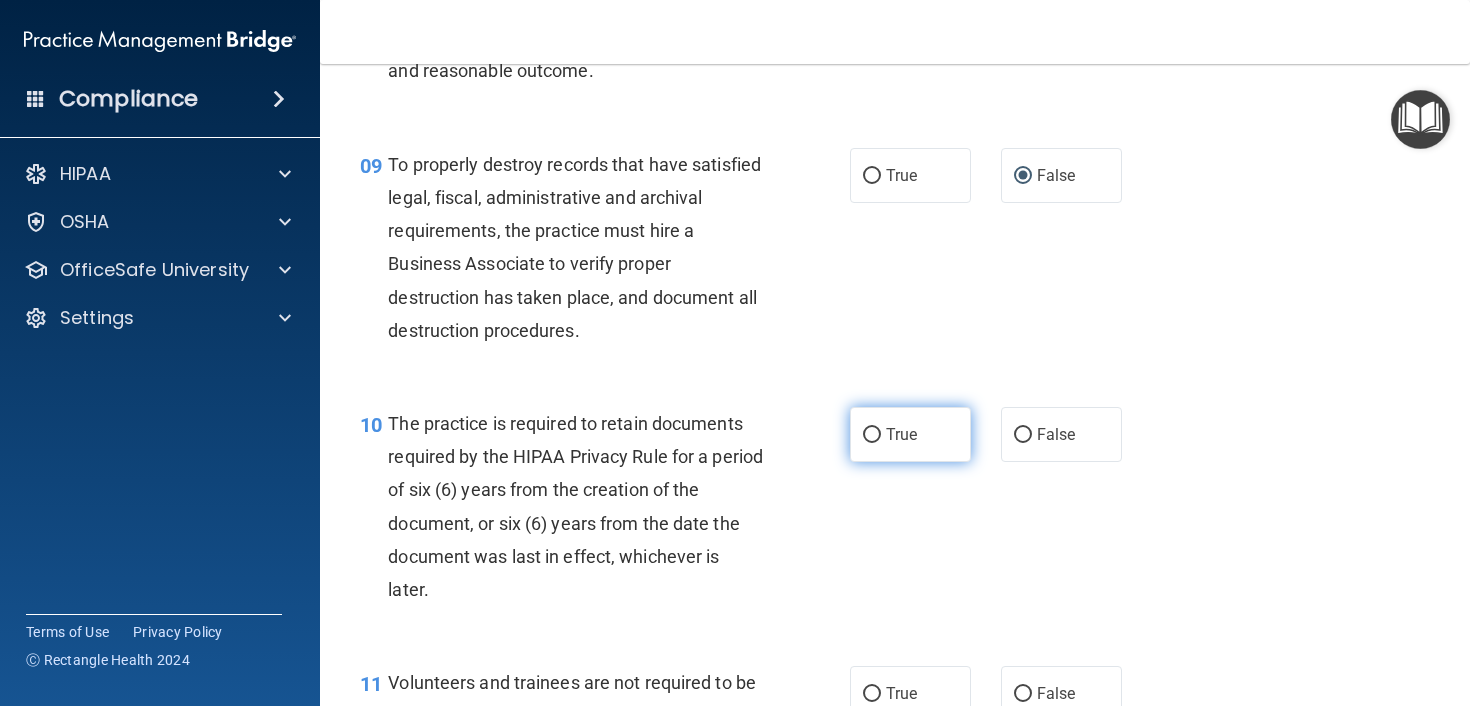 click on "True" at bounding box center (872, 435) 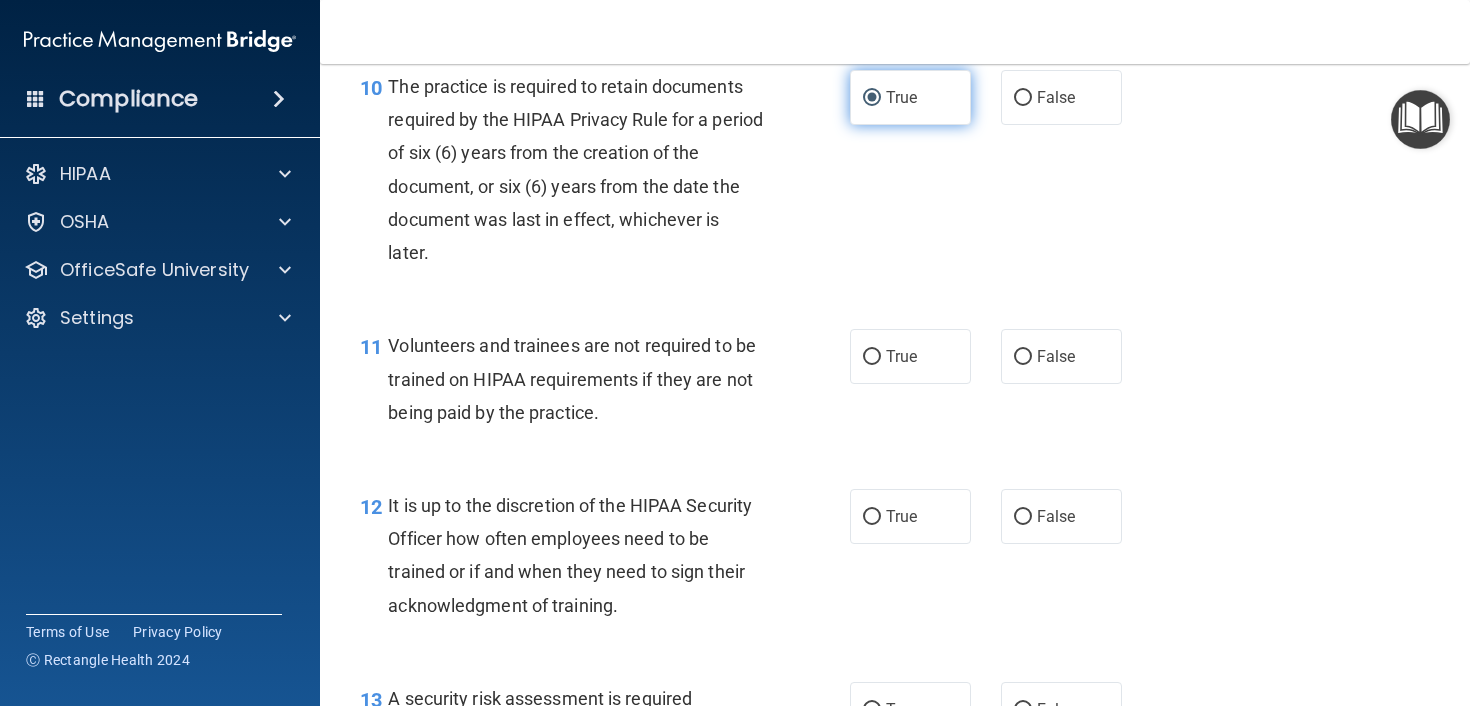 scroll, scrollTop: 2140, scrollLeft: 0, axis: vertical 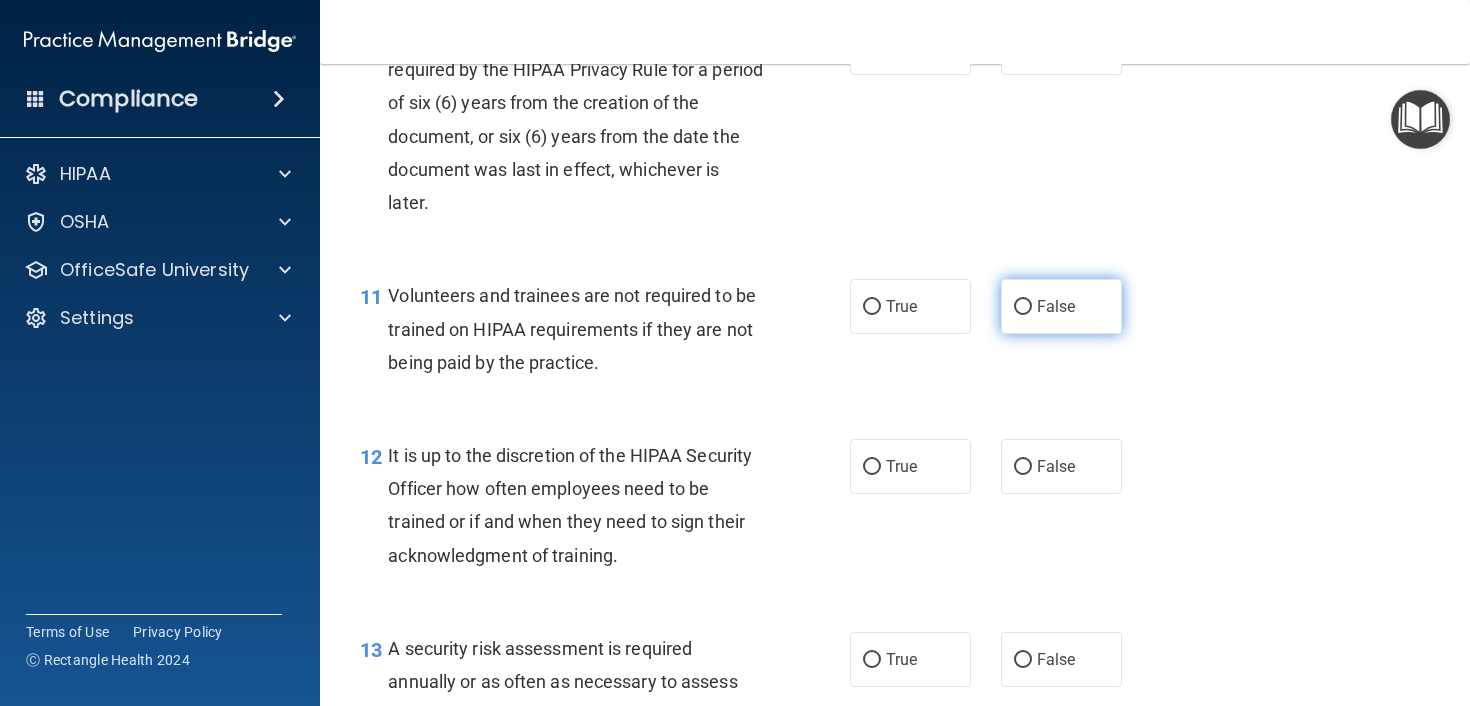 click on "False" at bounding box center [1023, 307] 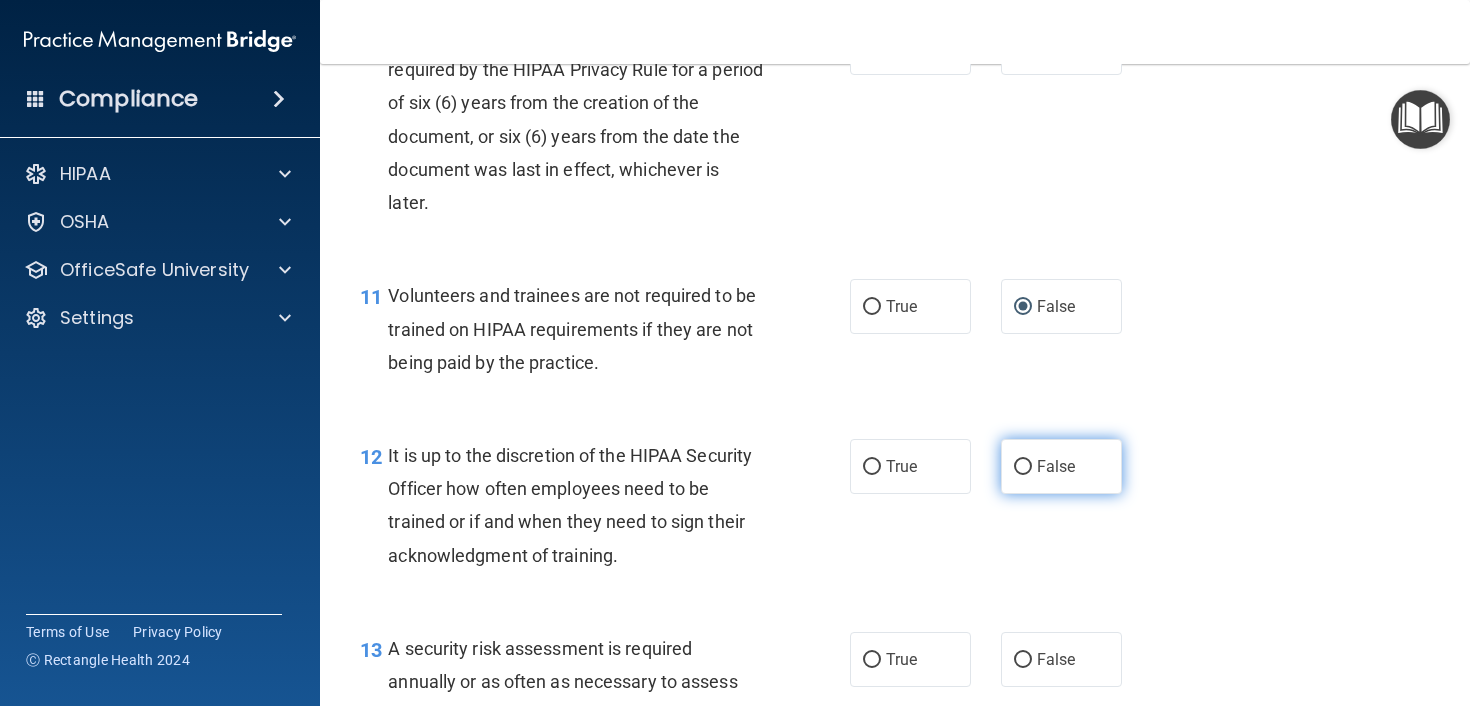 click on "False" at bounding box center [1023, 467] 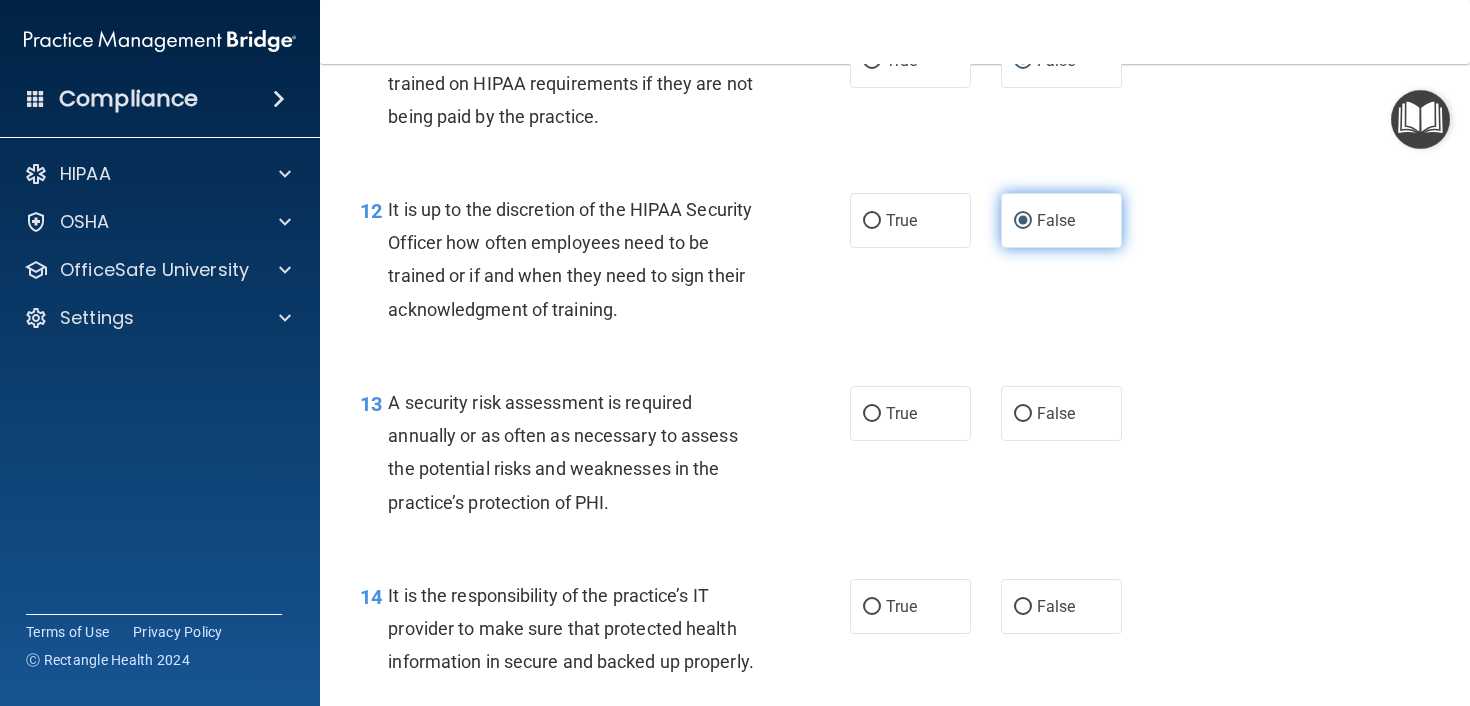 scroll, scrollTop: 2457, scrollLeft: 0, axis: vertical 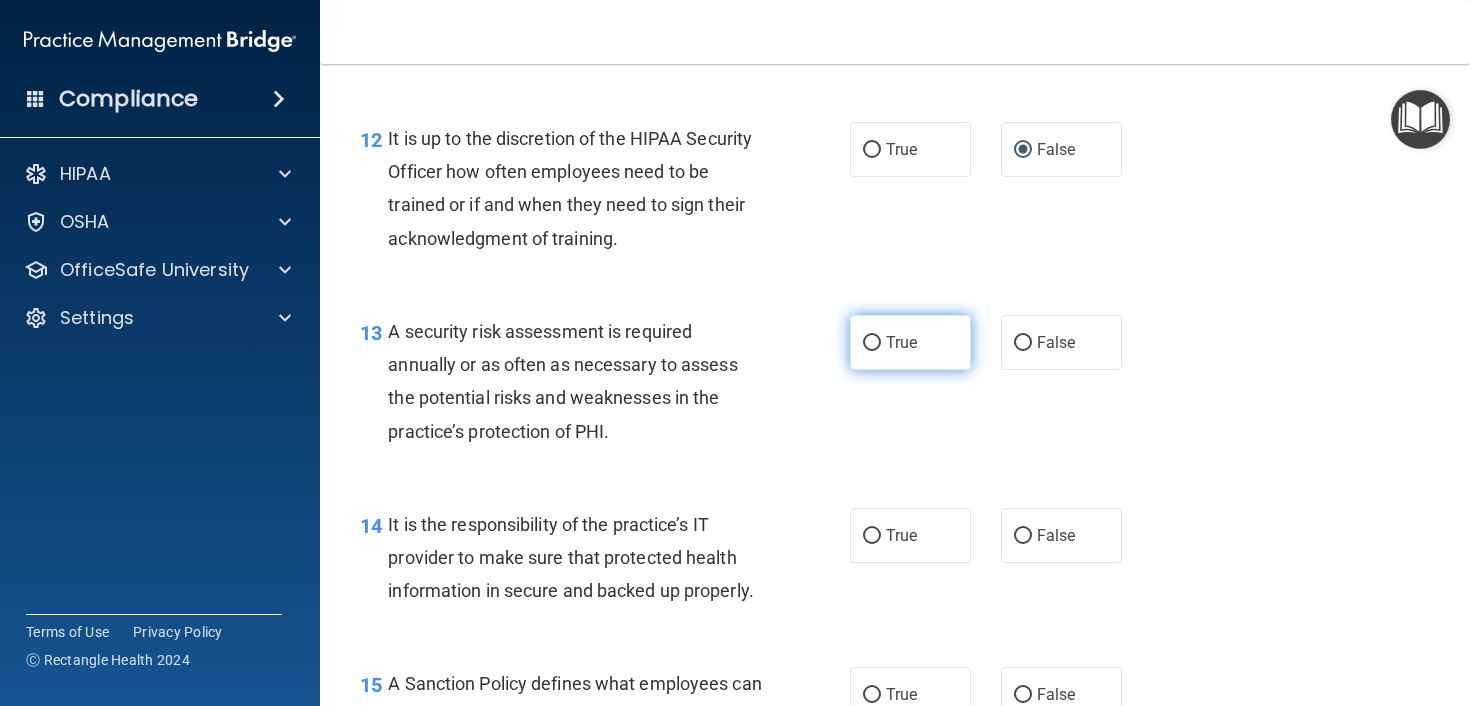 click on "True" at bounding box center [872, 343] 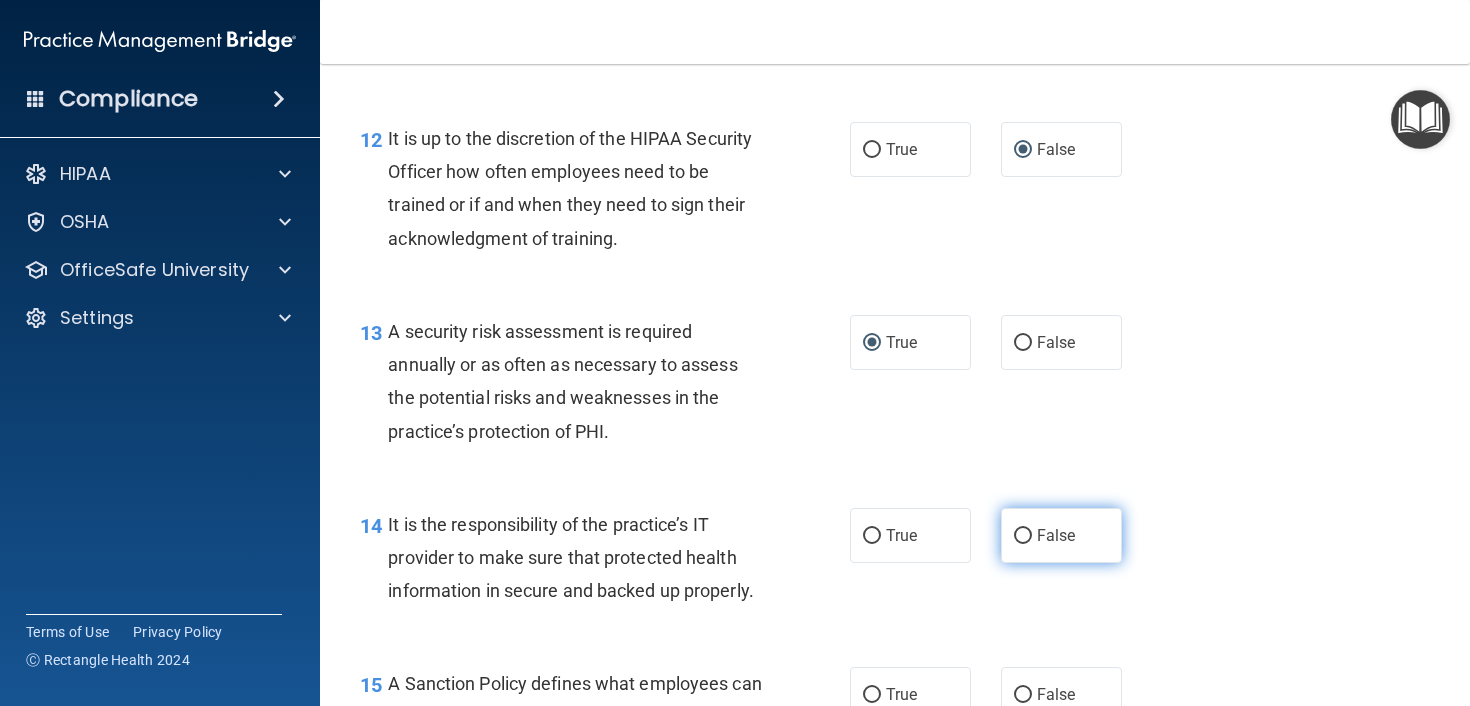 click on "False" at bounding box center (1023, 536) 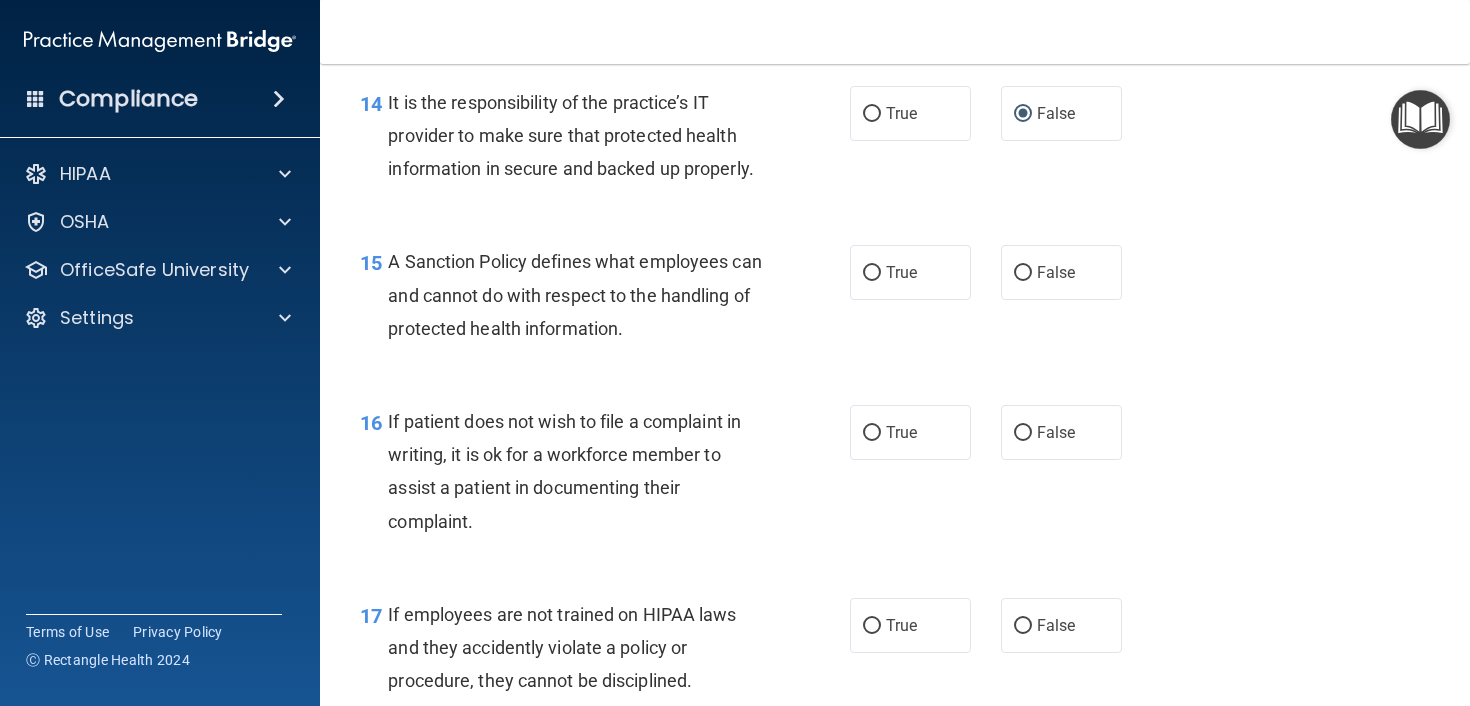 scroll, scrollTop: 2889, scrollLeft: 0, axis: vertical 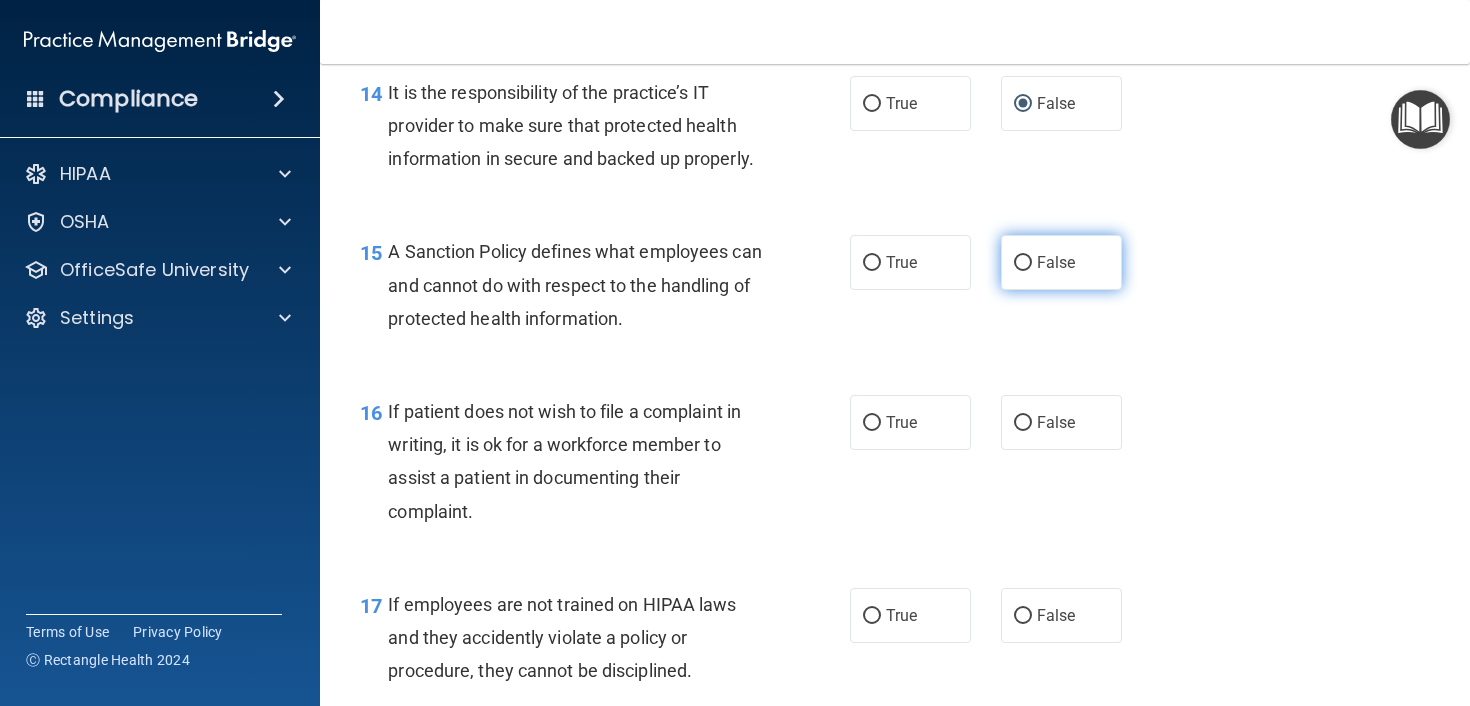 click on "False" at bounding box center [1023, 263] 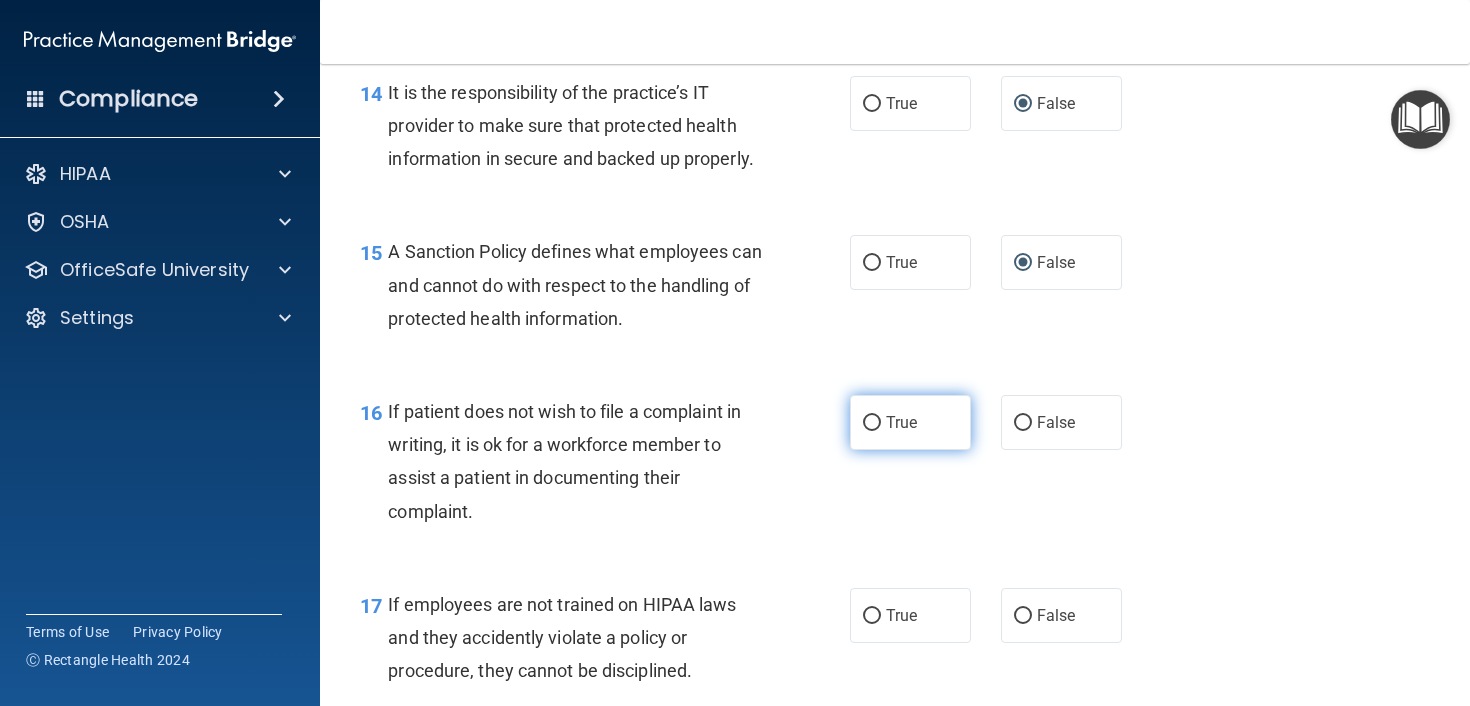 click on "True" at bounding box center (872, 423) 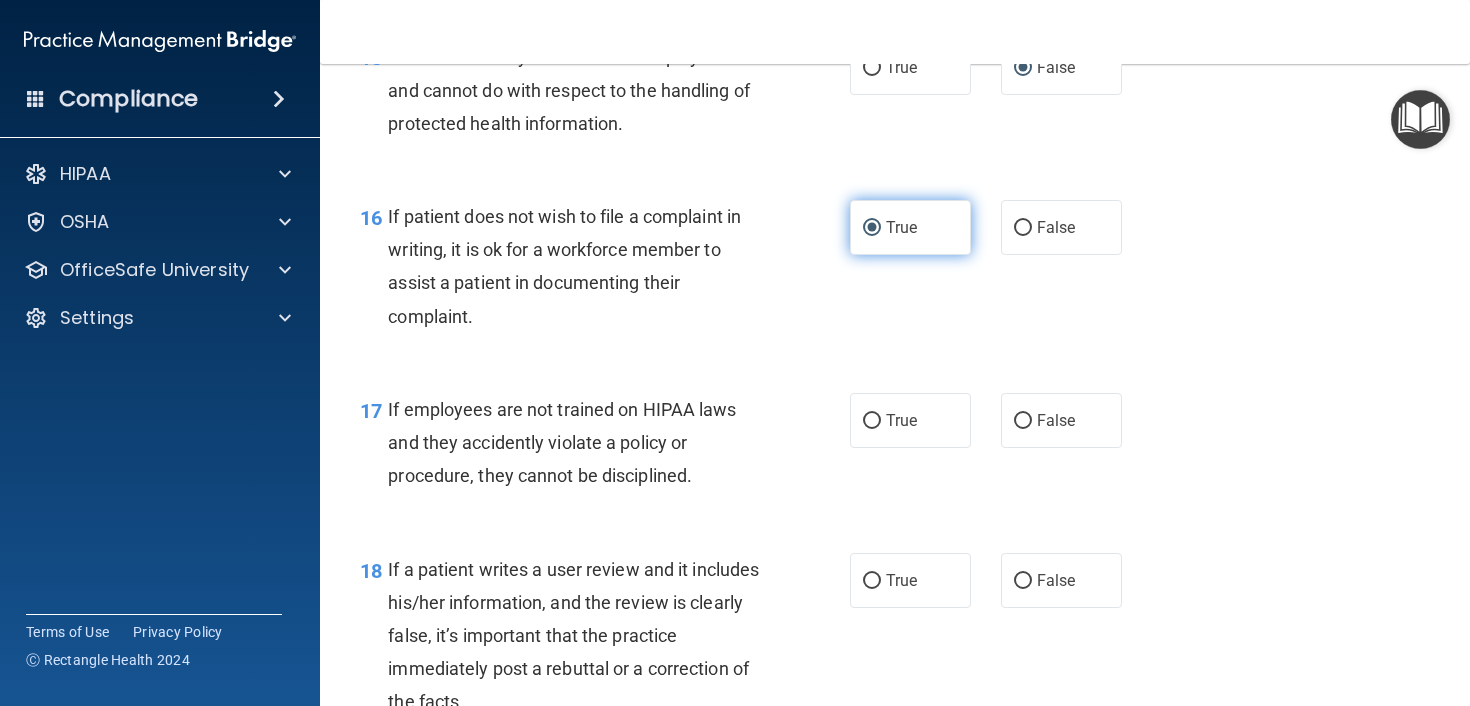 scroll, scrollTop: 3204, scrollLeft: 0, axis: vertical 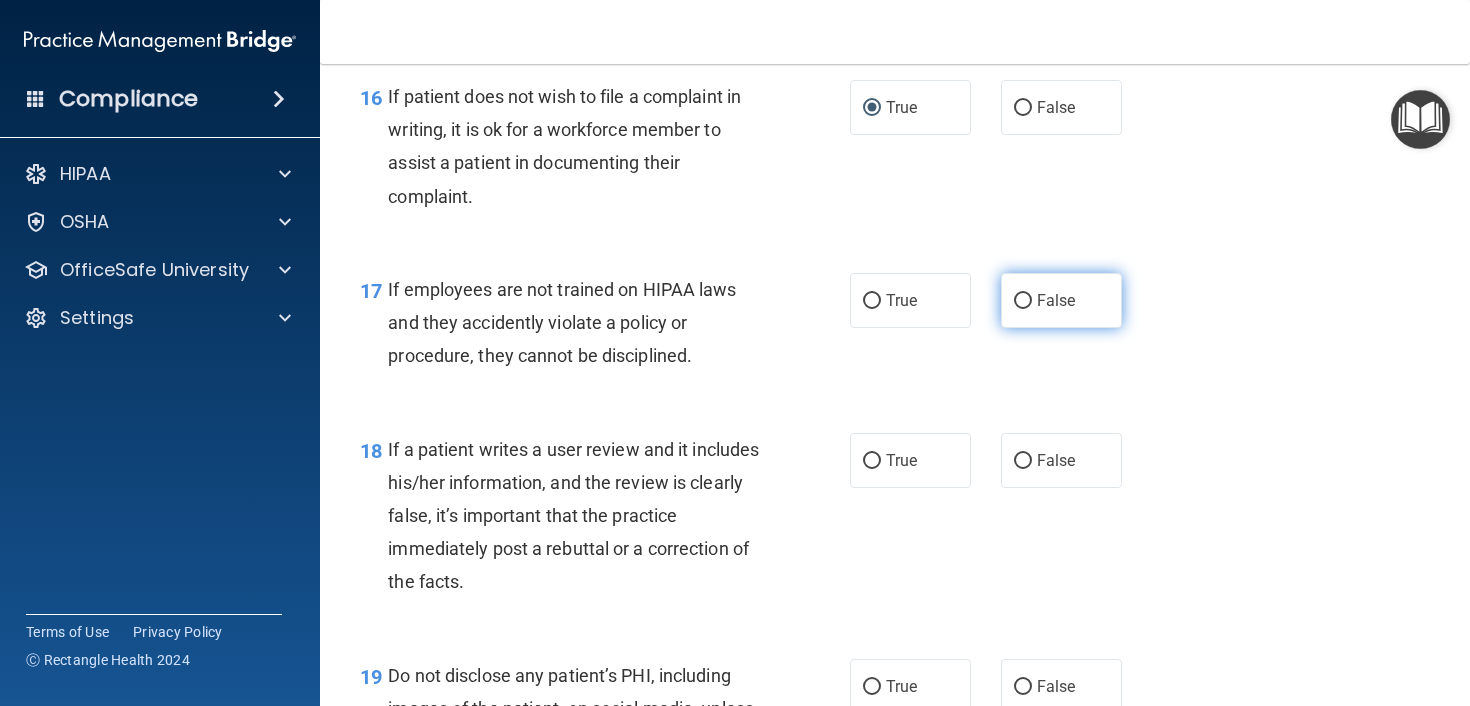 click on "False" at bounding box center [1023, 301] 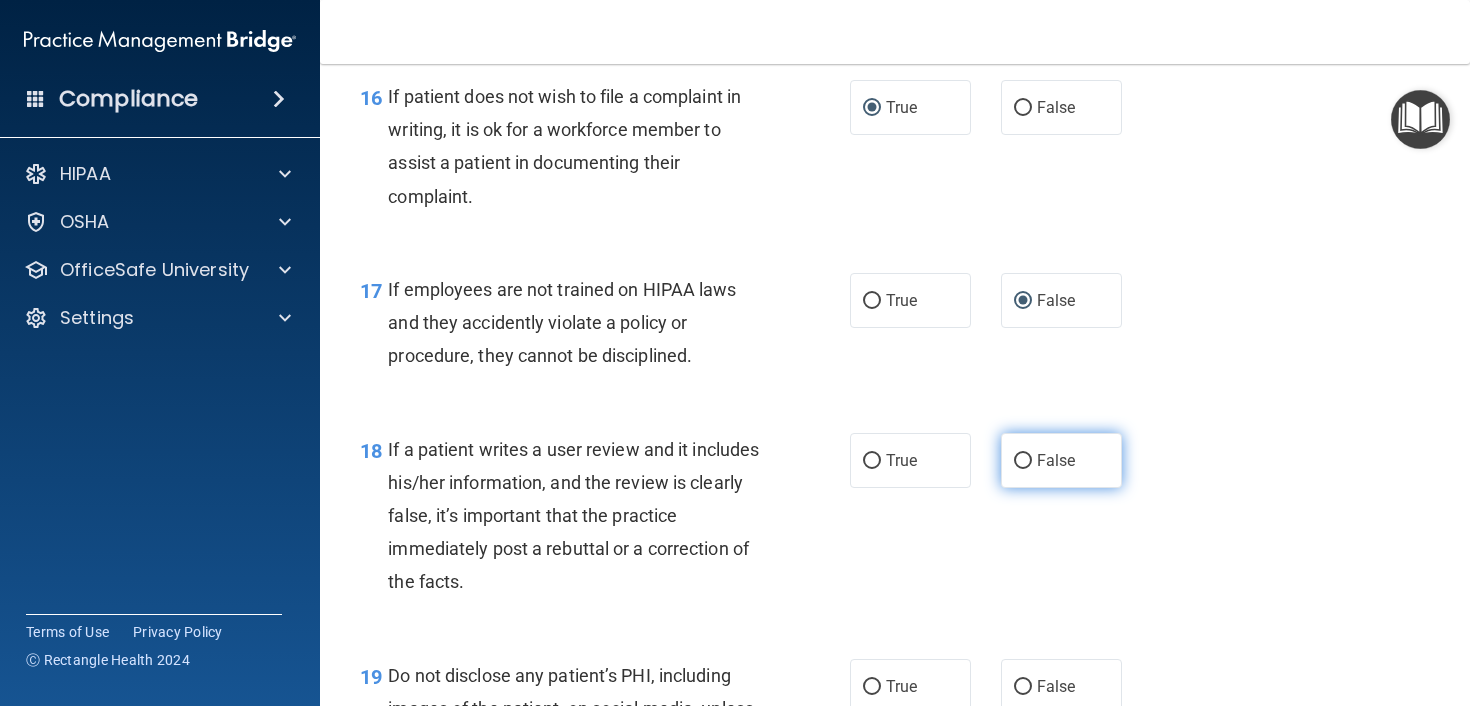click on "False" at bounding box center (1023, 461) 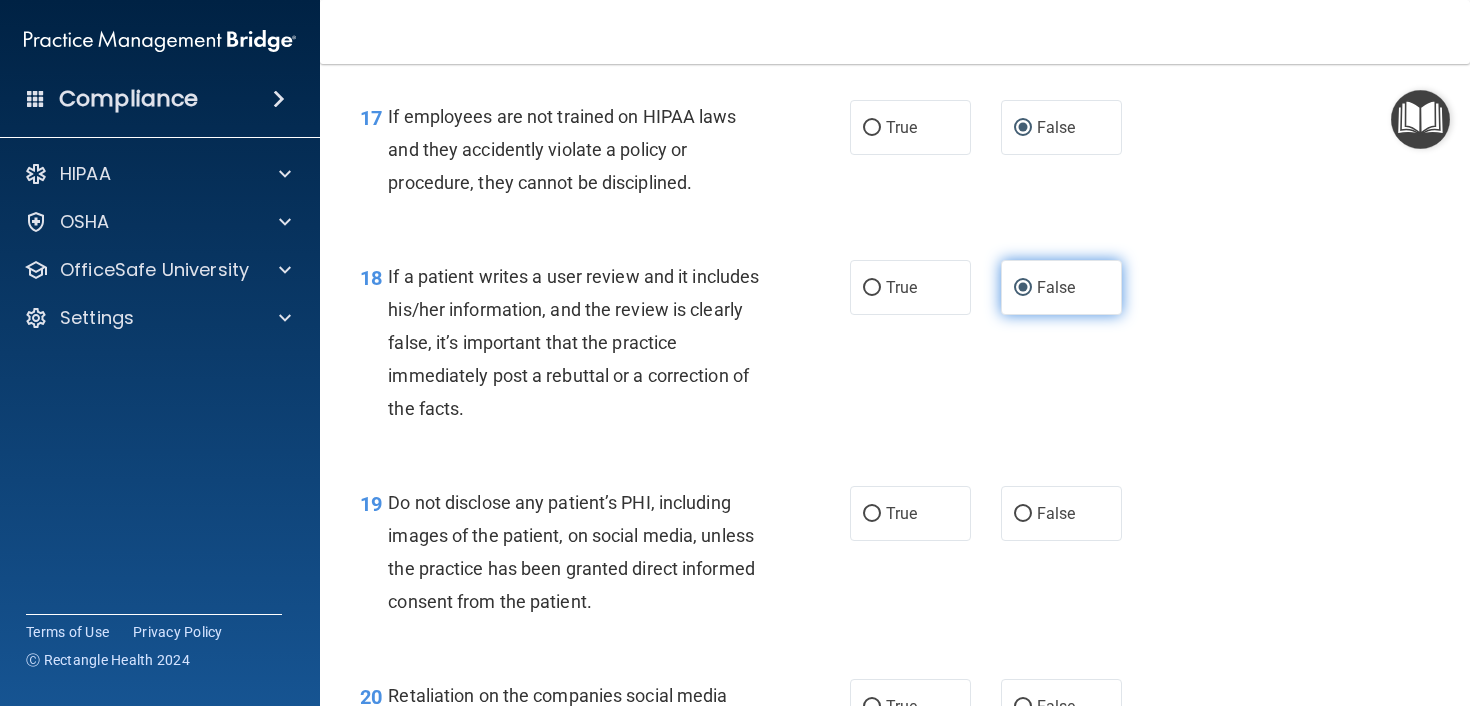 scroll, scrollTop: 3414, scrollLeft: 0, axis: vertical 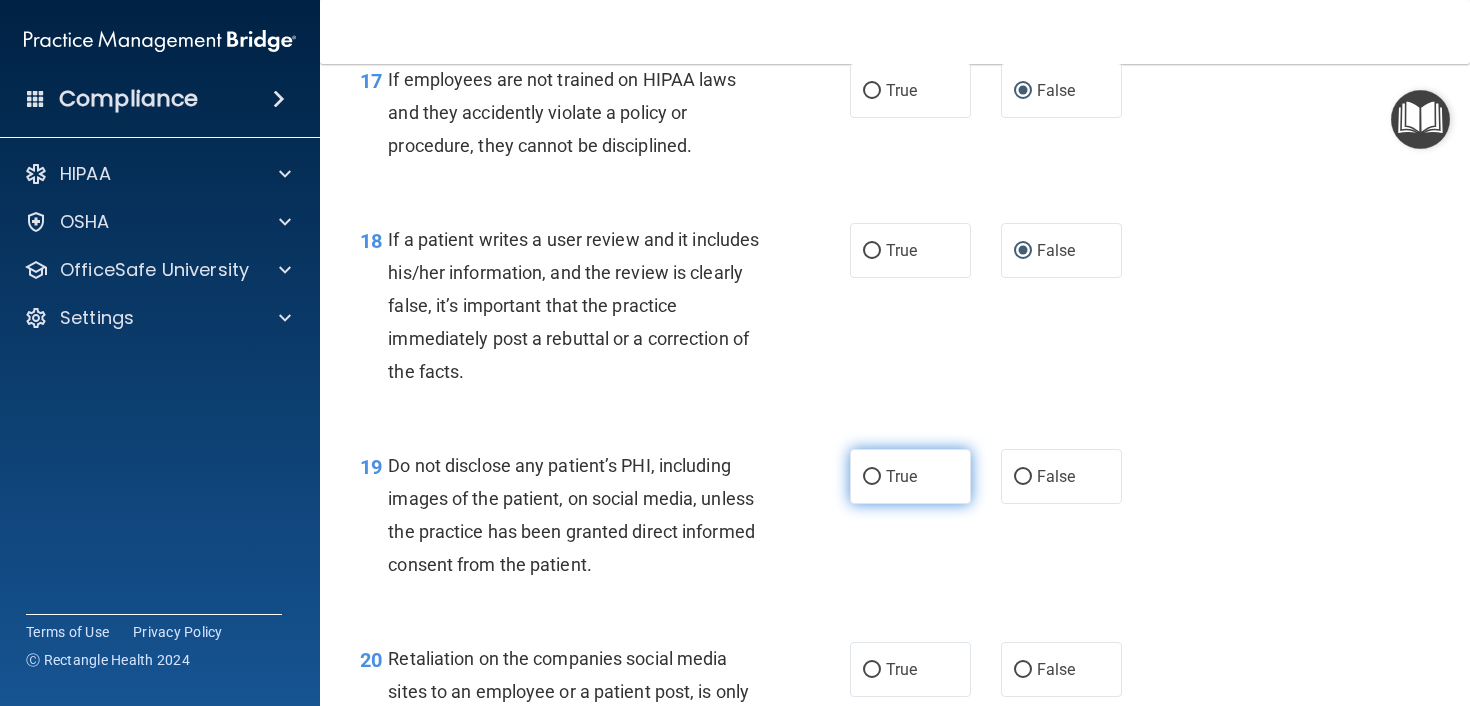 click on "True" at bounding box center [872, 477] 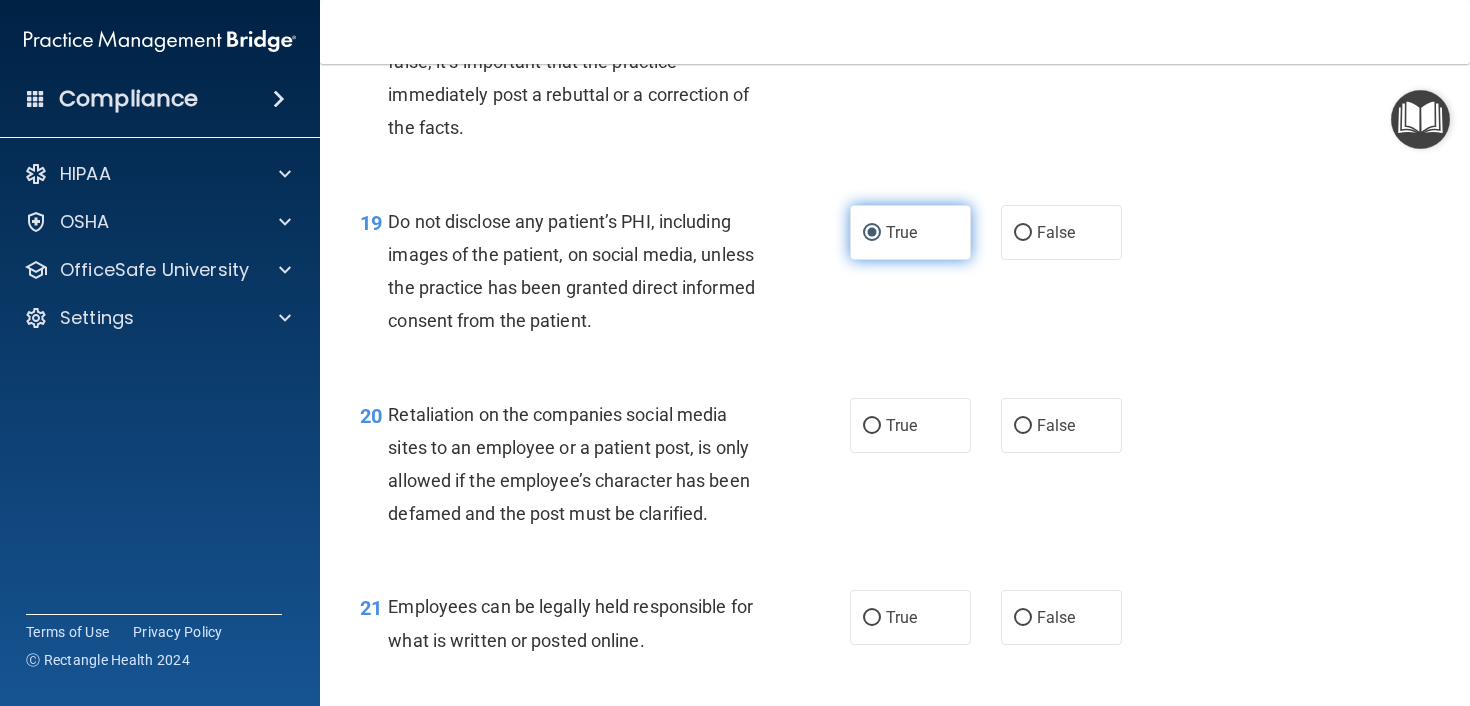scroll, scrollTop: 3660, scrollLeft: 0, axis: vertical 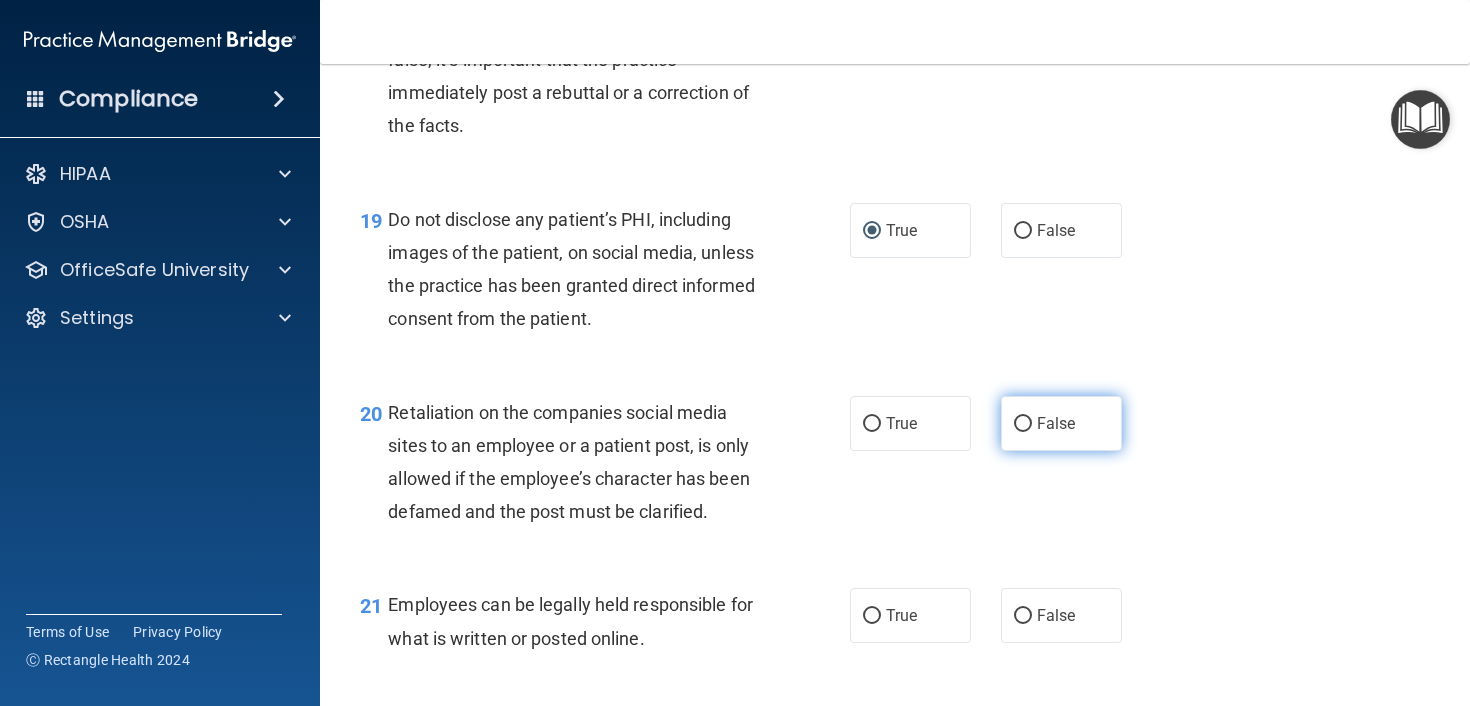click on "False" at bounding box center (1023, 424) 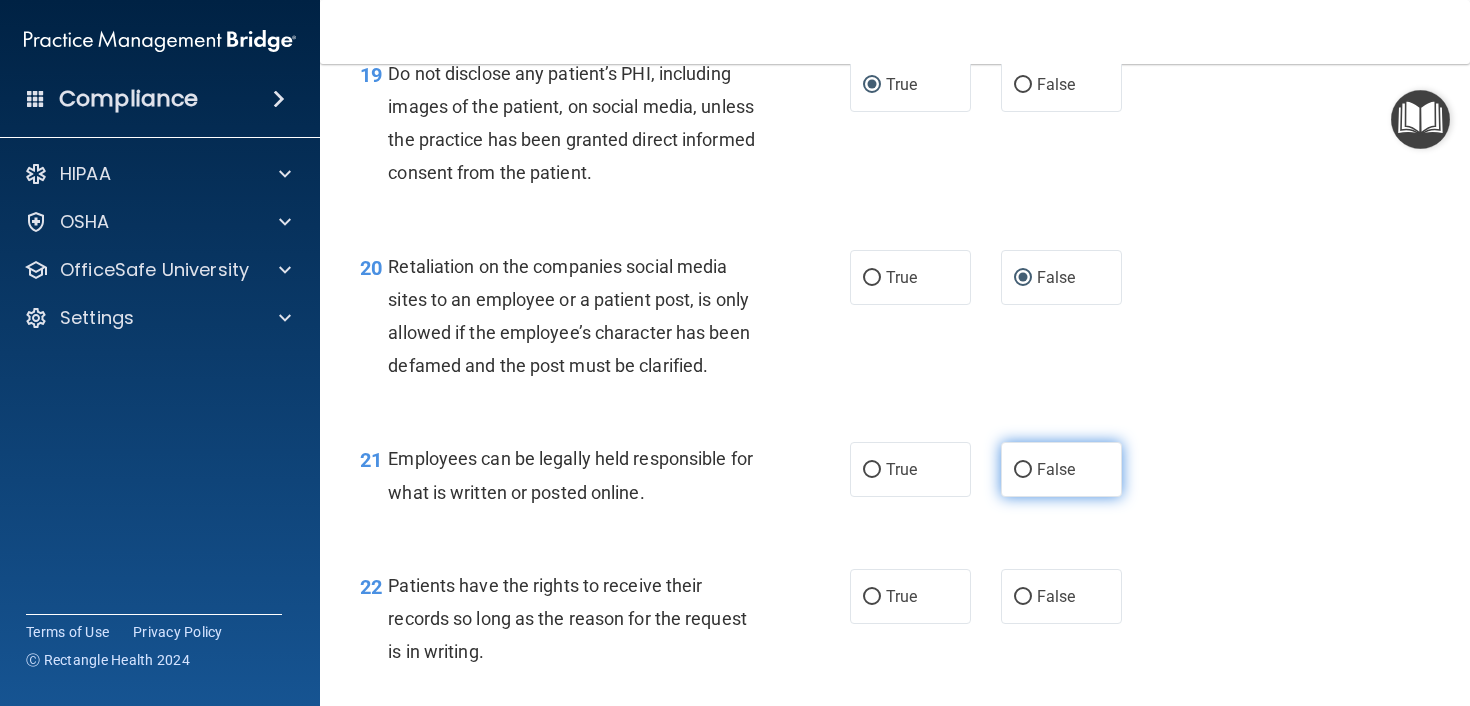 scroll, scrollTop: 3841, scrollLeft: 0, axis: vertical 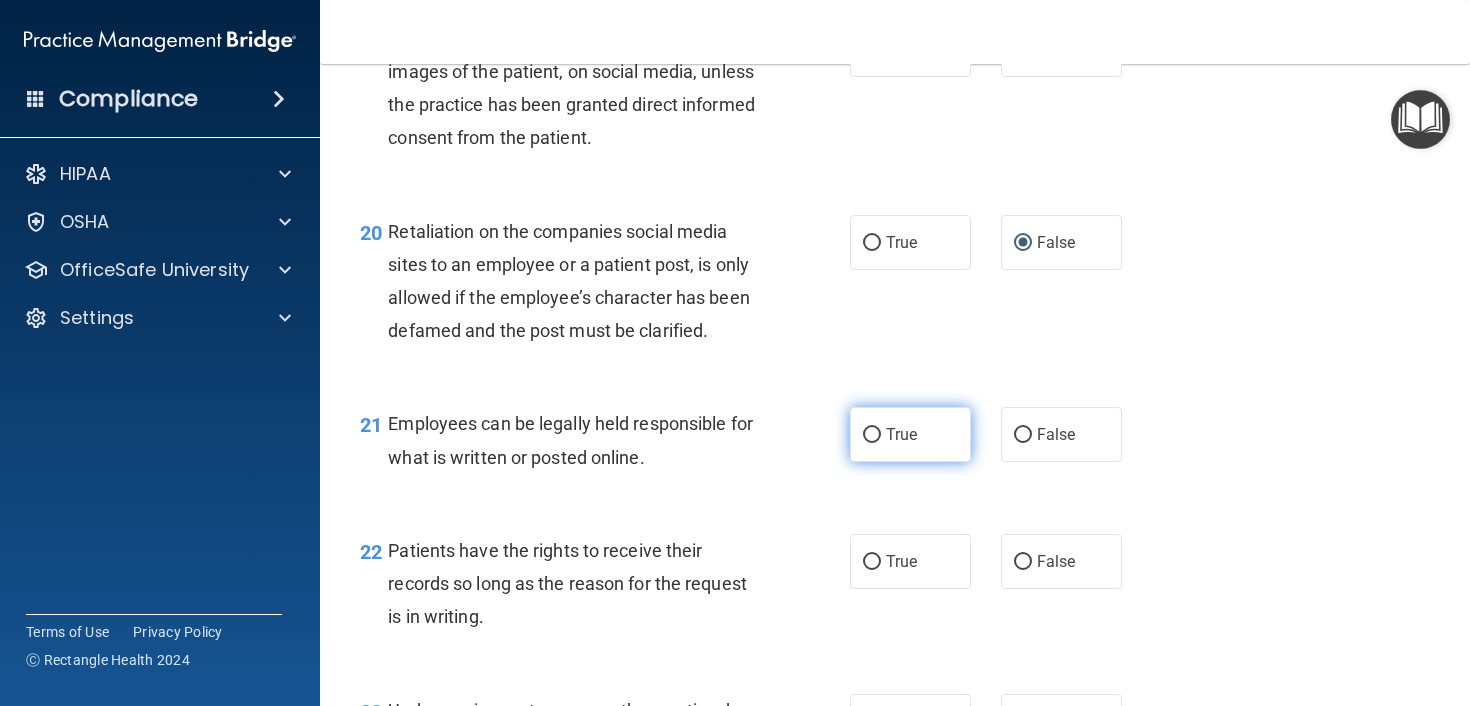 click on "True" at bounding box center [872, 435] 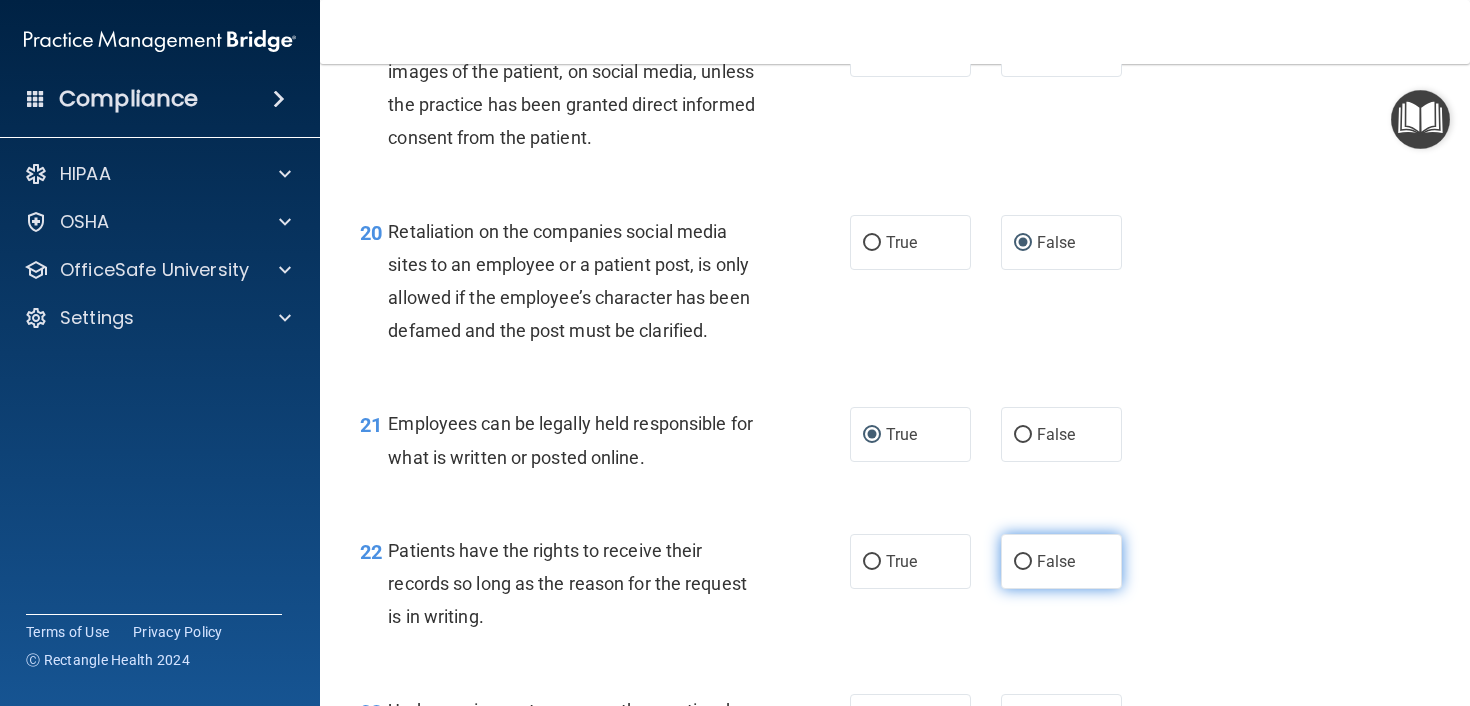 click on "False" at bounding box center [1023, 562] 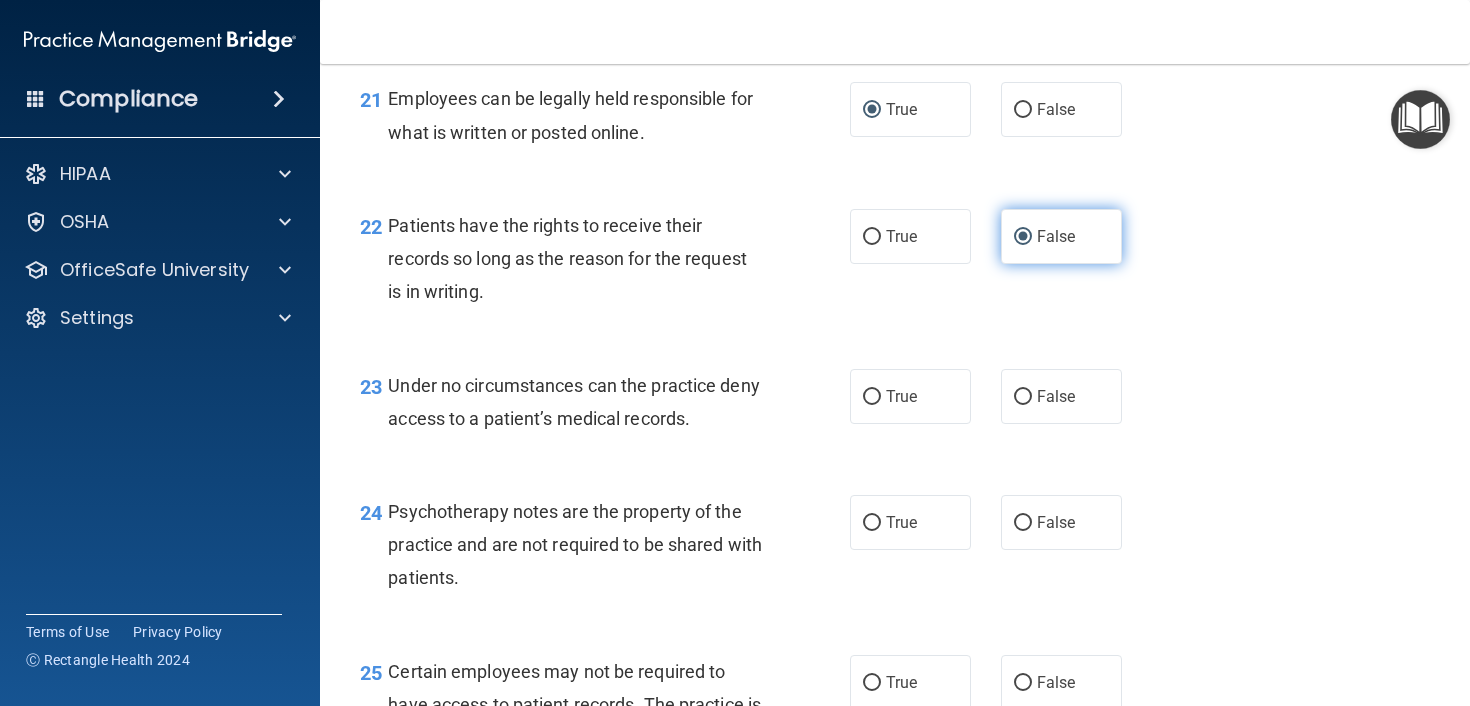scroll, scrollTop: 4177, scrollLeft: 0, axis: vertical 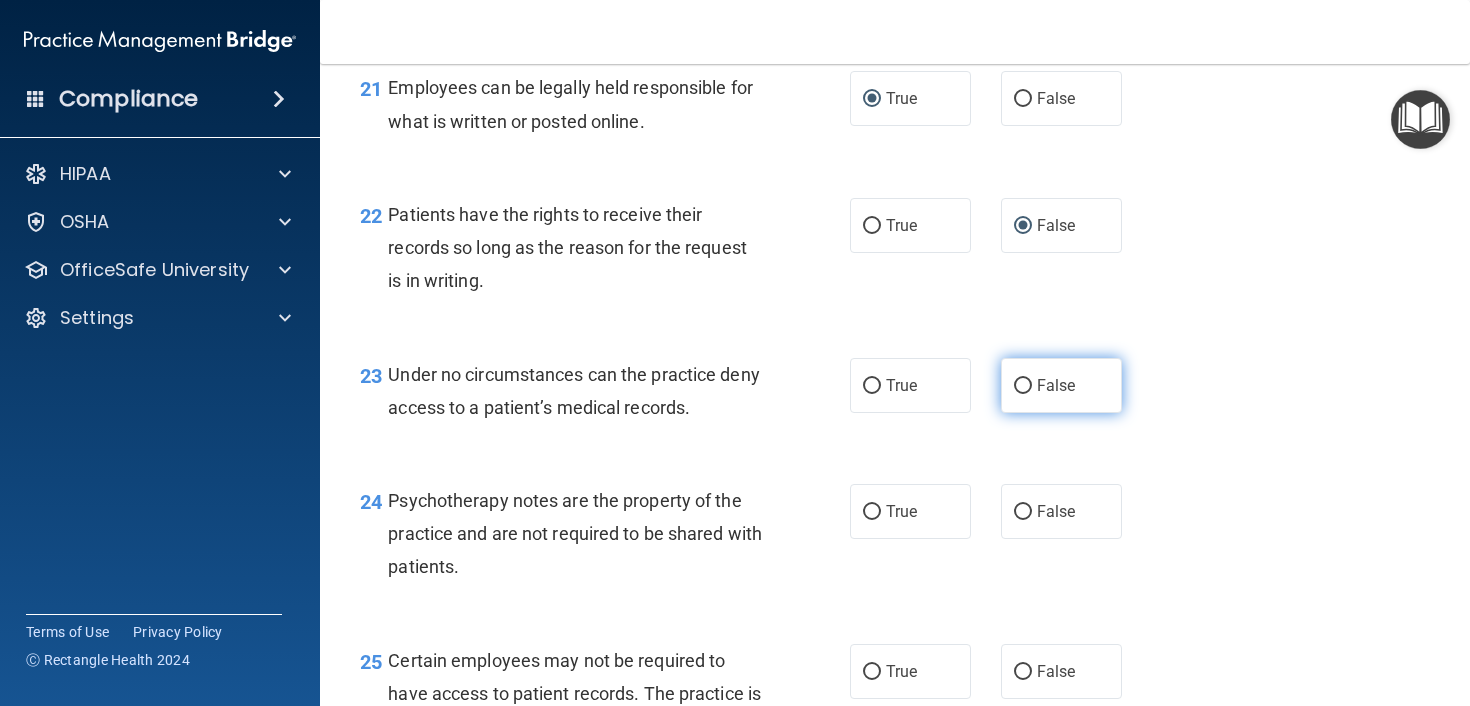 click on "False" at bounding box center [1023, 386] 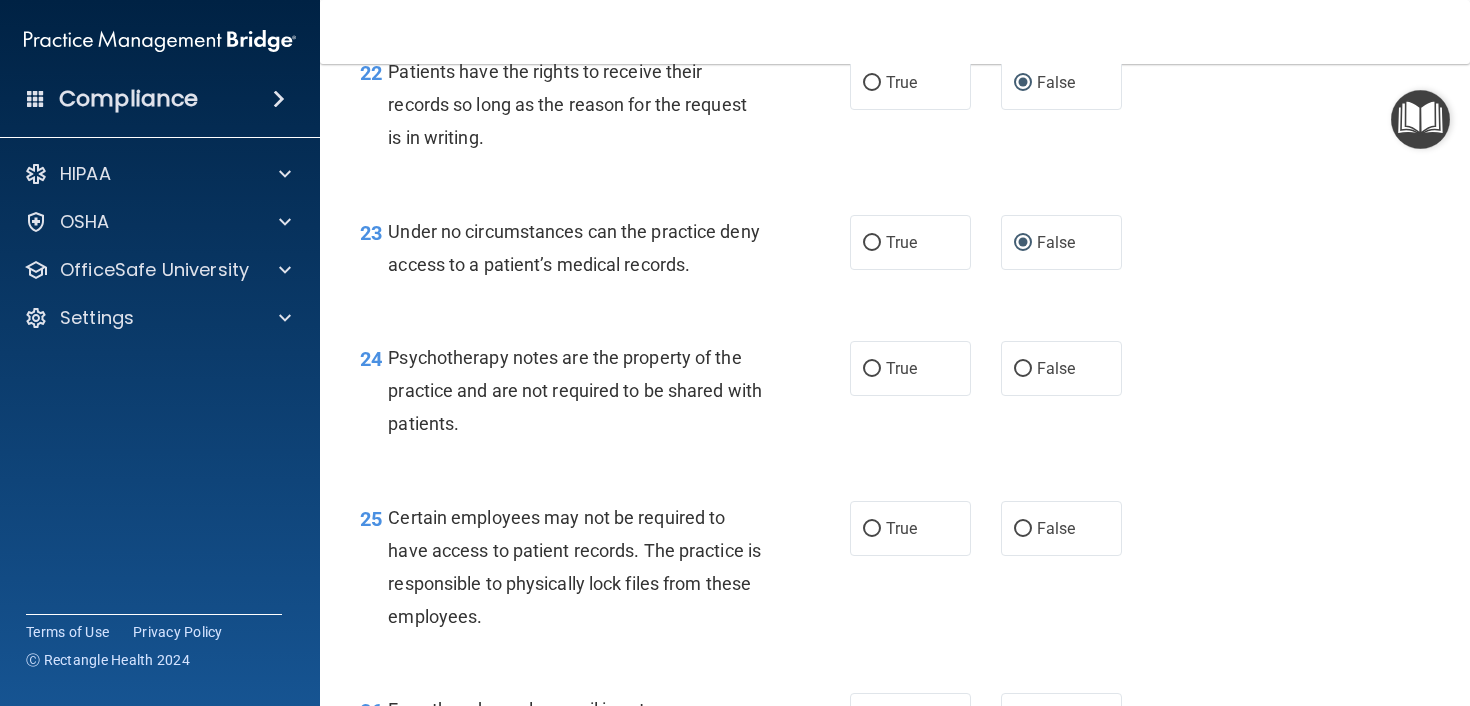 scroll, scrollTop: 4329, scrollLeft: 0, axis: vertical 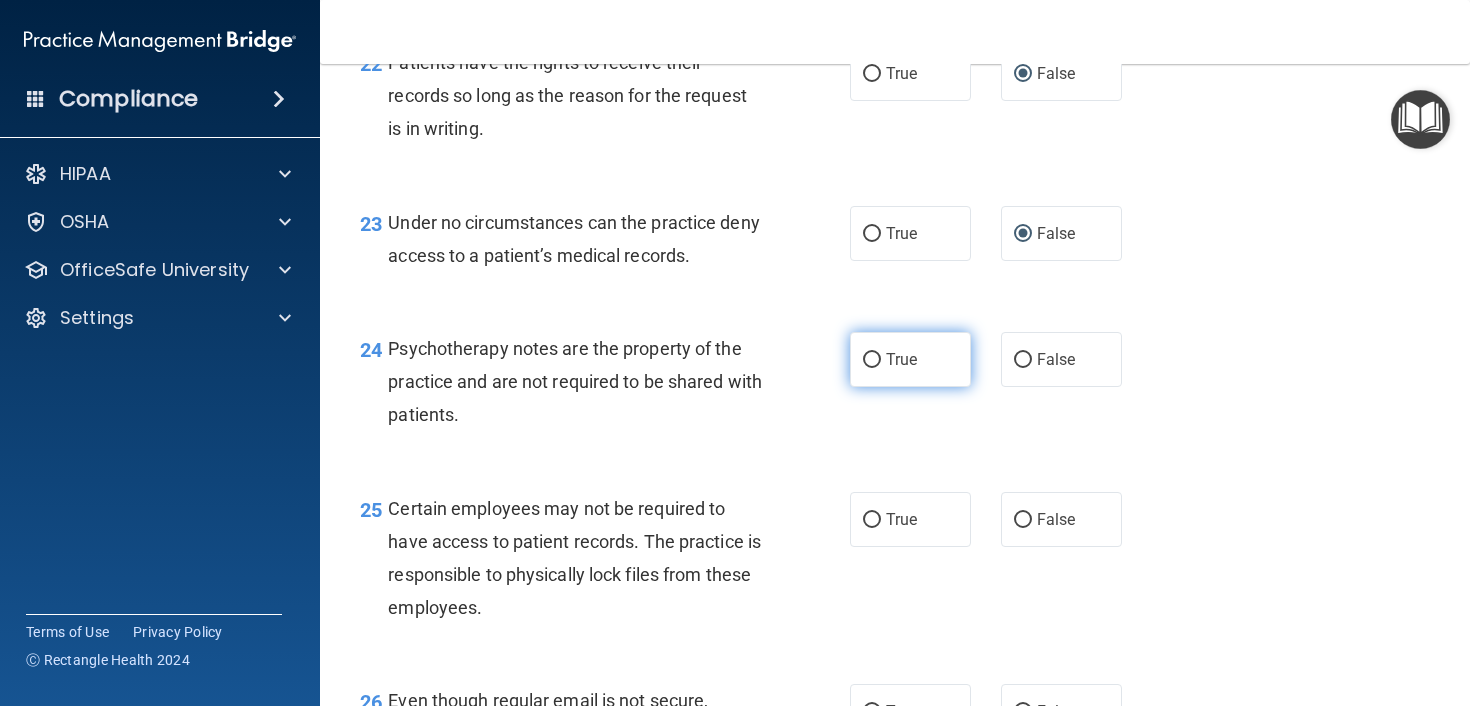 click on "True" at bounding box center [872, 360] 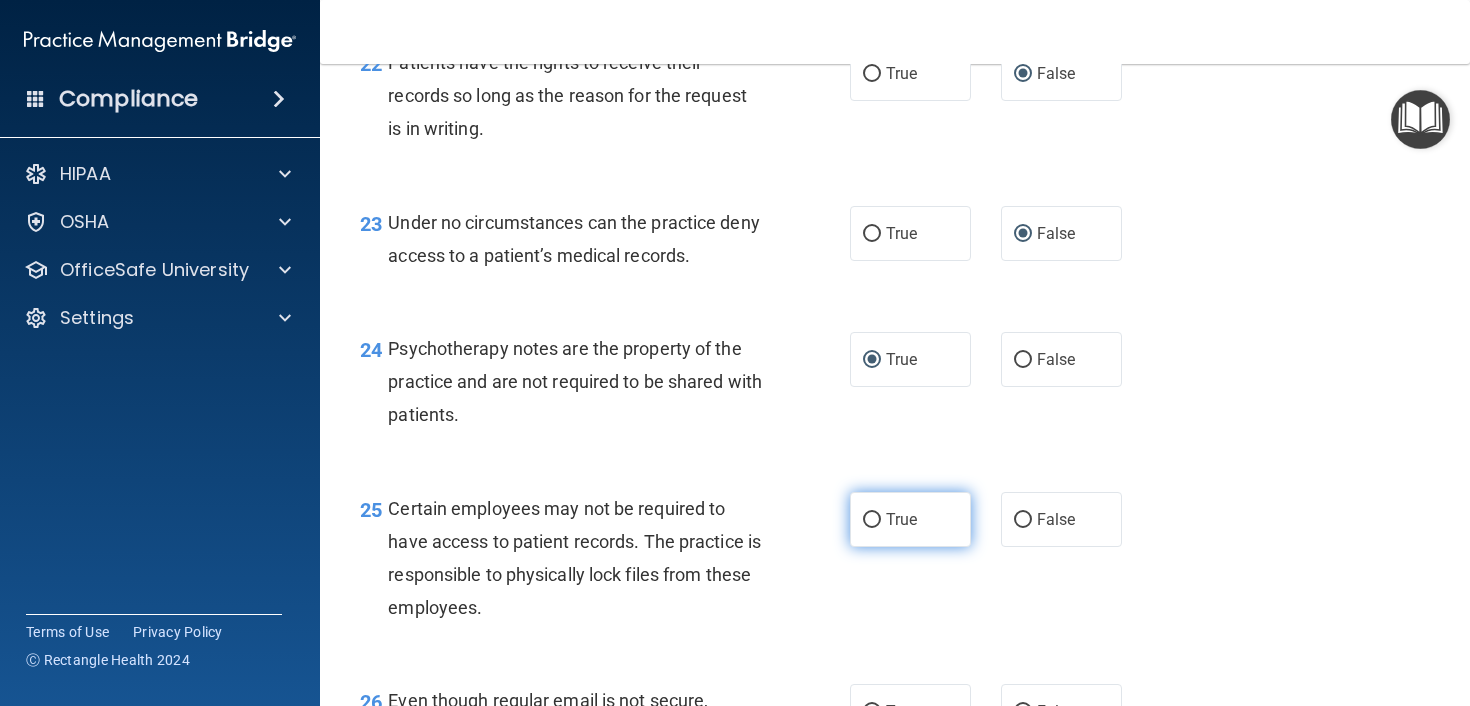 click on "True" at bounding box center (872, 520) 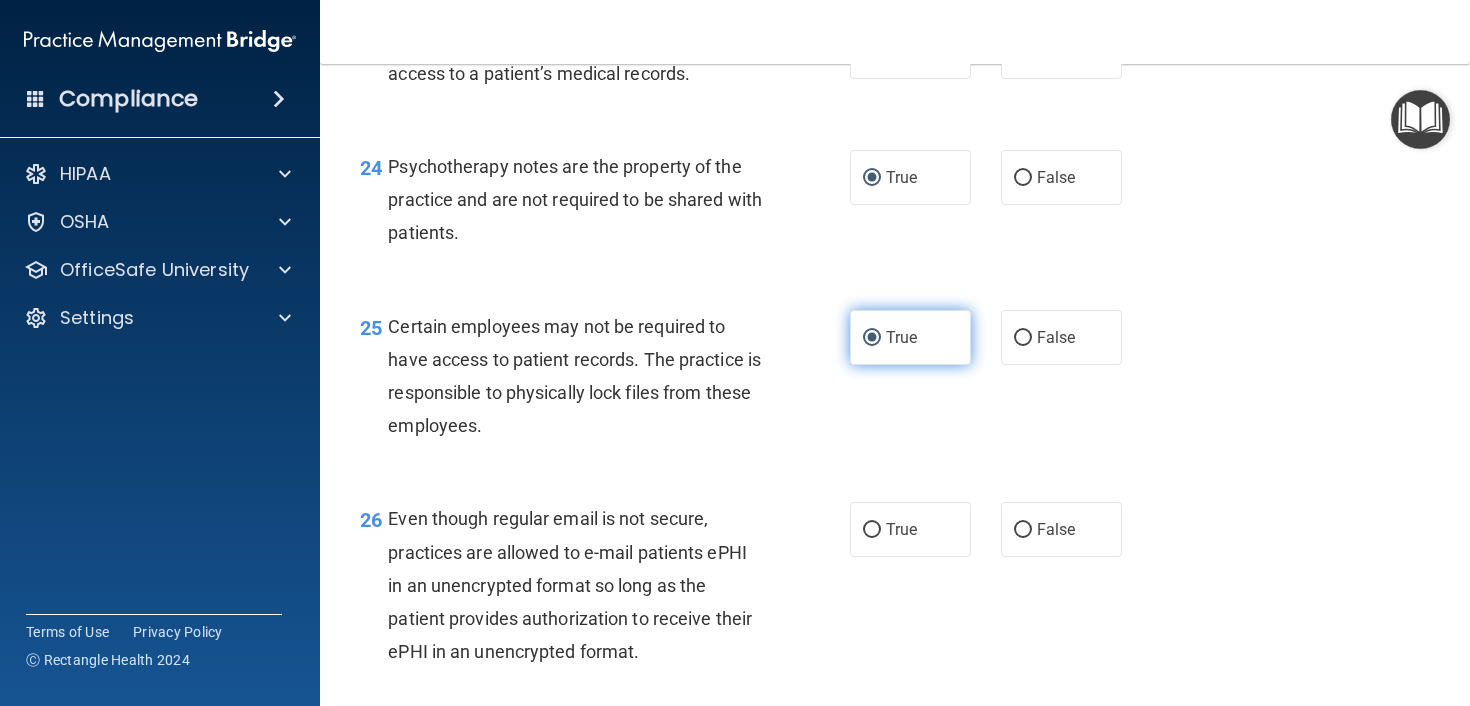 scroll, scrollTop: 4528, scrollLeft: 0, axis: vertical 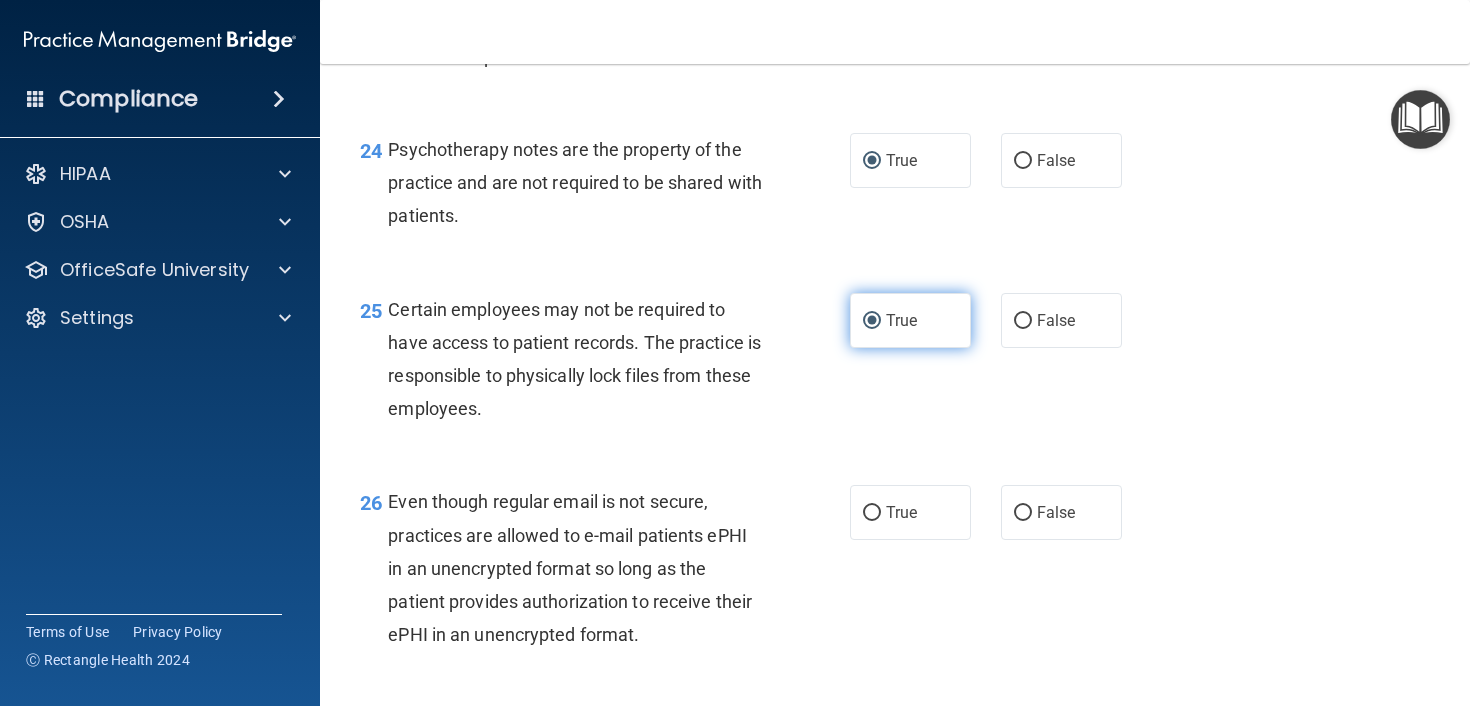 click on "True" at bounding box center [910, 512] 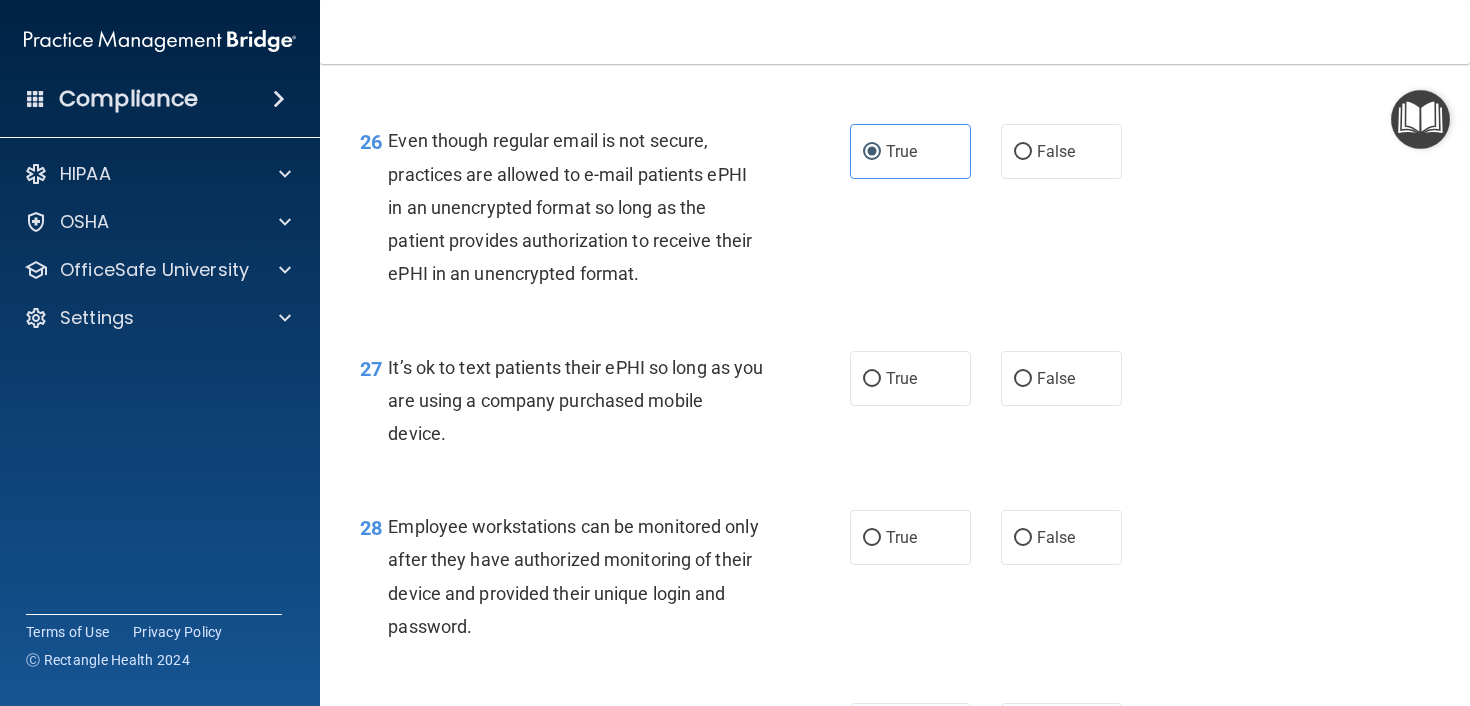 scroll, scrollTop: 4896, scrollLeft: 0, axis: vertical 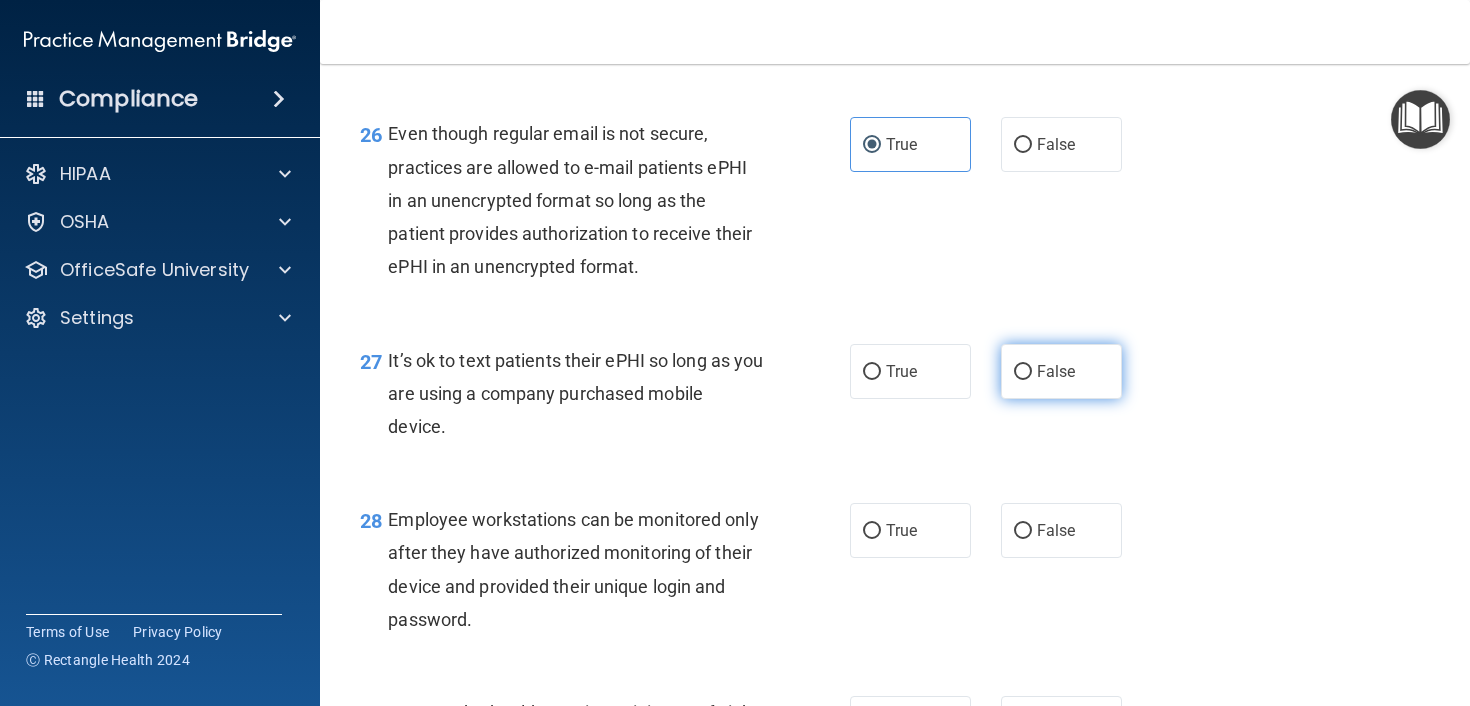 click on "False" at bounding box center [1023, 372] 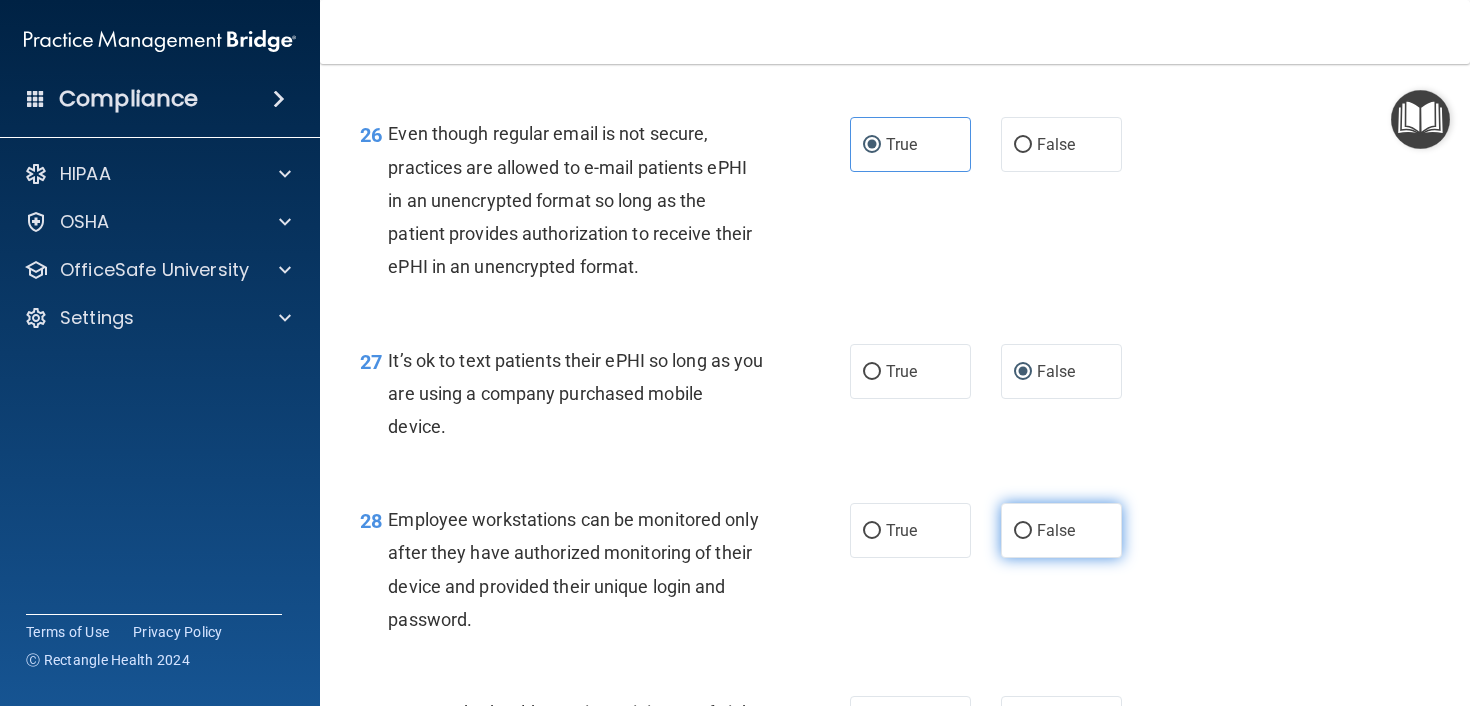 click on "False" at bounding box center [1023, 531] 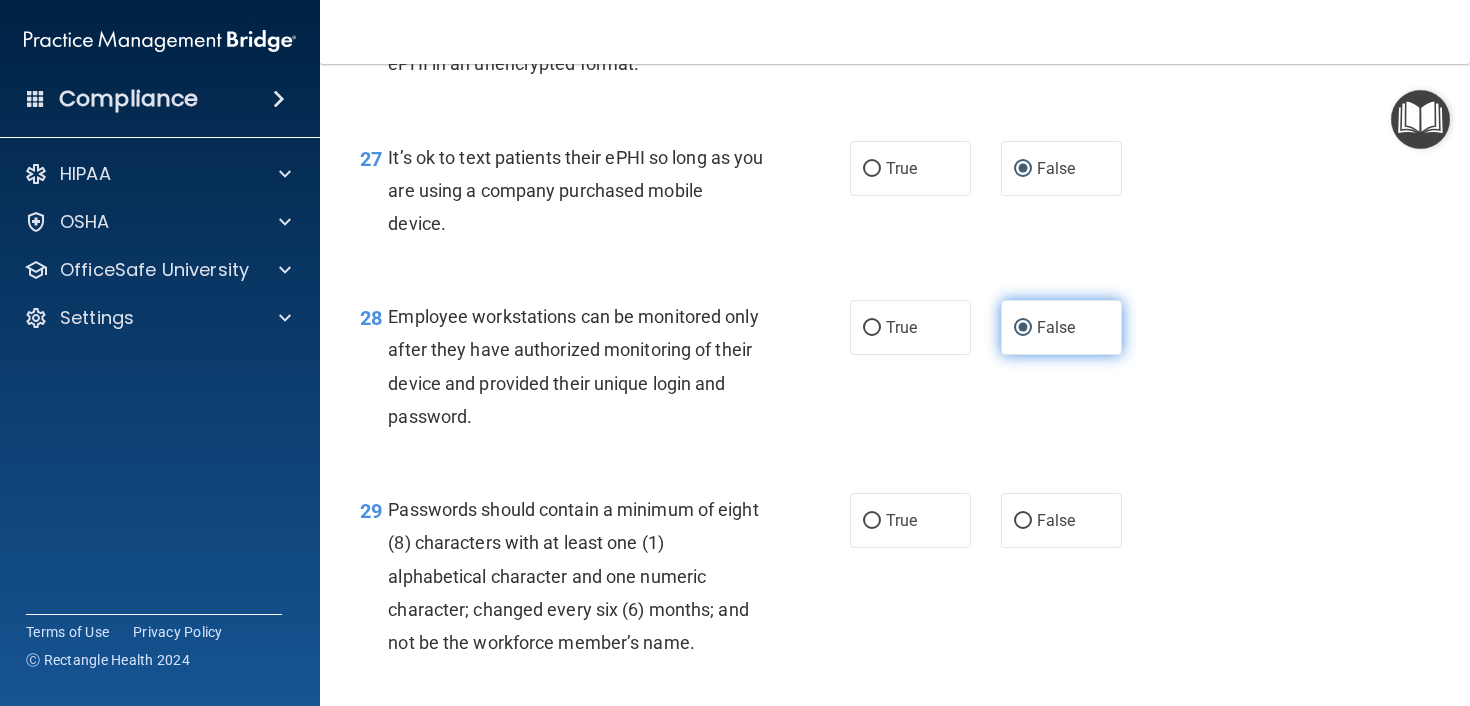 scroll, scrollTop: 5125, scrollLeft: 0, axis: vertical 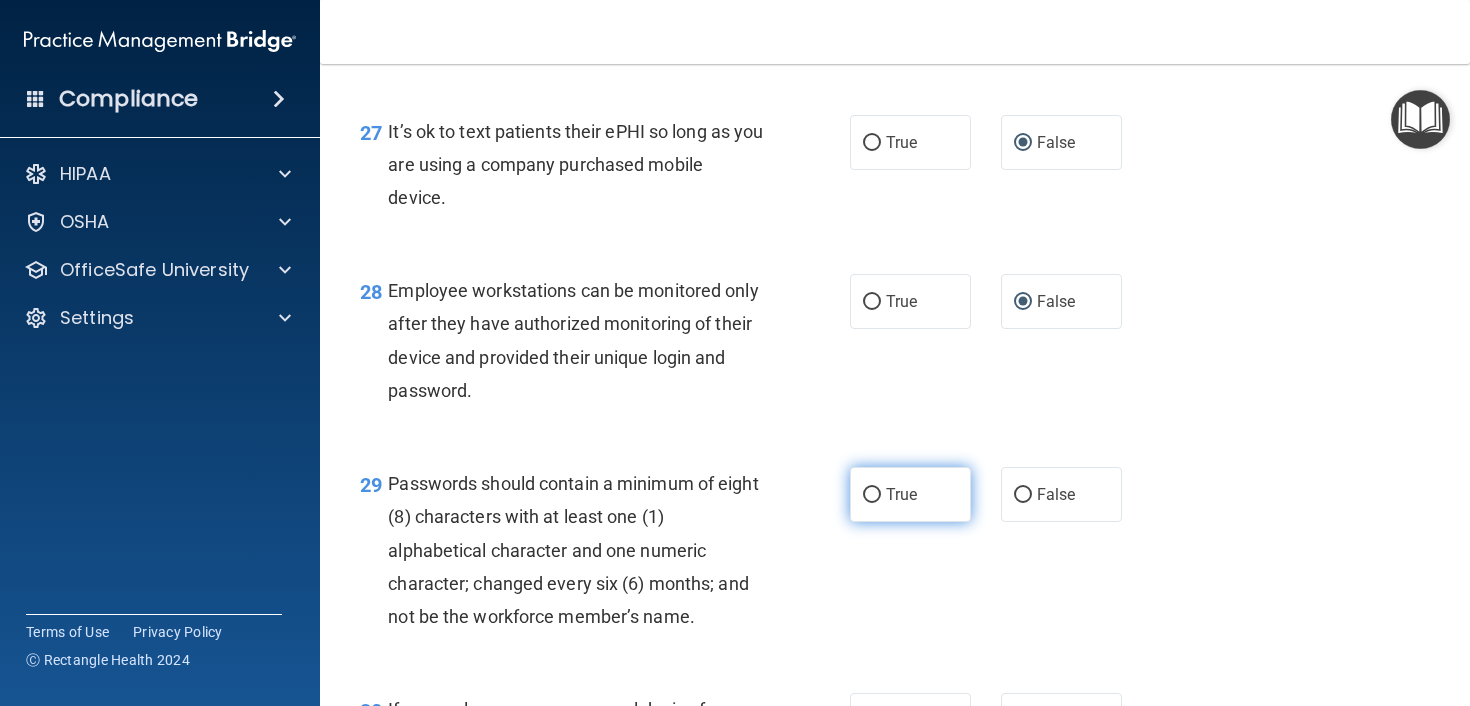 click on "True" at bounding box center [910, 494] 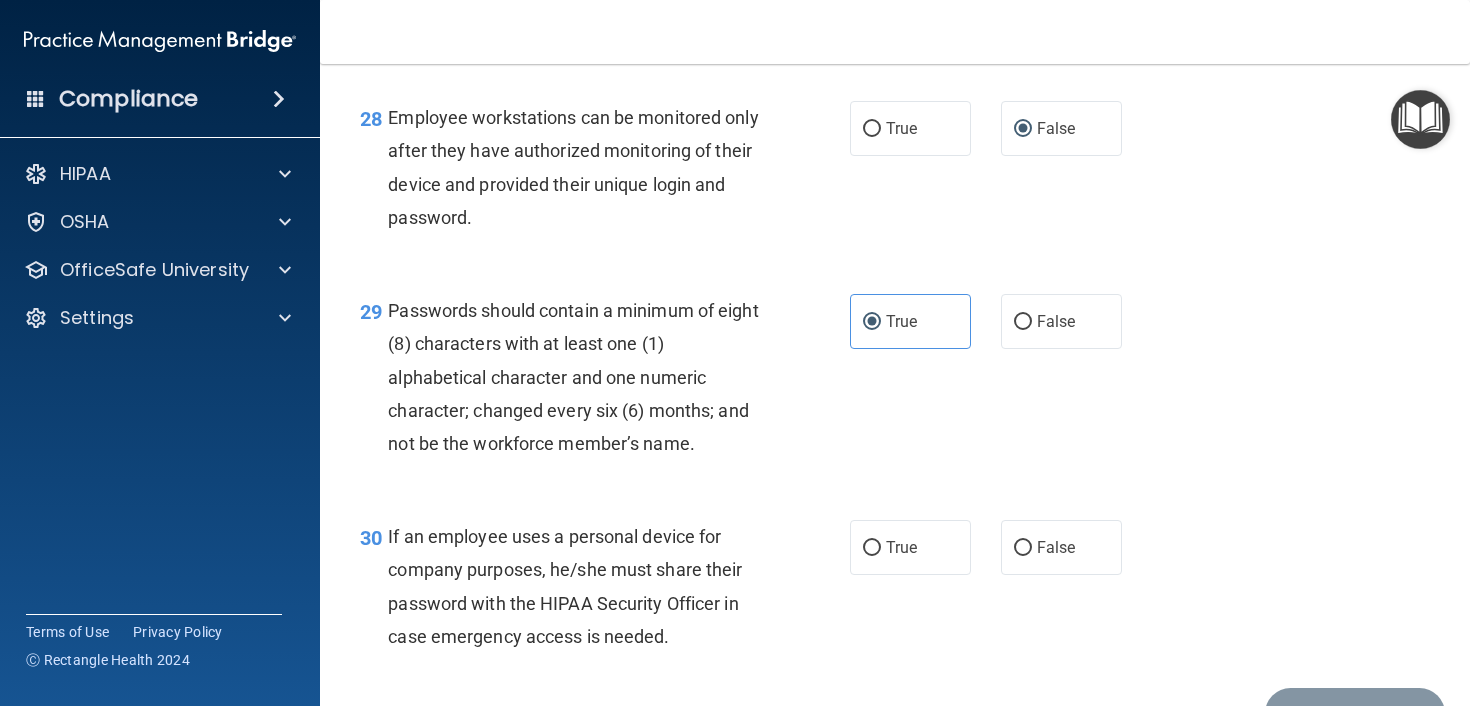 scroll, scrollTop: 5445, scrollLeft: 0, axis: vertical 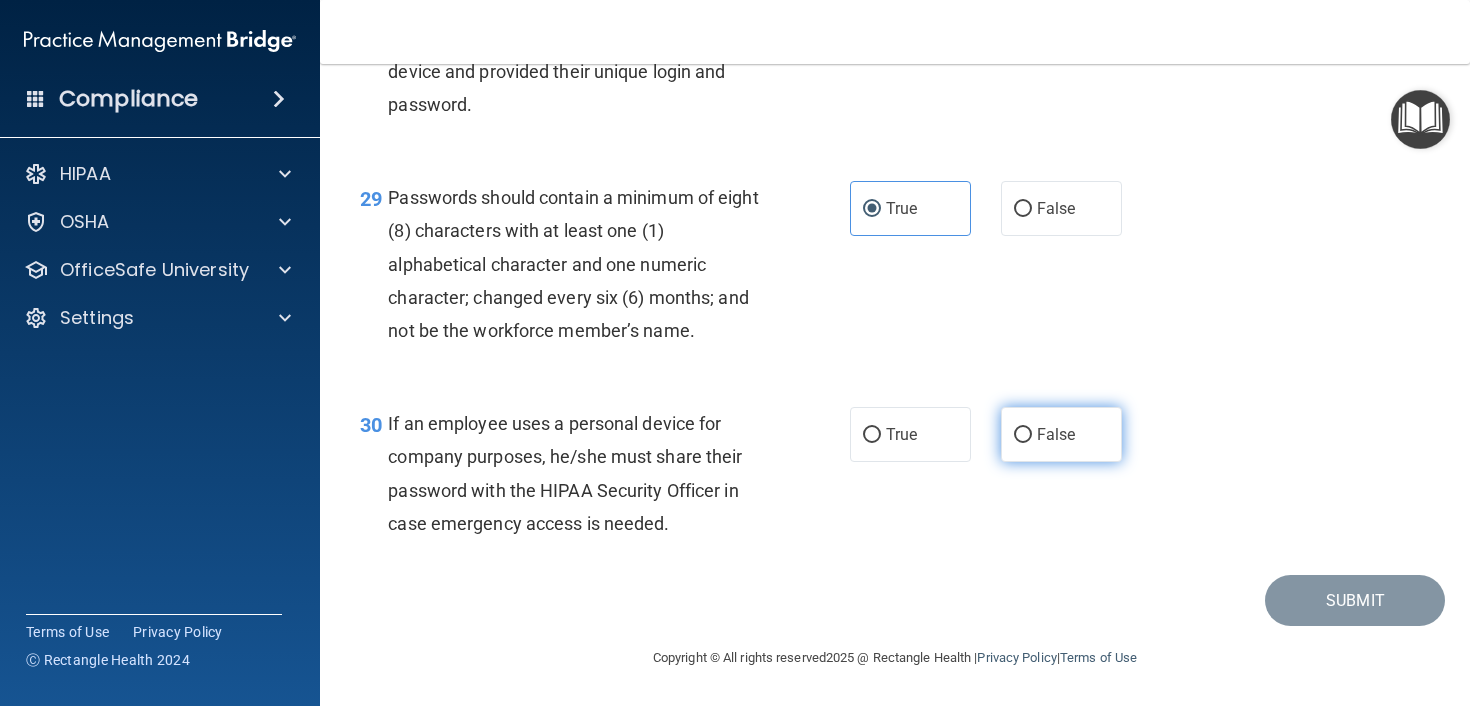 click on "False" at bounding box center [1023, 435] 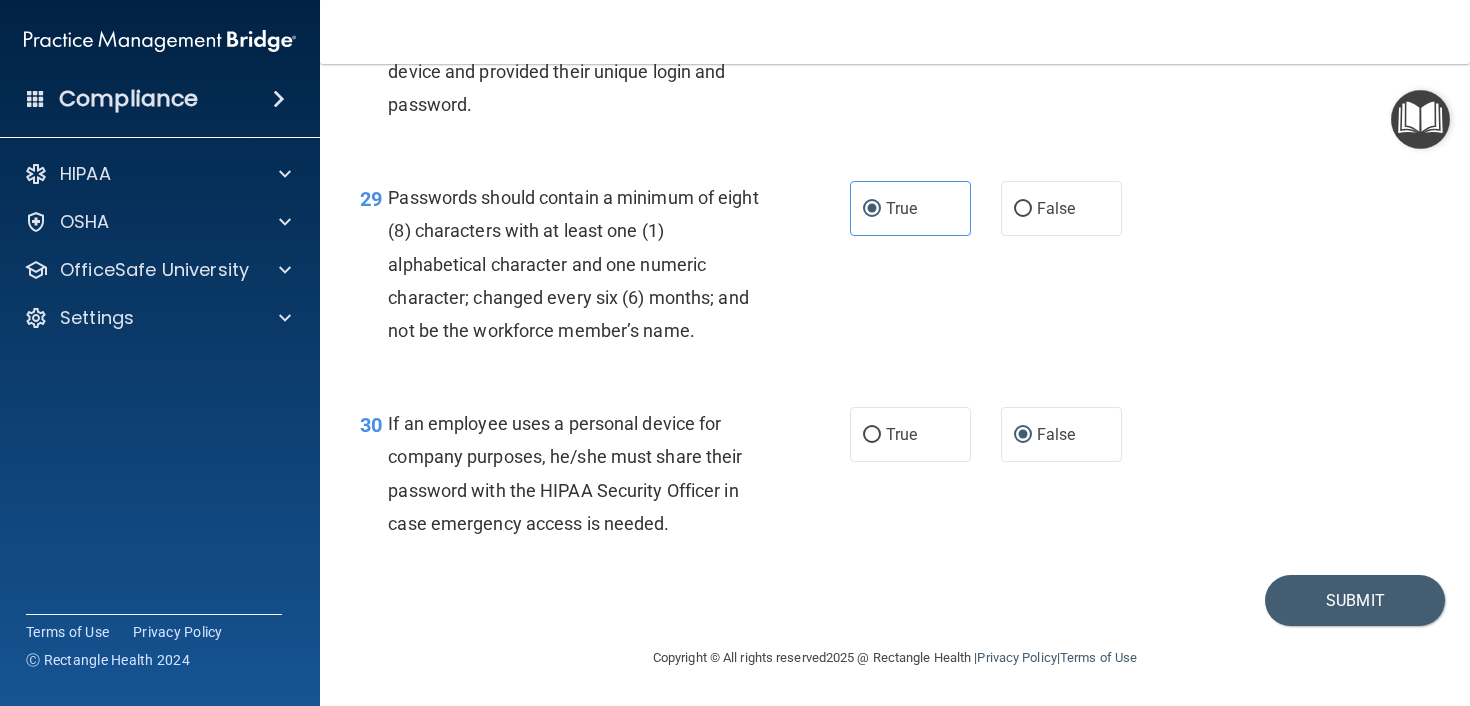 click at bounding box center (1285, 638) 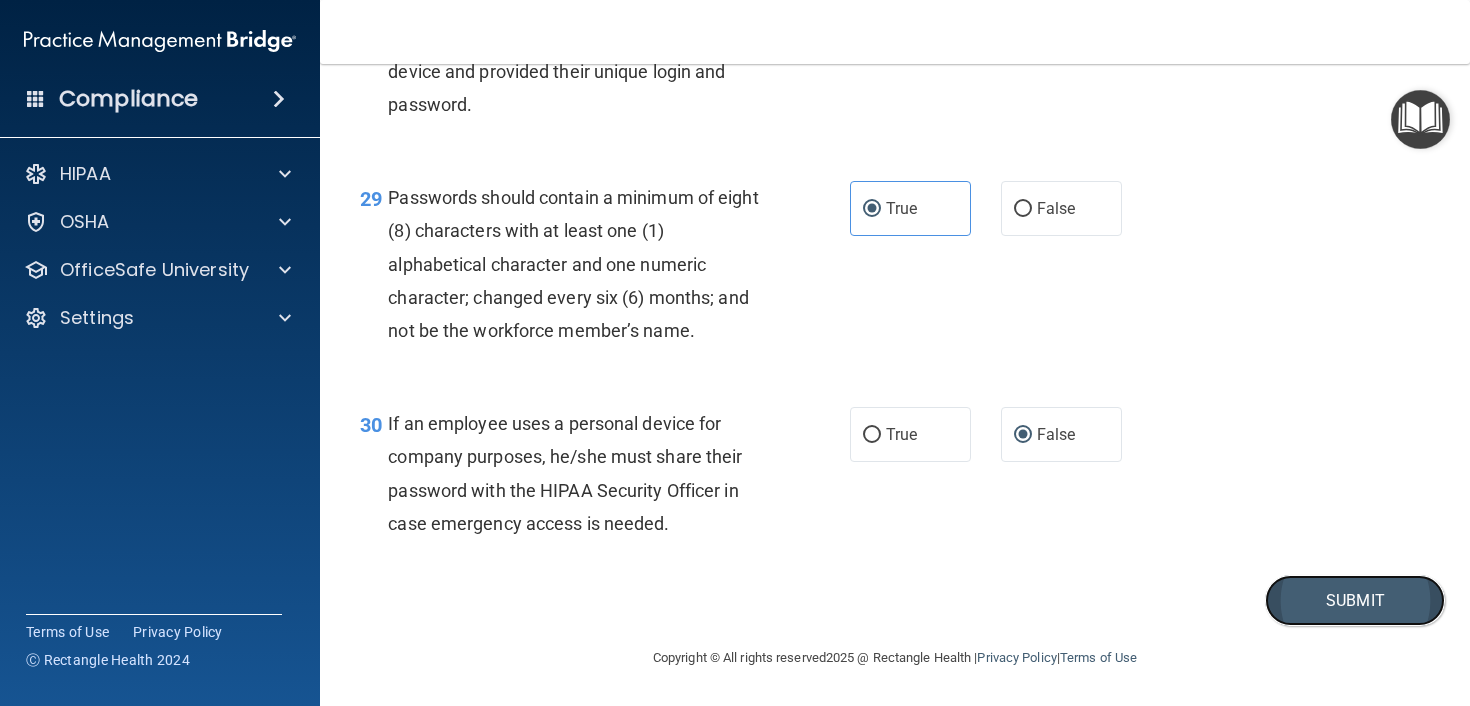 click on "Submit" at bounding box center (1355, 600) 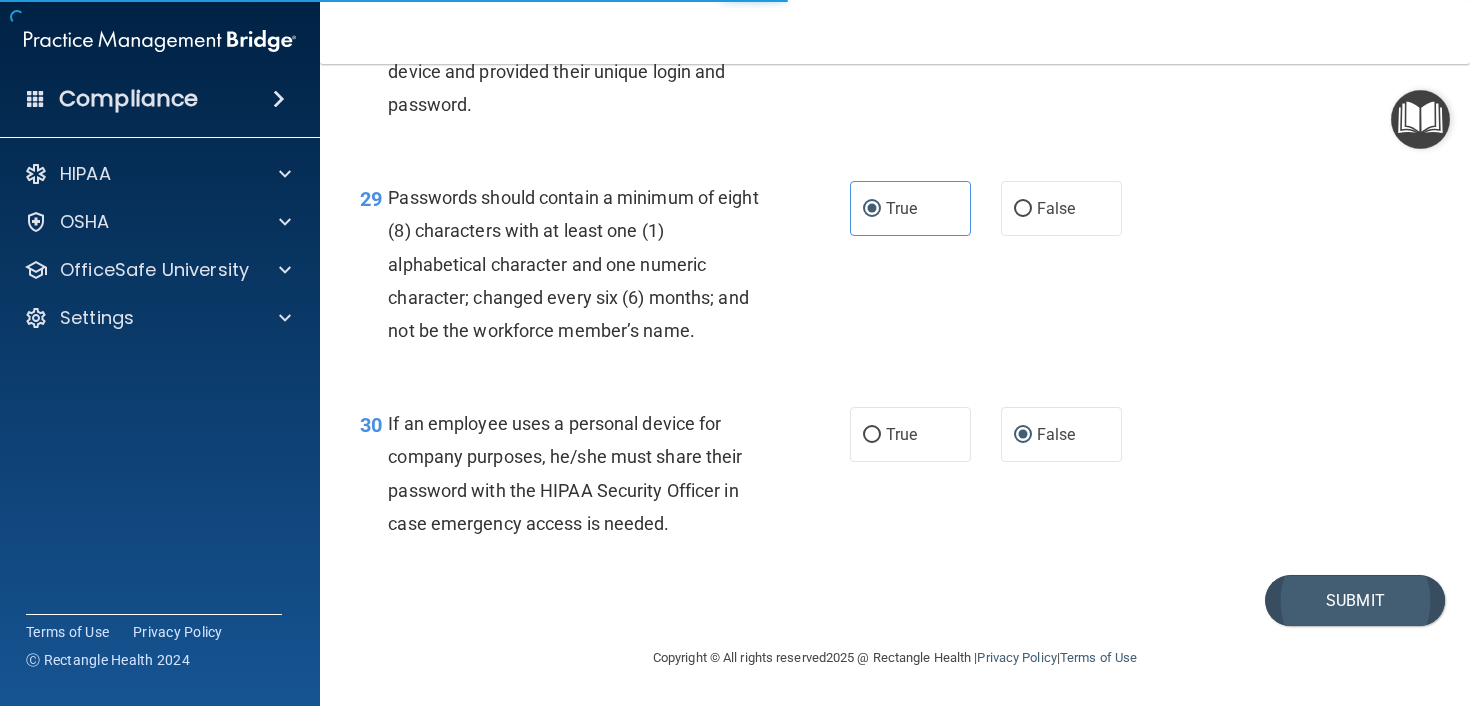 scroll, scrollTop: 0, scrollLeft: 0, axis: both 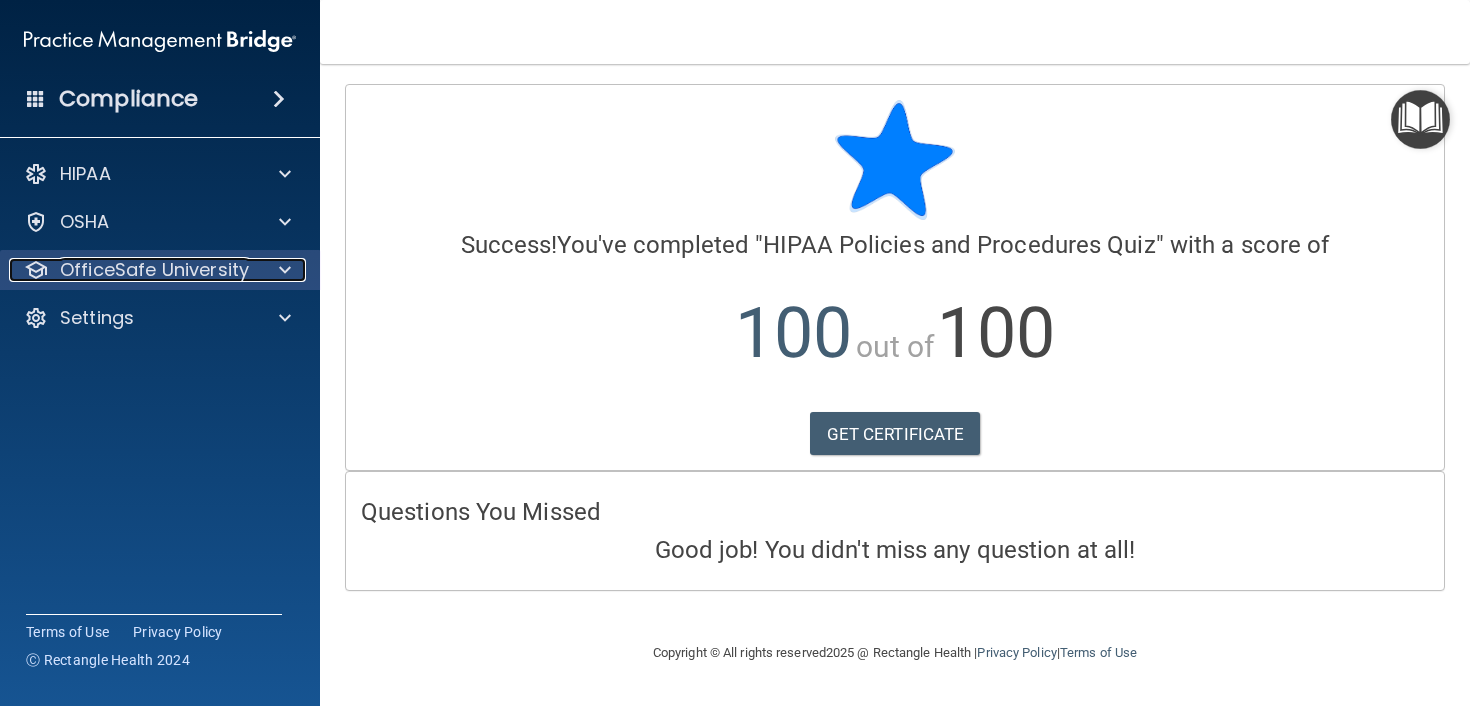 click on "OfficeSafe University" at bounding box center [154, 270] 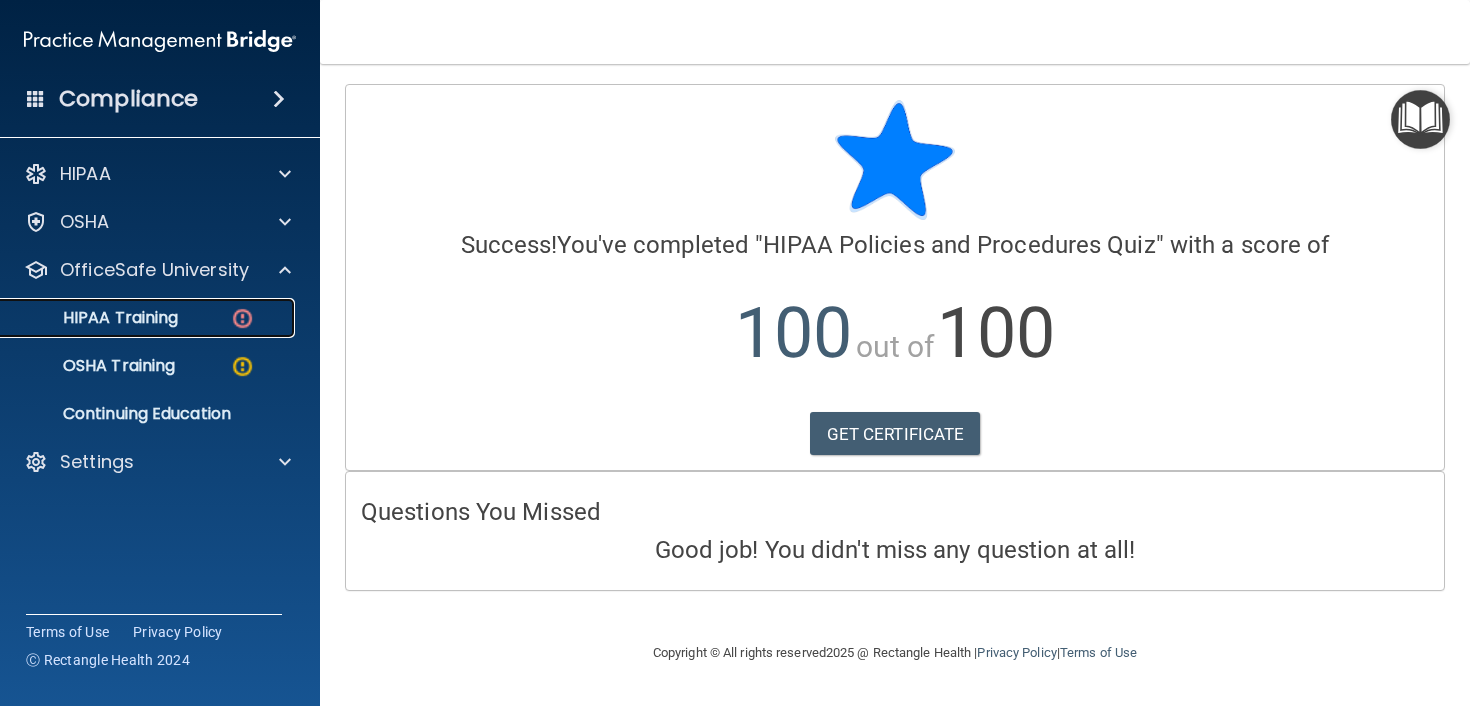 click on "HIPAA Training" at bounding box center [95, 318] 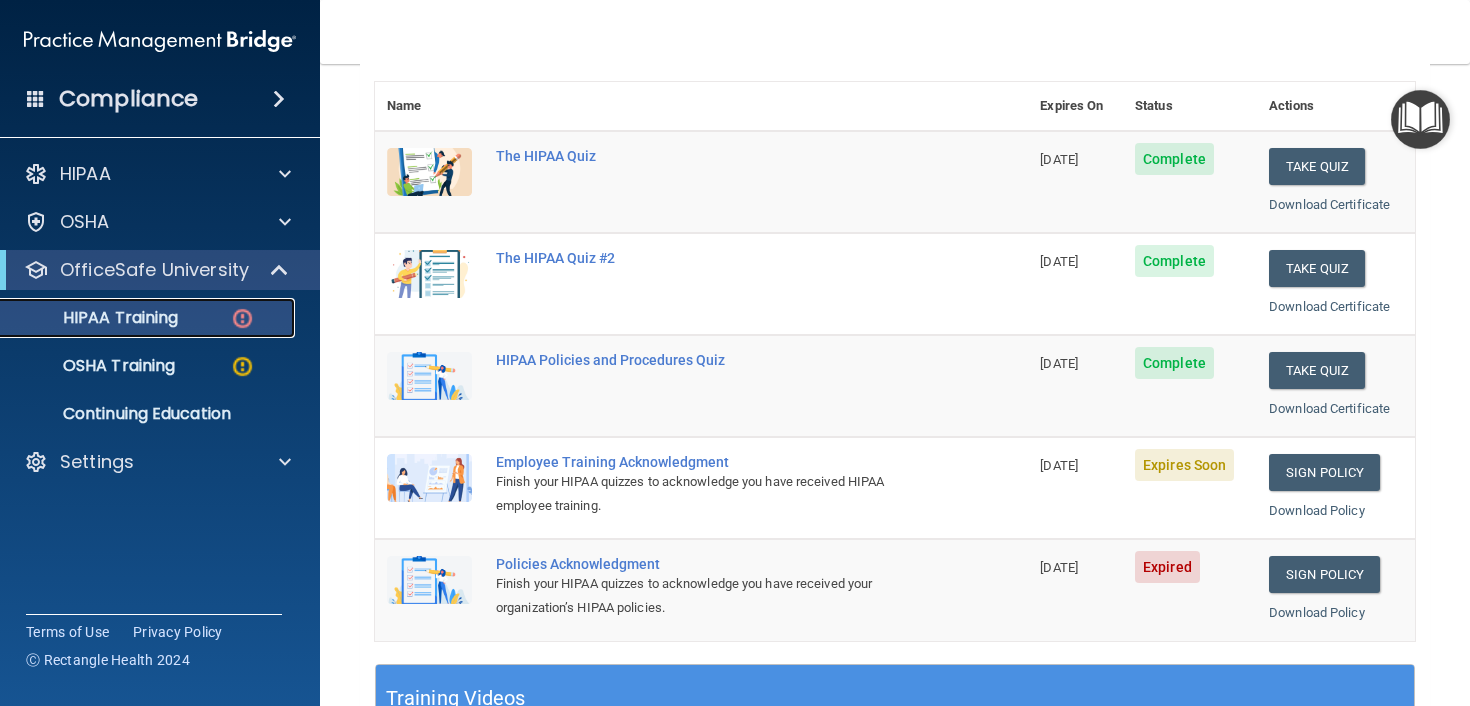 scroll, scrollTop: 230, scrollLeft: 0, axis: vertical 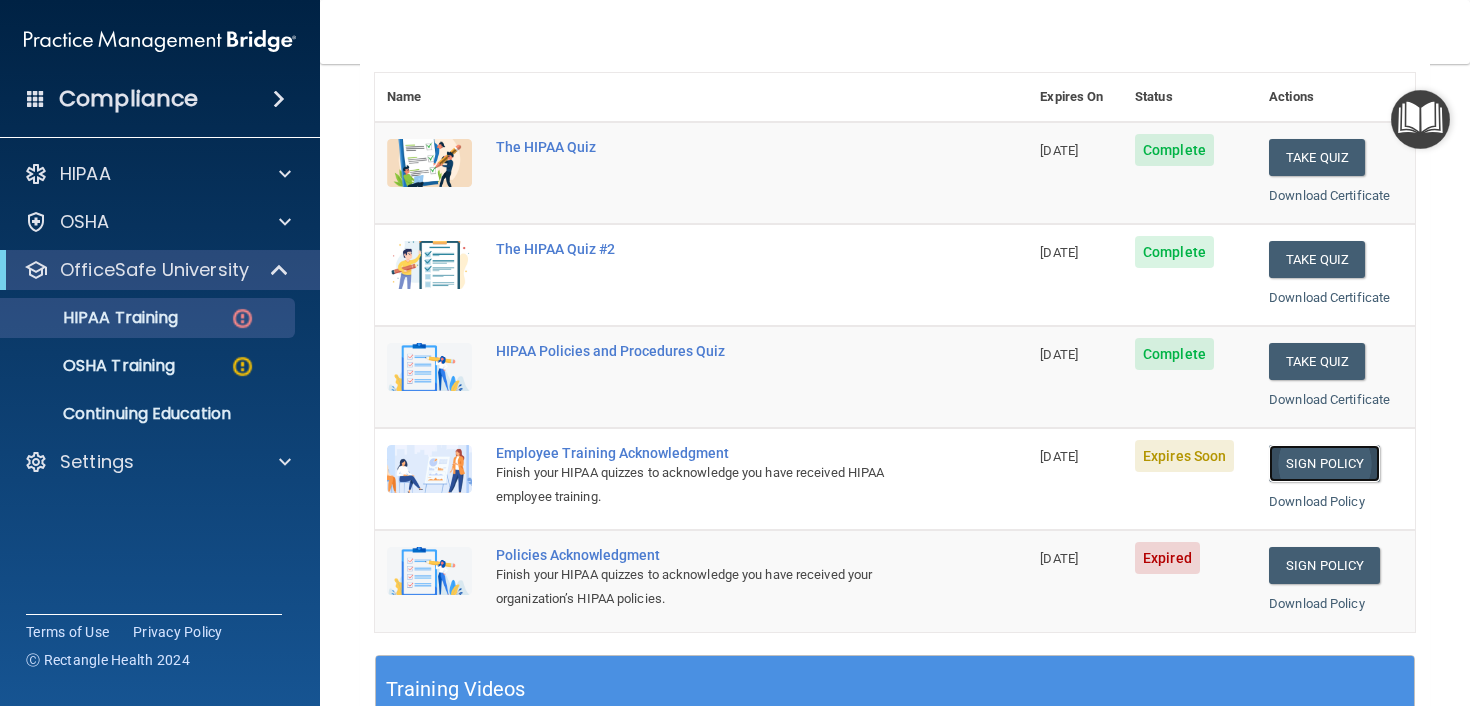 click on "Sign Policy" at bounding box center (1324, 463) 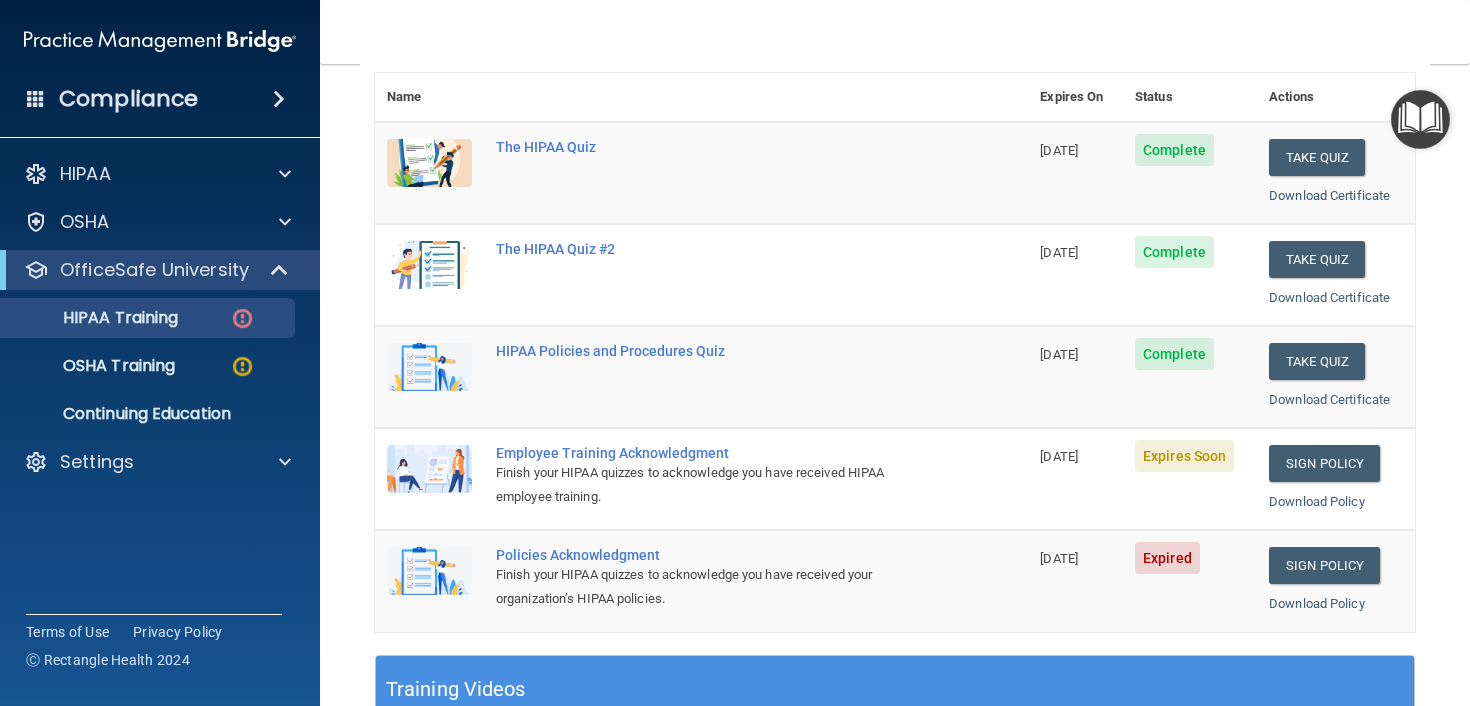 click at bounding box center [160, 41] 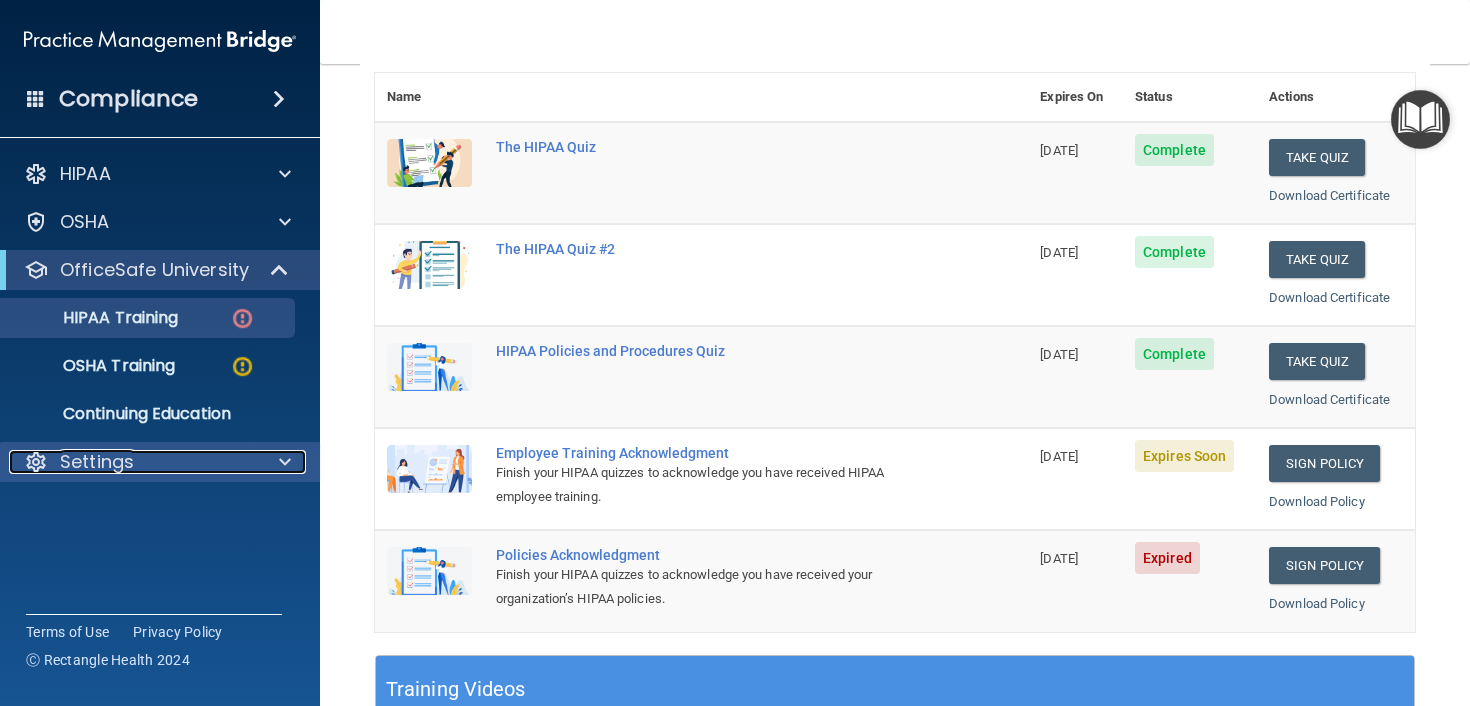 click on "Settings" at bounding box center [97, 462] 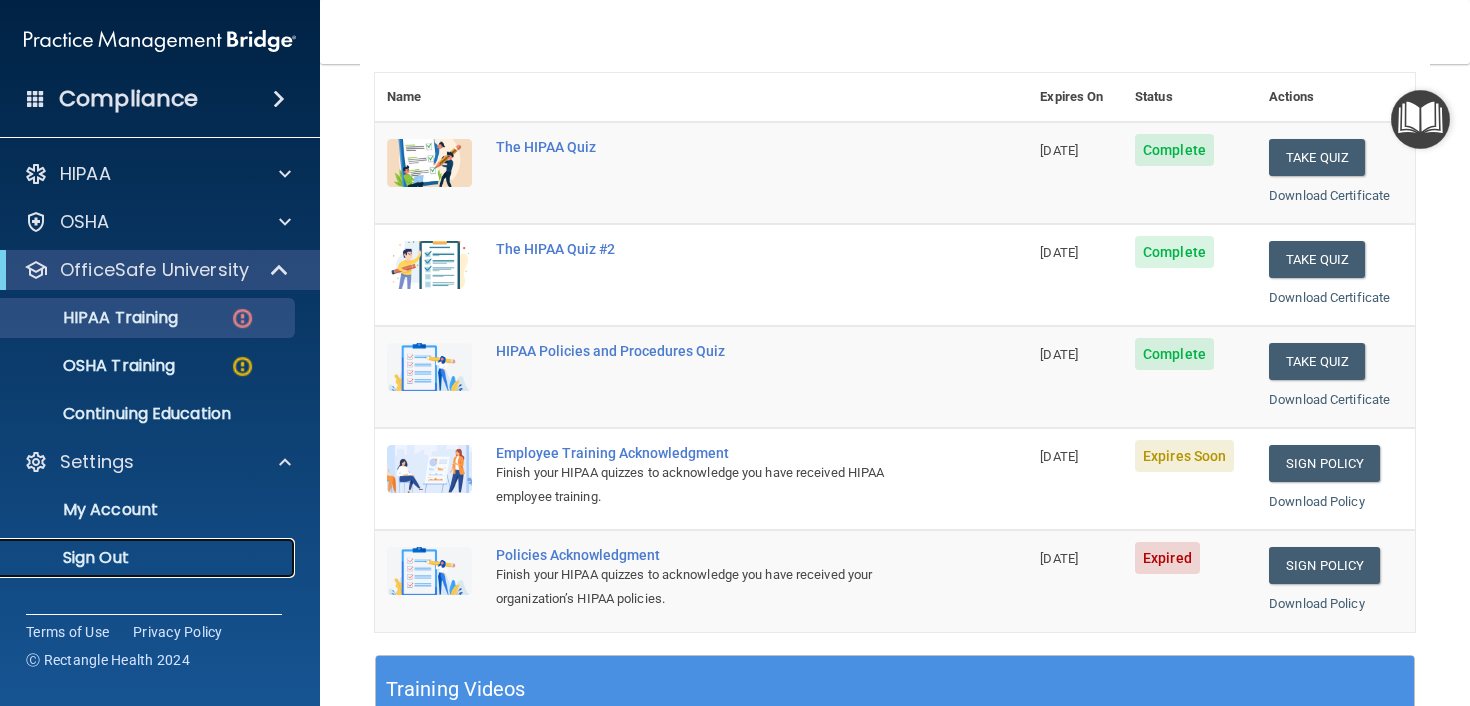 click on "Sign Out" at bounding box center [149, 558] 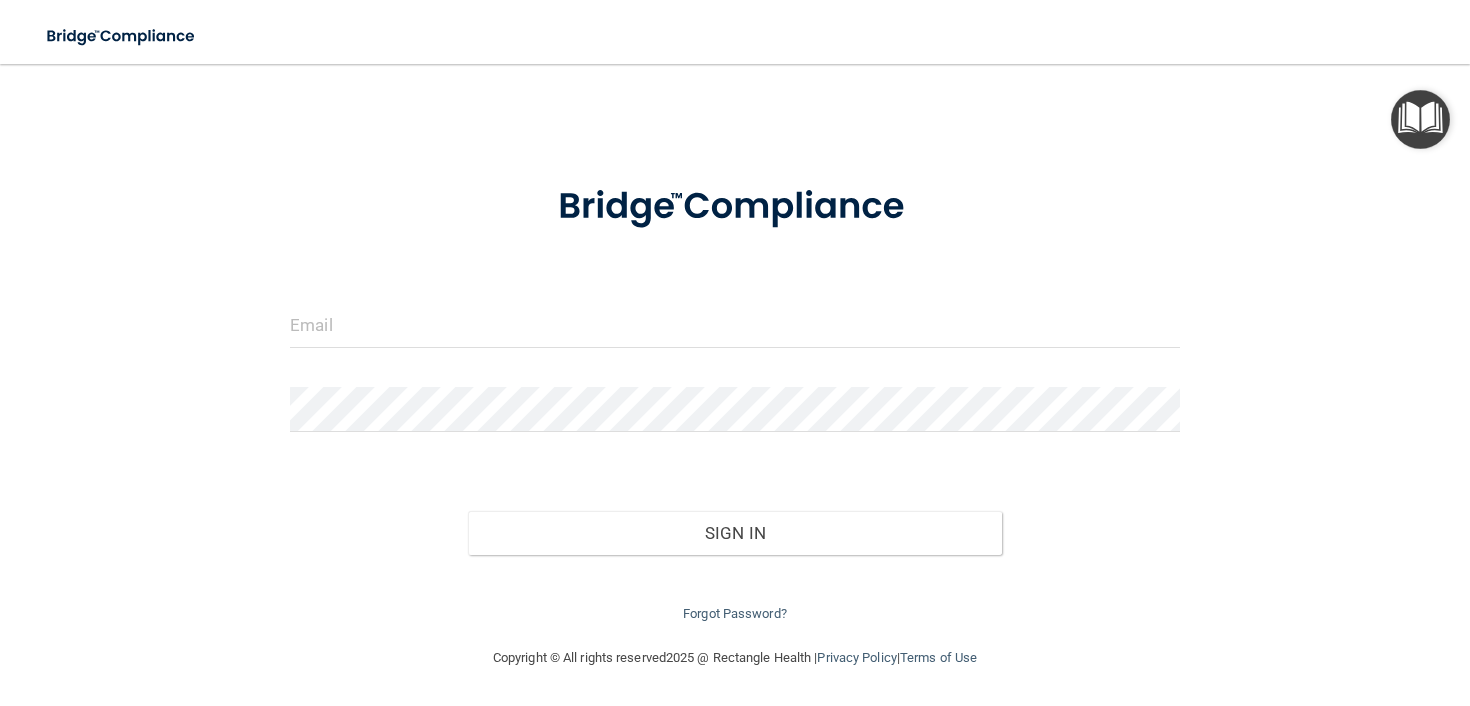 scroll, scrollTop: 25, scrollLeft: 0, axis: vertical 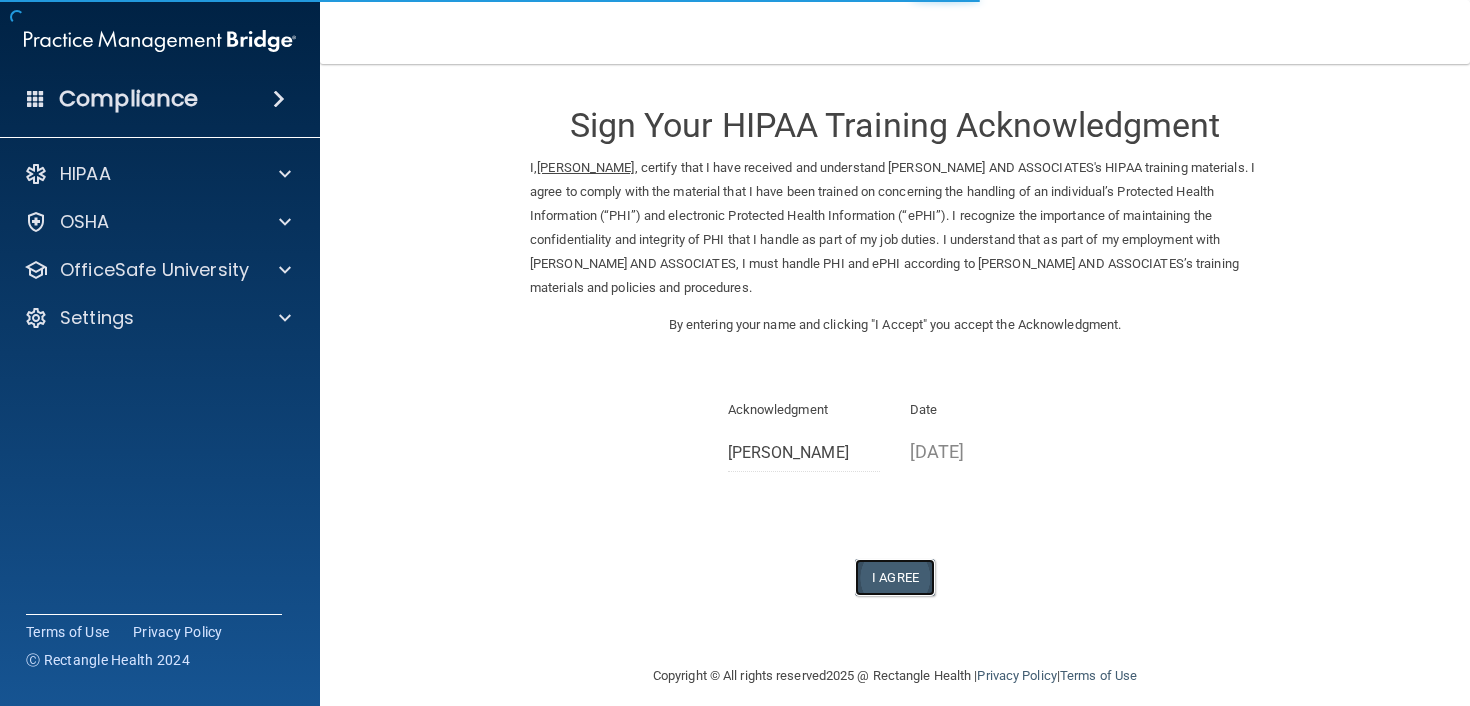 click on "I Agree" at bounding box center (895, 577) 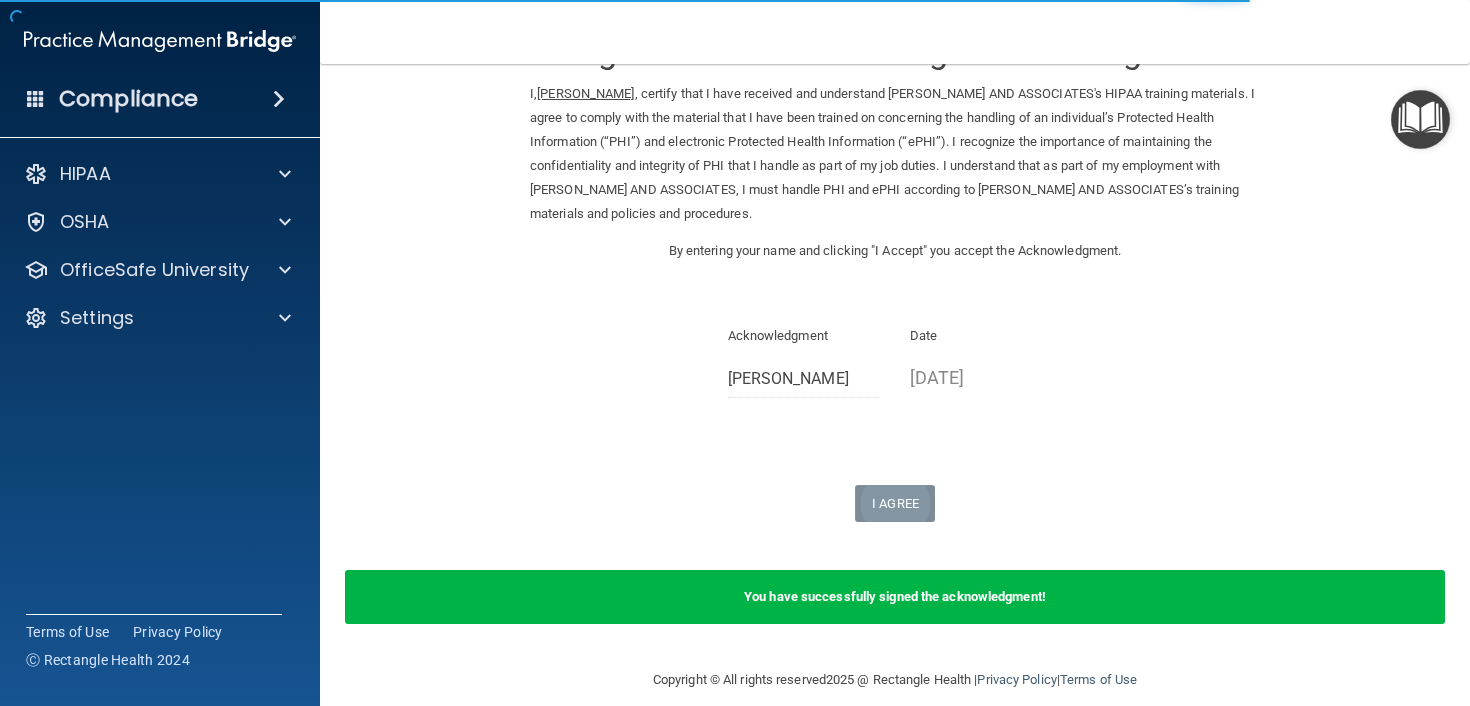 scroll, scrollTop: 96, scrollLeft: 0, axis: vertical 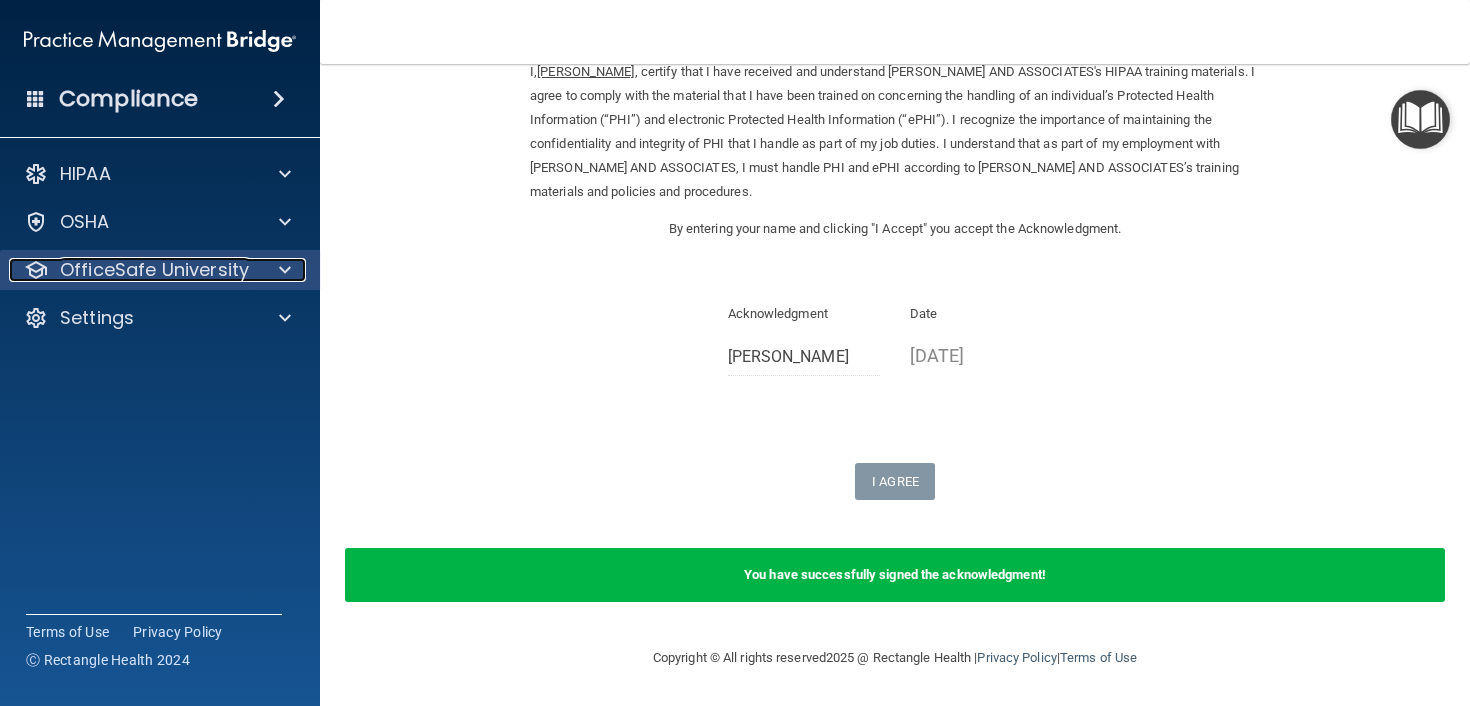 click on "OfficeSafe University" at bounding box center (154, 270) 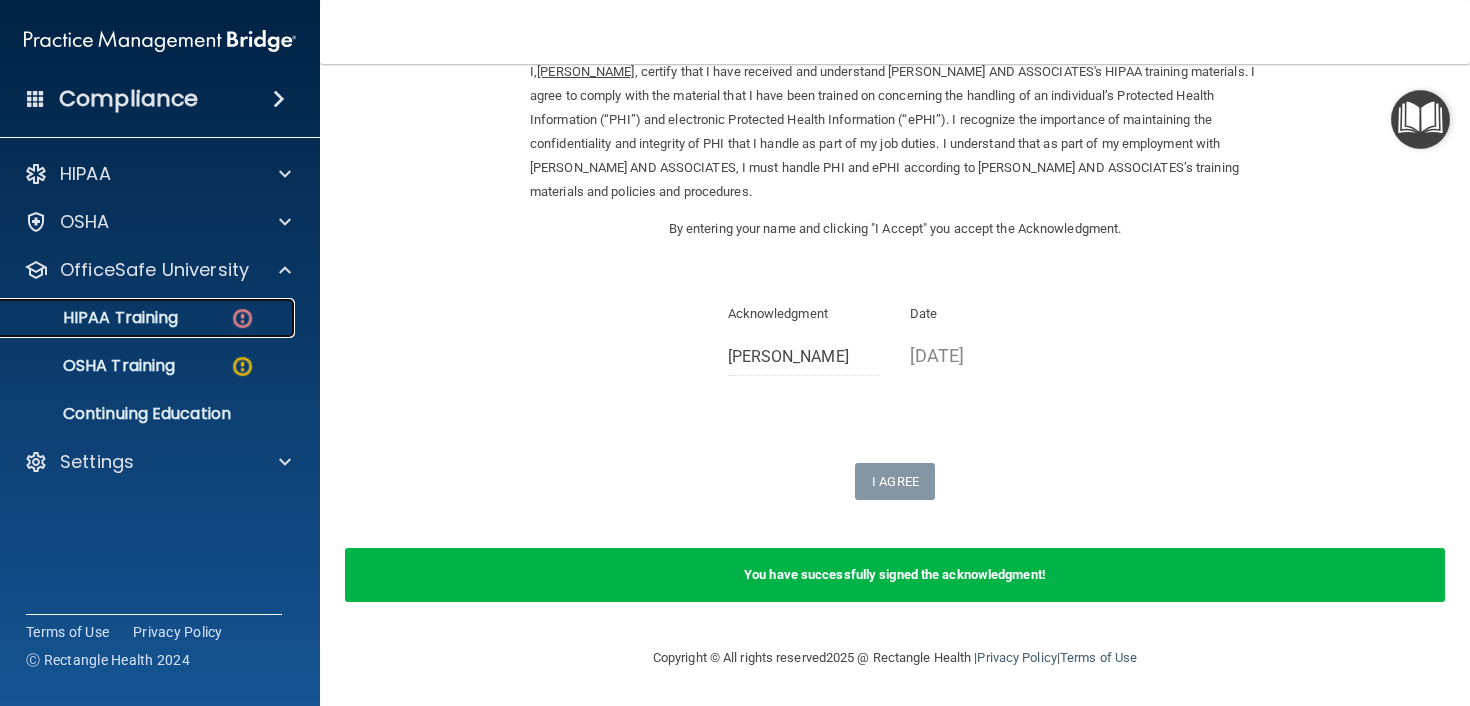 click on "HIPAA Training" at bounding box center [95, 318] 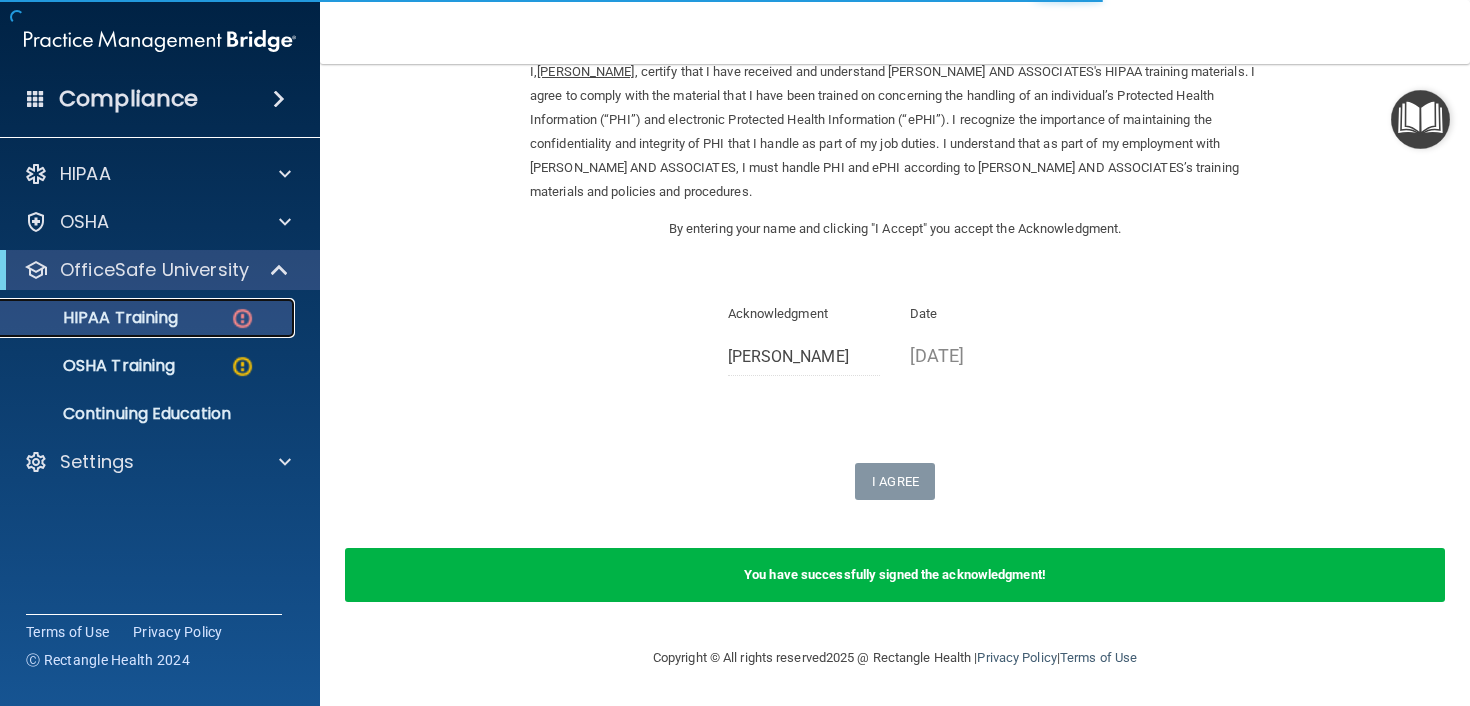 scroll, scrollTop: 799, scrollLeft: 0, axis: vertical 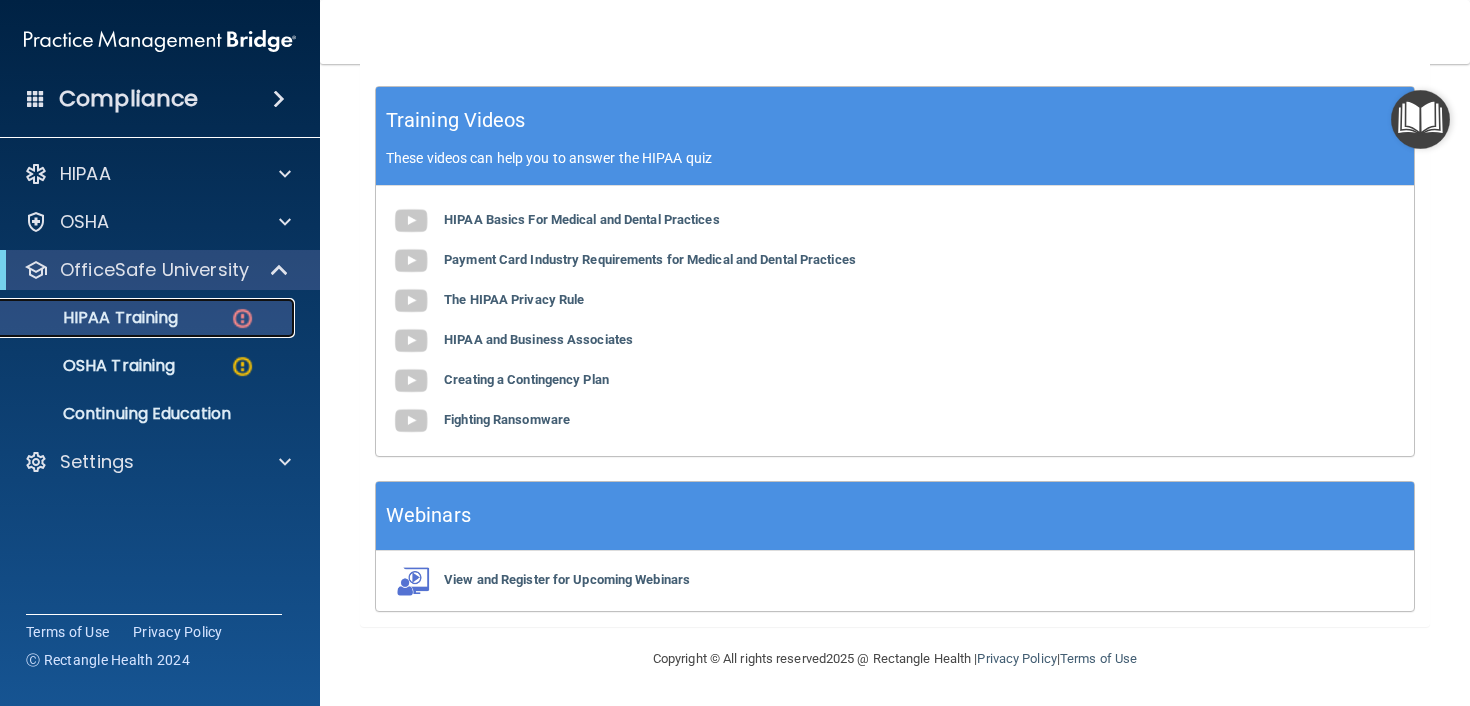 click on "HIPAA Training" at bounding box center (95, 318) 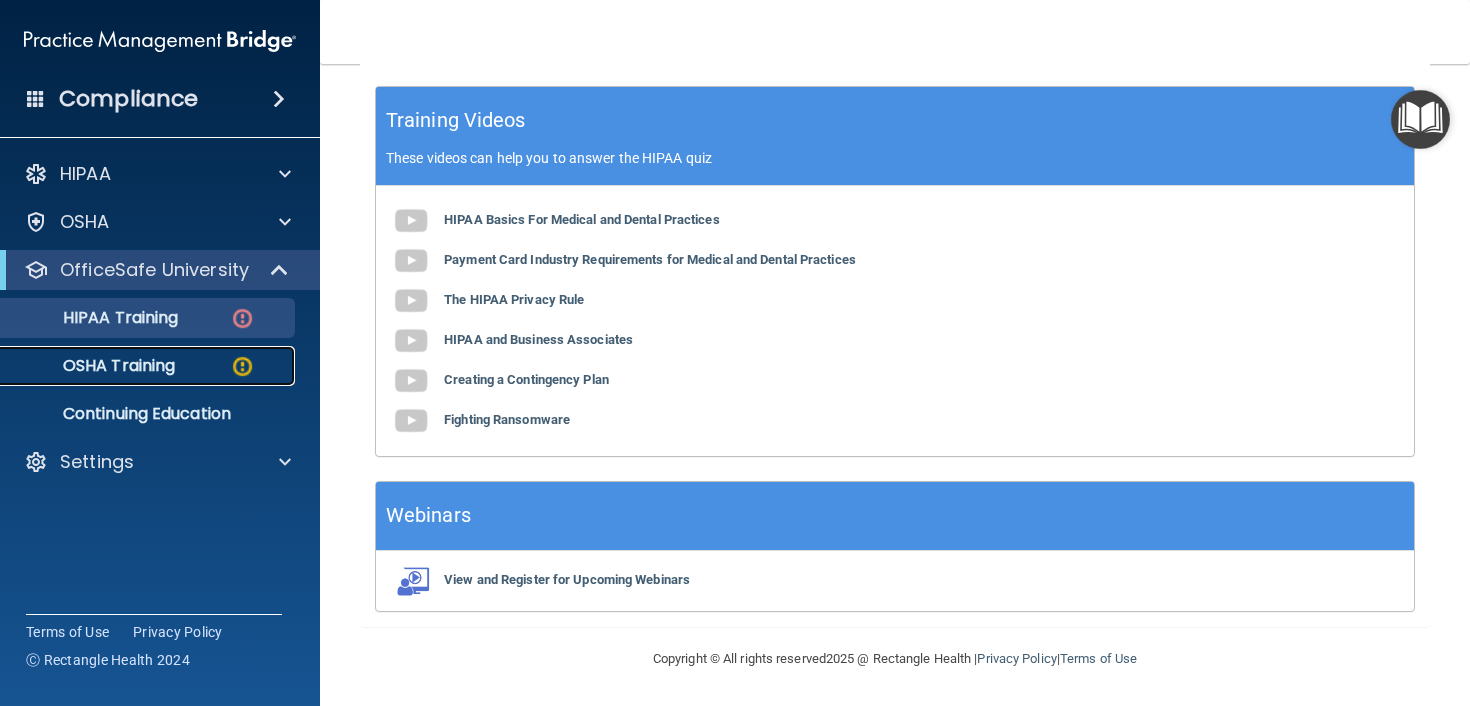 click on "OSHA Training" at bounding box center (94, 366) 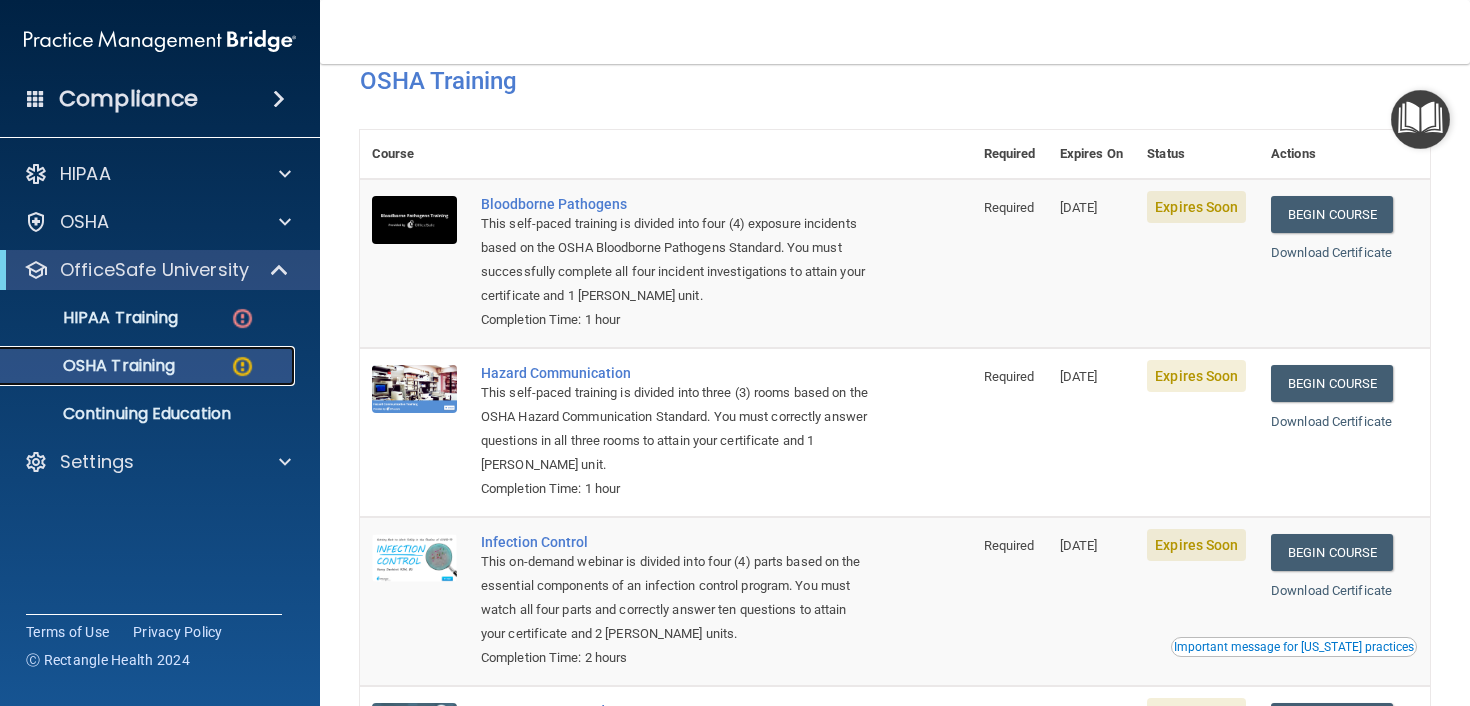 scroll, scrollTop: 0, scrollLeft: 0, axis: both 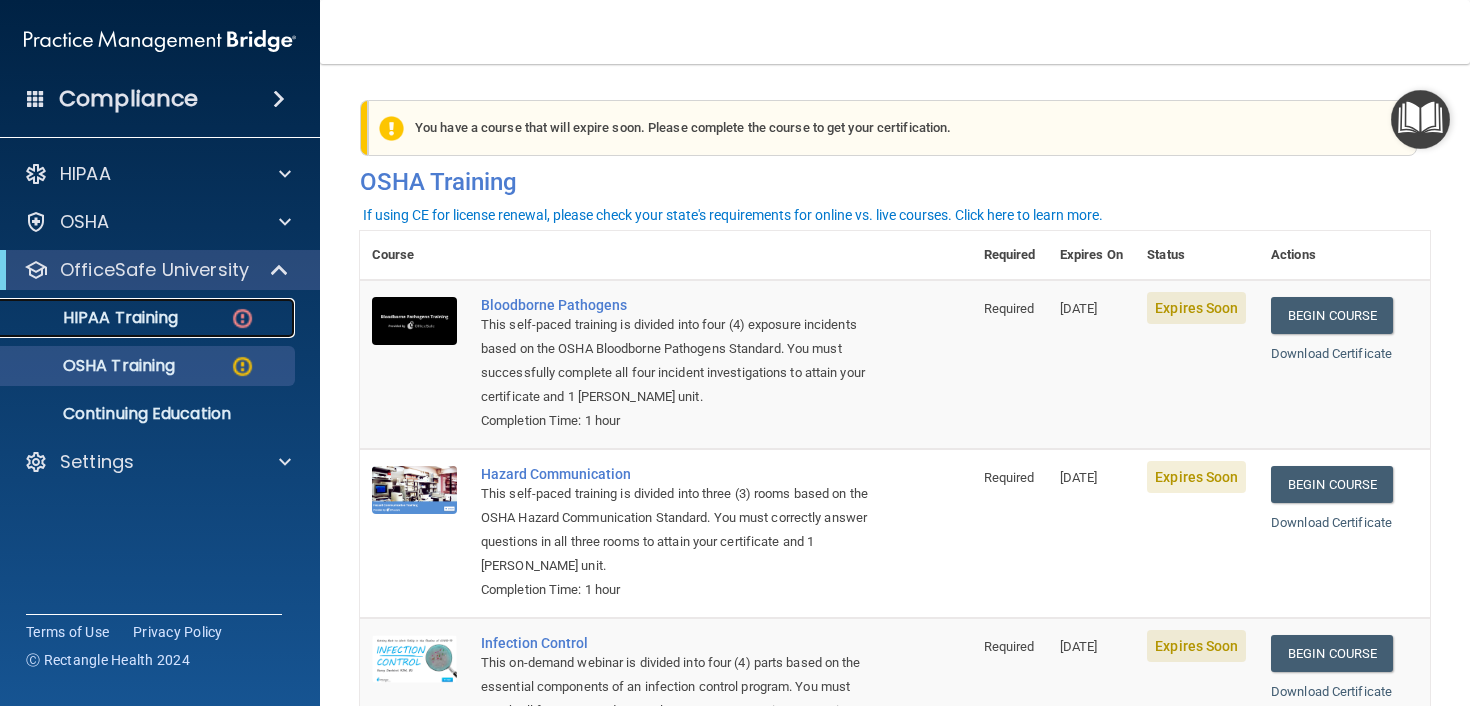 click on "HIPAA Training" at bounding box center (95, 318) 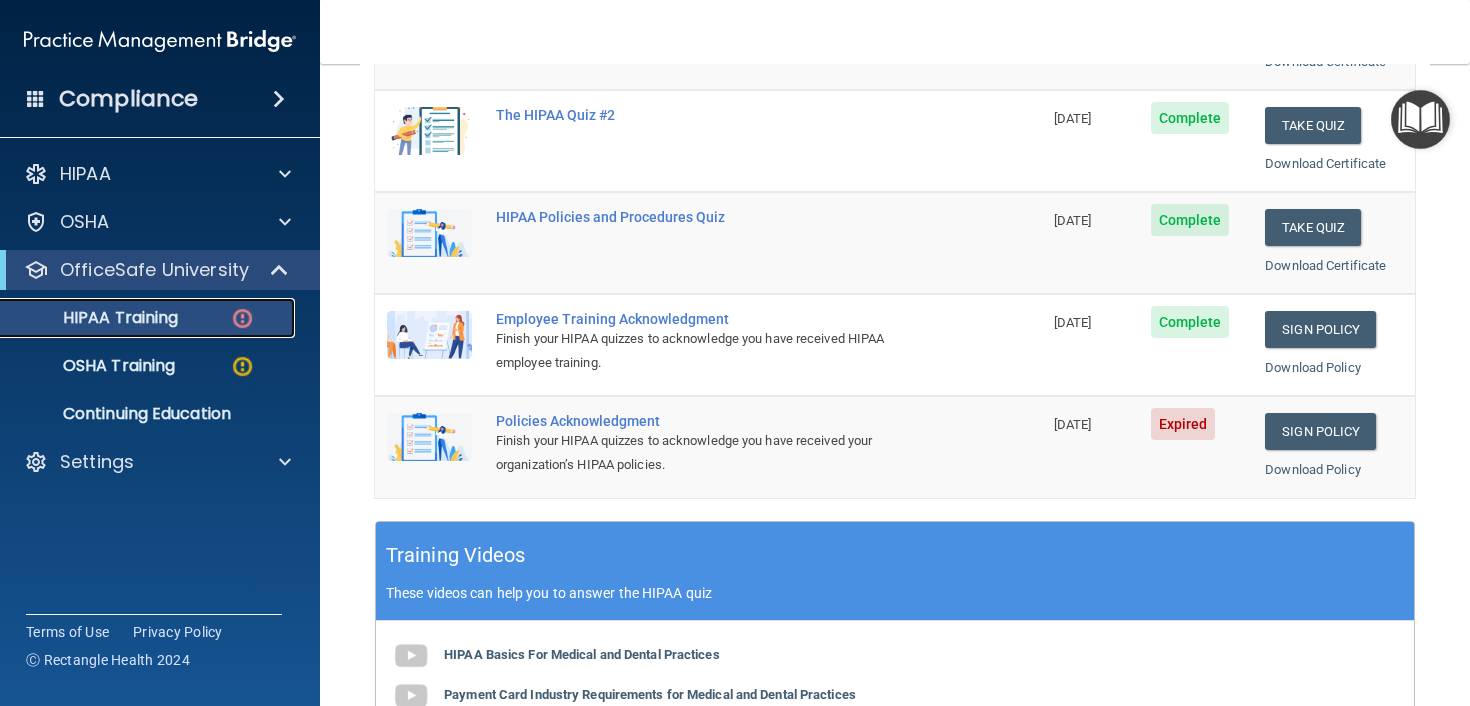 scroll, scrollTop: 368, scrollLeft: 0, axis: vertical 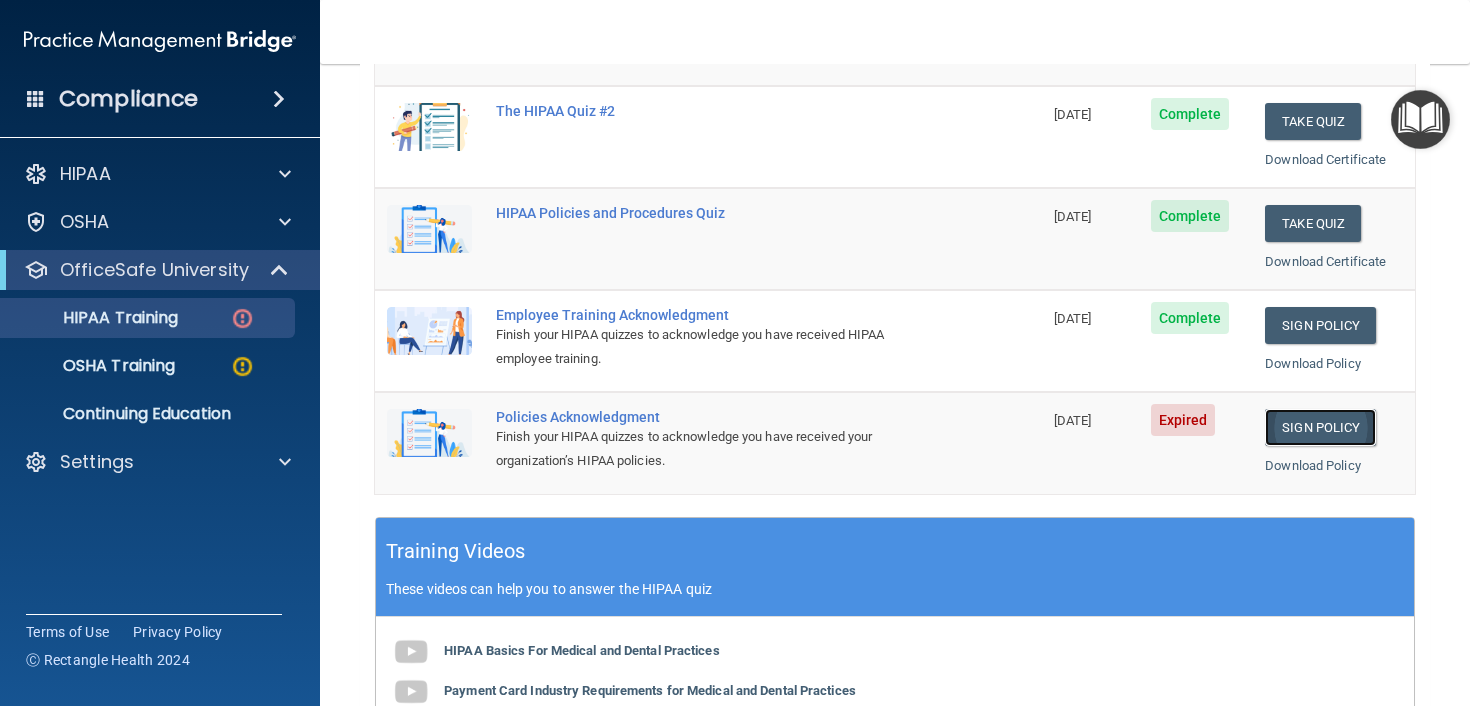 click on "Sign Policy" at bounding box center (1320, 427) 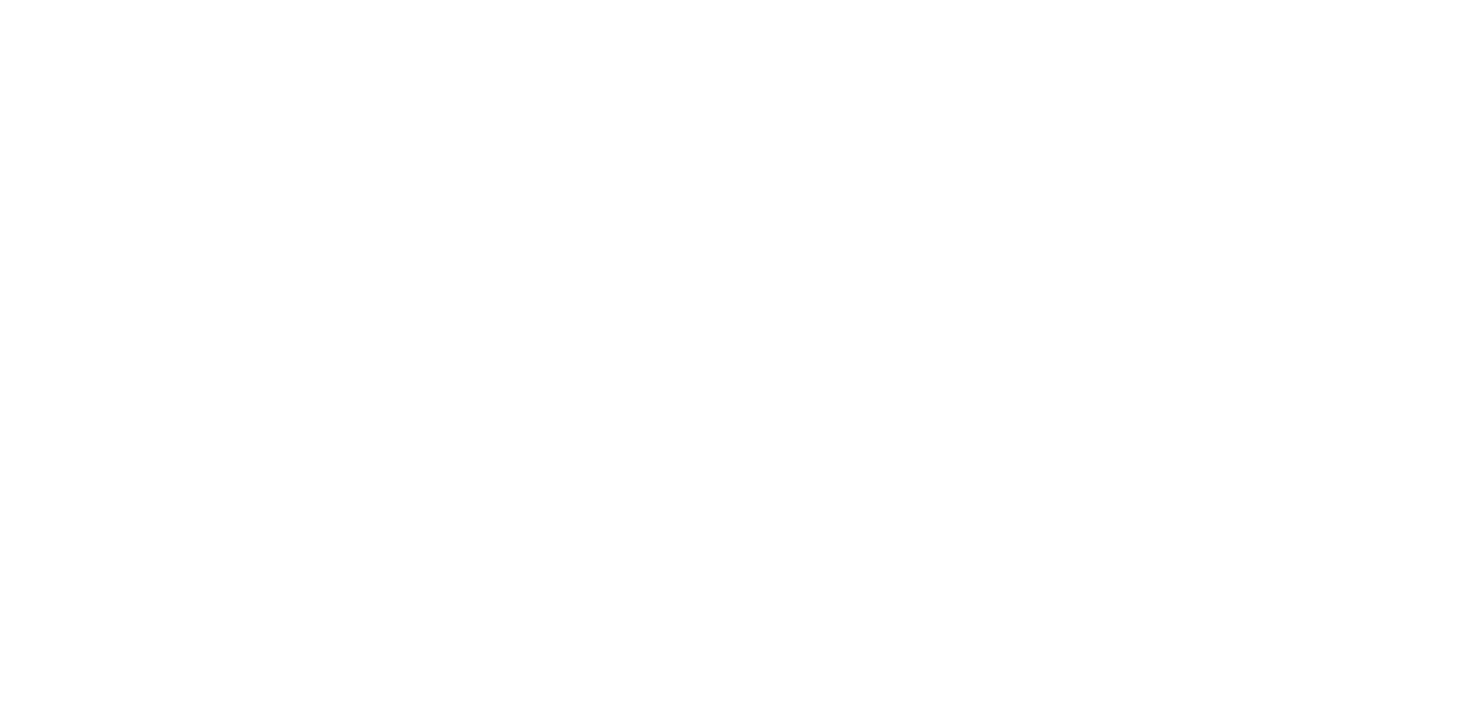 scroll, scrollTop: 0, scrollLeft: 0, axis: both 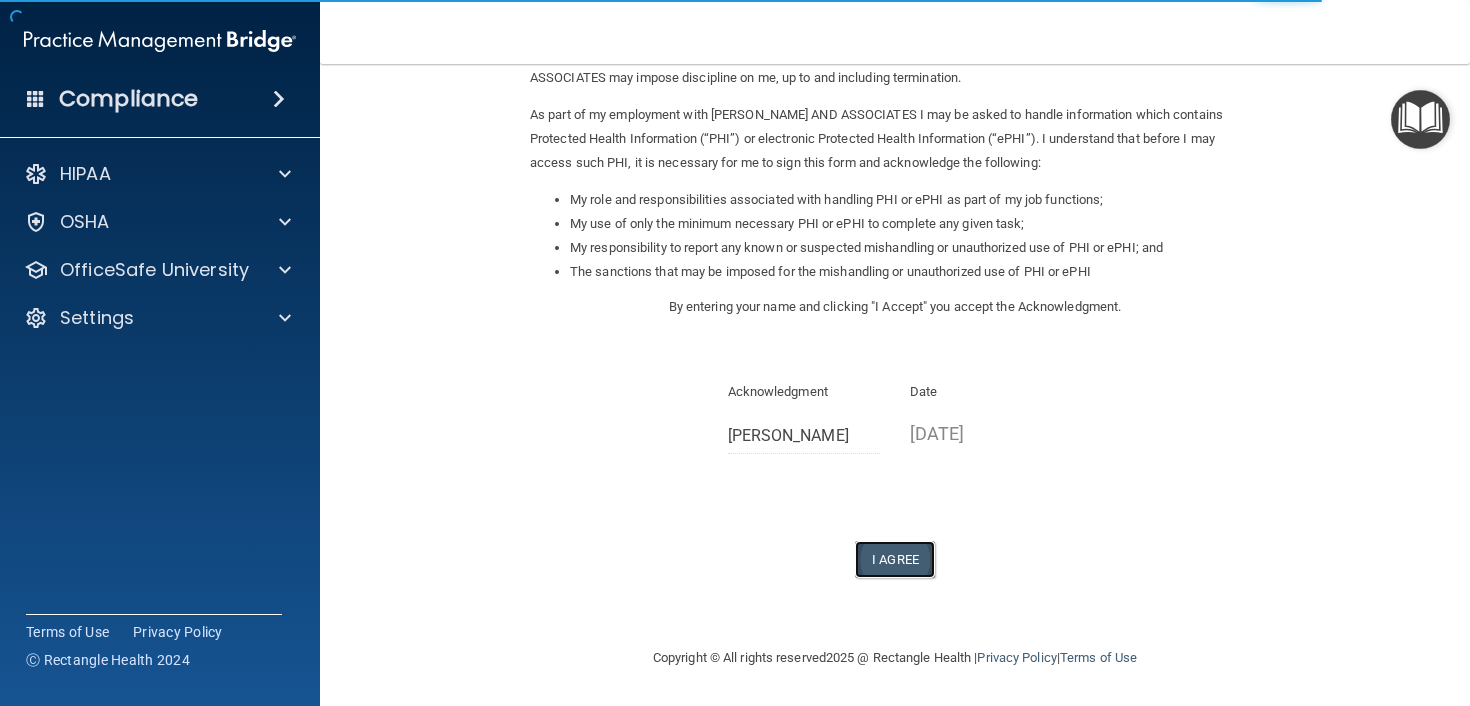 click on "I Agree" at bounding box center [895, 559] 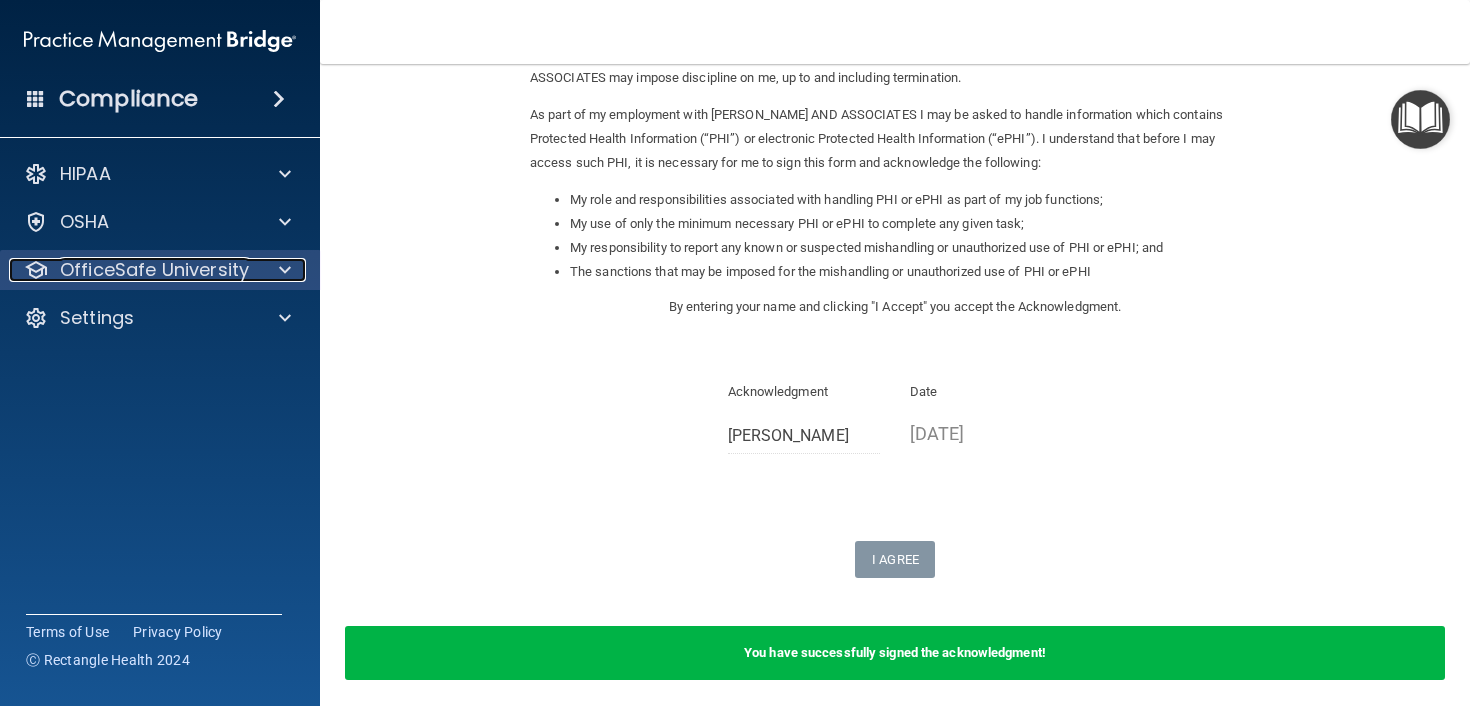 click on "OfficeSafe University" at bounding box center [154, 270] 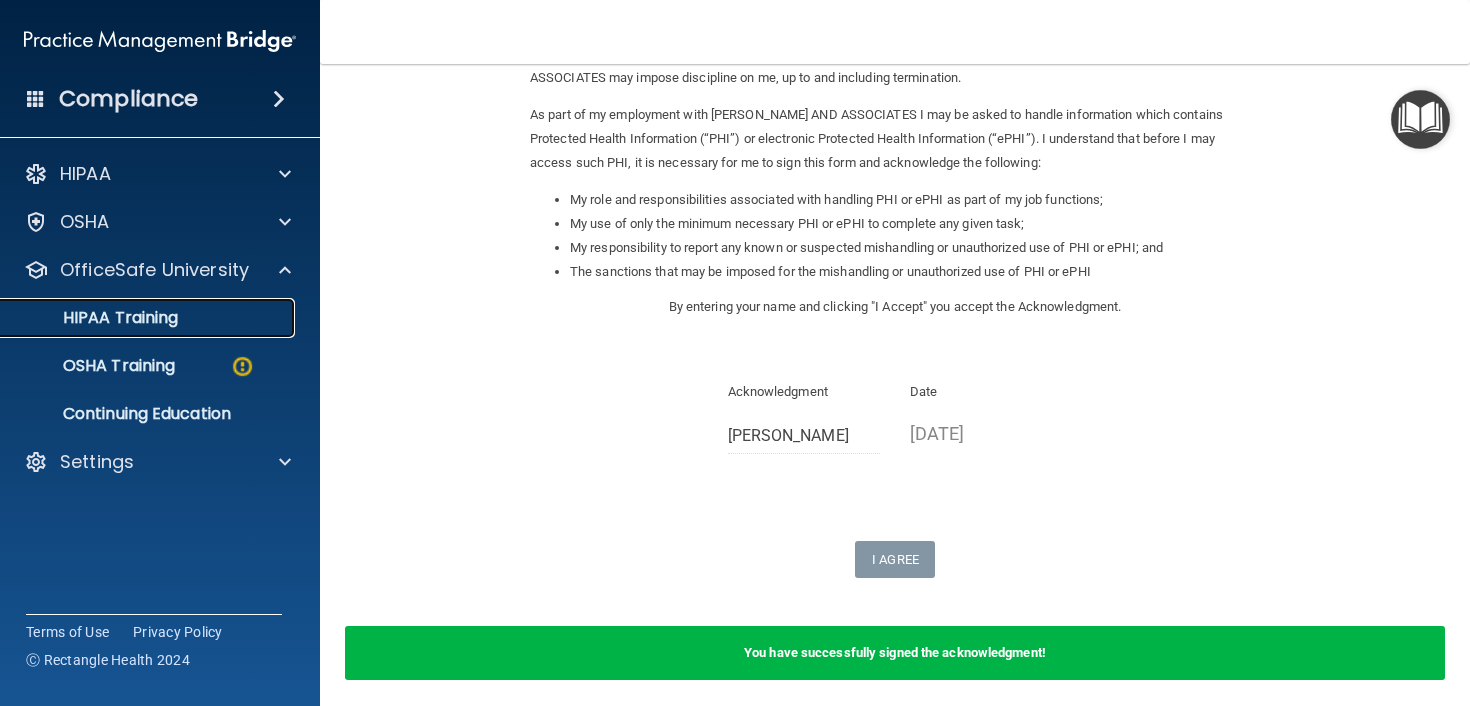 click on "HIPAA Training" at bounding box center [95, 318] 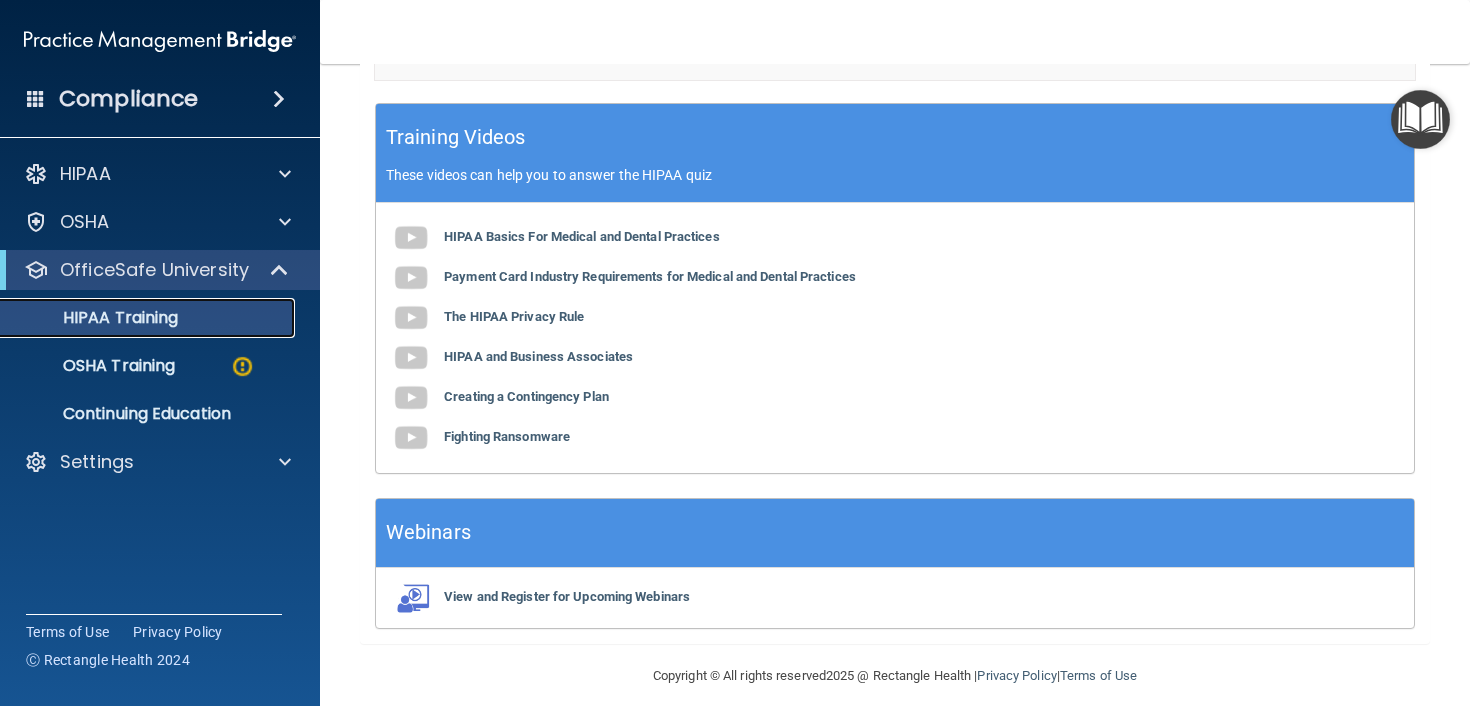 scroll, scrollTop: 799, scrollLeft: 0, axis: vertical 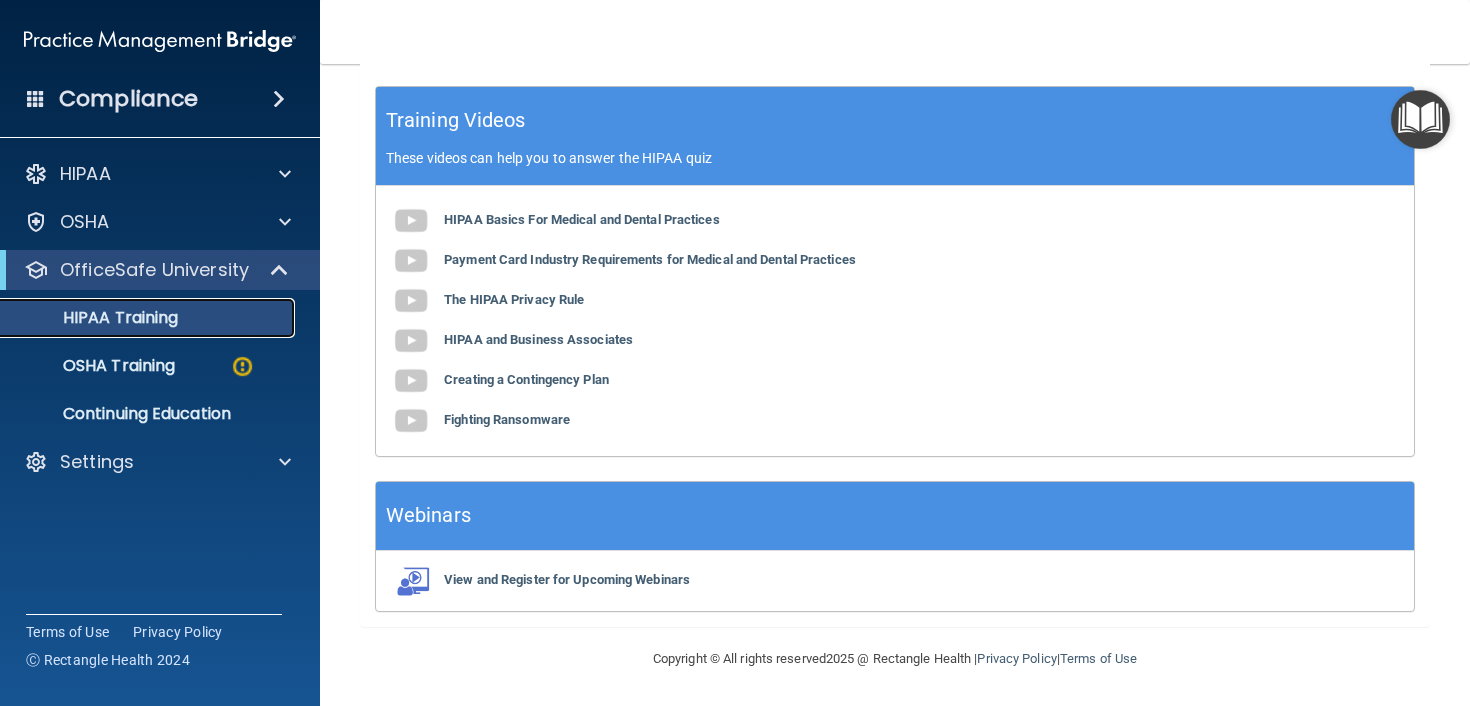 click on "HIPAA Training" at bounding box center [95, 318] 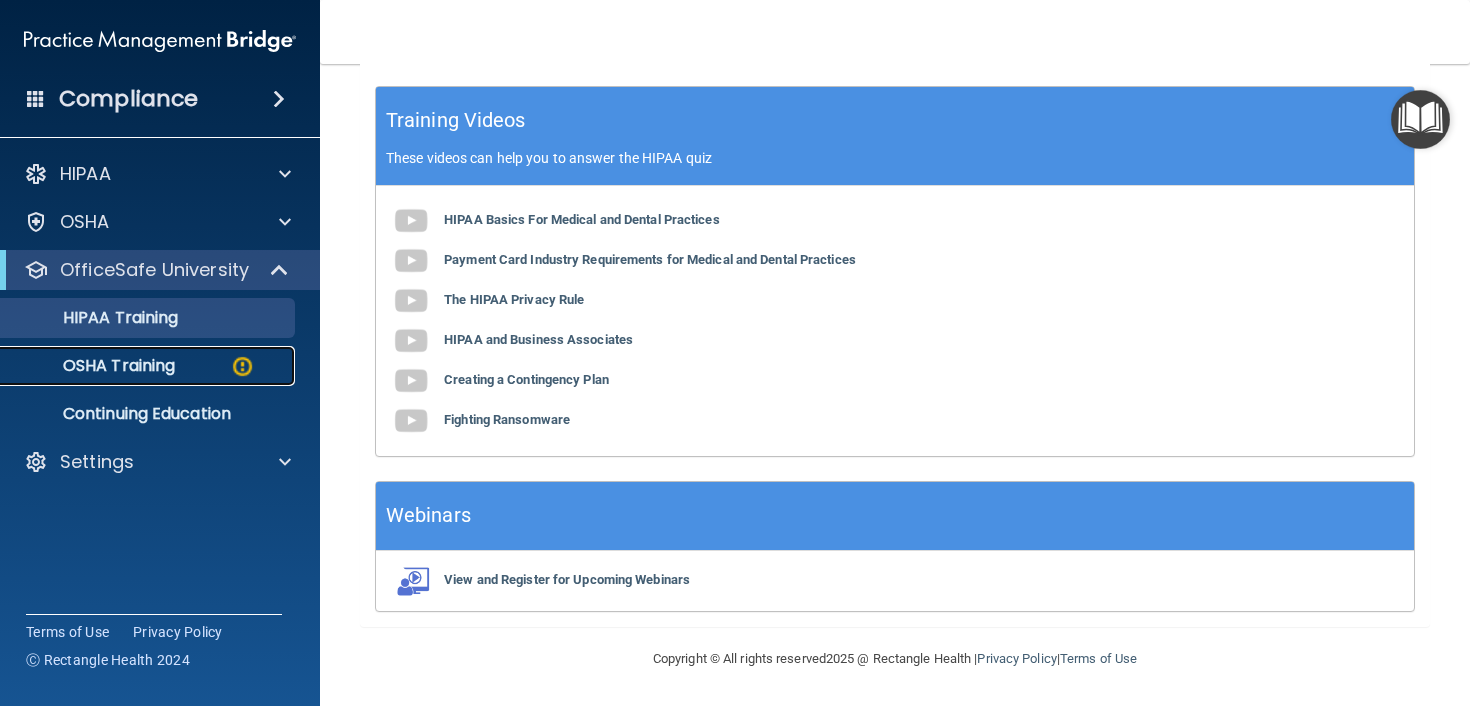 click on "OSHA Training" at bounding box center (94, 366) 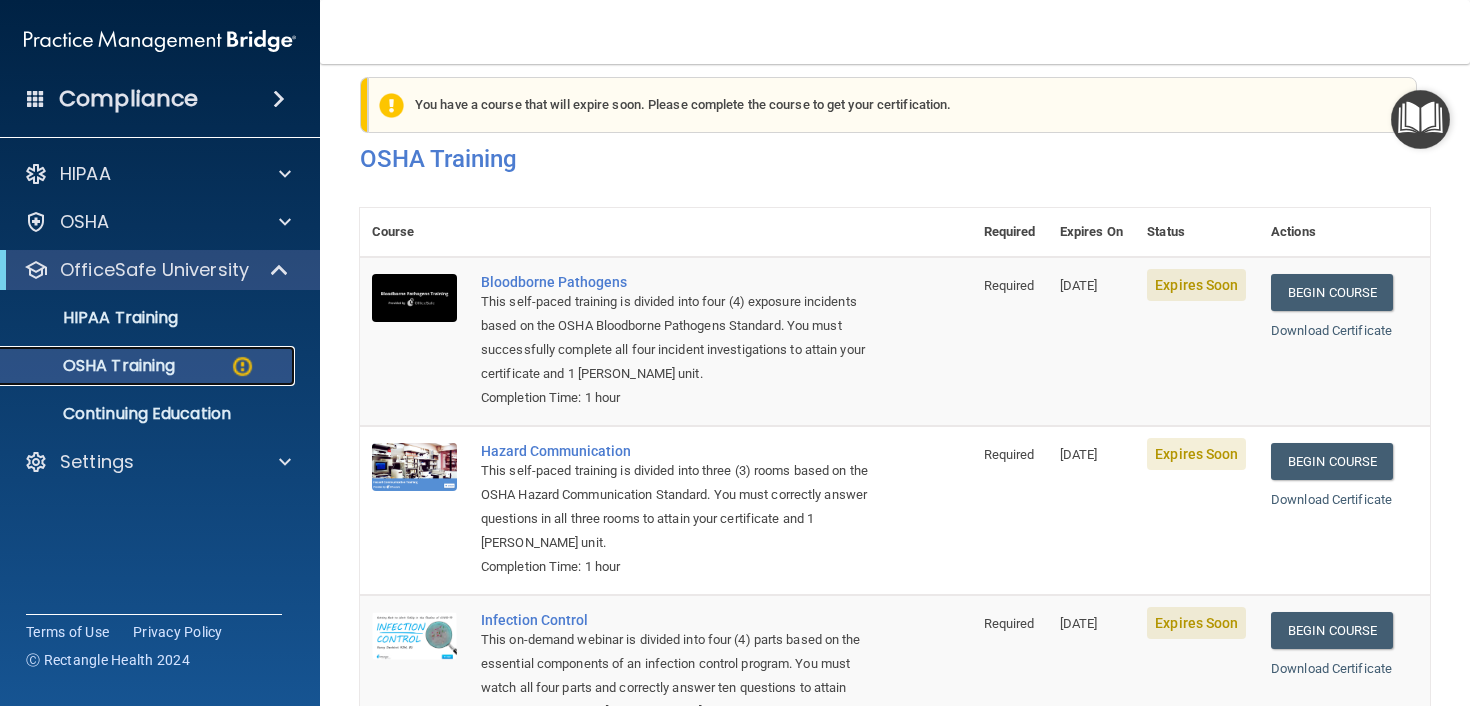 scroll, scrollTop: 0, scrollLeft: 0, axis: both 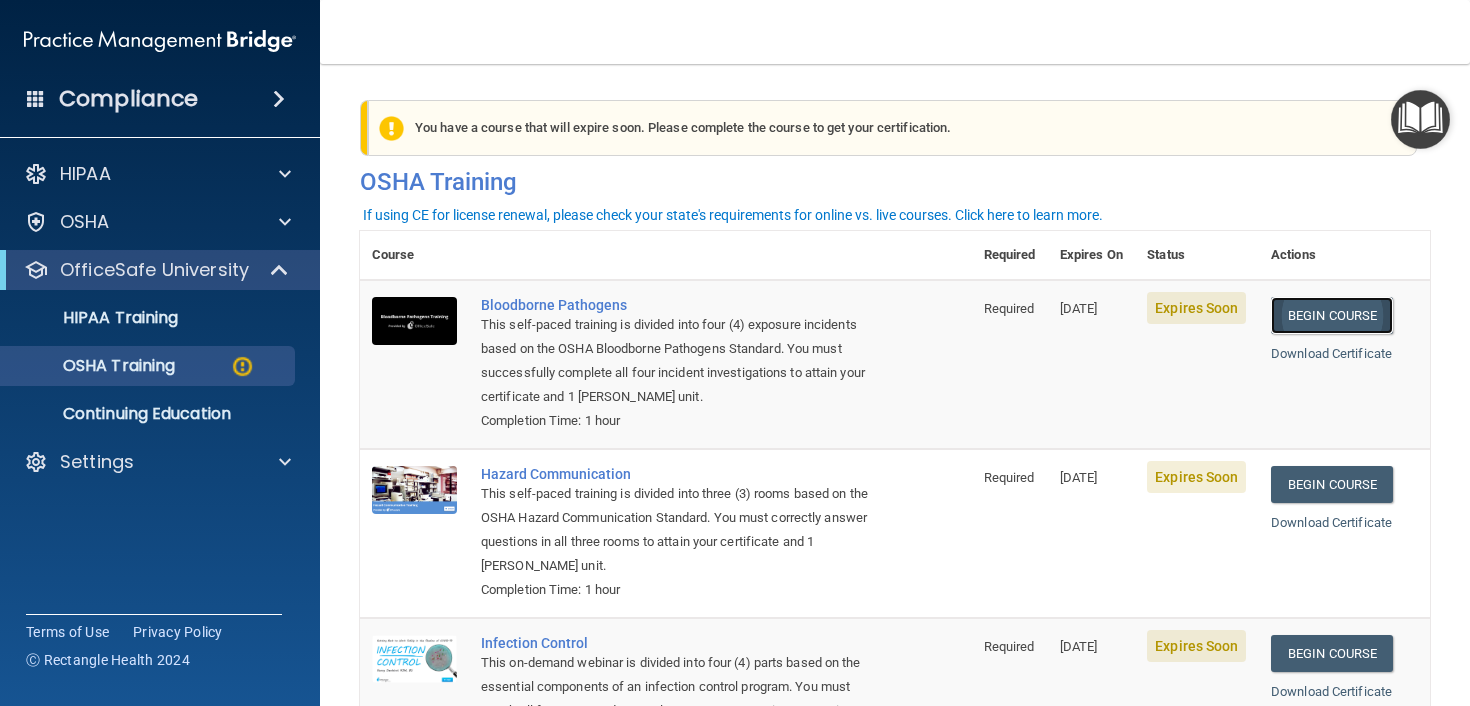 click on "Begin Course" at bounding box center (1332, 315) 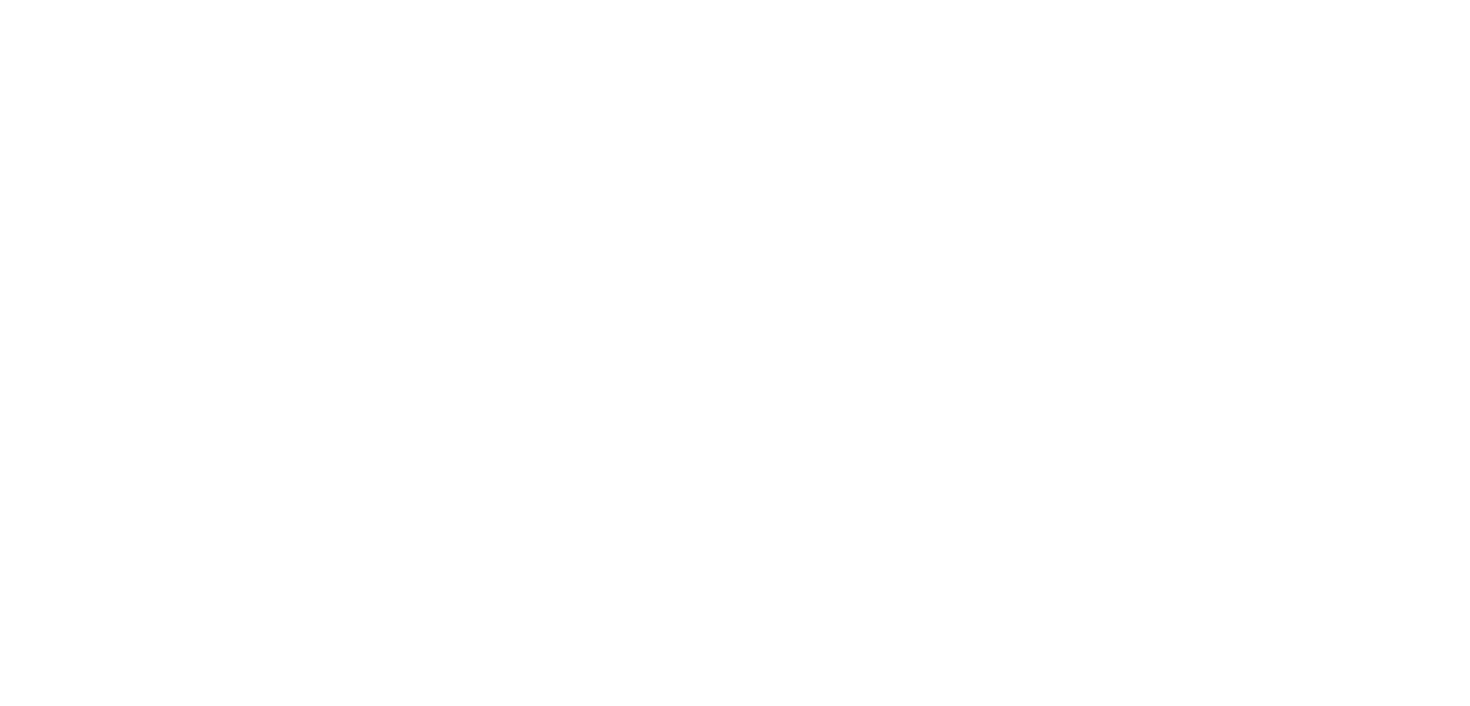 scroll, scrollTop: 0, scrollLeft: 0, axis: both 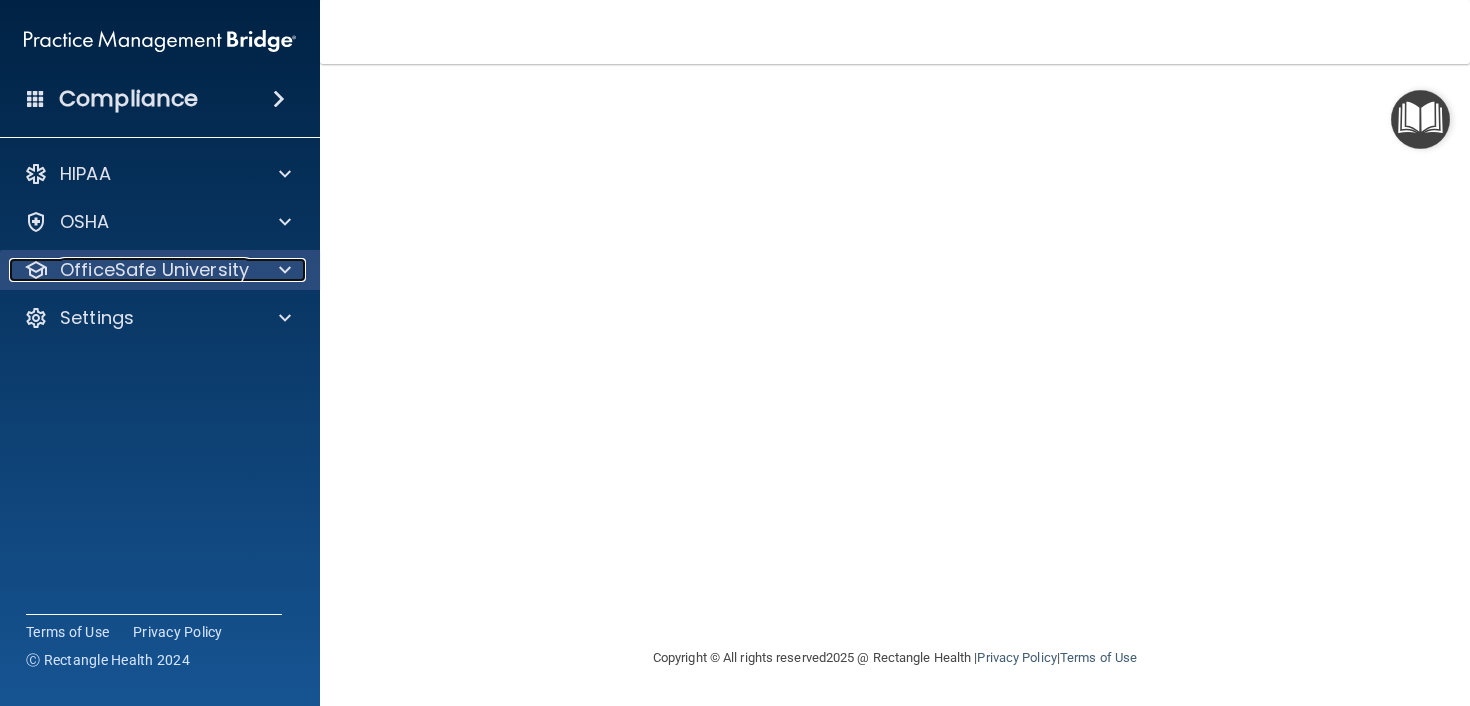 click on "OfficeSafe University" at bounding box center [154, 270] 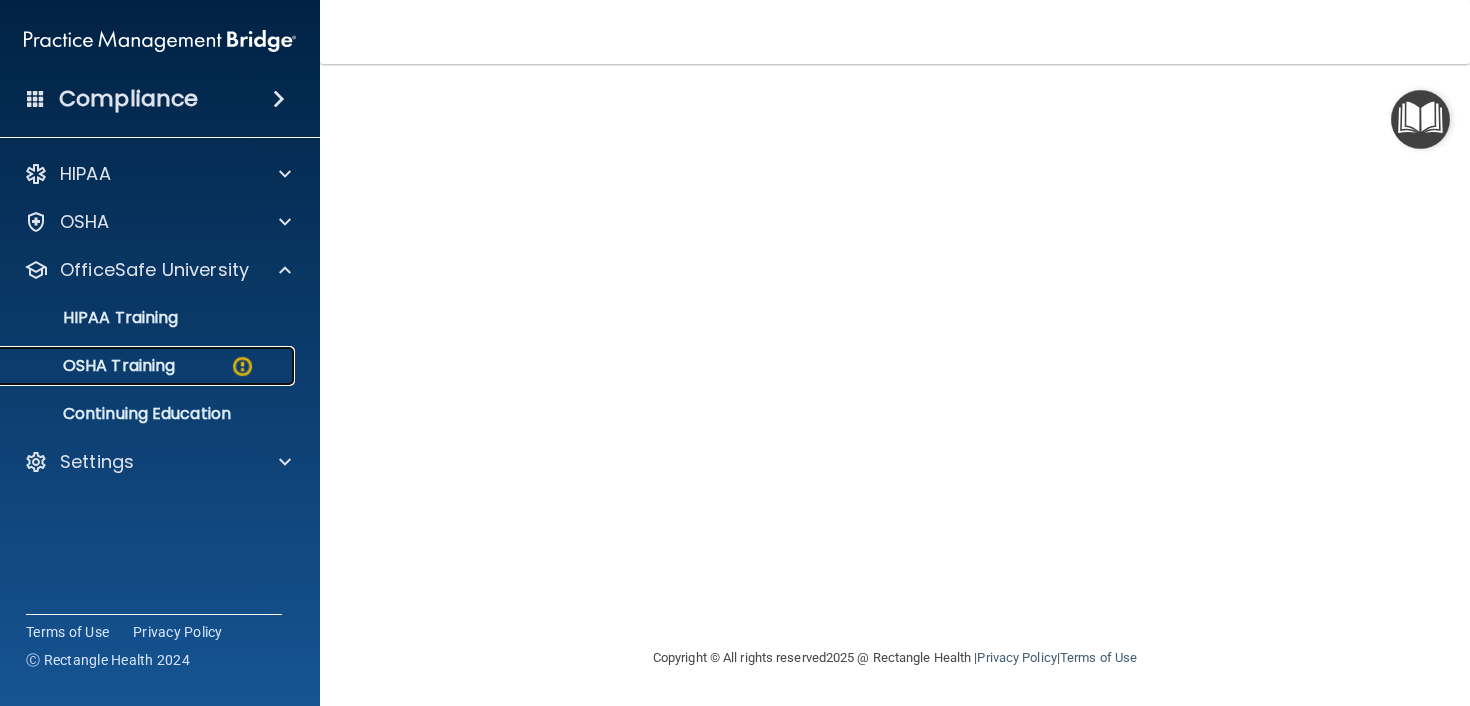 click on "OSHA Training" at bounding box center [94, 366] 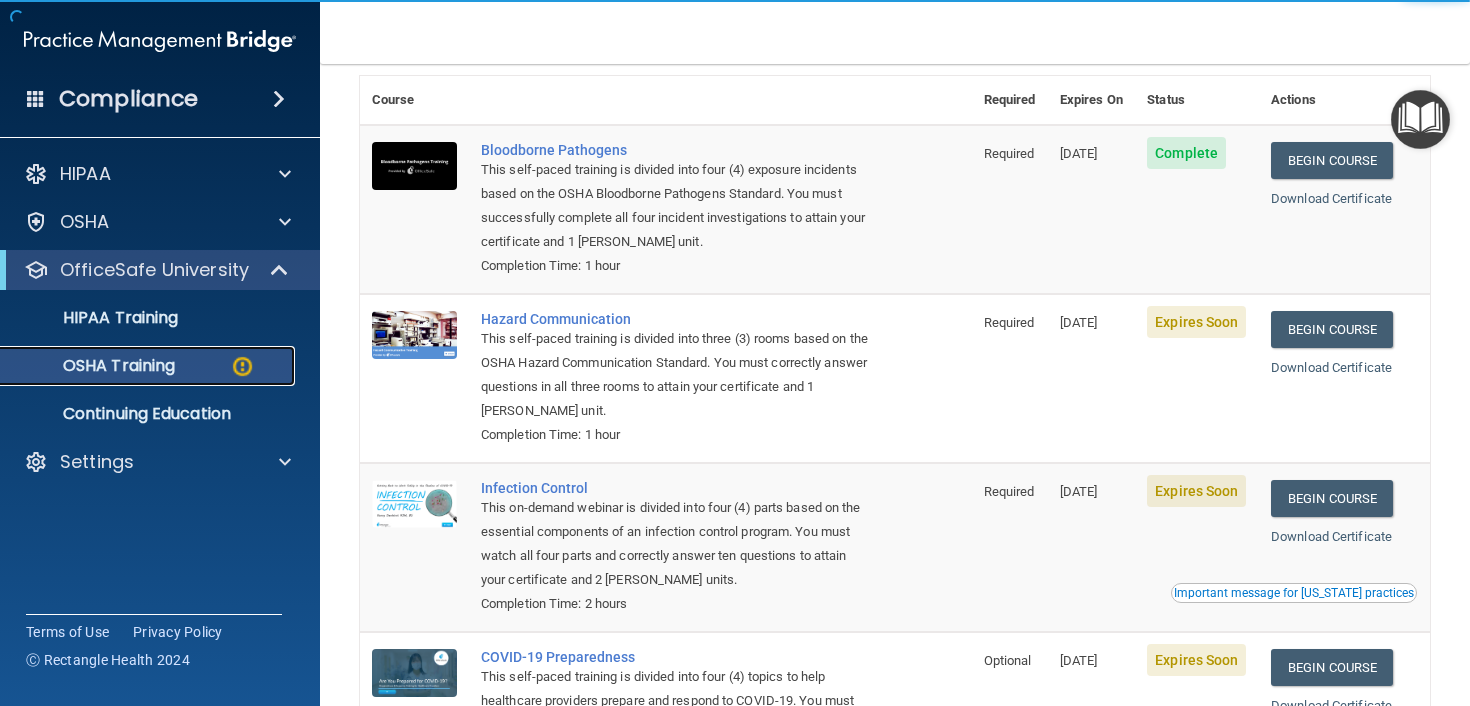 scroll, scrollTop: 0, scrollLeft: 0, axis: both 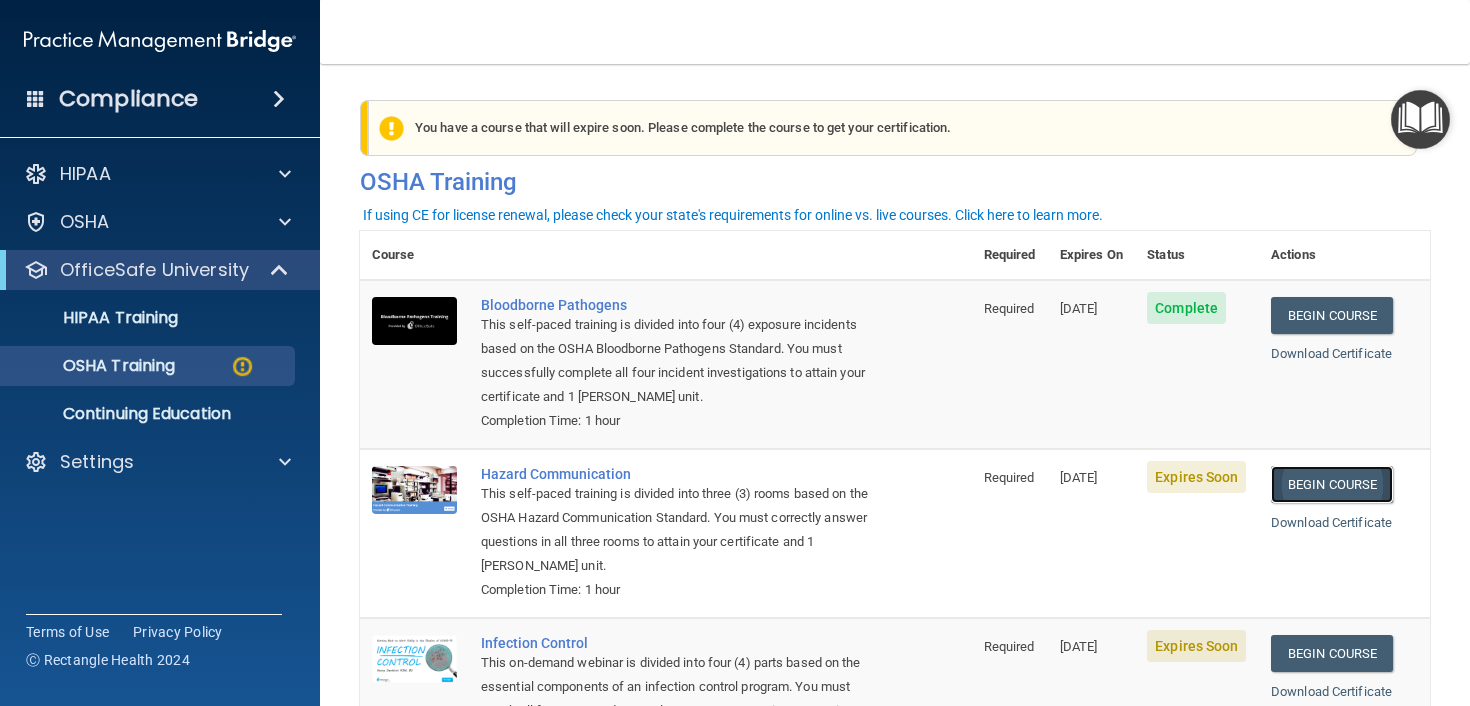 click on "Begin Course" at bounding box center (1332, 484) 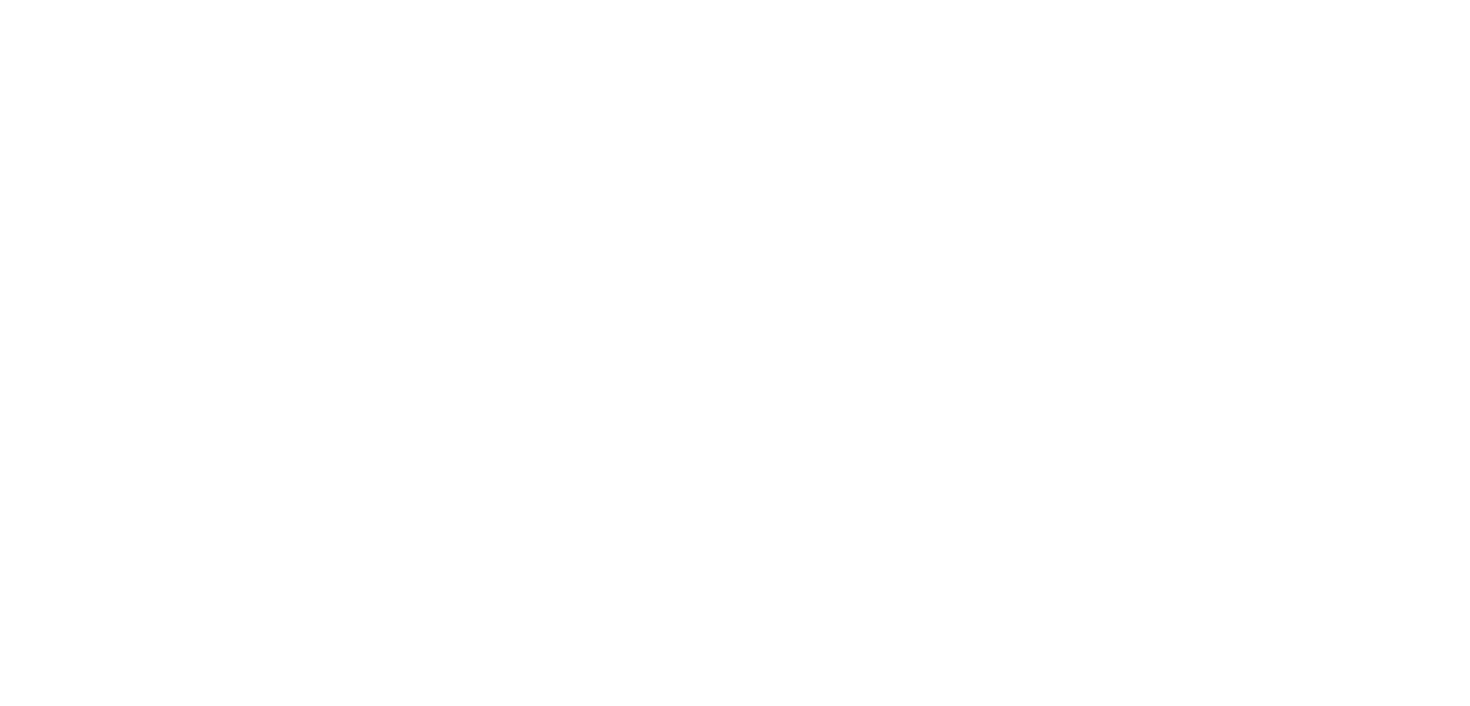 scroll, scrollTop: 0, scrollLeft: 0, axis: both 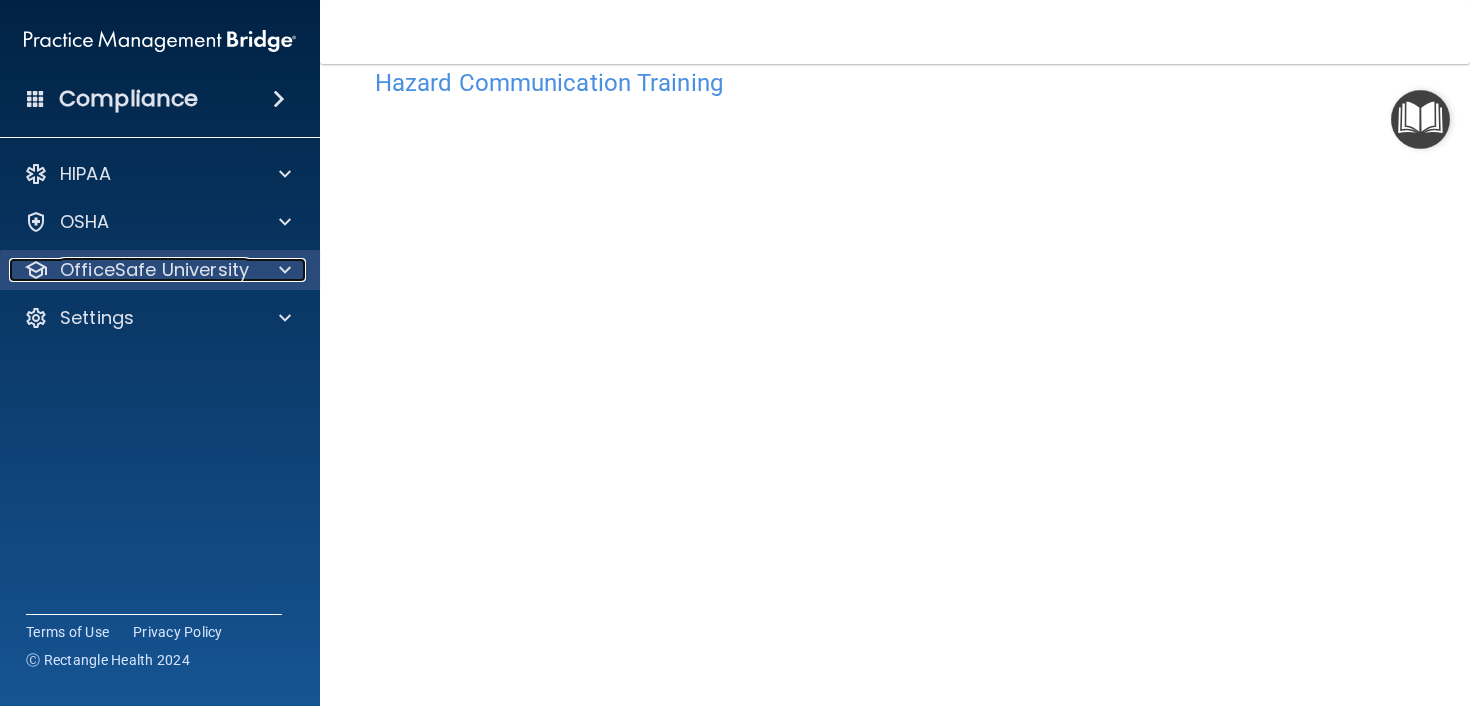 click on "OfficeSafe University" at bounding box center [154, 270] 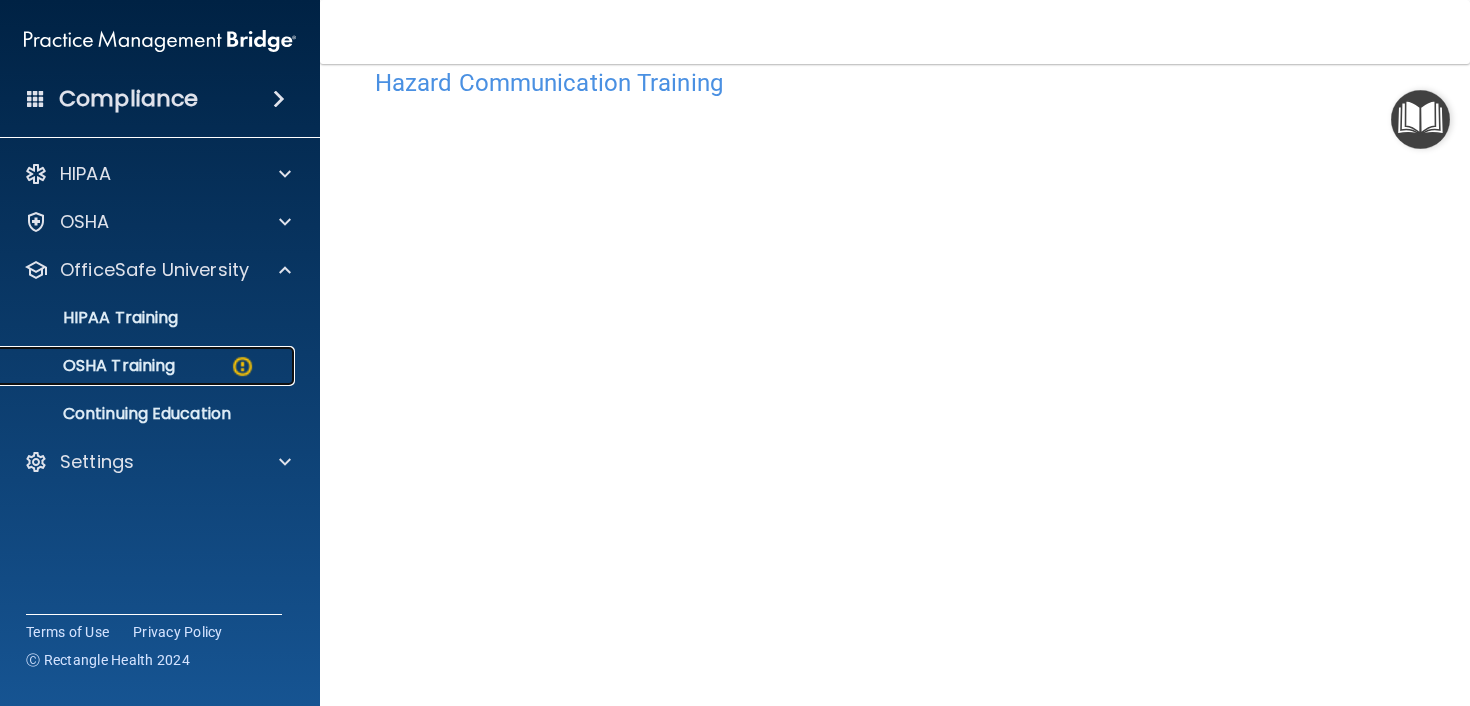 click on "OSHA Training" at bounding box center [94, 366] 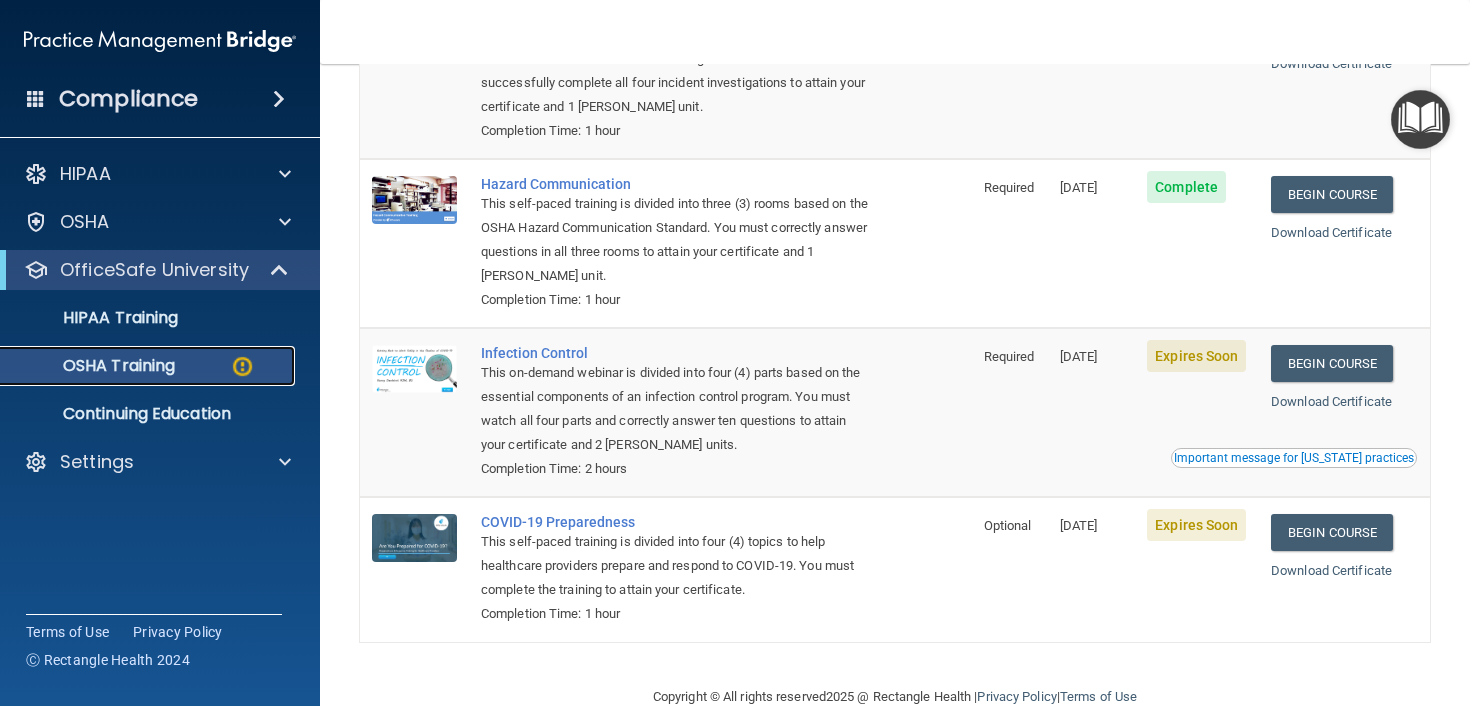 scroll, scrollTop: 323, scrollLeft: 0, axis: vertical 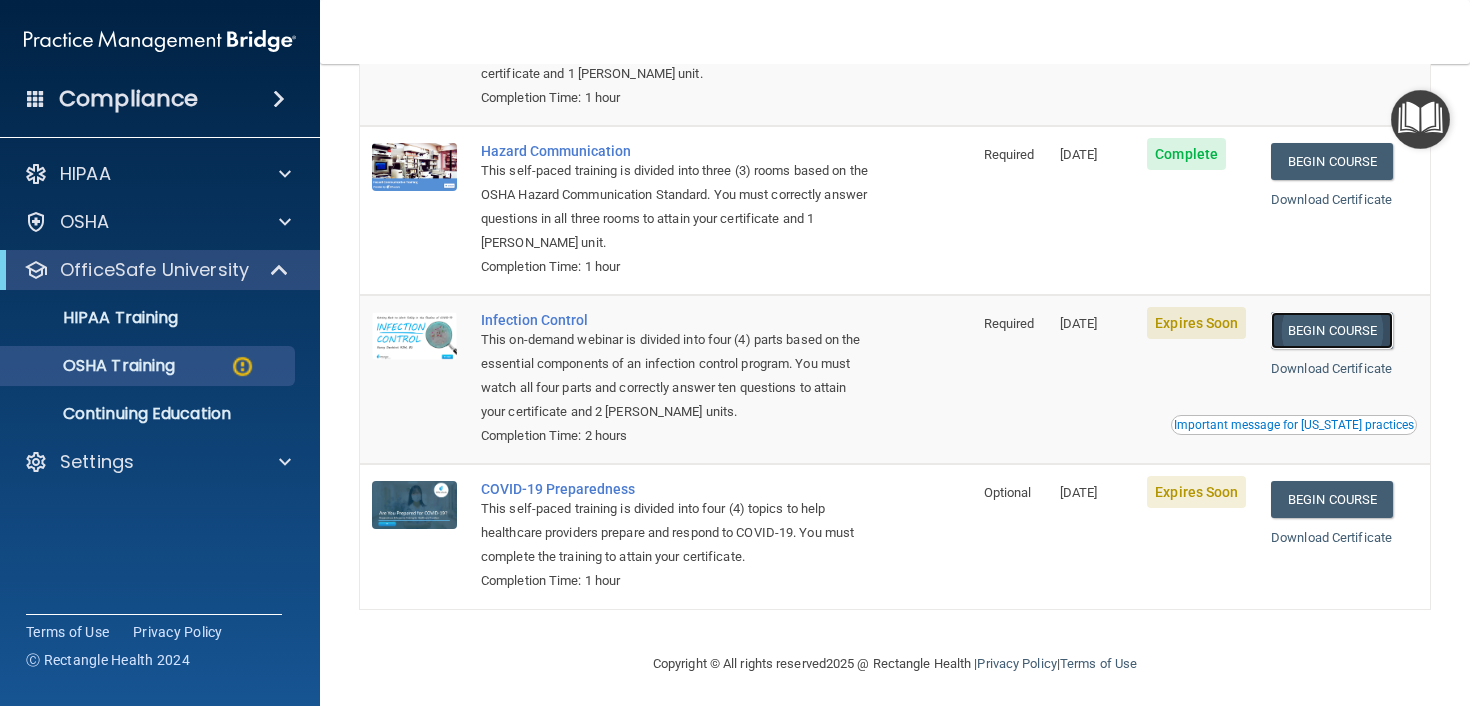 click on "Begin Course" at bounding box center [1332, 330] 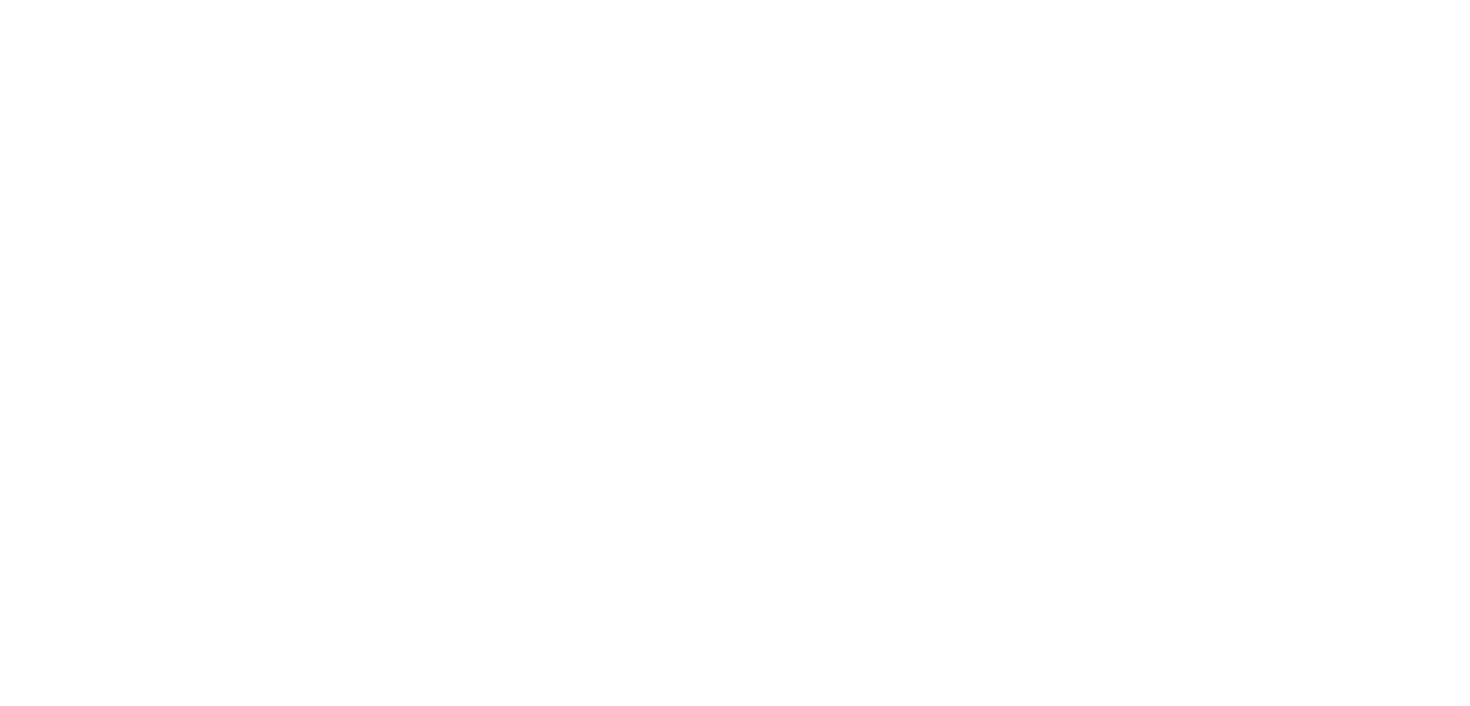 scroll, scrollTop: 0, scrollLeft: 0, axis: both 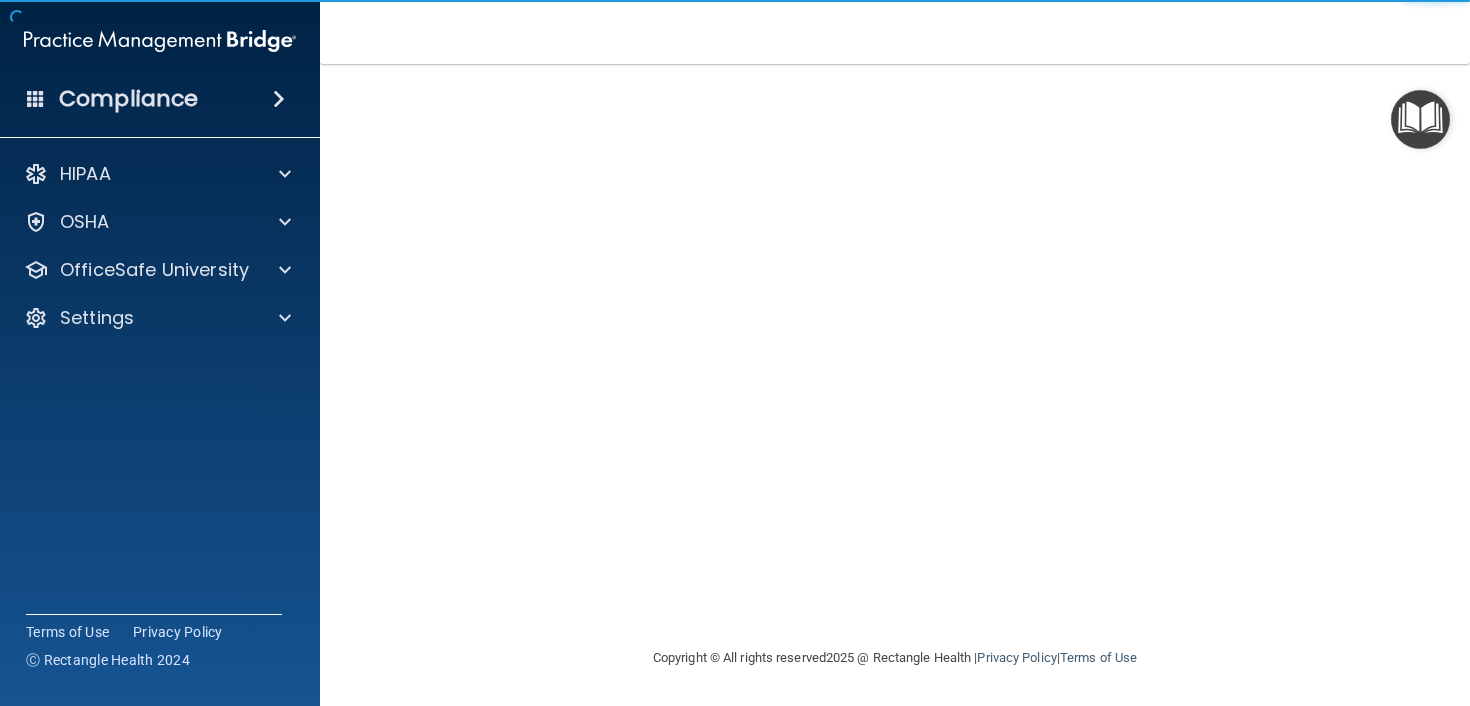 click at bounding box center [1285, 638] 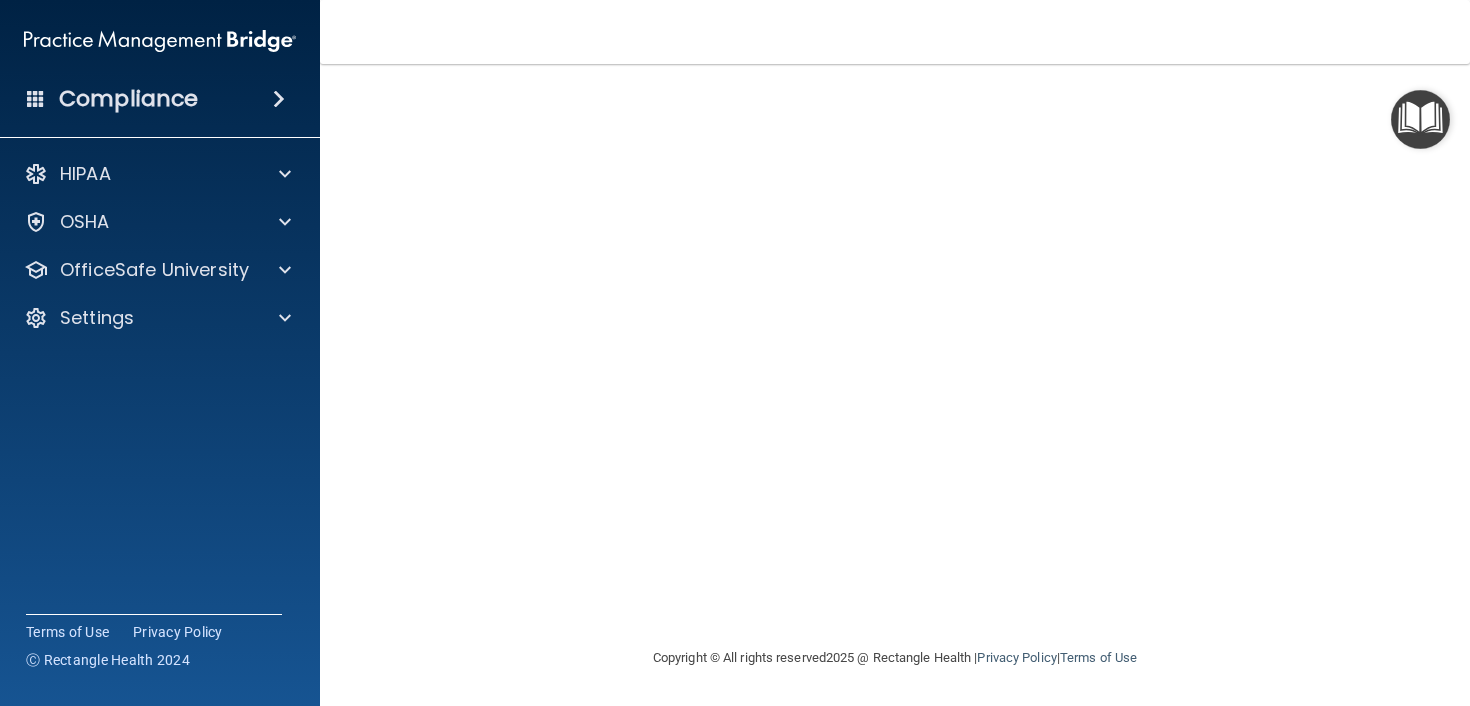 click at bounding box center (1285, 638) 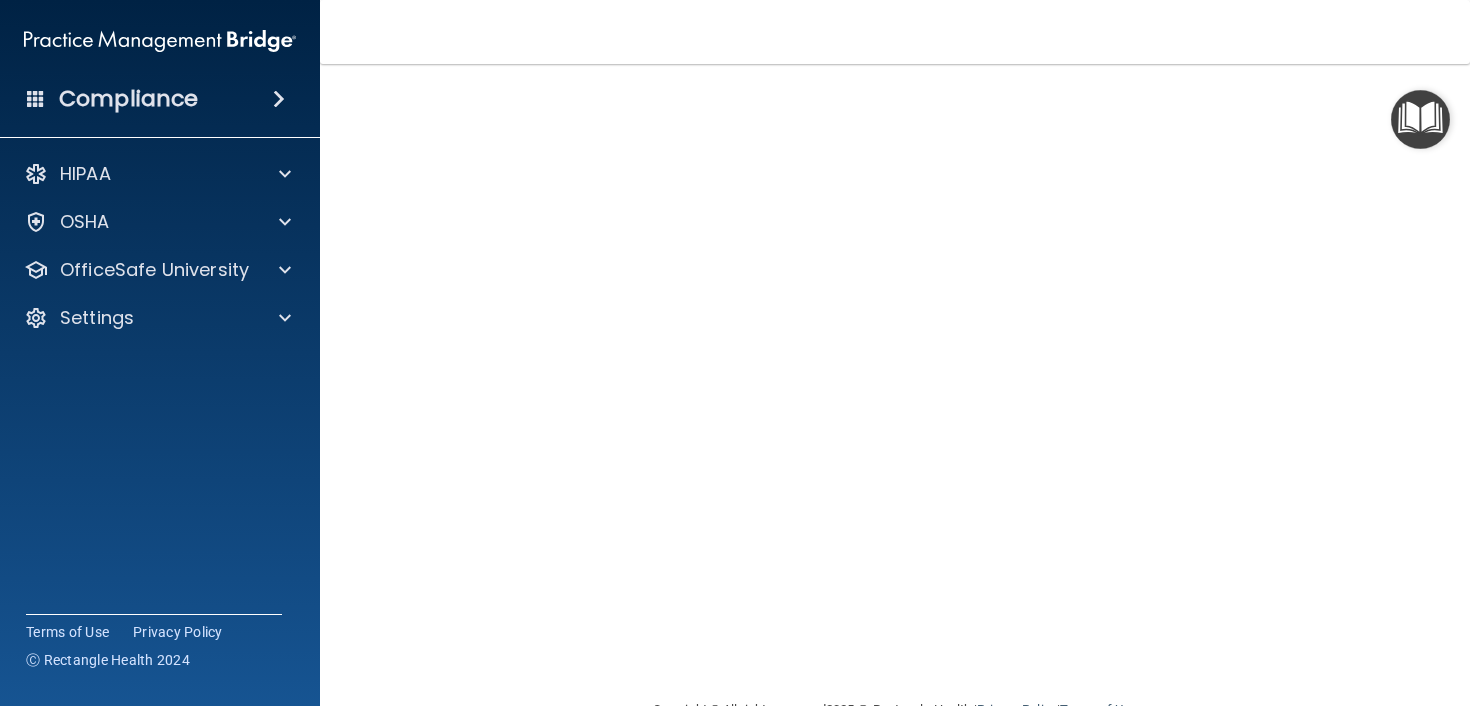 scroll, scrollTop: 101, scrollLeft: 0, axis: vertical 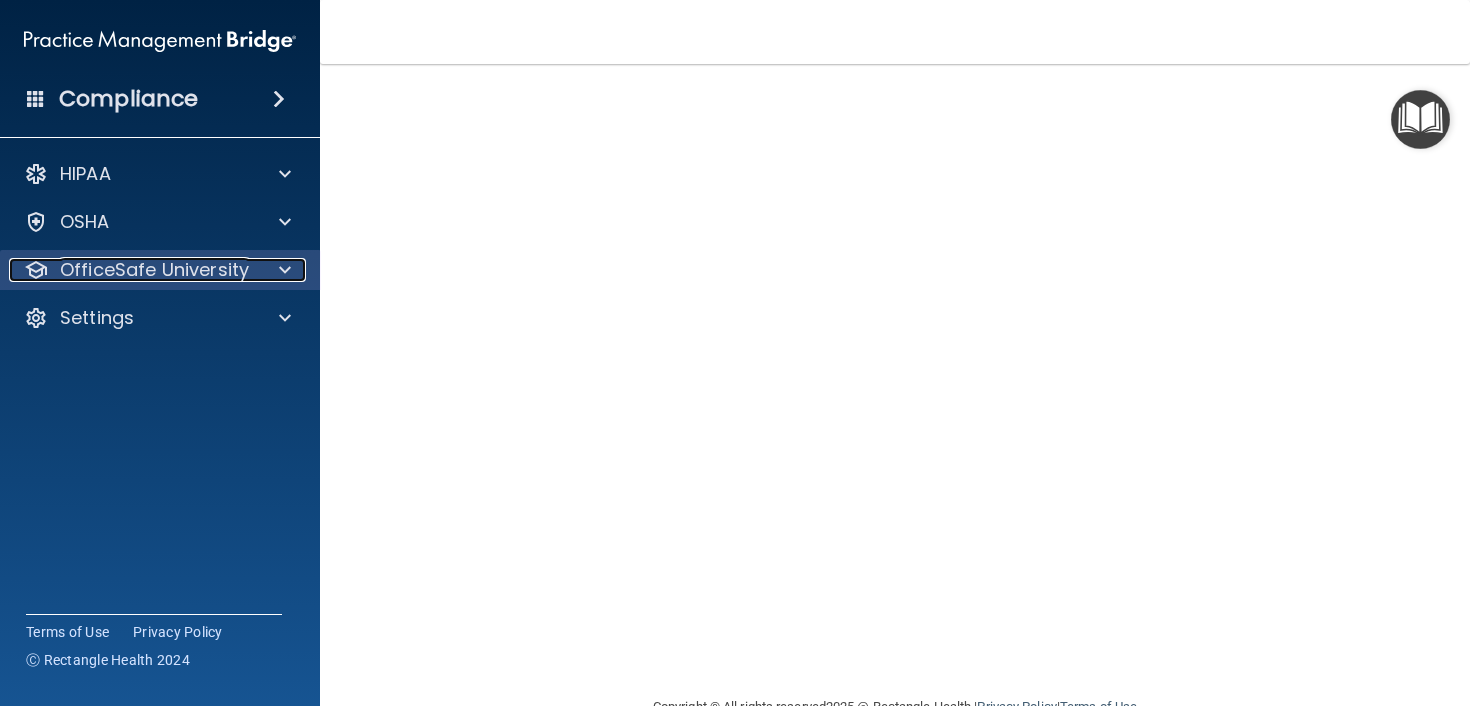click on "OfficeSafe University" at bounding box center (154, 270) 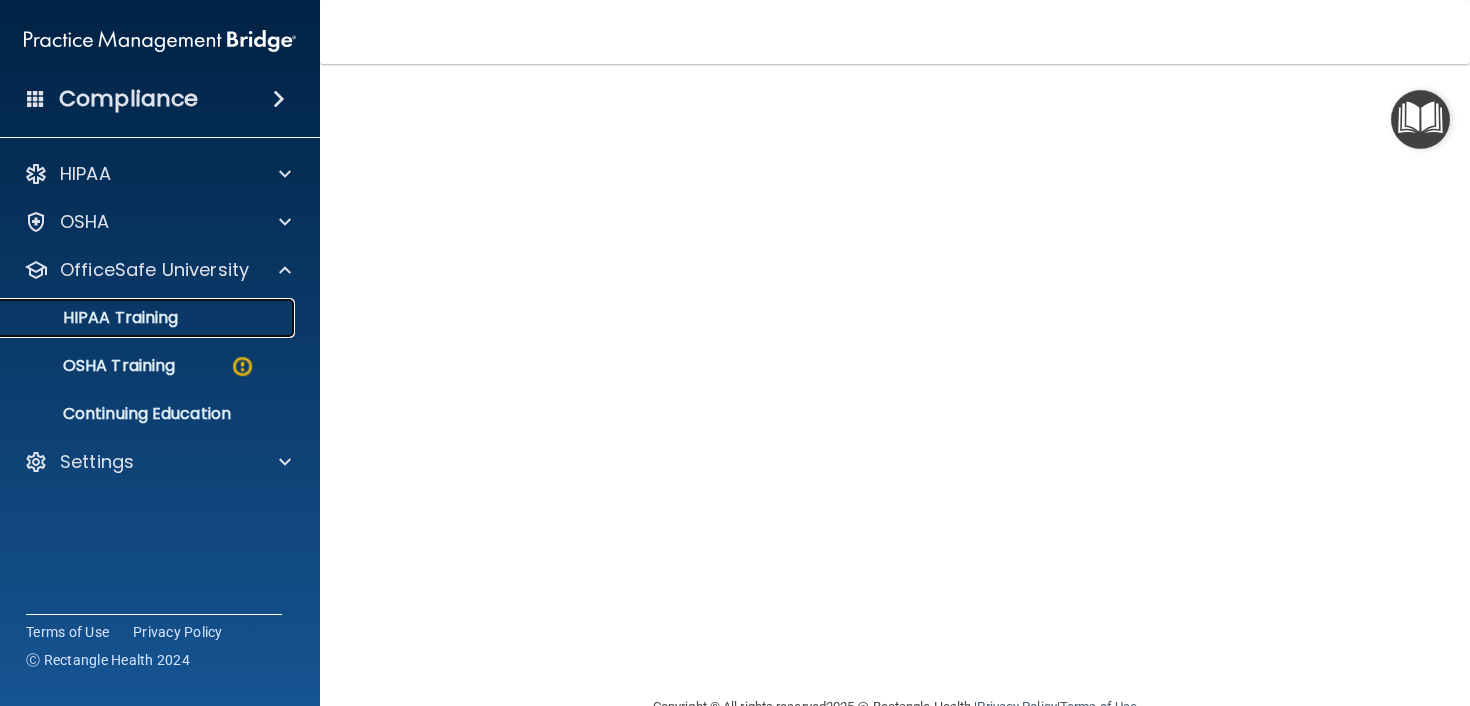 click on "HIPAA Training" at bounding box center (95, 318) 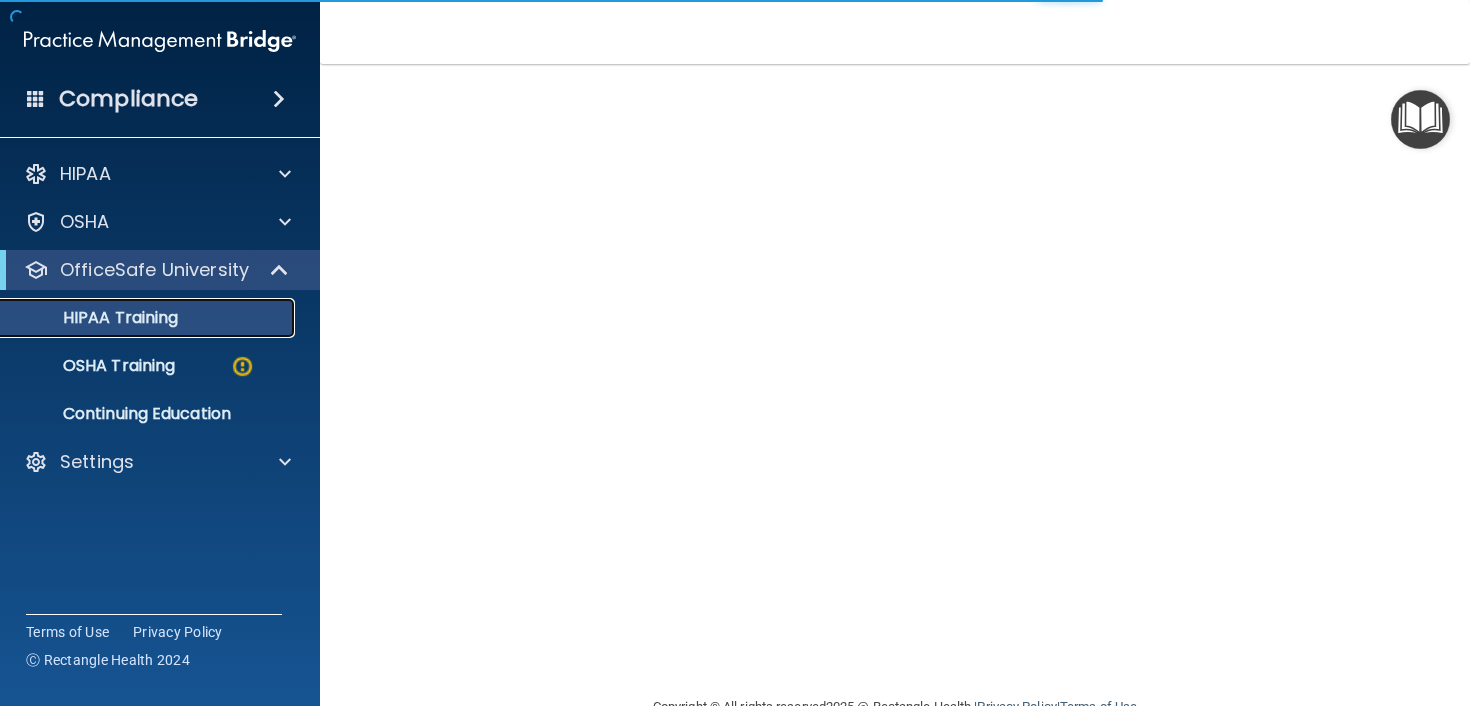 scroll, scrollTop: 750, scrollLeft: 0, axis: vertical 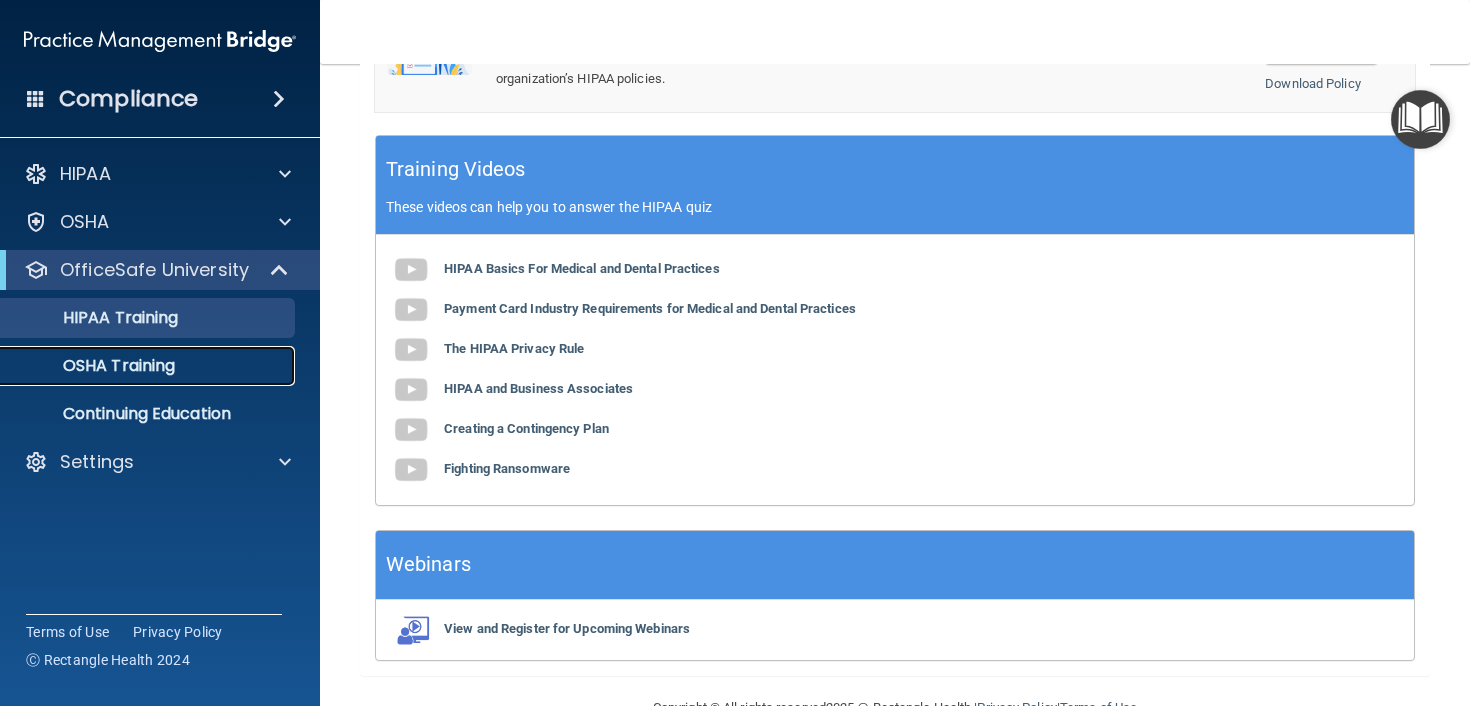 click on "OSHA Training" at bounding box center [94, 366] 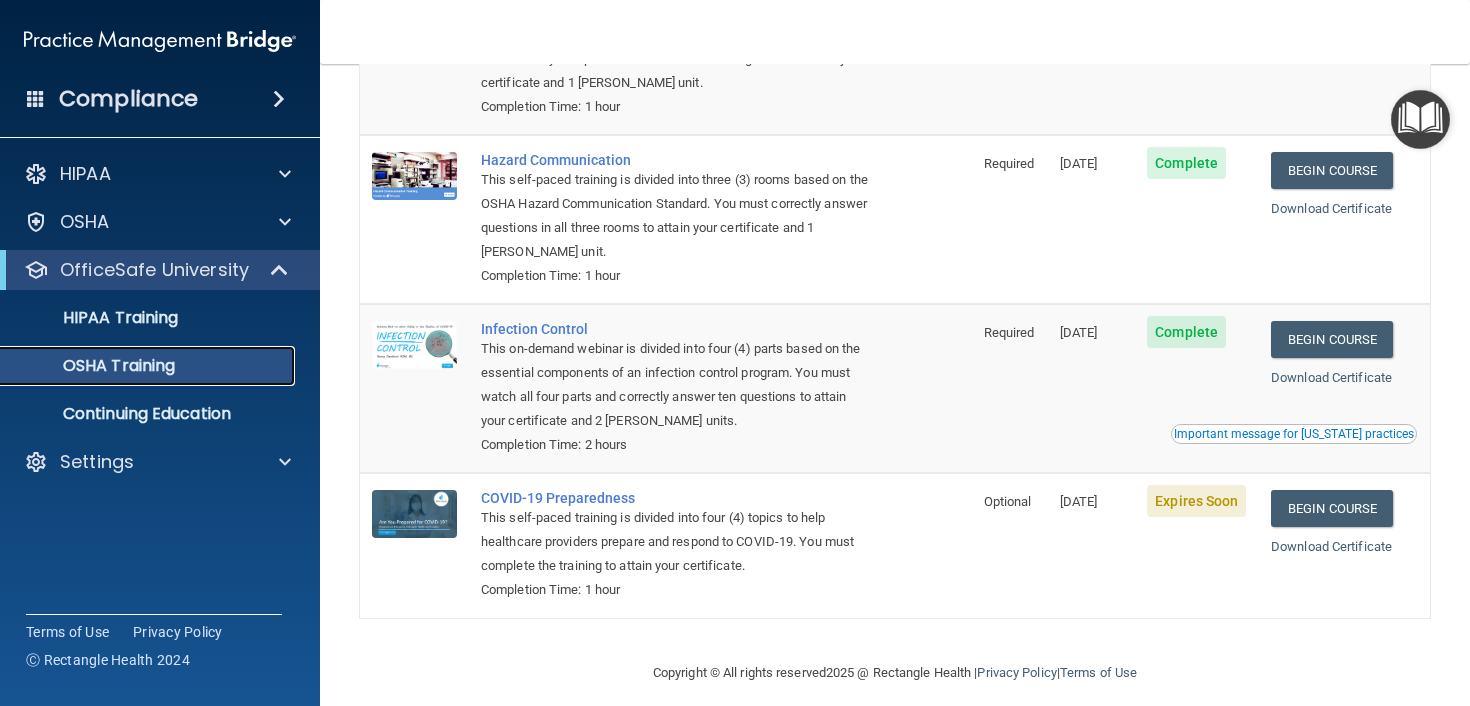 scroll, scrollTop: 275, scrollLeft: 0, axis: vertical 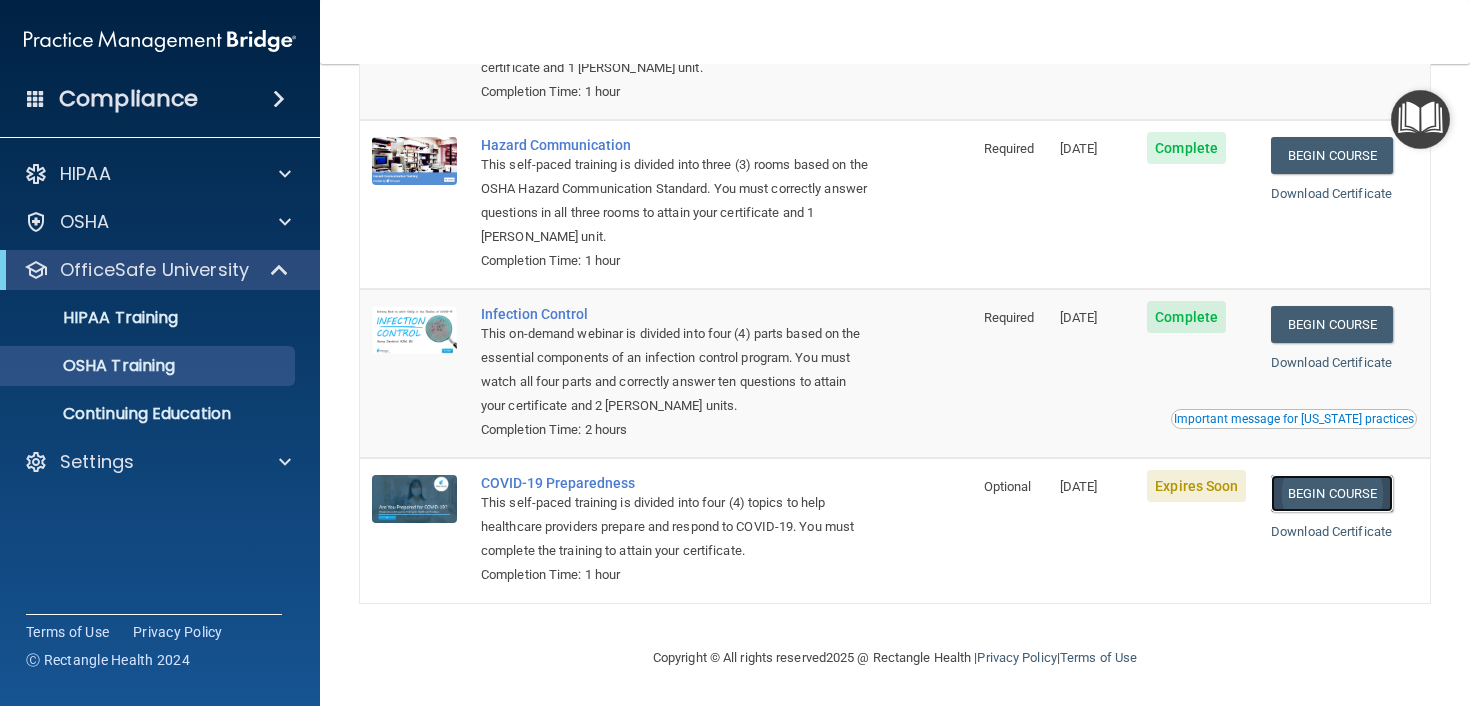 click on "Begin Course" at bounding box center (1332, 493) 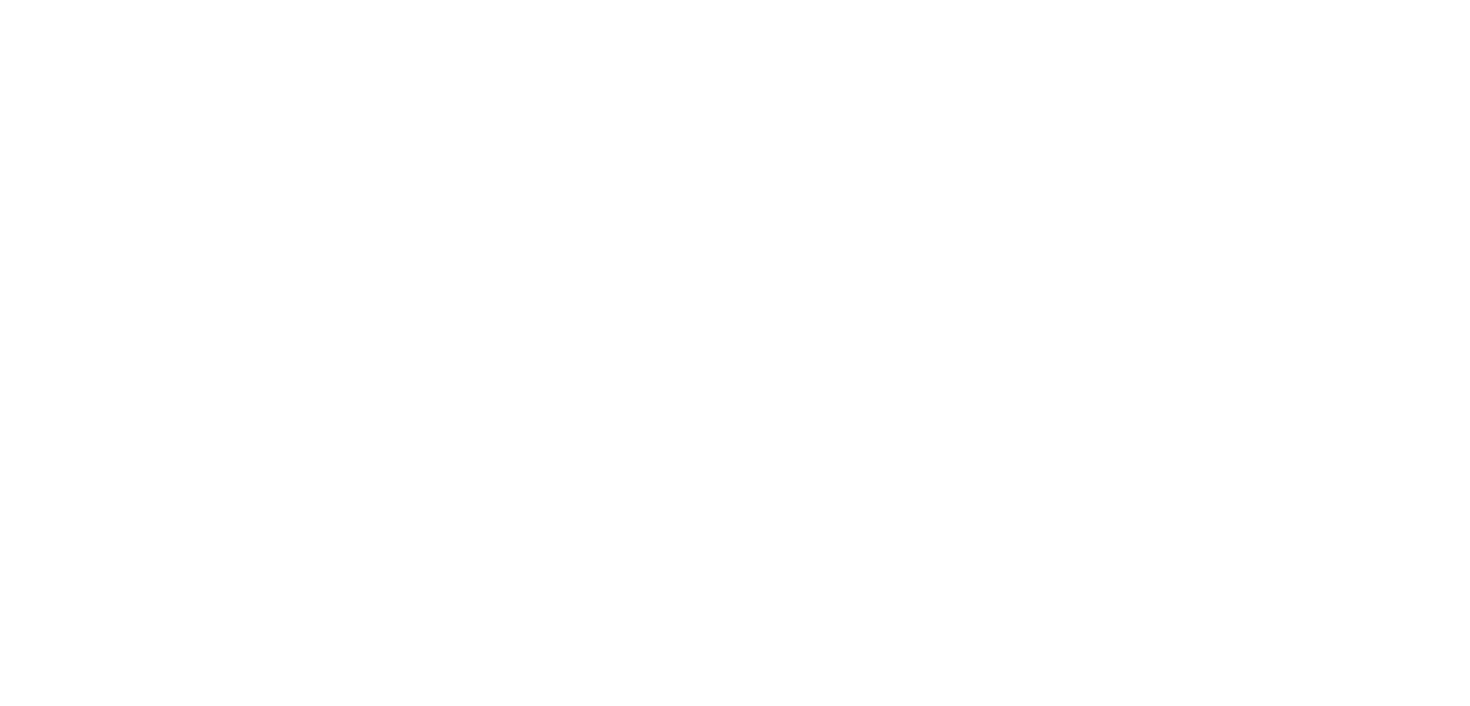 scroll, scrollTop: 0, scrollLeft: 0, axis: both 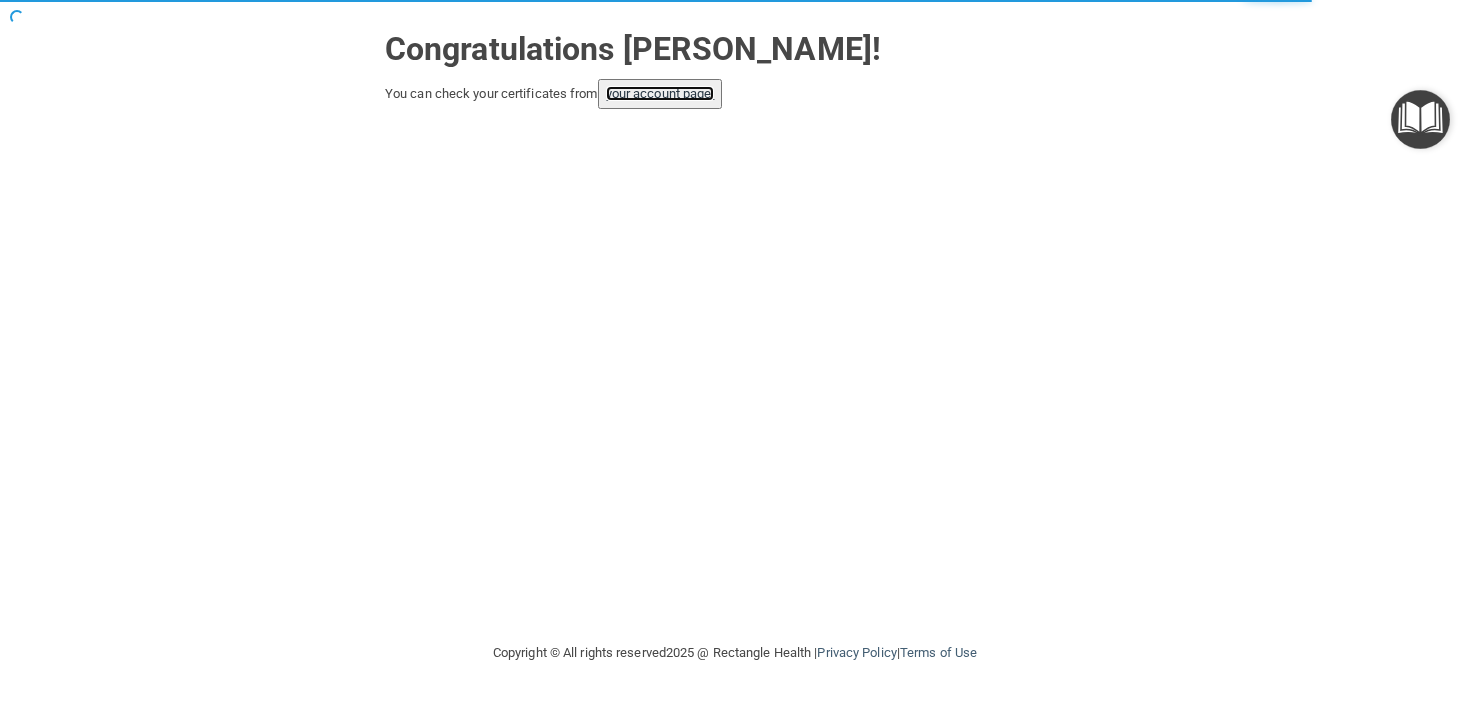 click on "your account page!" at bounding box center [660, 93] 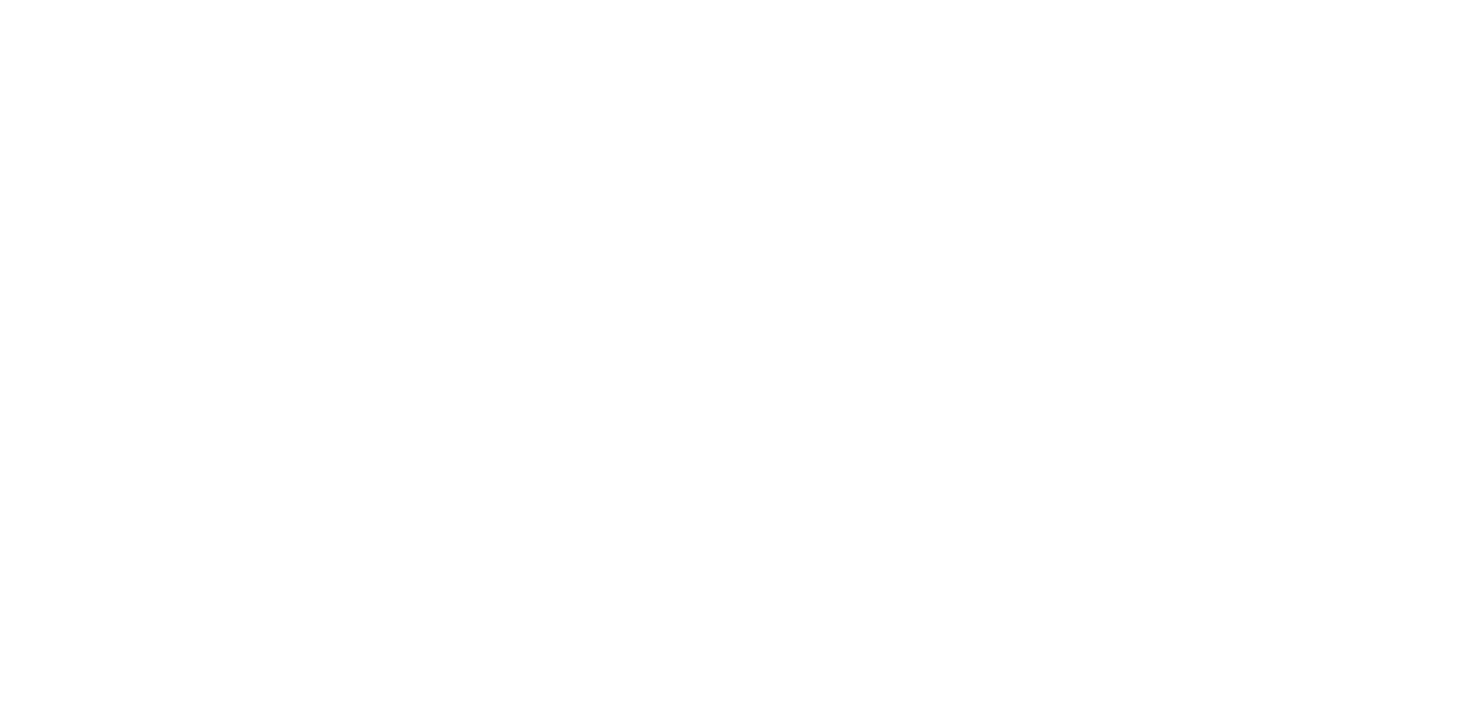 scroll, scrollTop: 0, scrollLeft: 0, axis: both 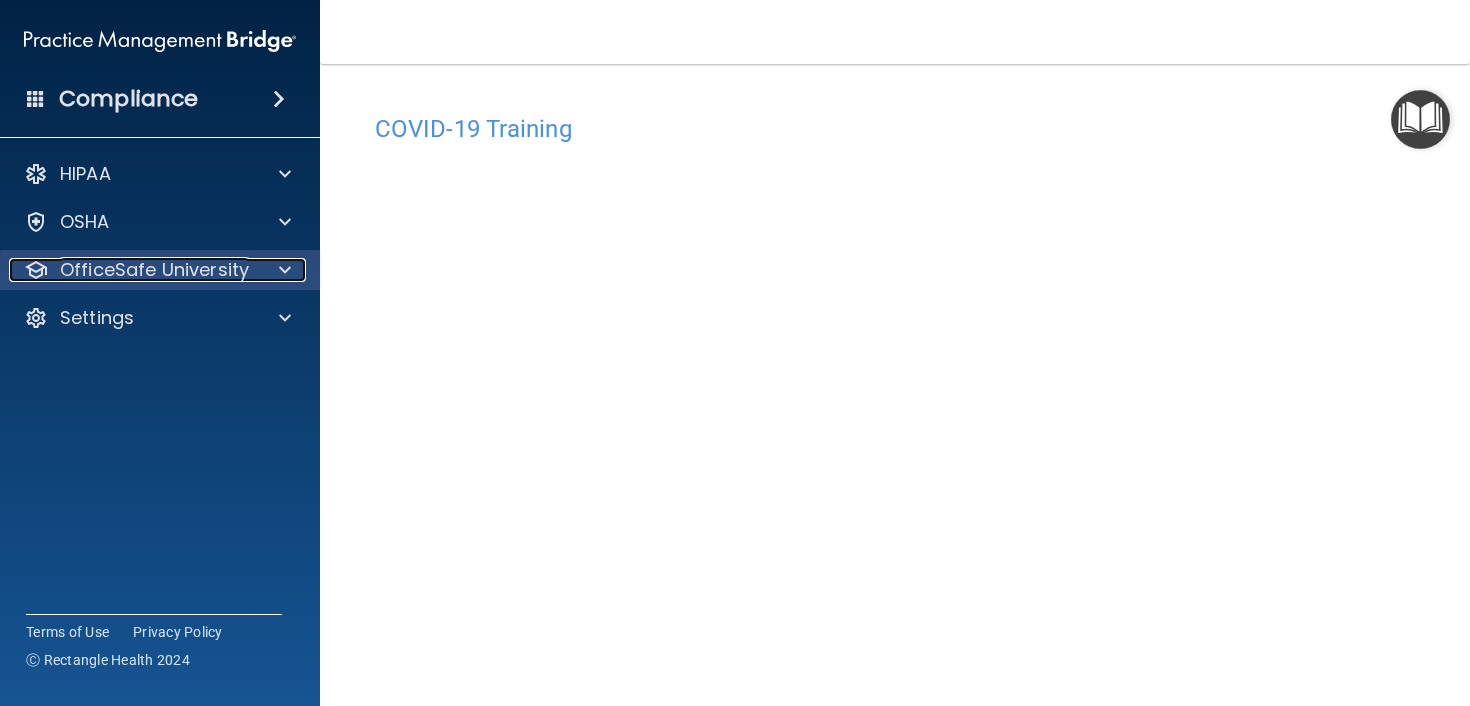 click on "OfficeSafe University" at bounding box center (154, 270) 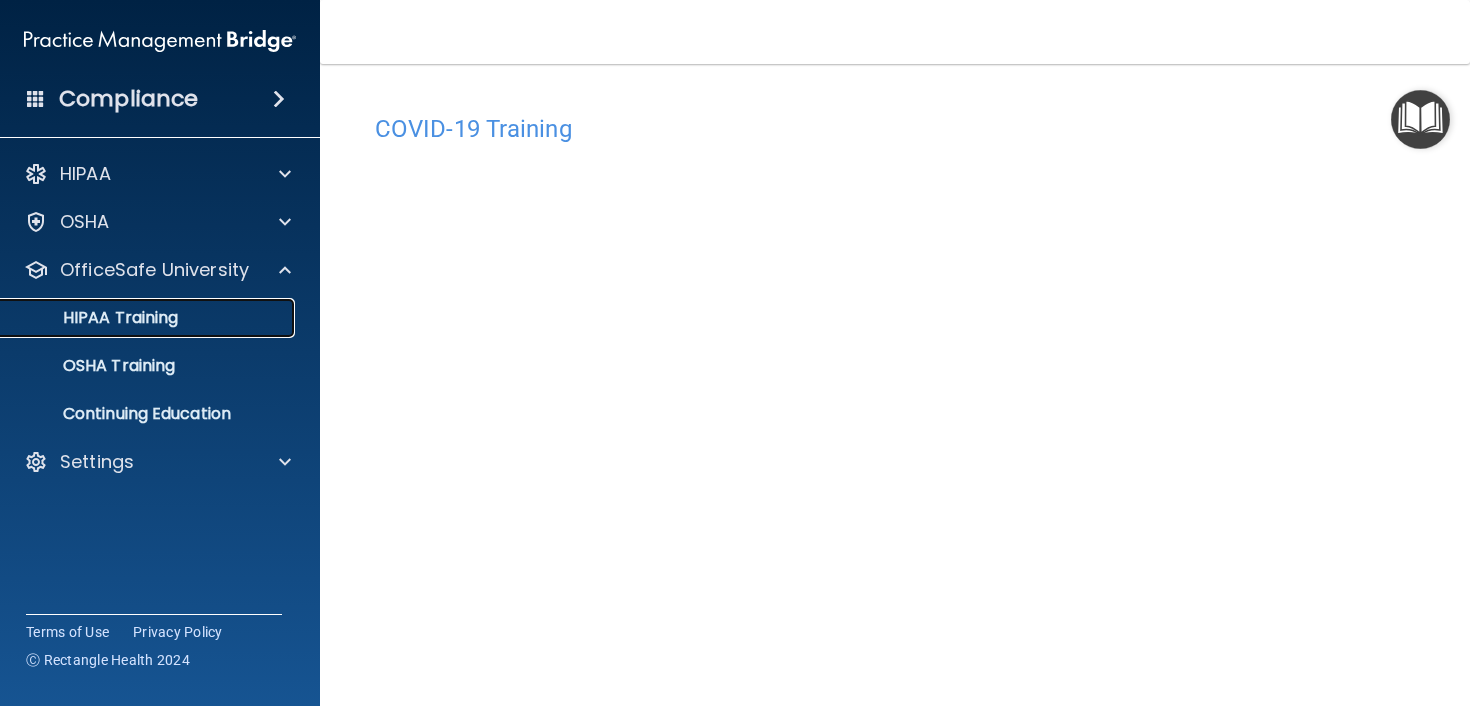 click on "HIPAA Training" at bounding box center [95, 318] 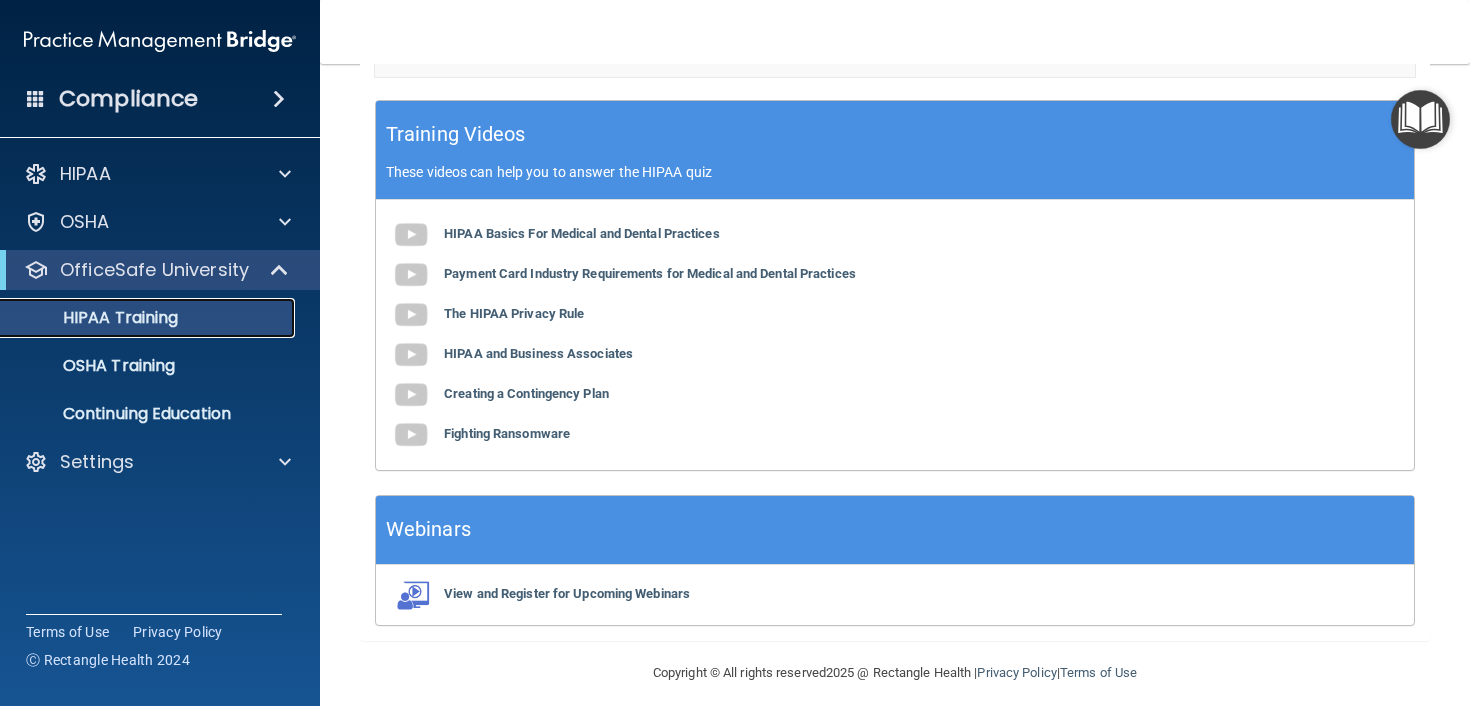 scroll, scrollTop: 799, scrollLeft: 0, axis: vertical 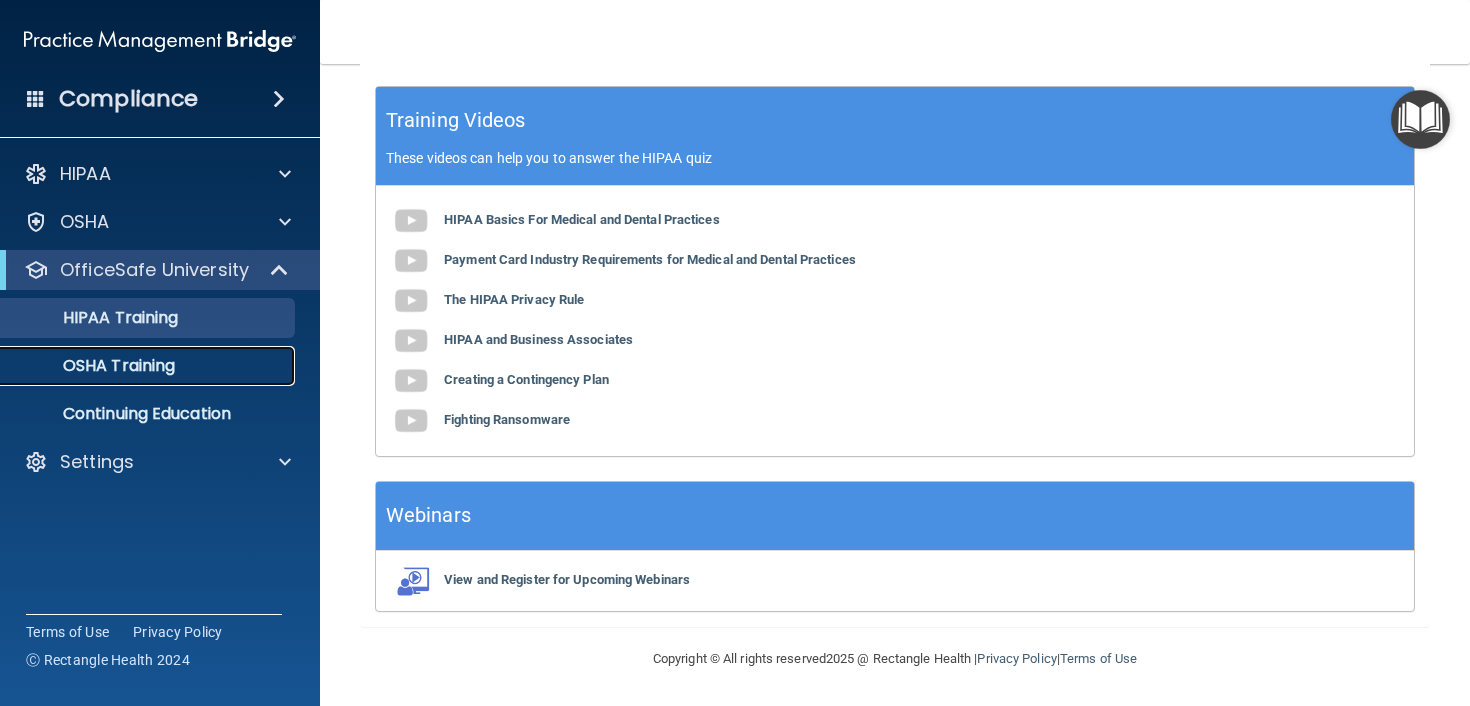 click on "OSHA Training" at bounding box center [94, 366] 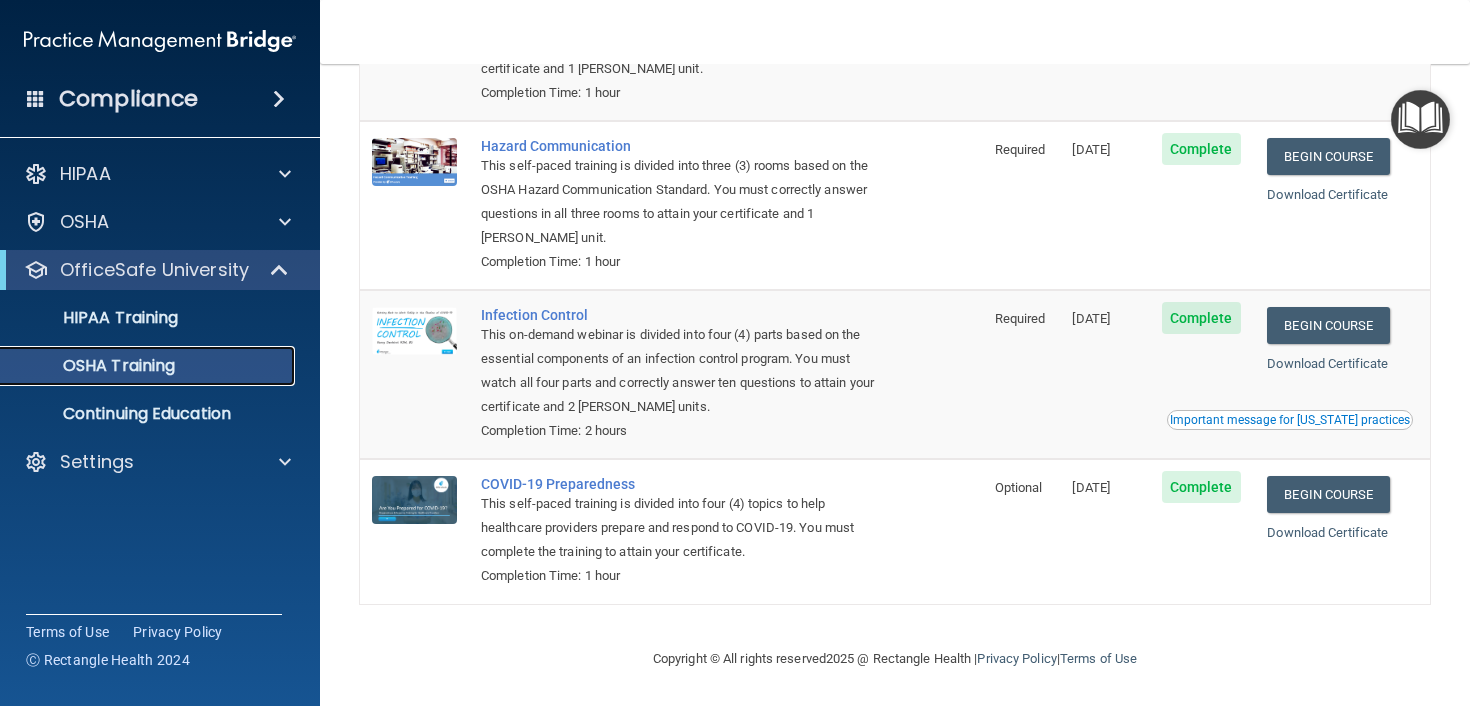 scroll, scrollTop: 275, scrollLeft: 0, axis: vertical 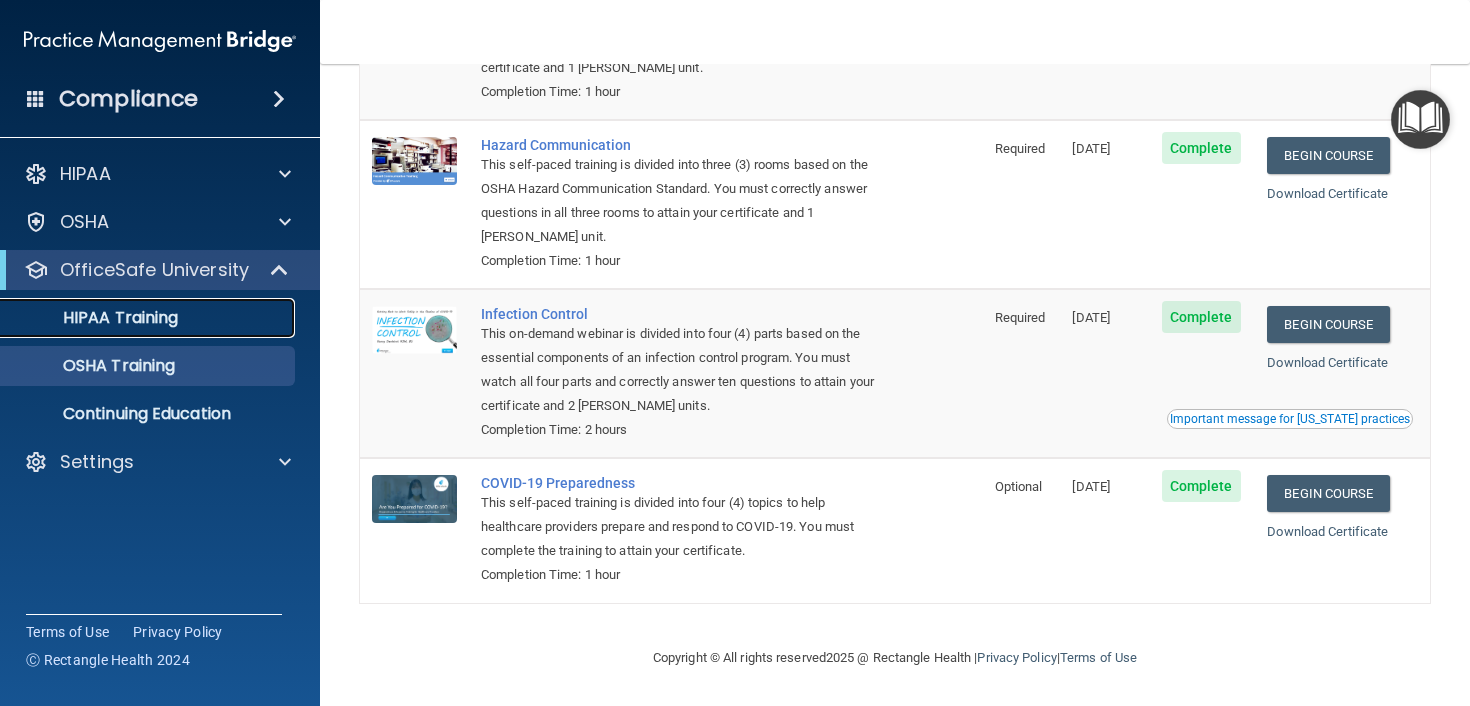 click on "HIPAA Training" at bounding box center (95, 318) 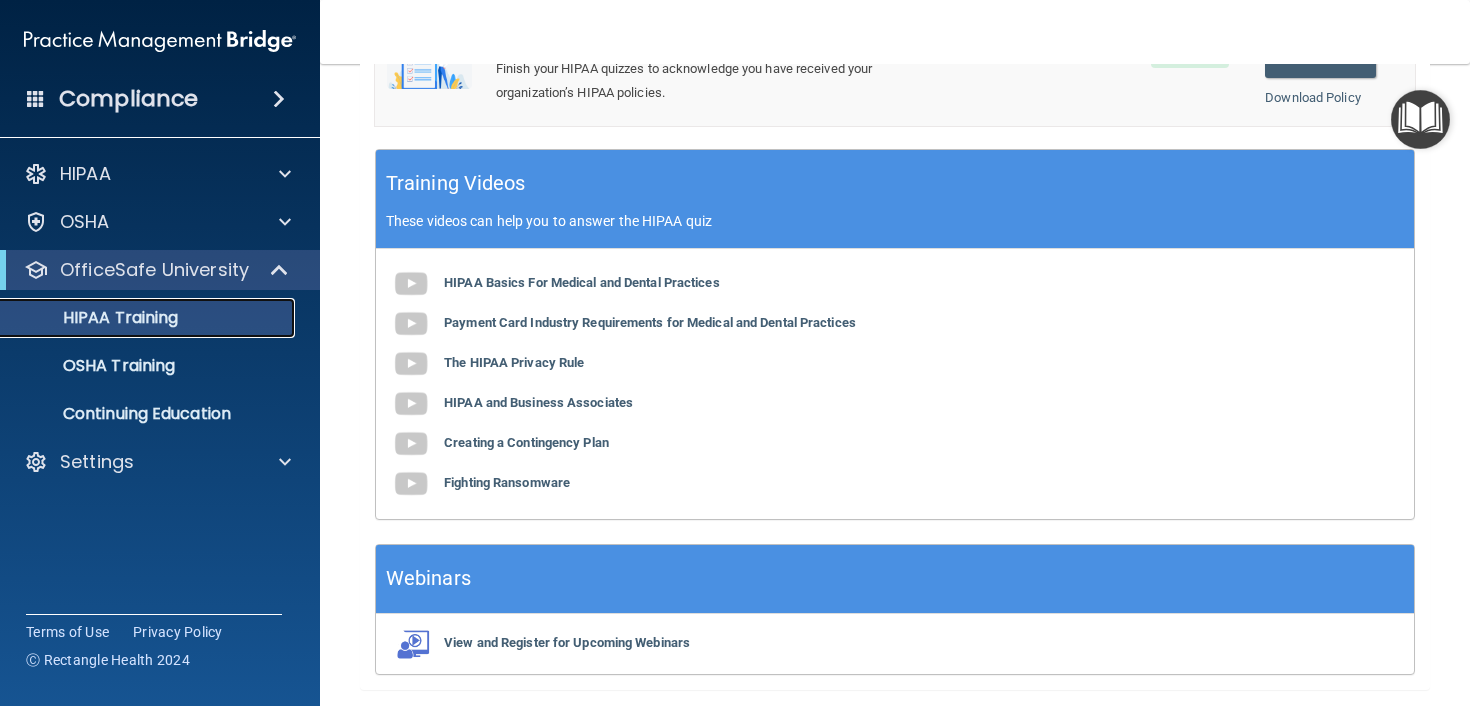 scroll, scrollTop: 799, scrollLeft: 0, axis: vertical 